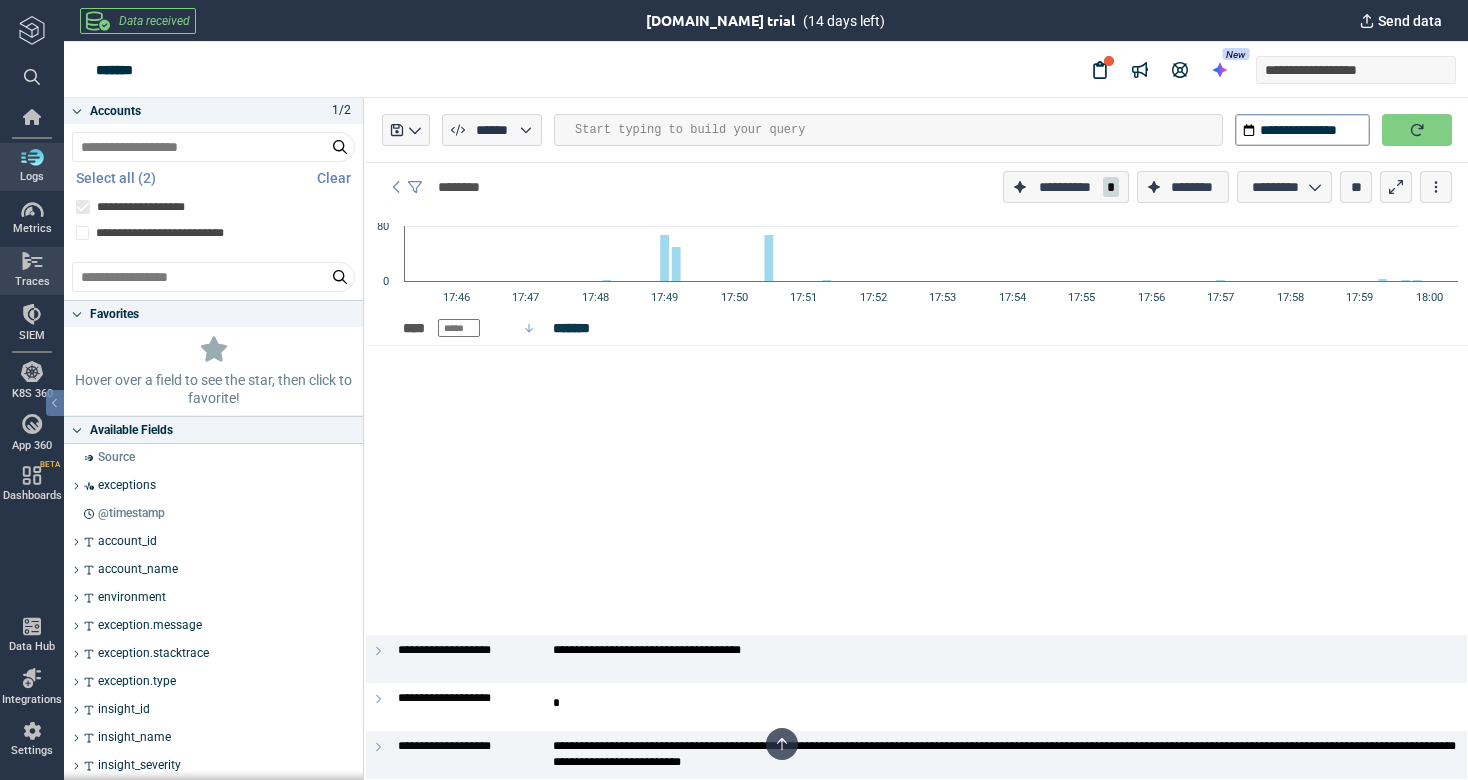 scroll, scrollTop: 0, scrollLeft: 0, axis: both 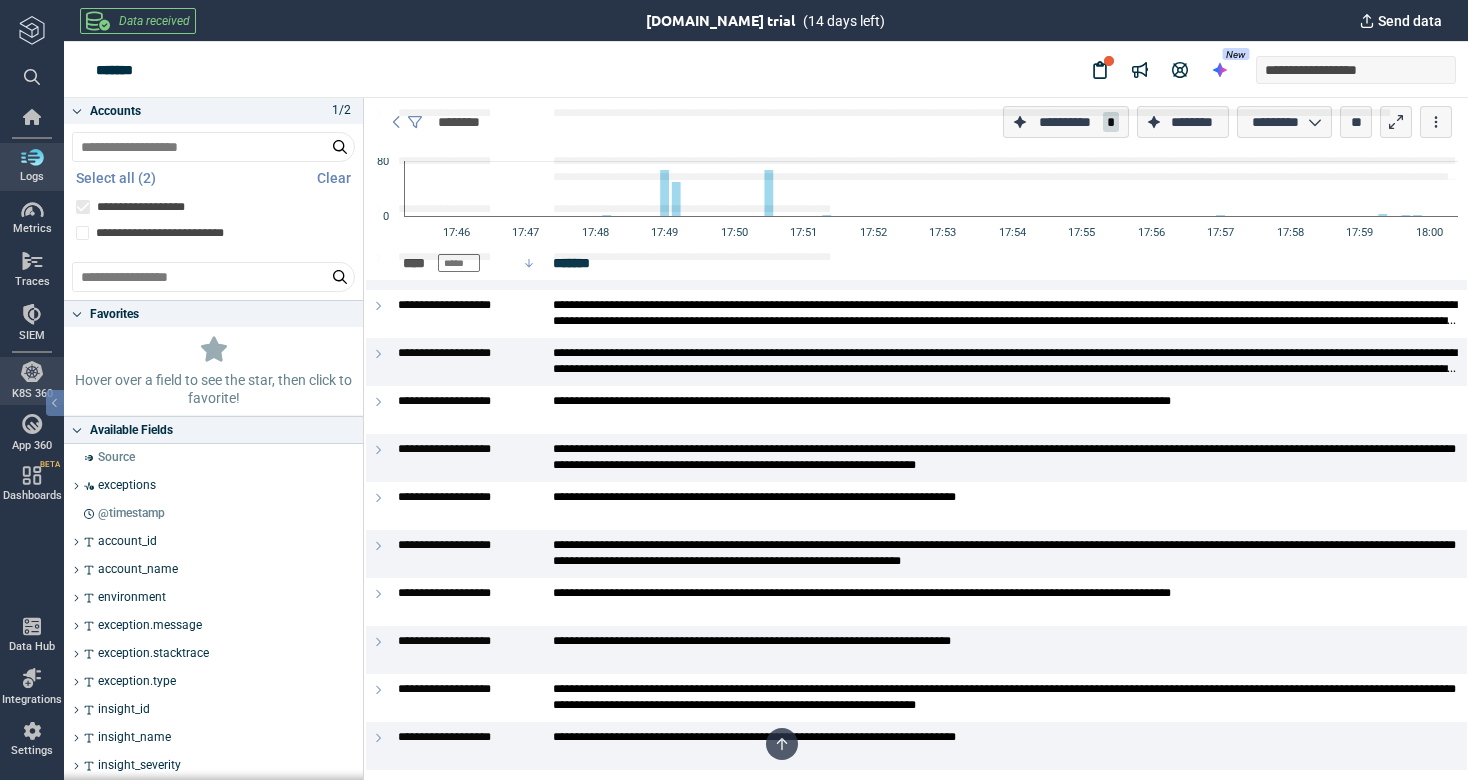 click on "Logs" at bounding box center (32, 177) 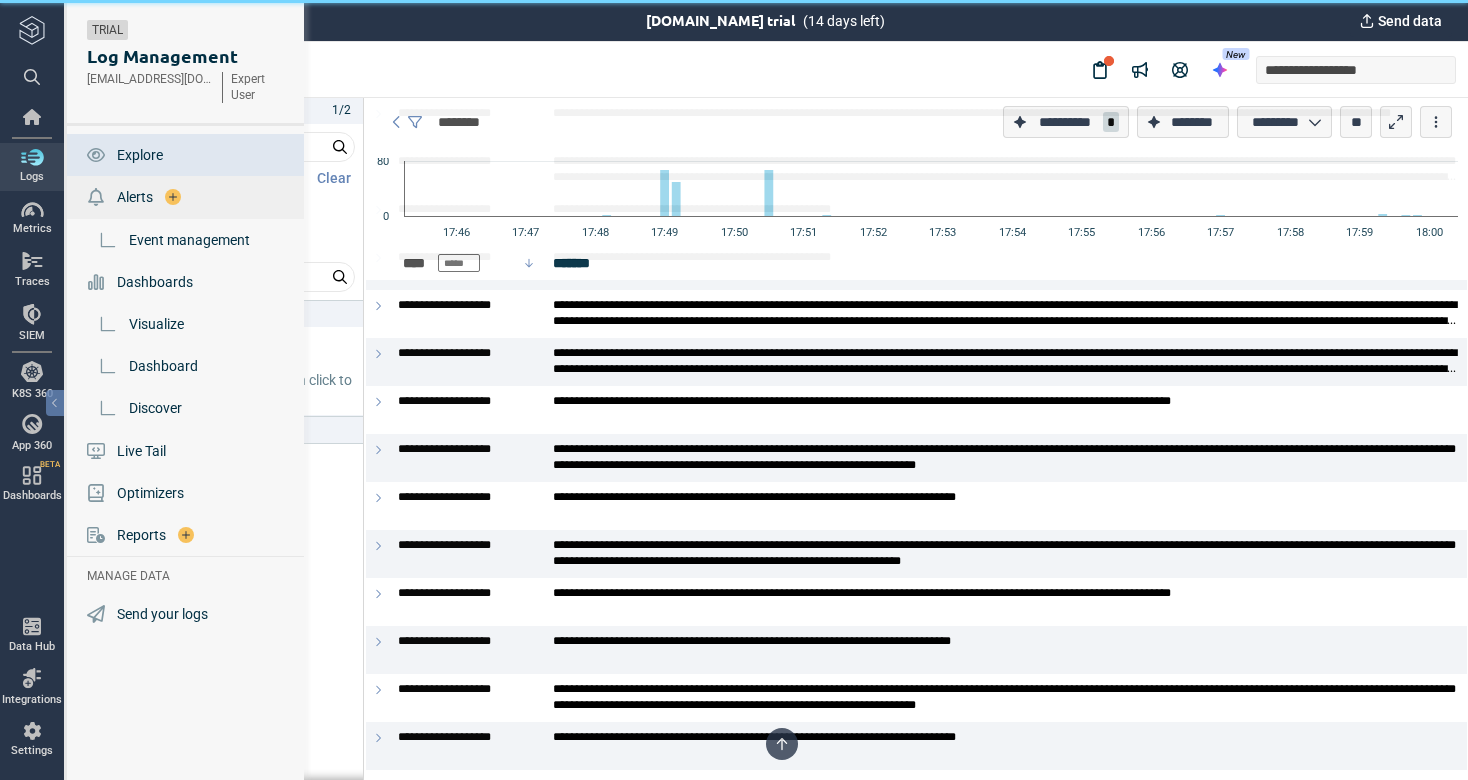 click on "Alerts" at bounding box center (135, 197) 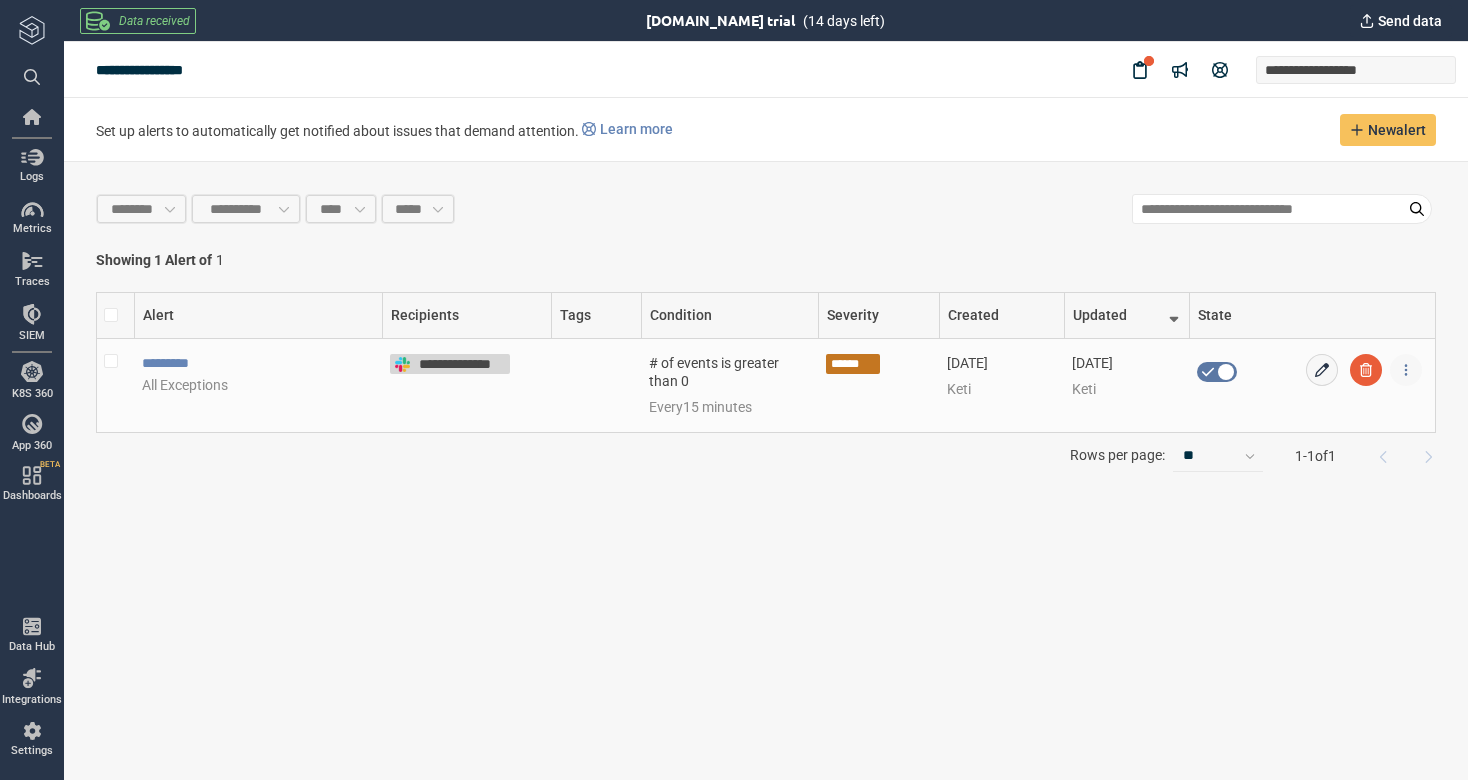 click 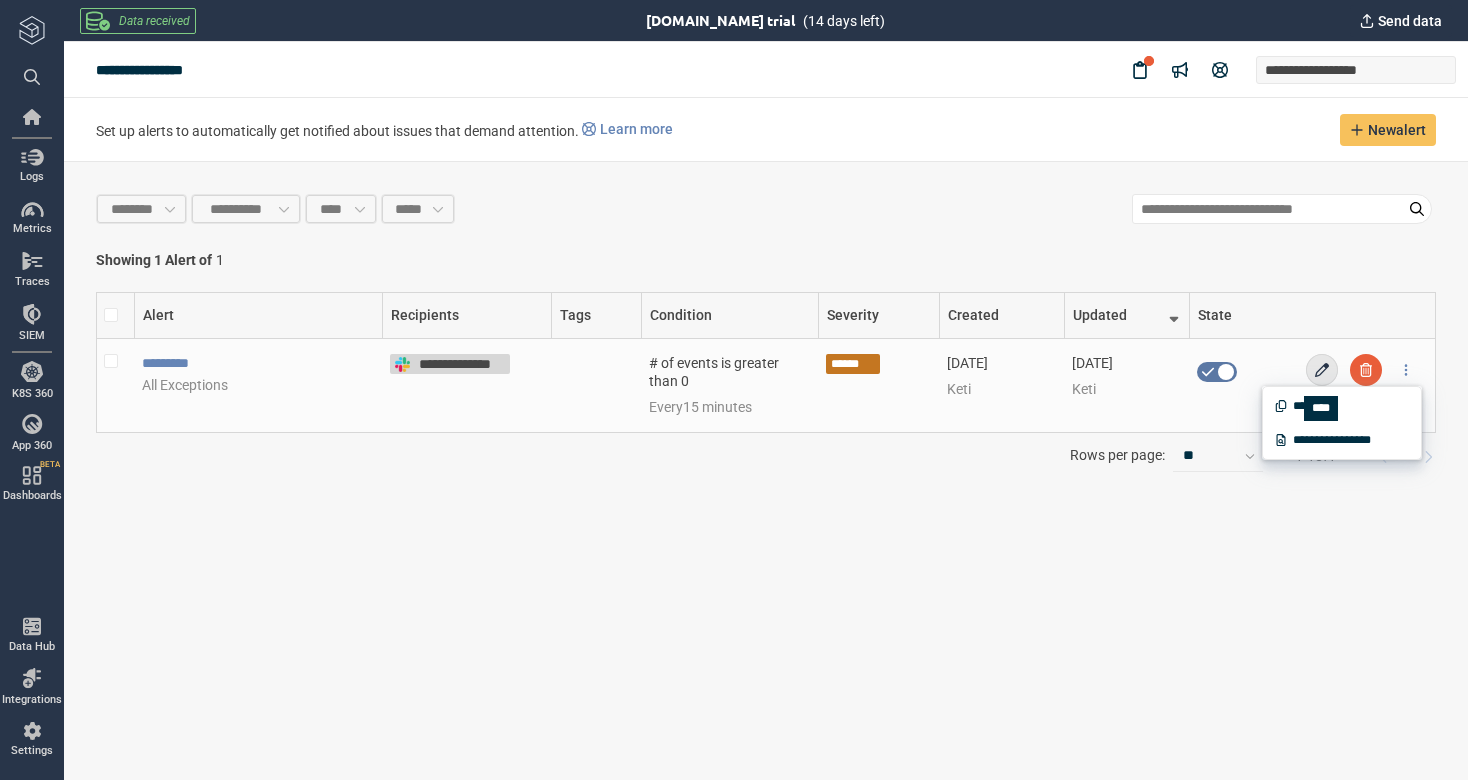 click 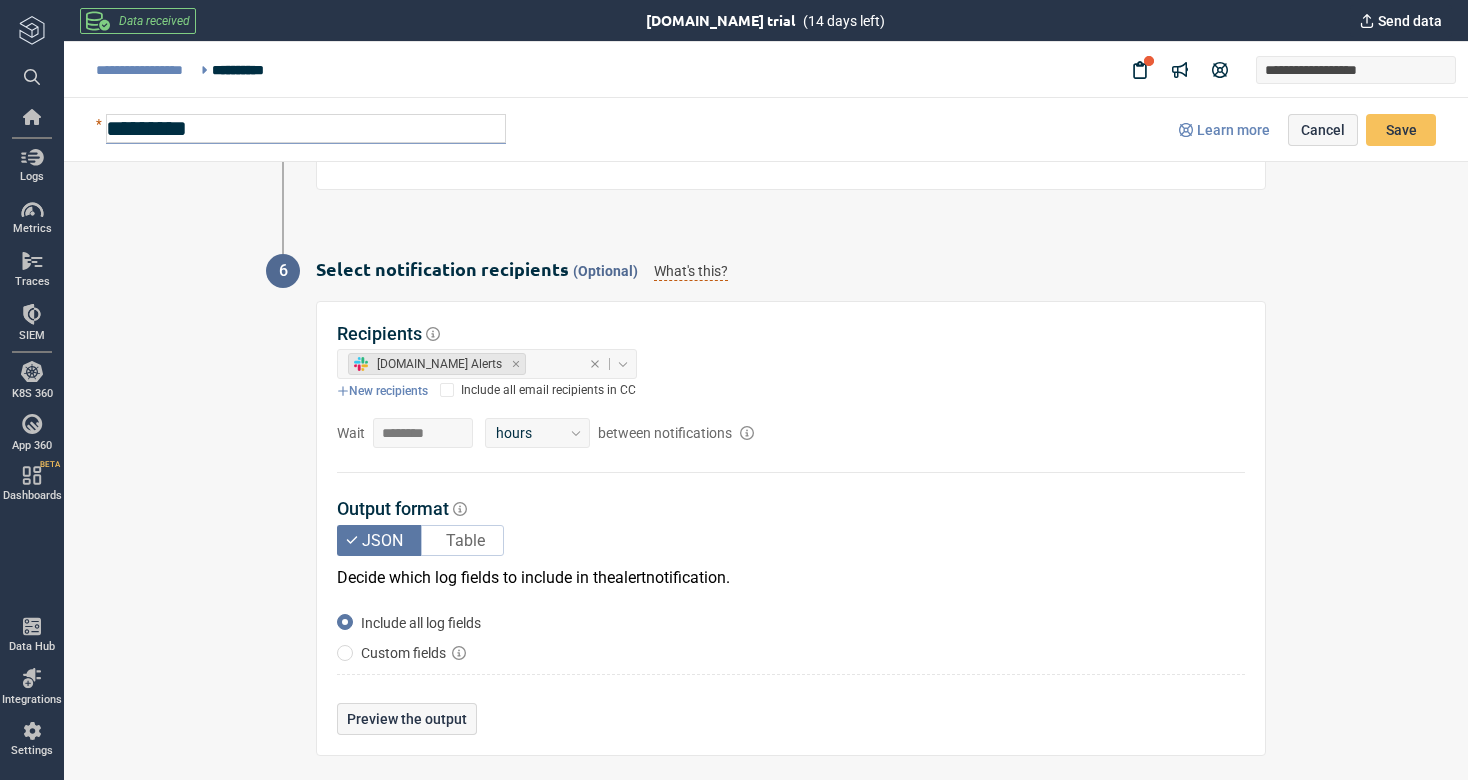 scroll, scrollTop: 1715, scrollLeft: 0, axis: vertical 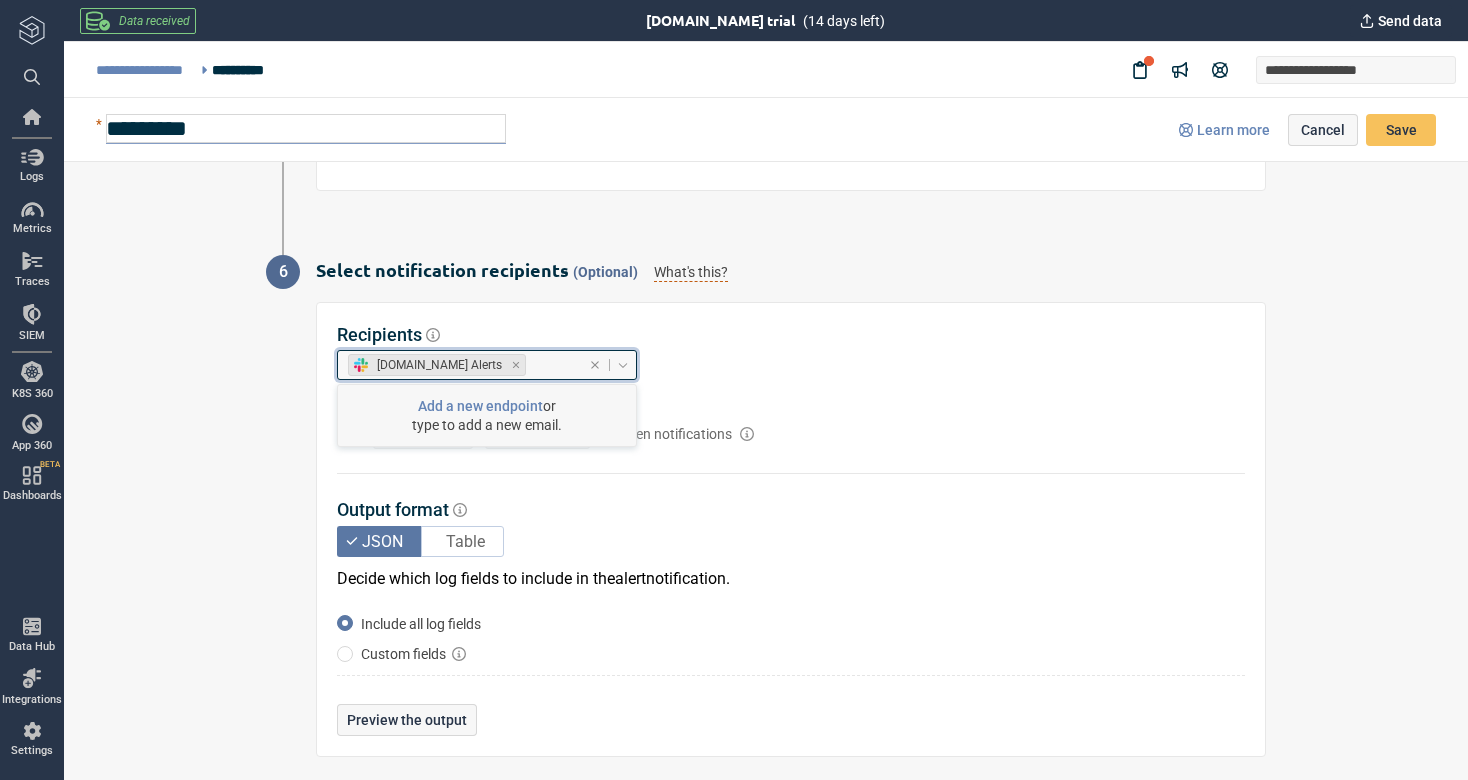 click on "[DOMAIN_NAME] Alerts" at bounding box center (439, 365) 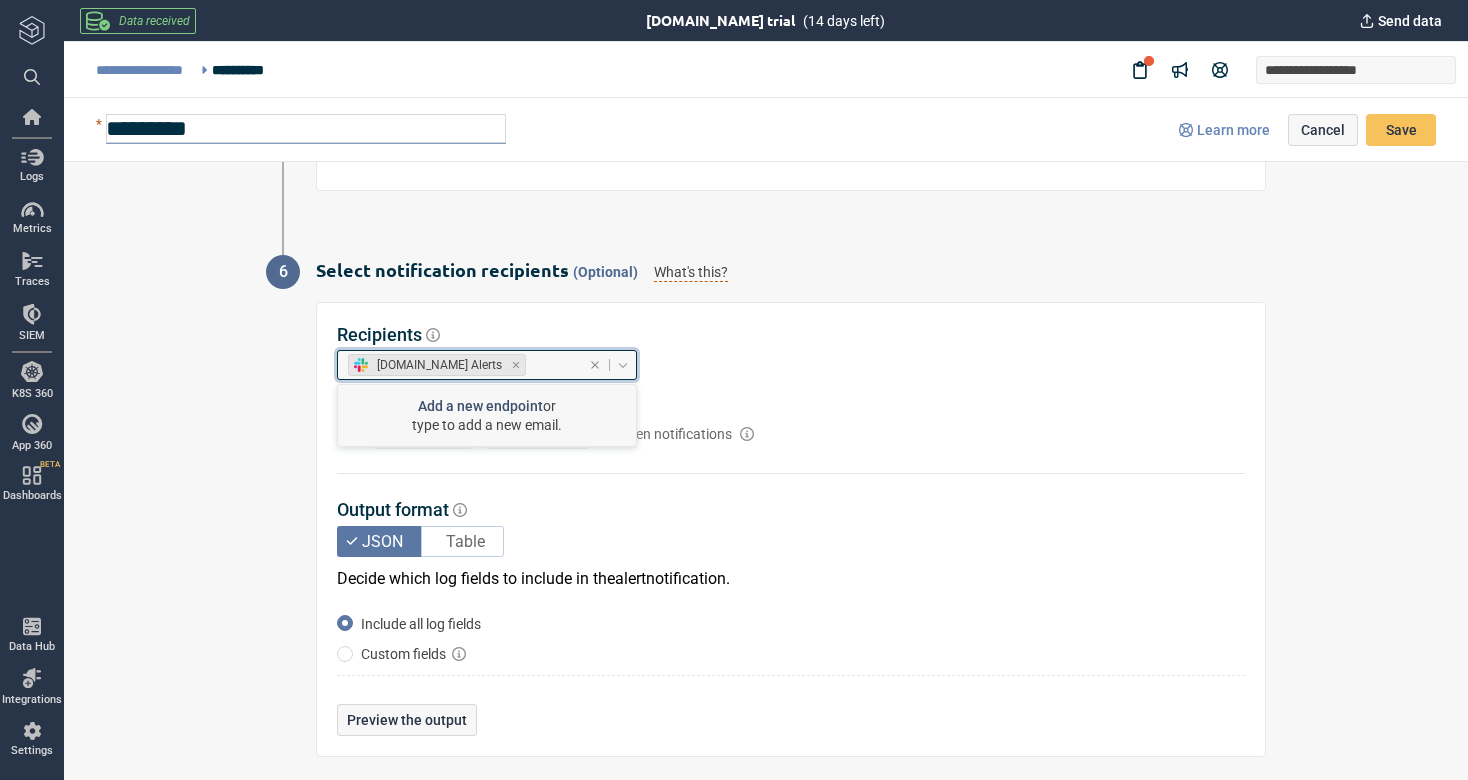 click on "Add a new endpoint" at bounding box center [480, 406] 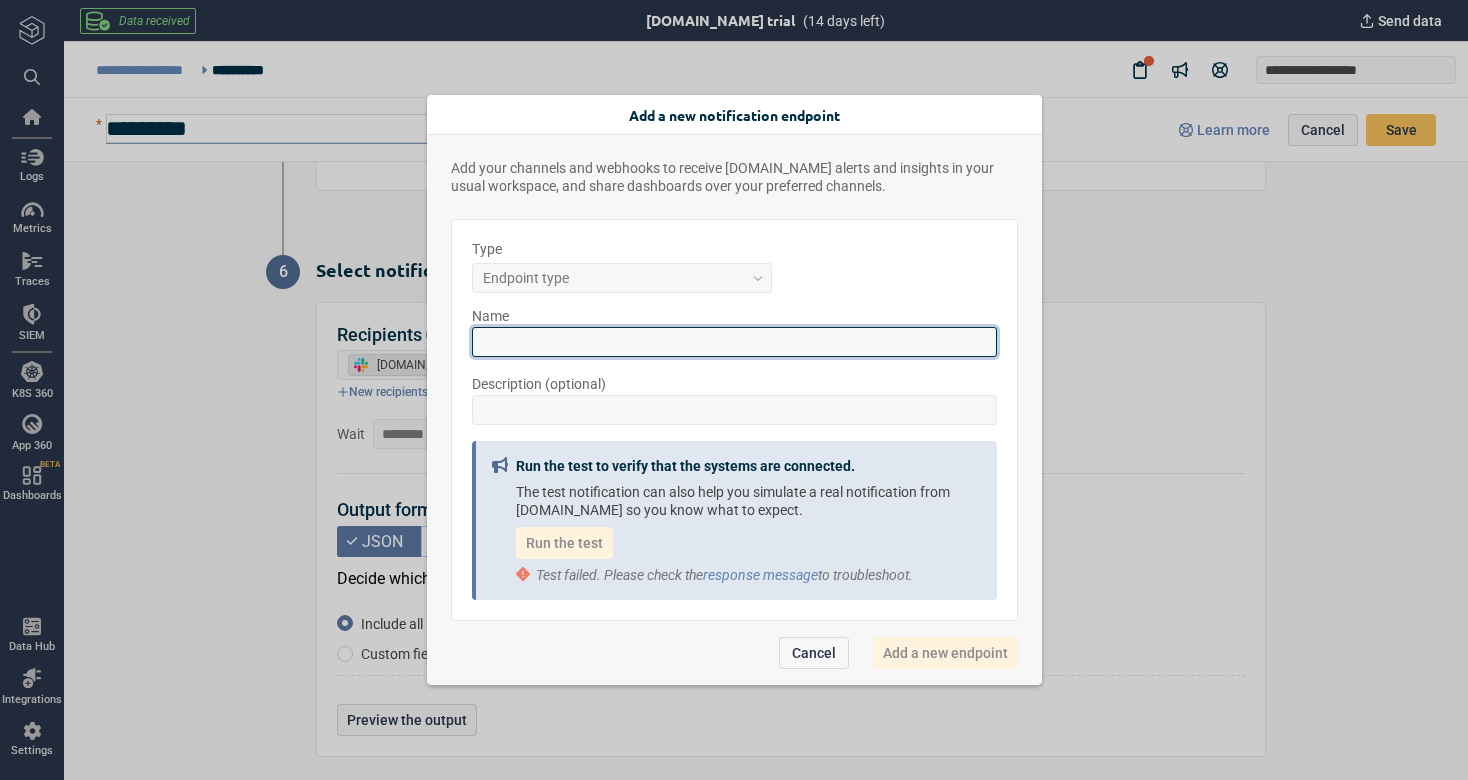 click at bounding box center (734, 342) 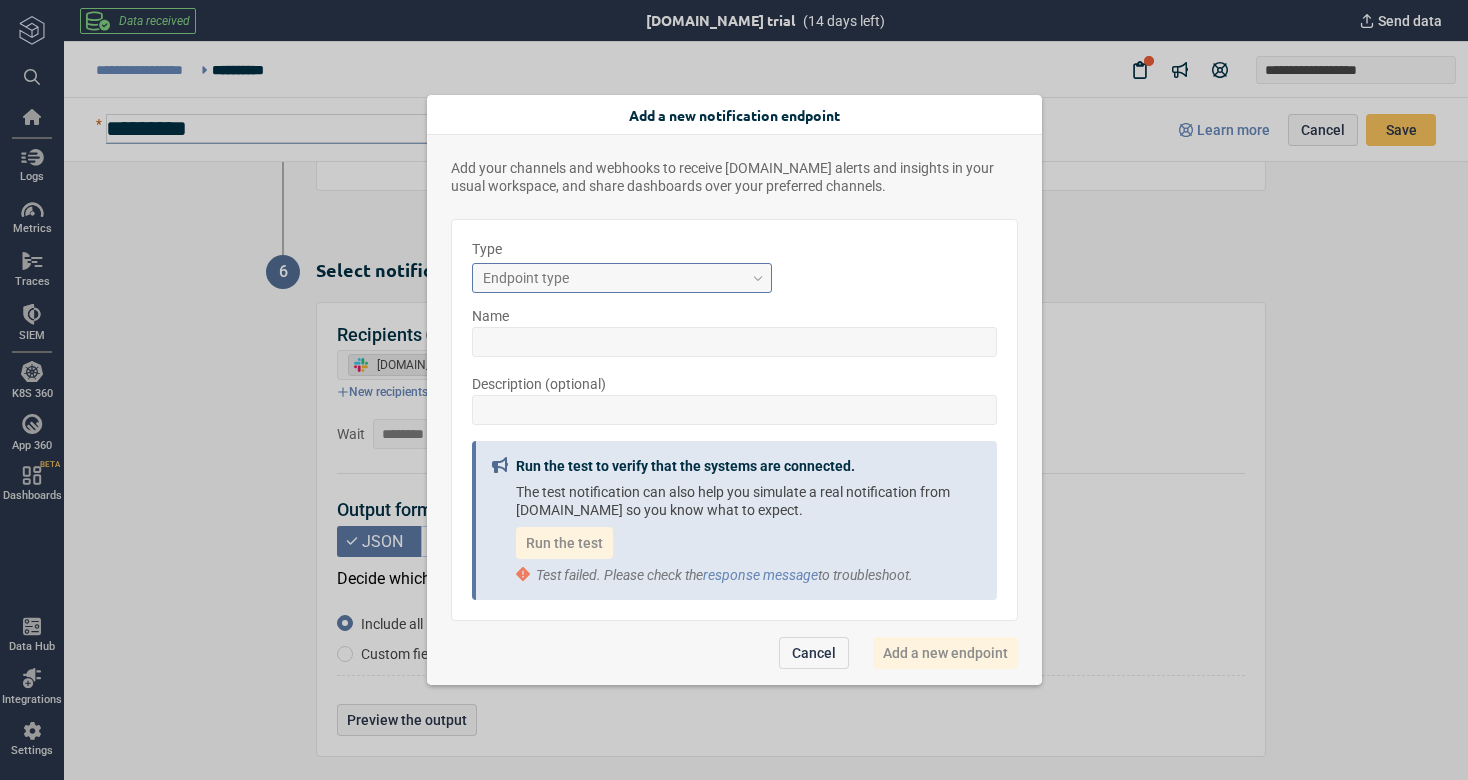 click on "Endpoint type" at bounding box center (613, 277) 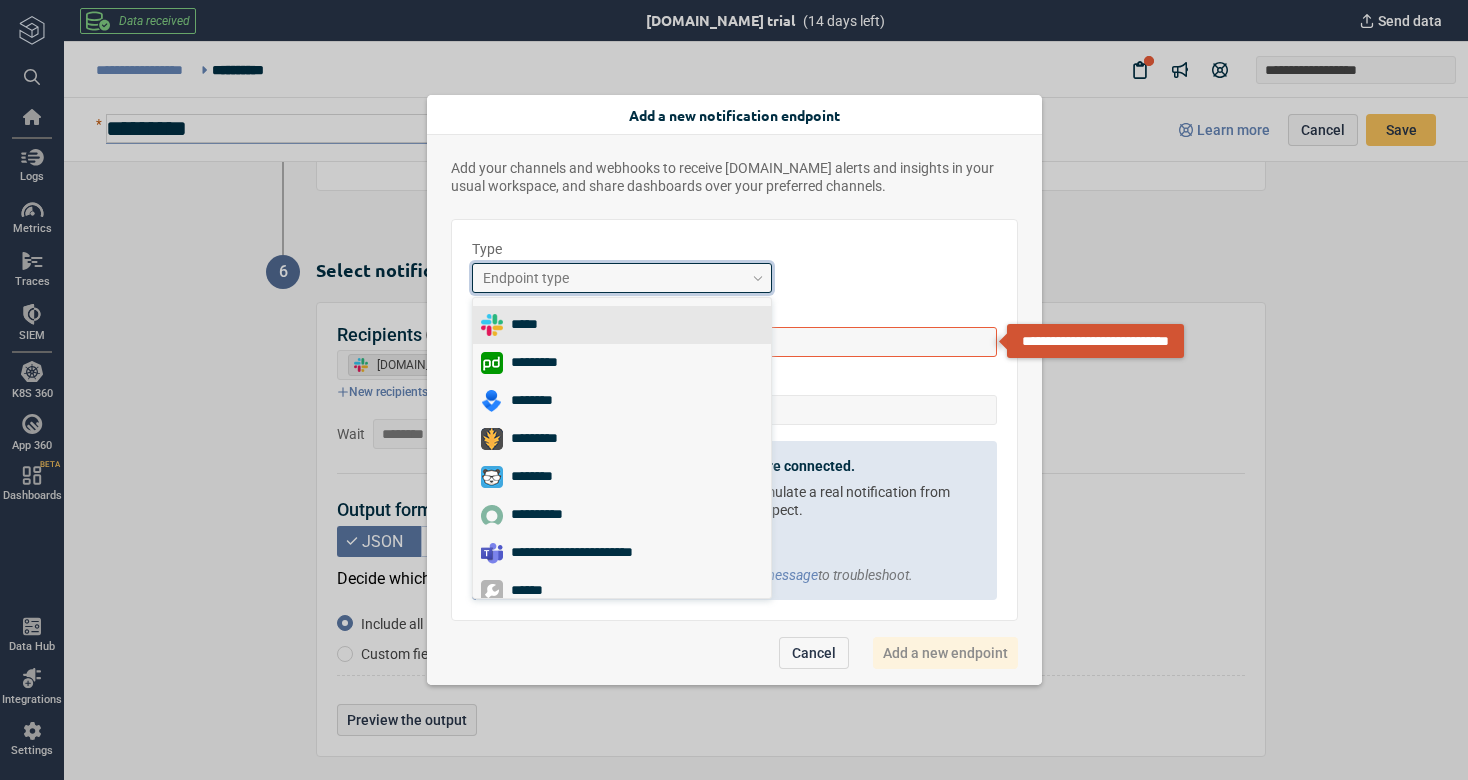 click on "*****" at bounding box center [622, 325] 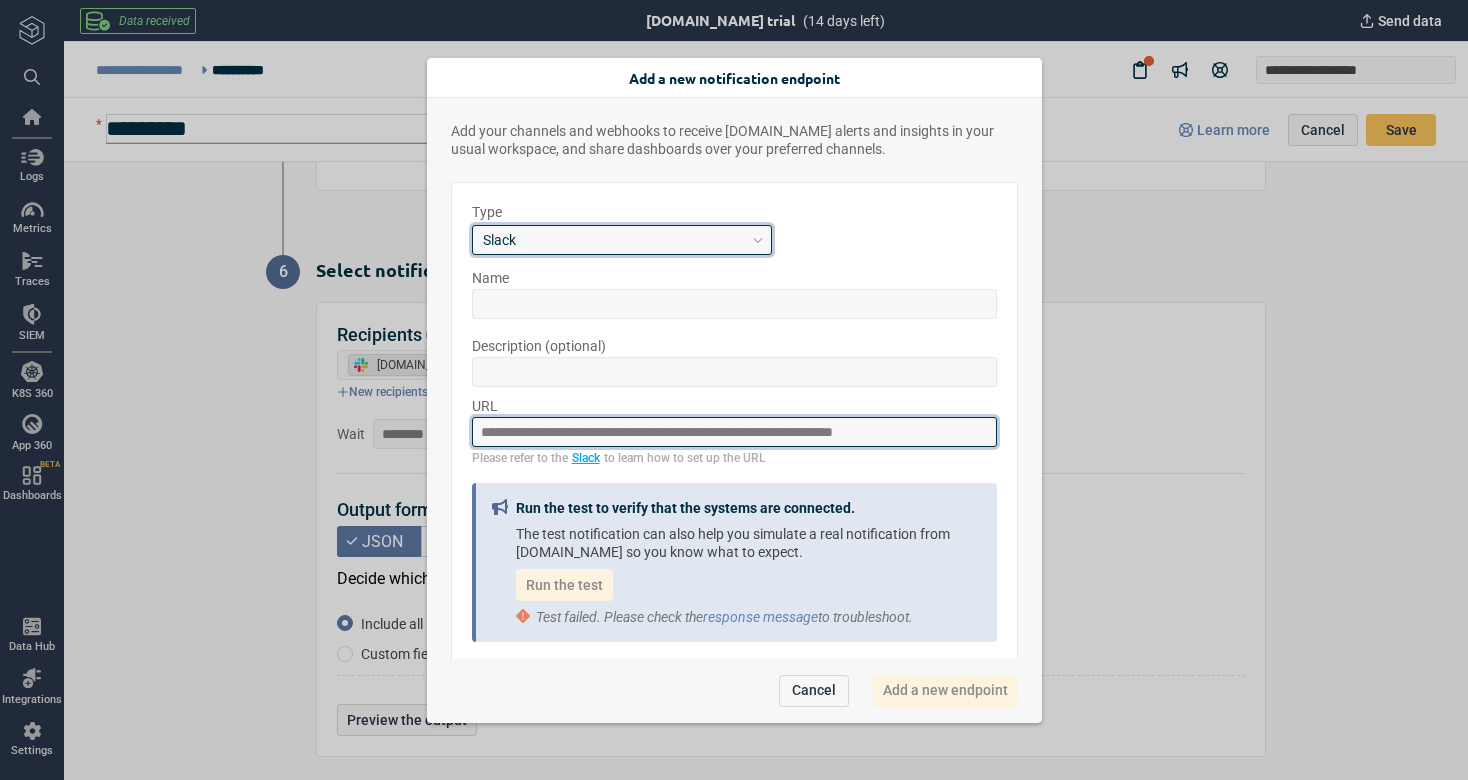 click at bounding box center [734, 432] 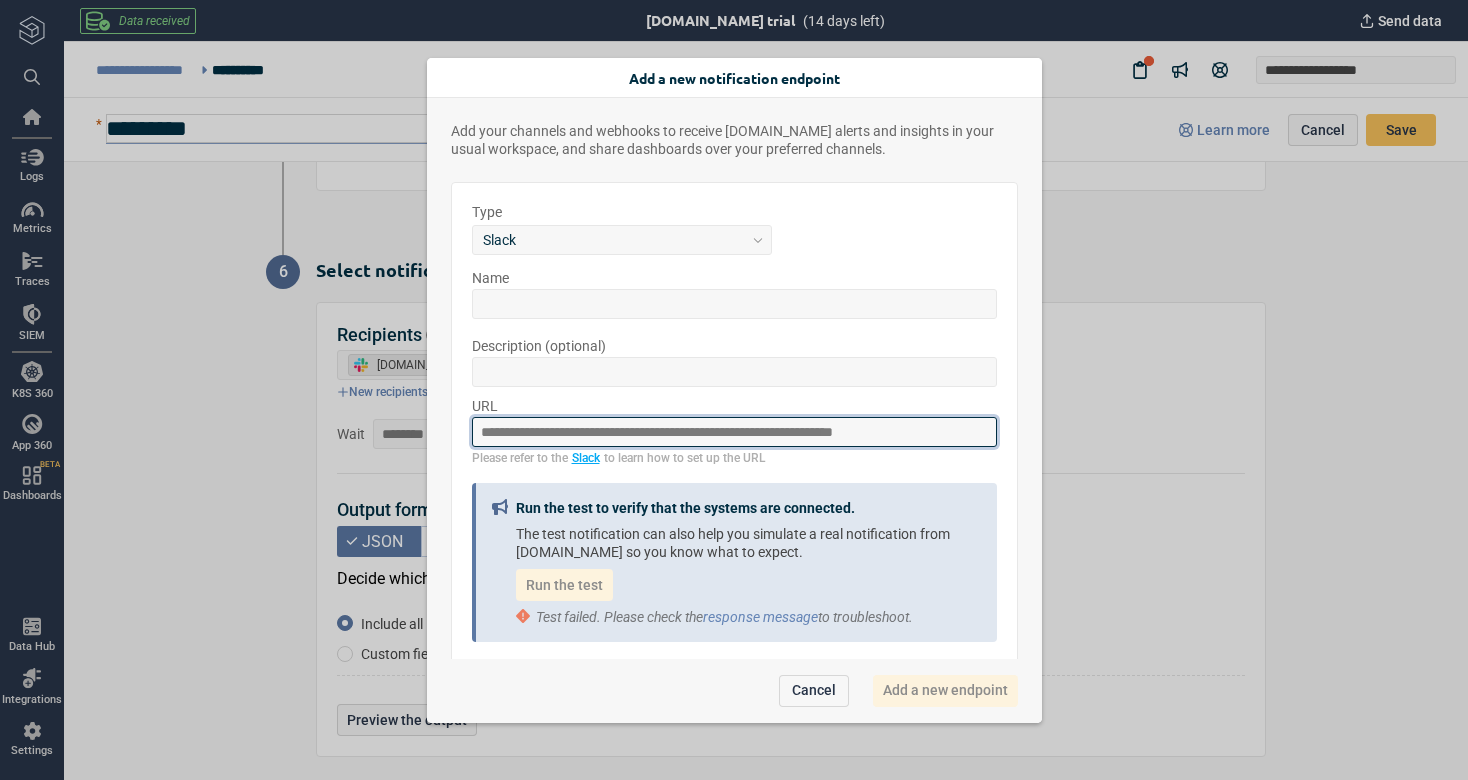 paste on "**********" 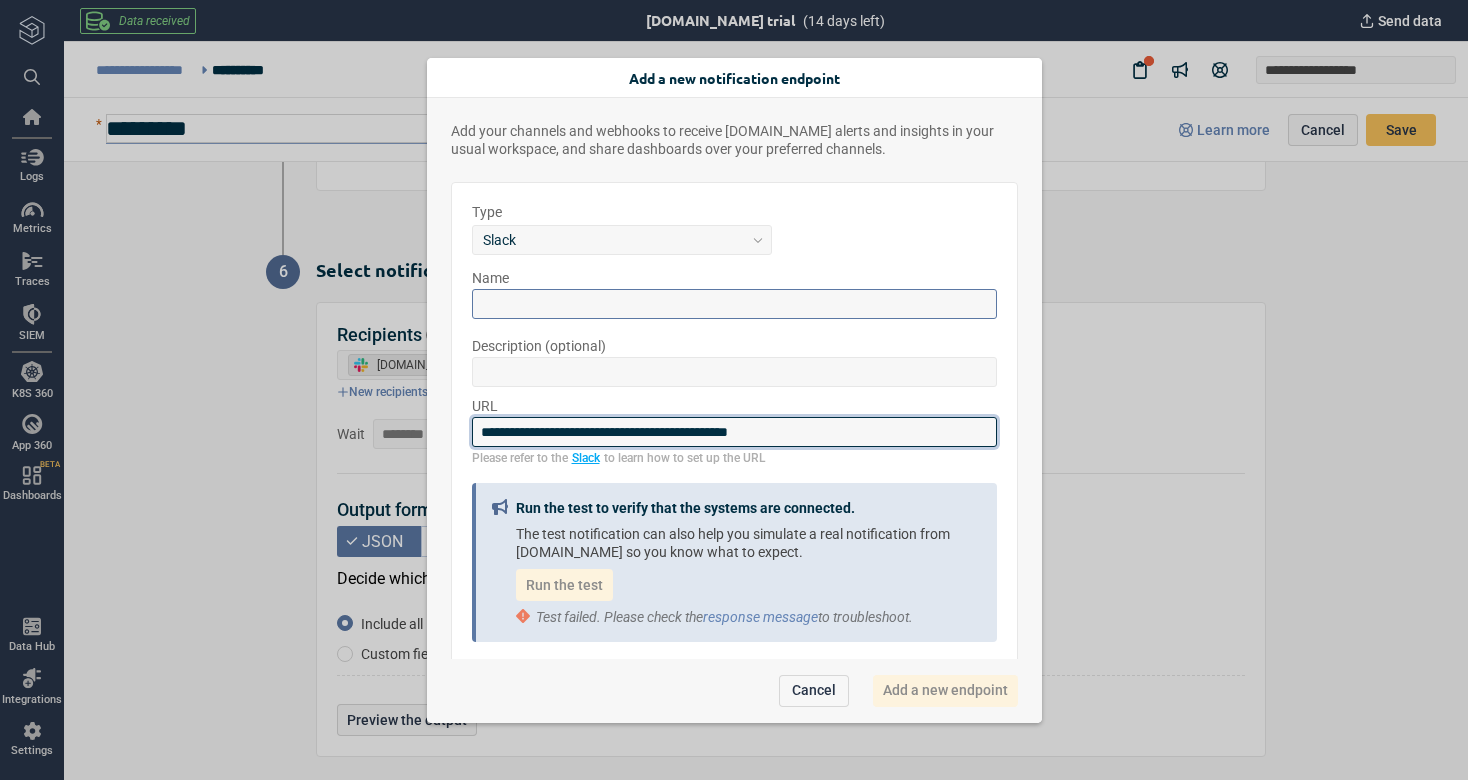 type on "**********" 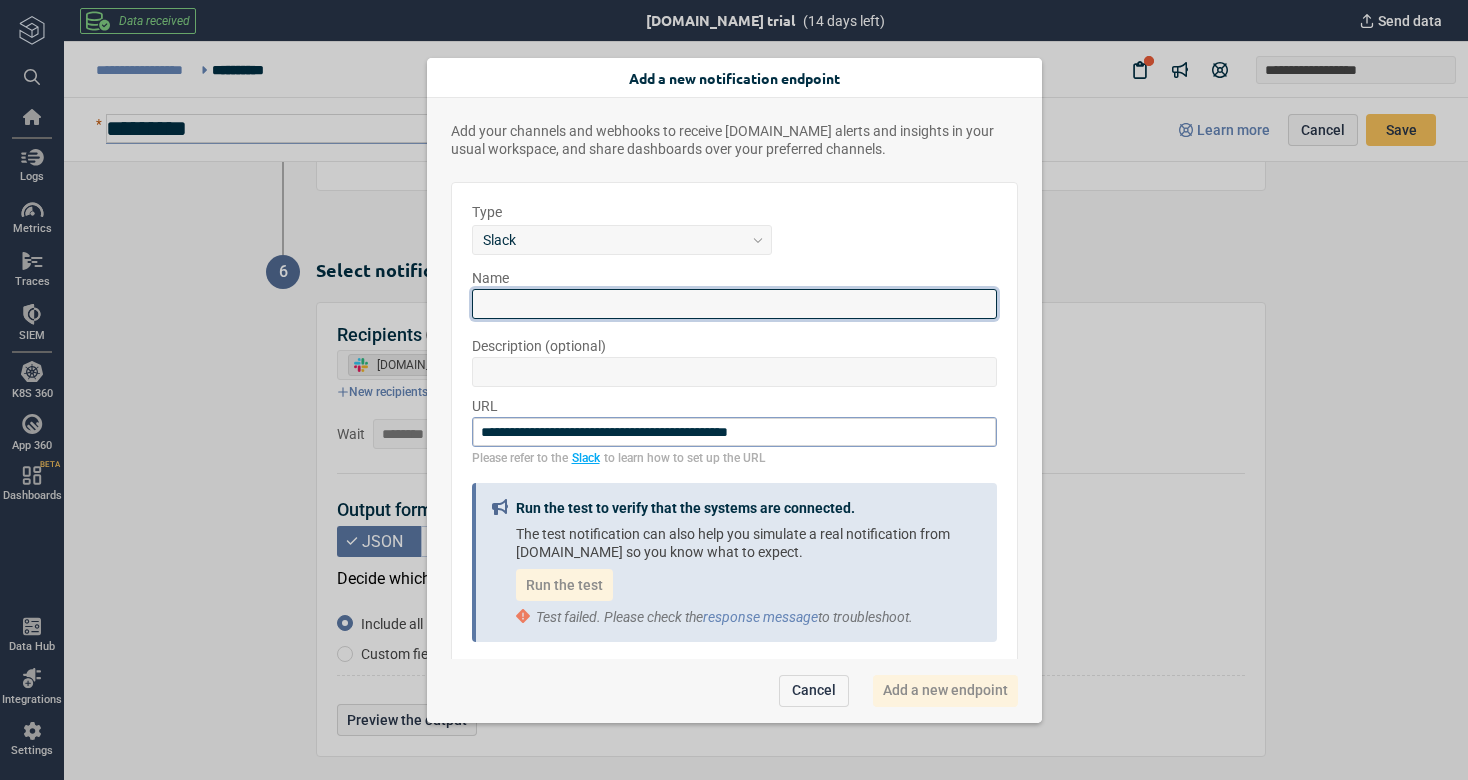 click at bounding box center (734, 304) 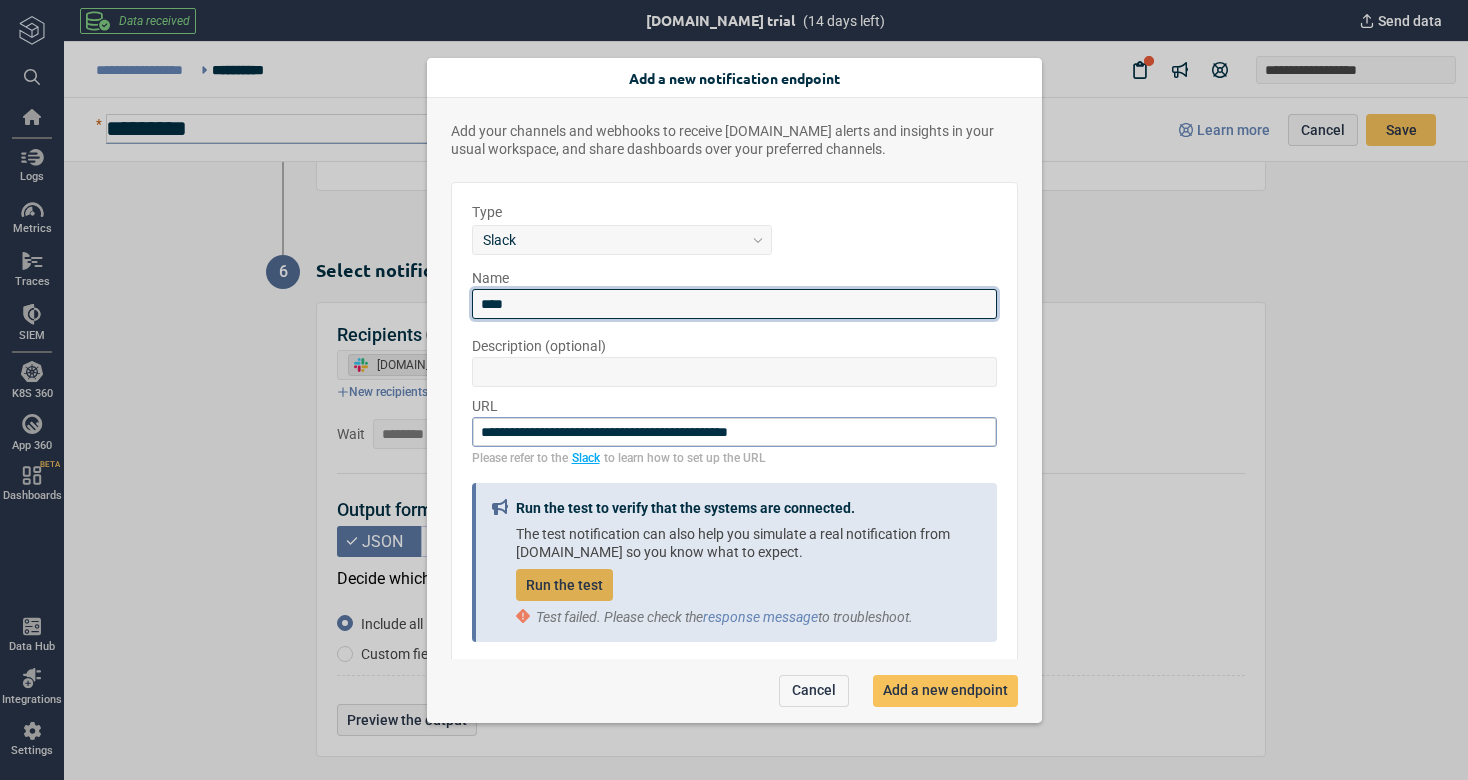 type on "****" 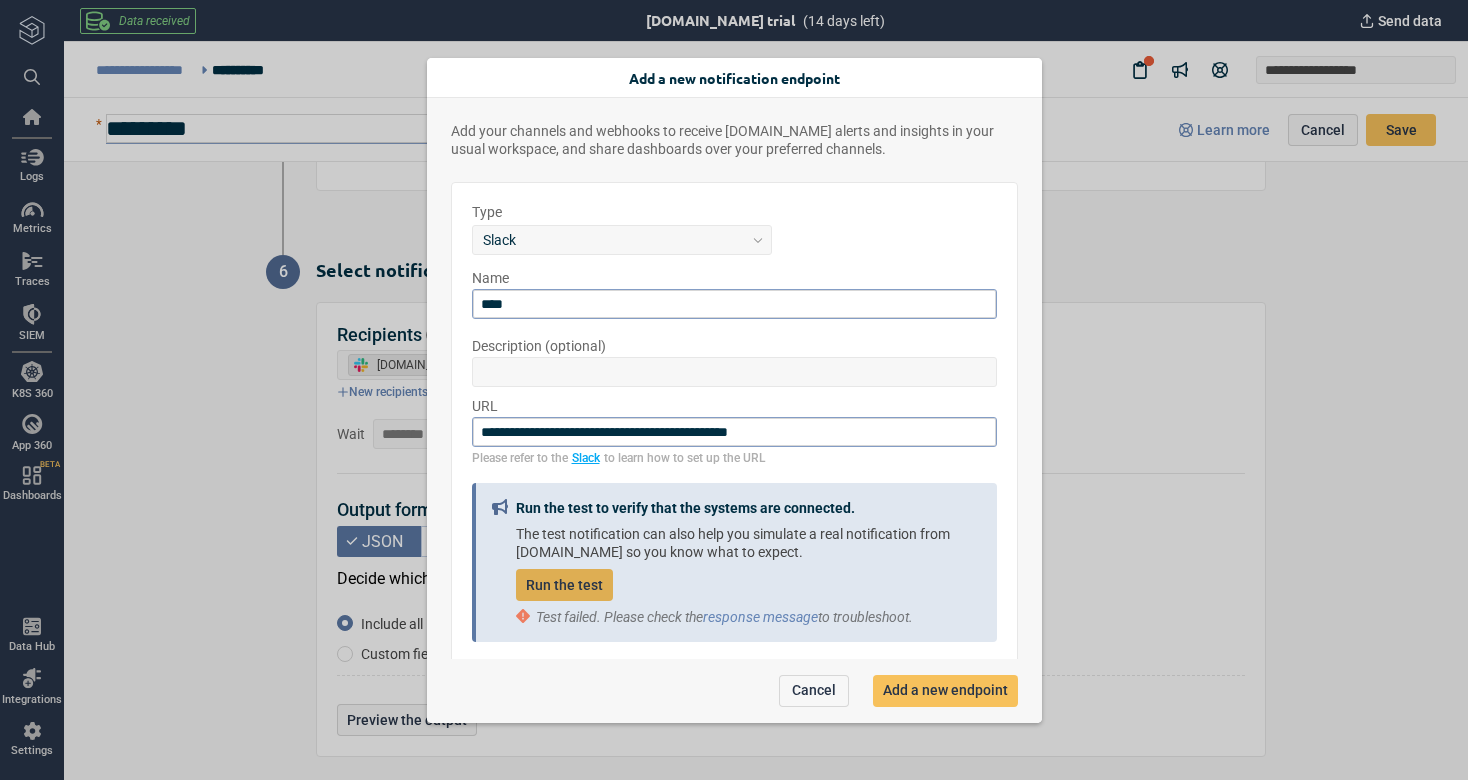 click on "Run the test" at bounding box center [564, 585] 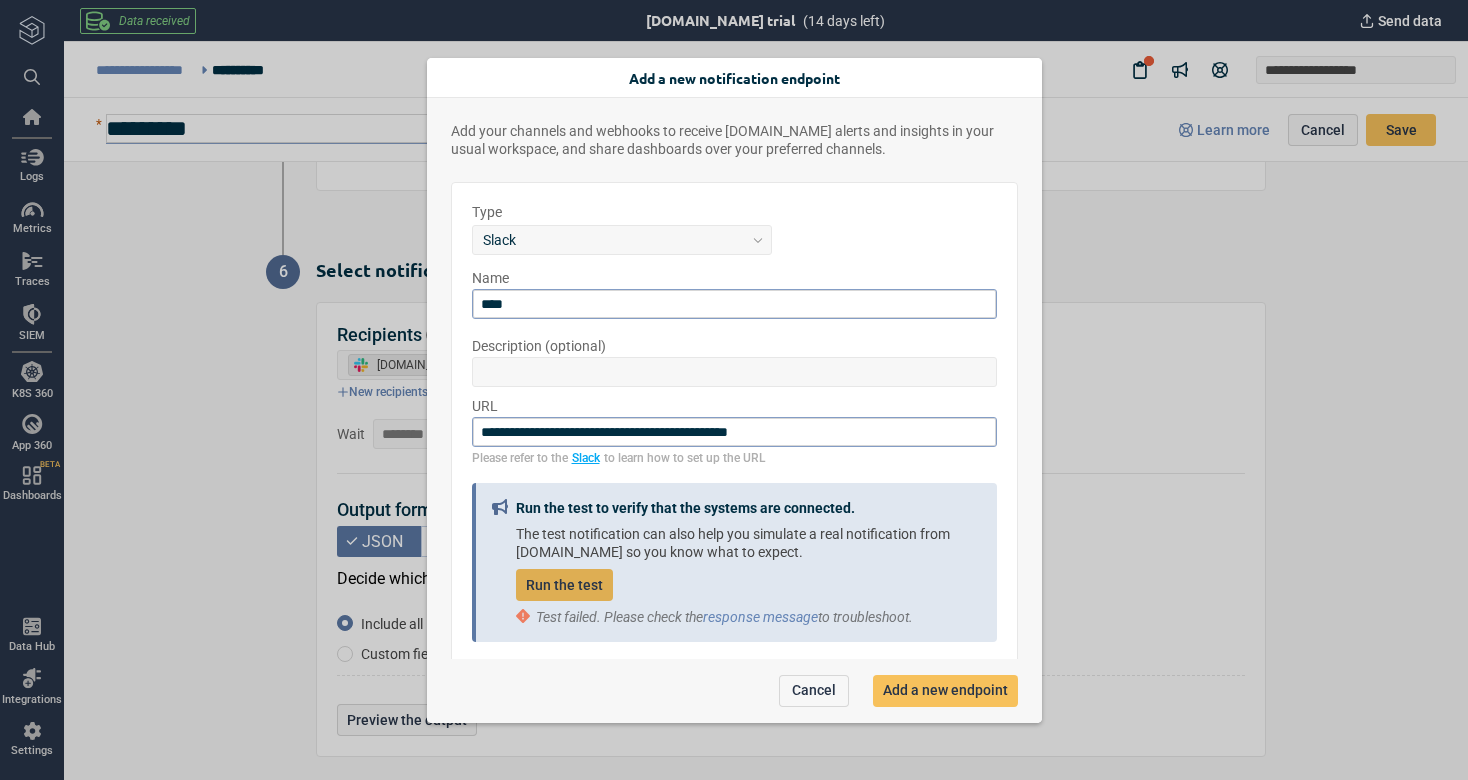 click on "Run the test" at bounding box center (564, 585) 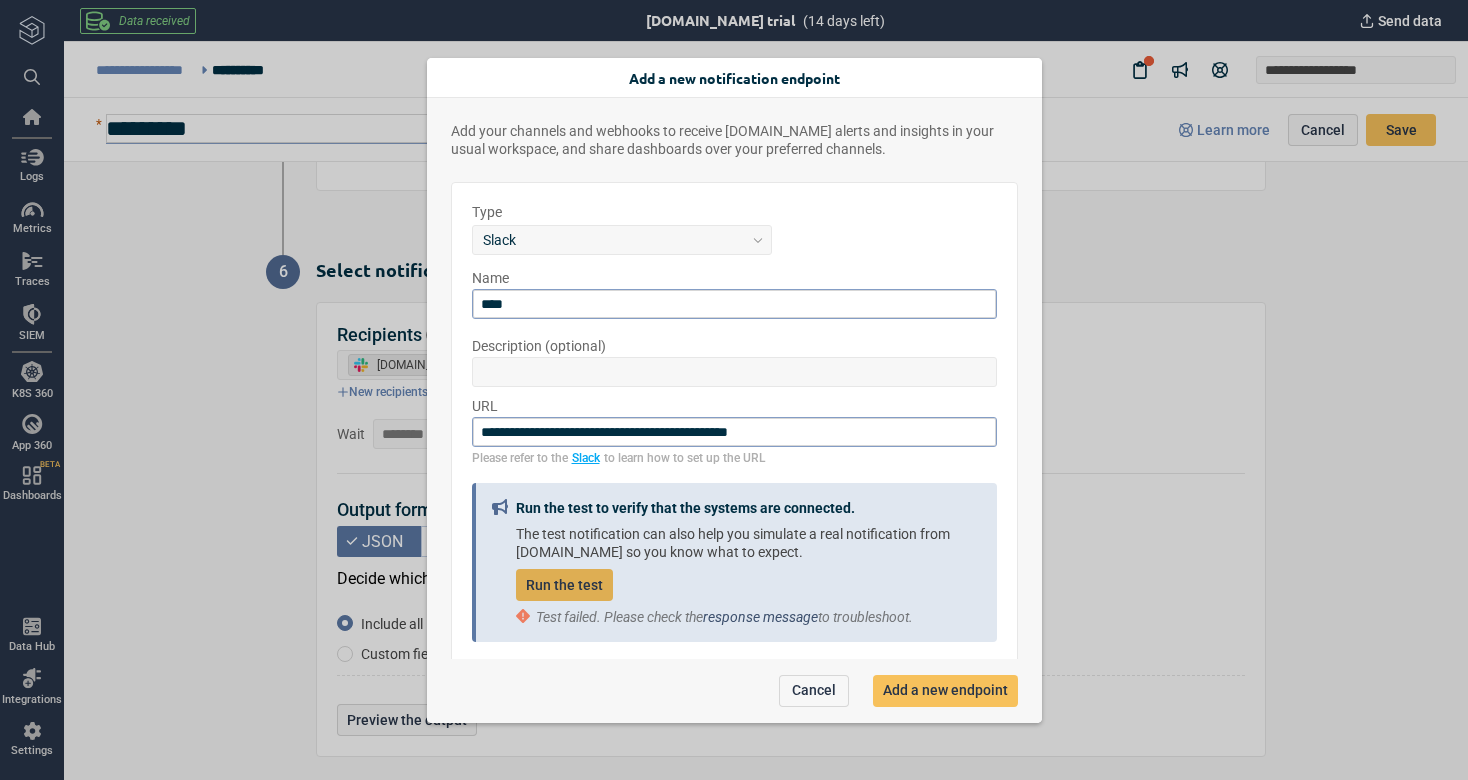 click on "response message" at bounding box center [760, 617] 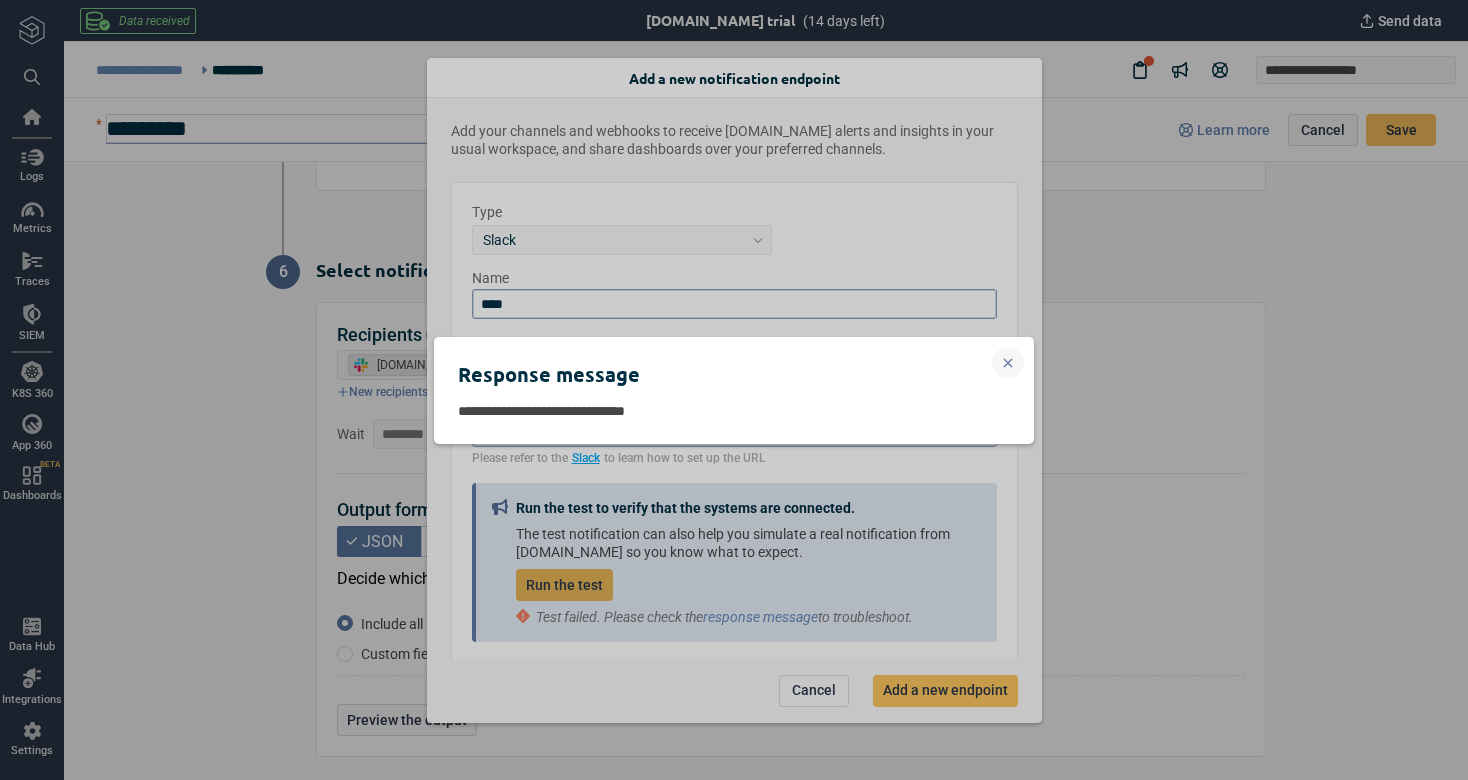 click 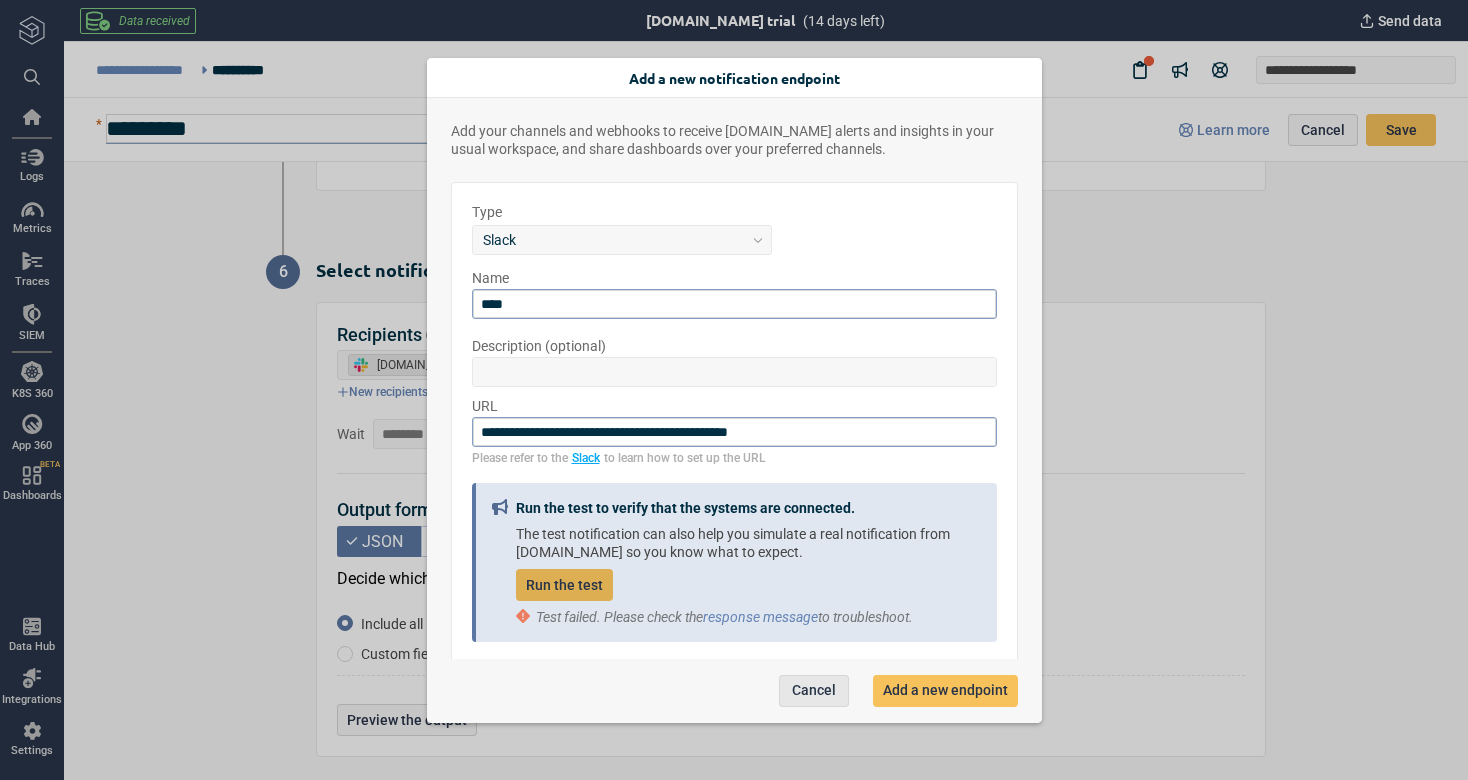 click on "Cancel" at bounding box center [814, 690] 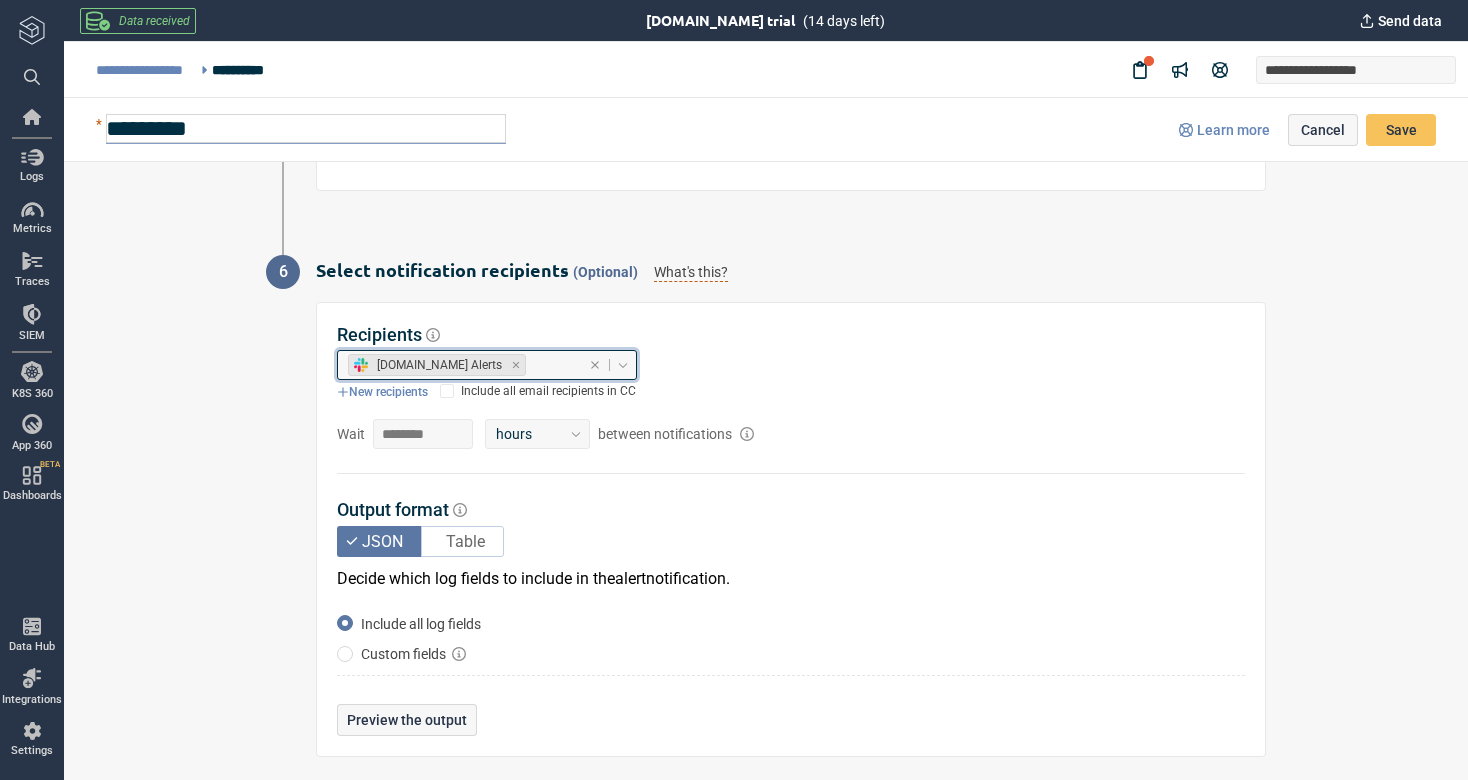 click on "[DOMAIN_NAME] Alerts" at bounding box center (439, 365) 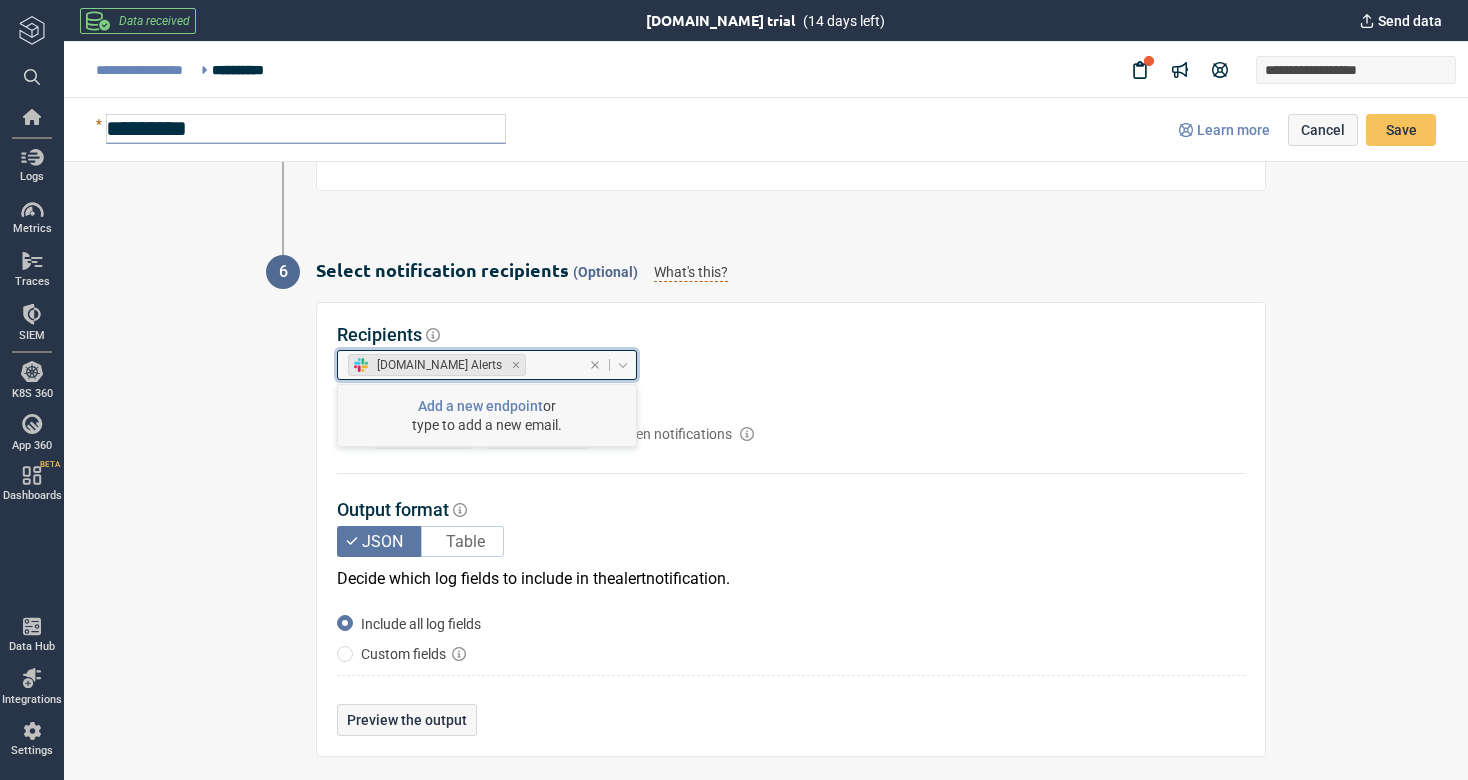 click at bounding box center [361, 365] 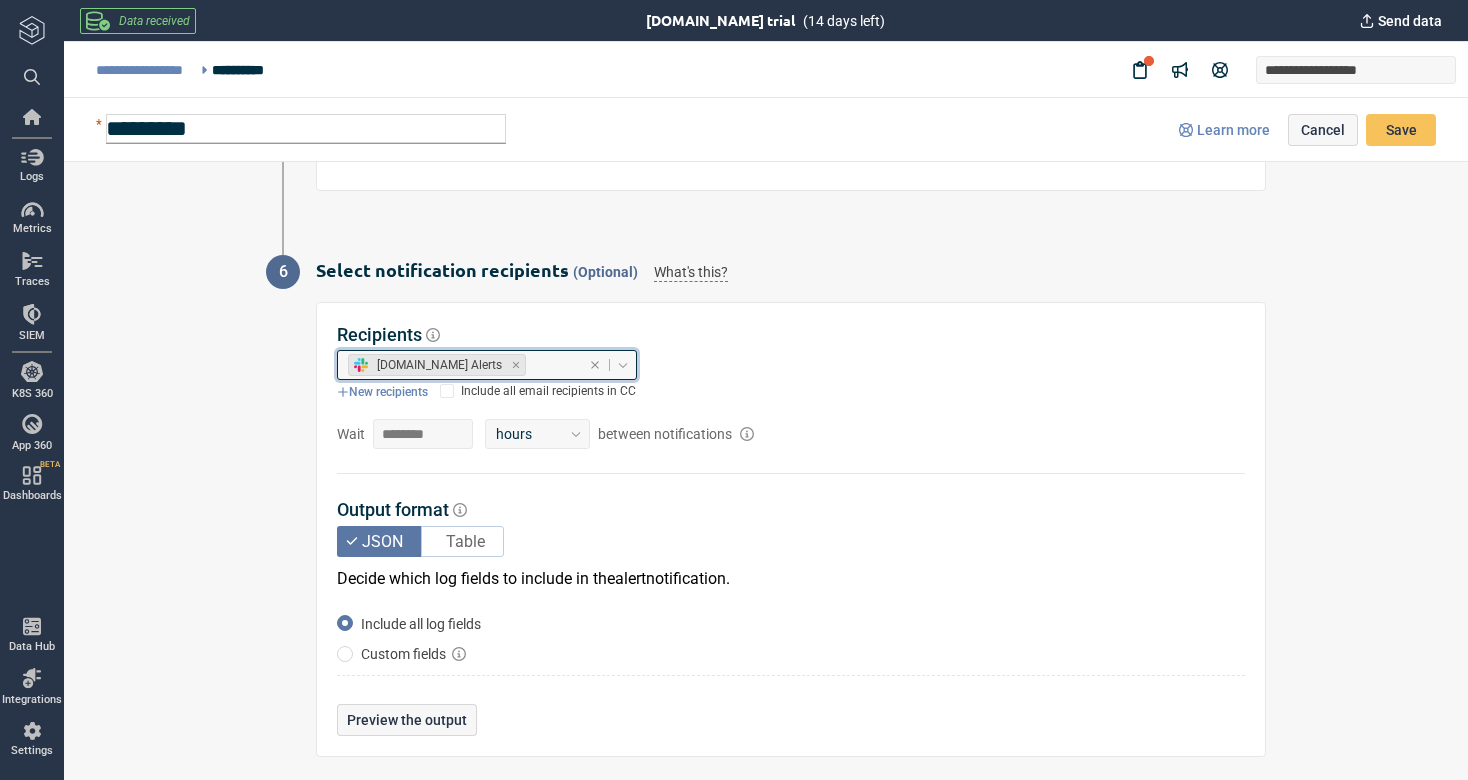 click at bounding box center [361, 365] 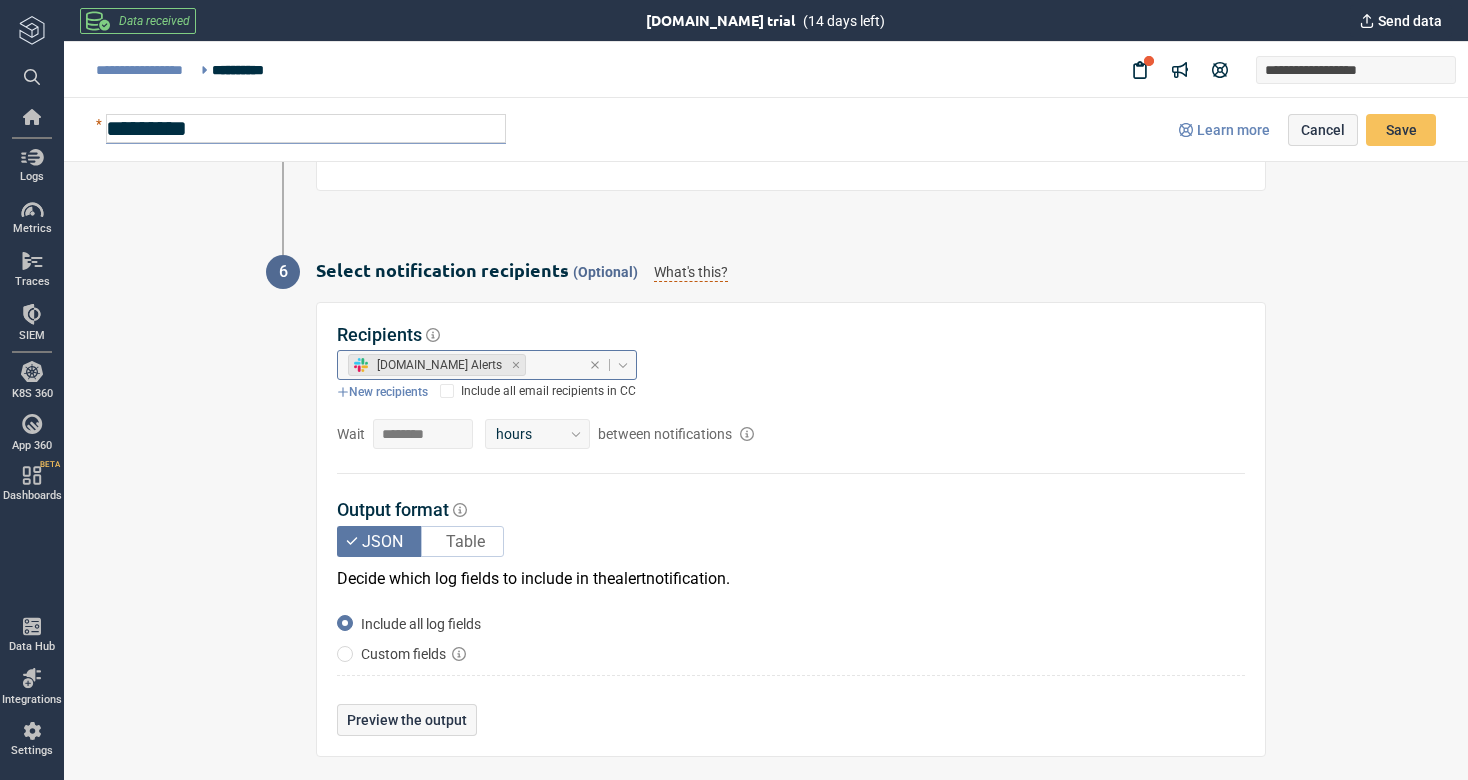 click on "Logz.io Alerts  New recipients Include all email recipients in CC" at bounding box center [545, 378] 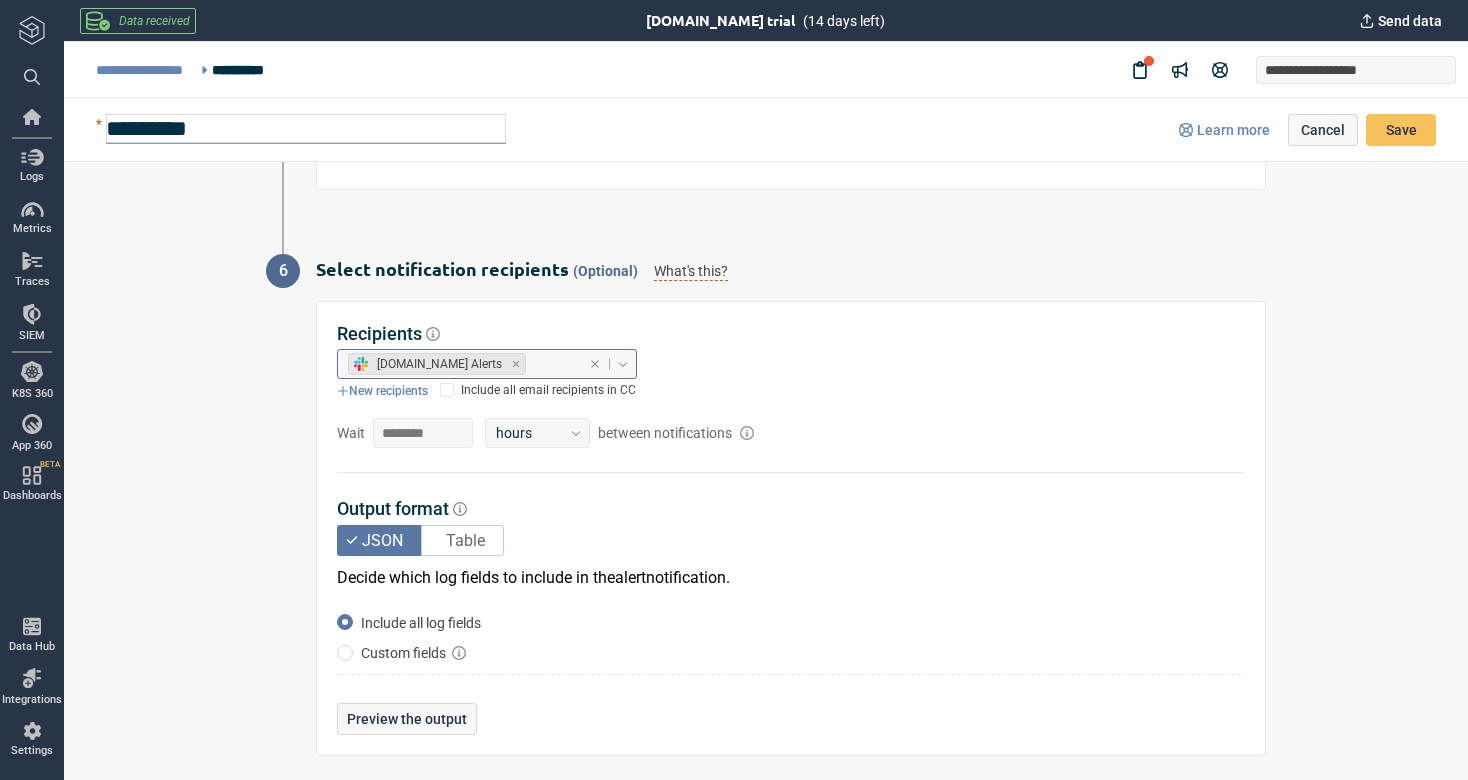 scroll, scrollTop: 1715, scrollLeft: 0, axis: vertical 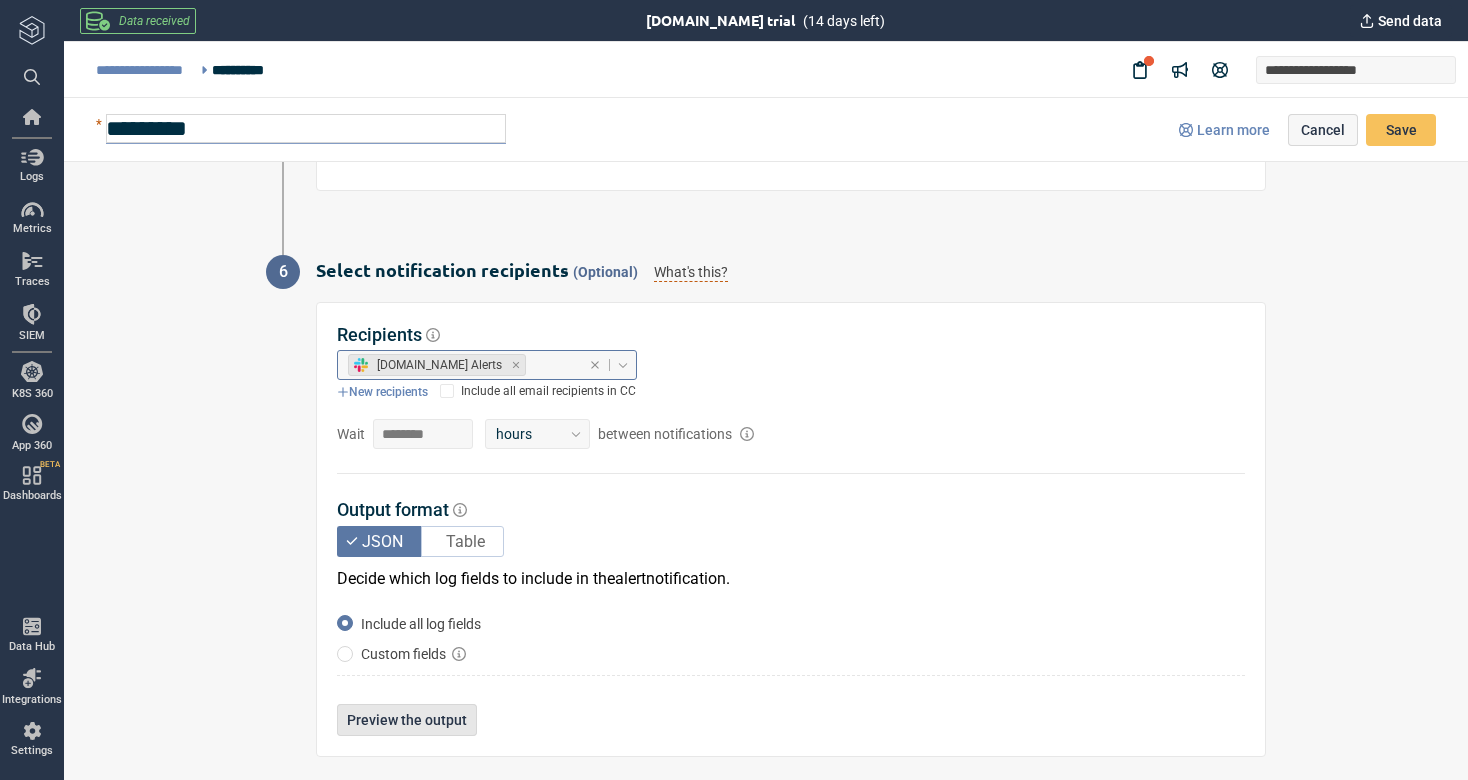 click on "Preview the output" at bounding box center (407, 720) 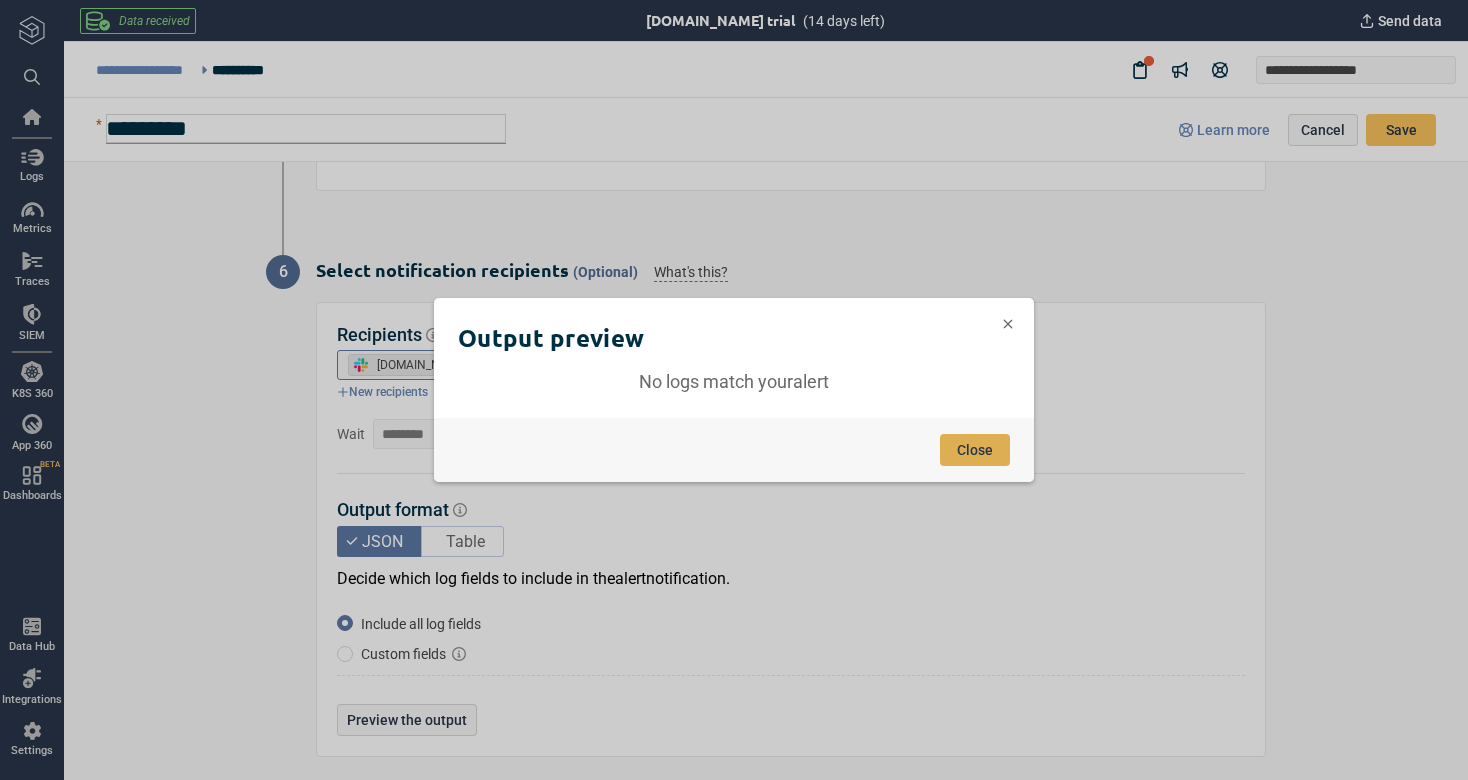 click on "Close" at bounding box center [975, 450] 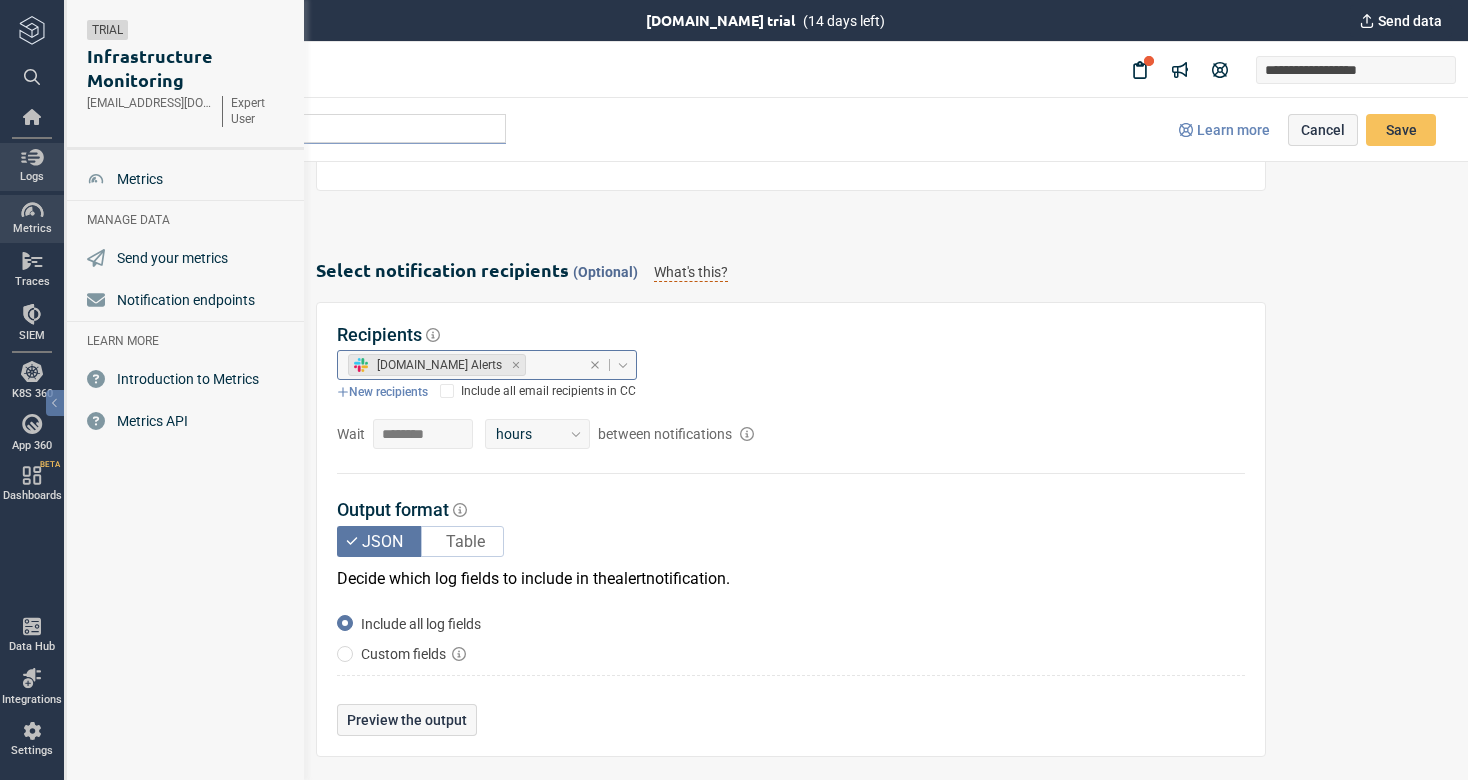 click at bounding box center [32, 157] 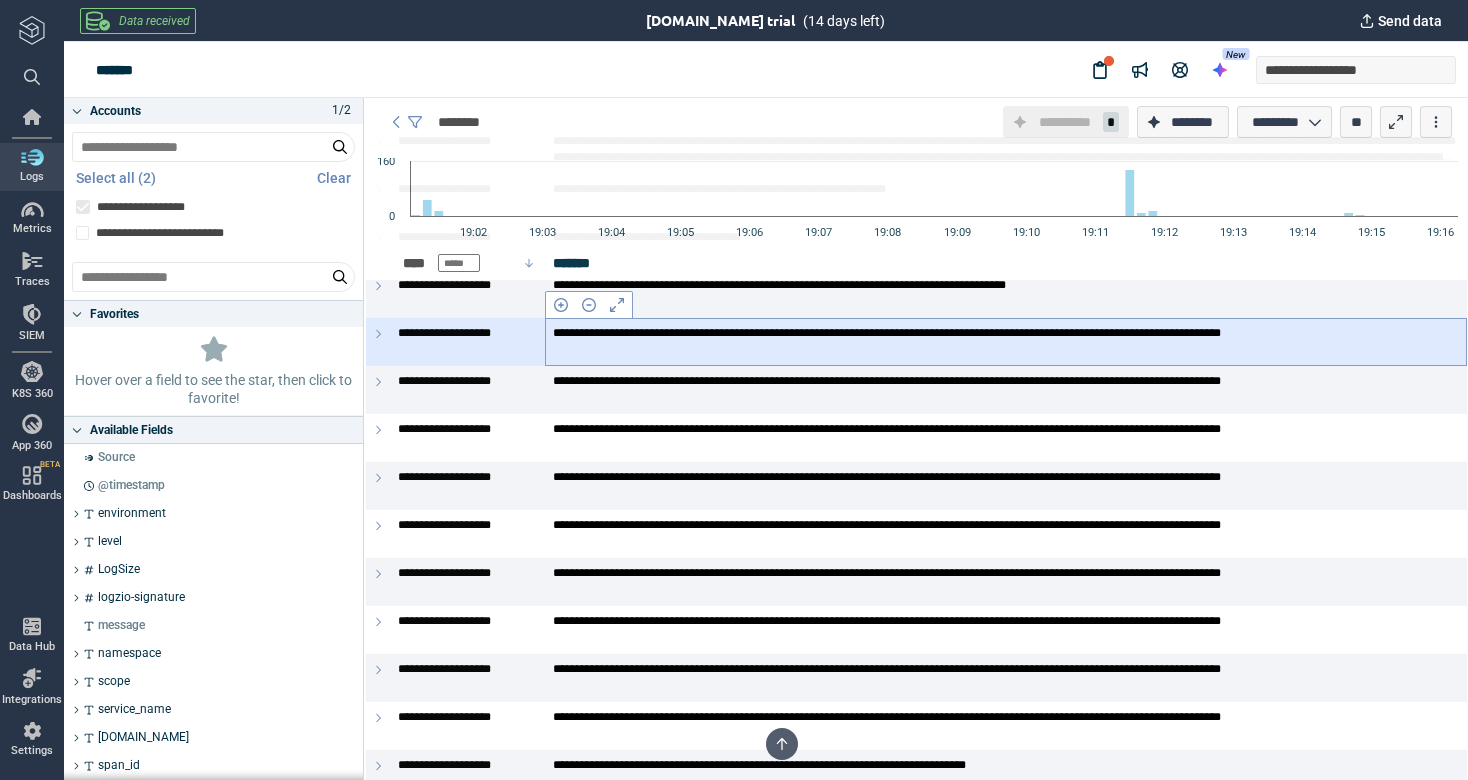 scroll, scrollTop: 801, scrollLeft: 0, axis: vertical 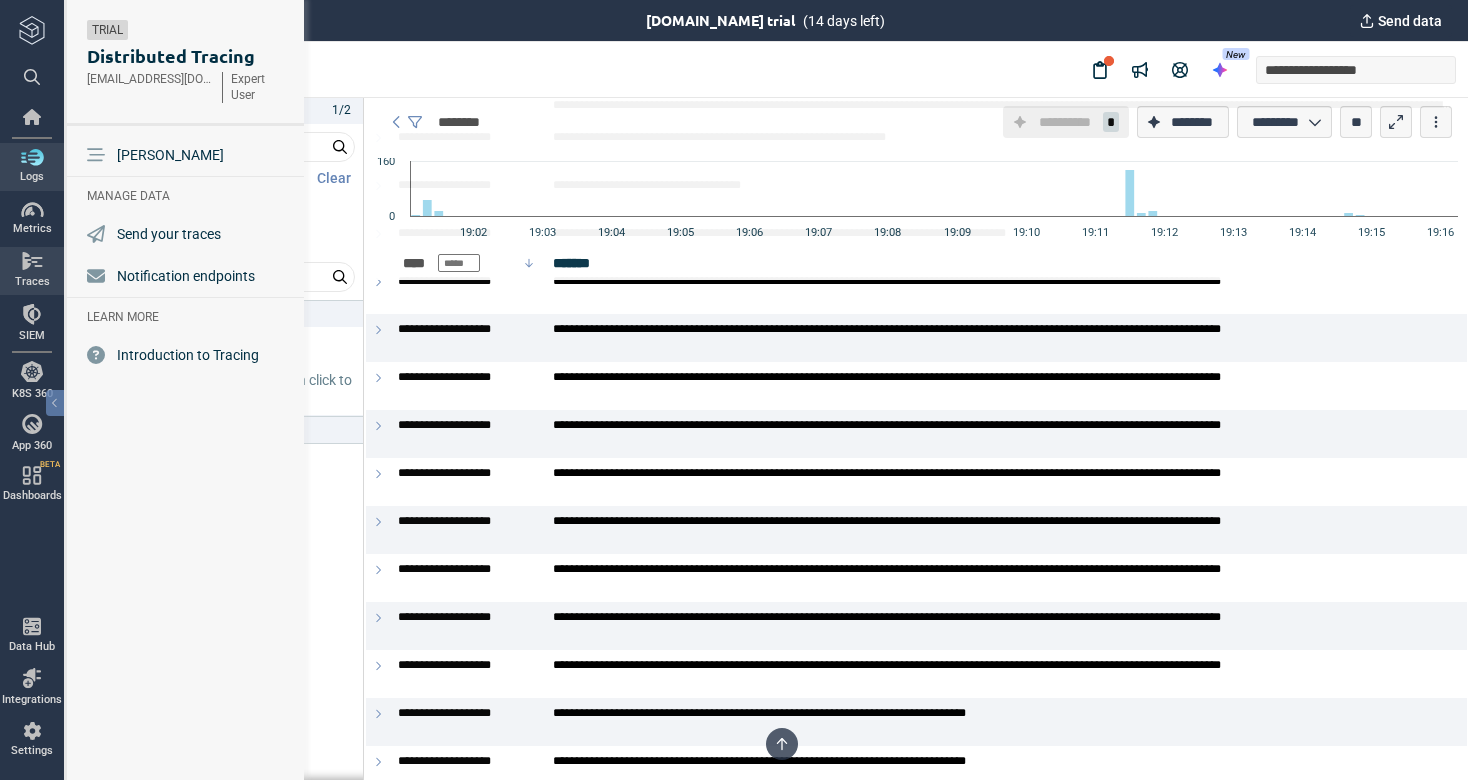 click on "Logs" at bounding box center [32, 177] 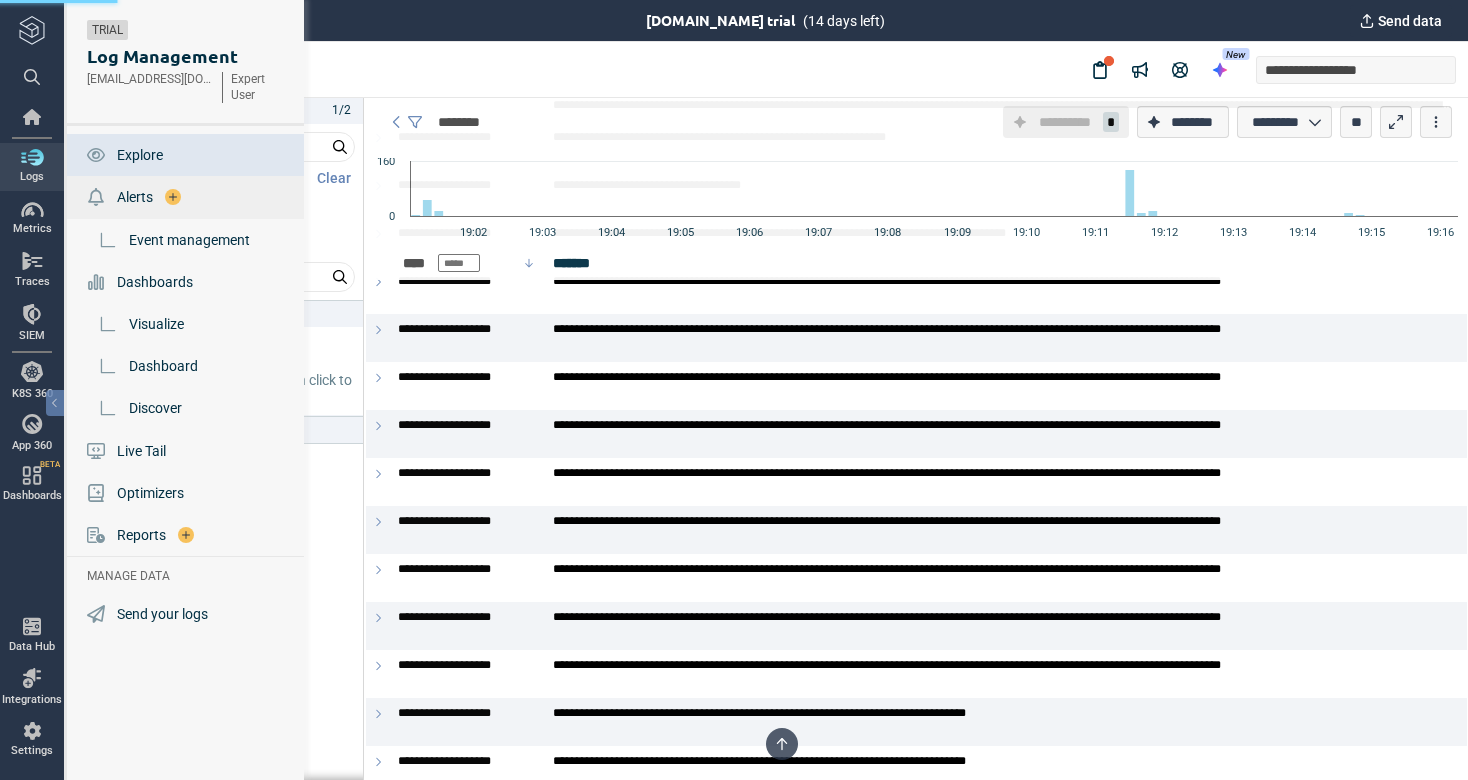 click on "Alerts" at bounding box center [135, 197] 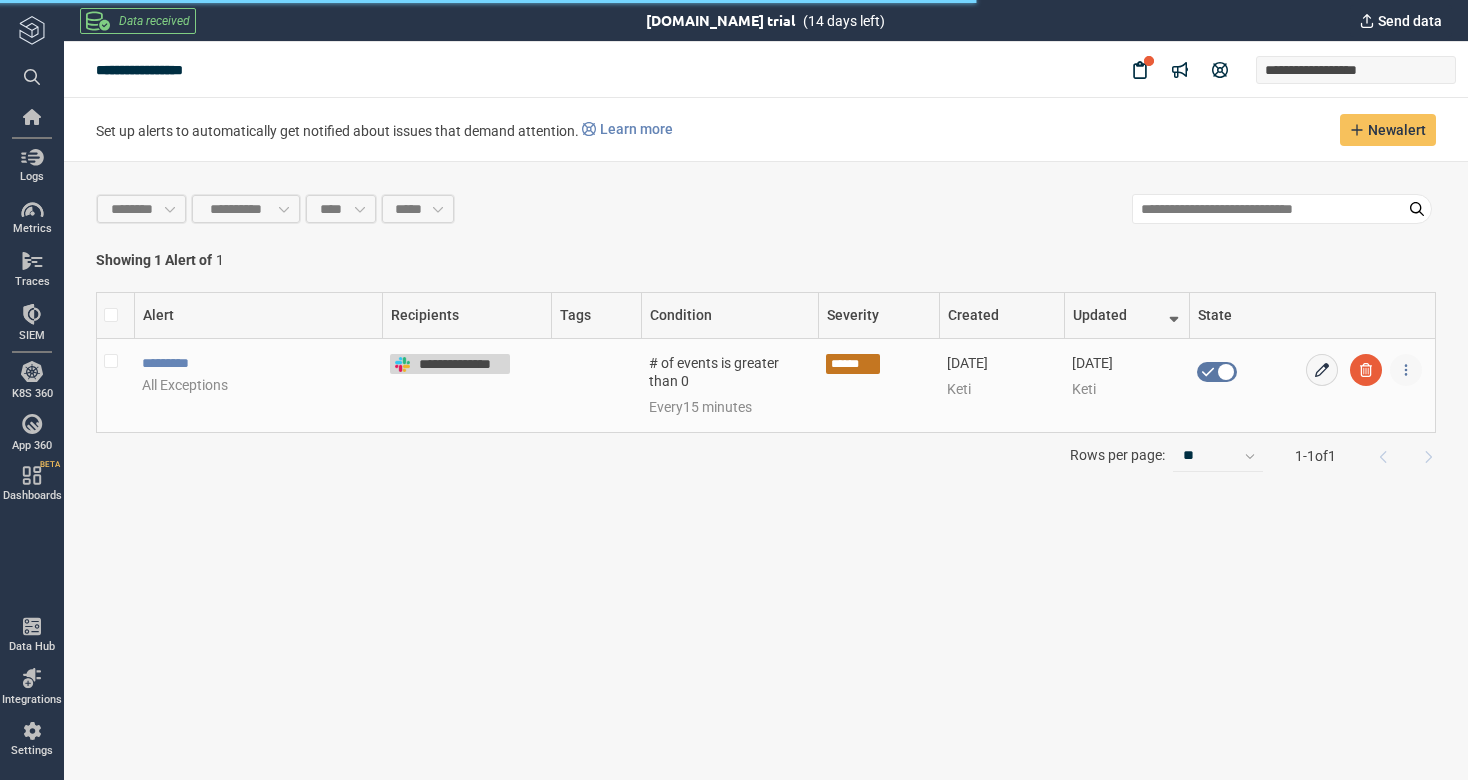 click 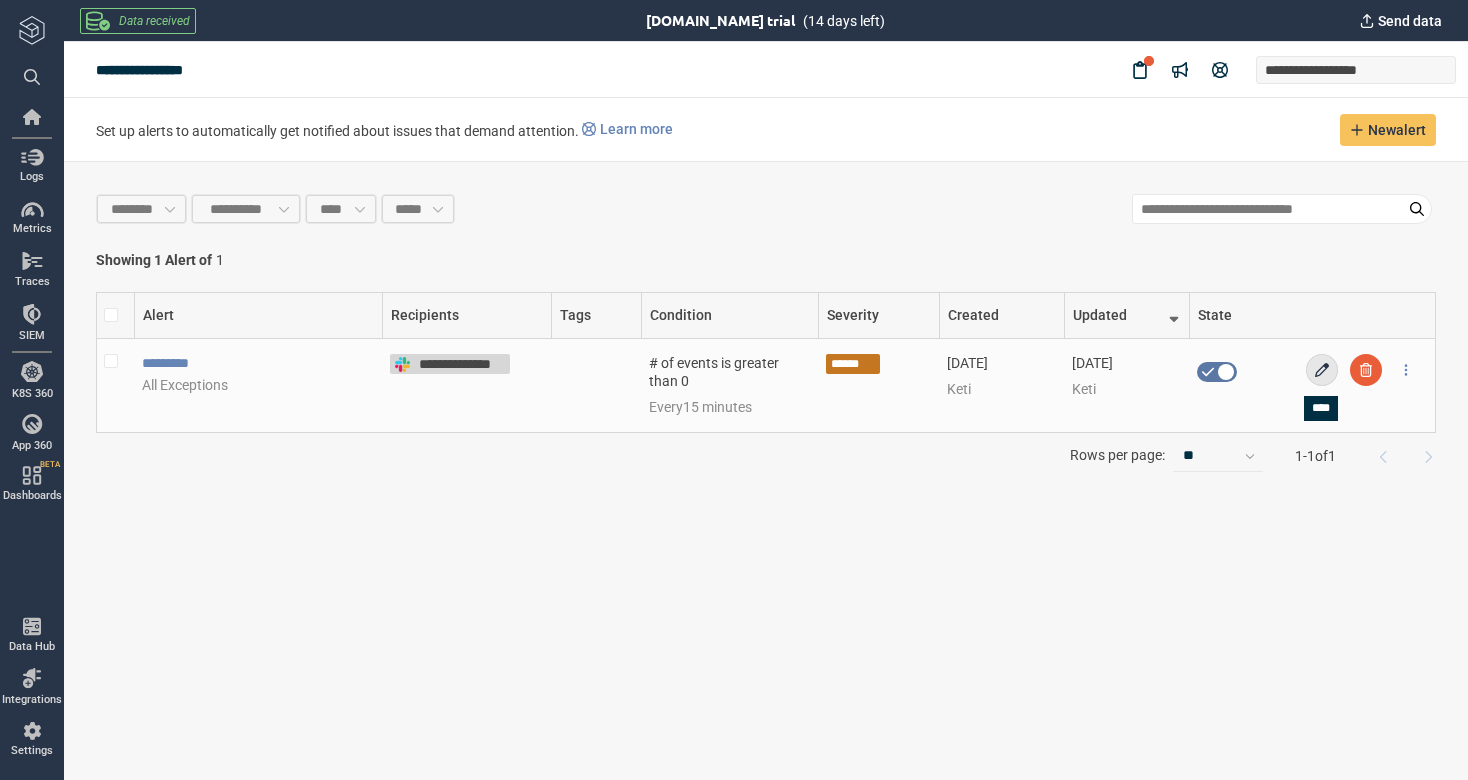 click 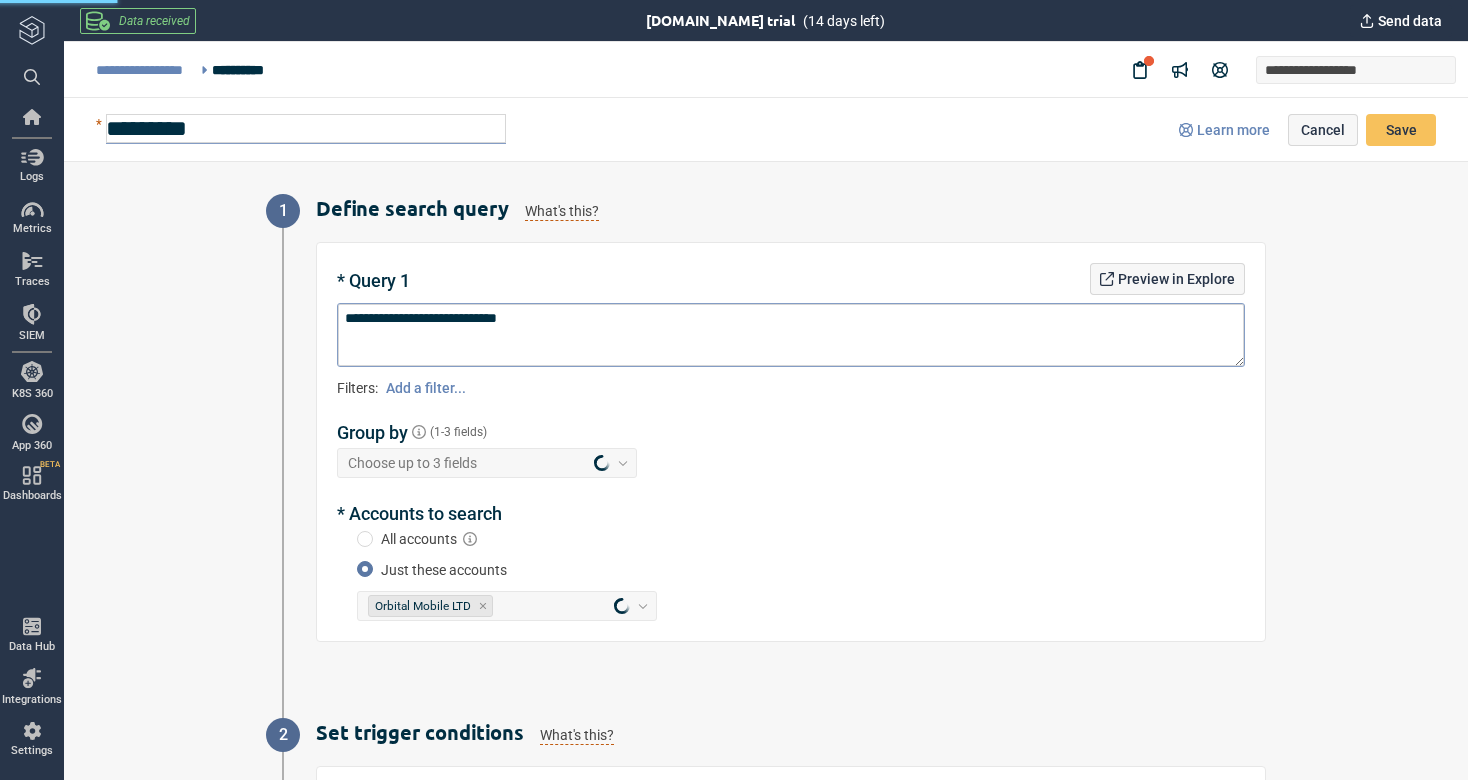 type on "*" 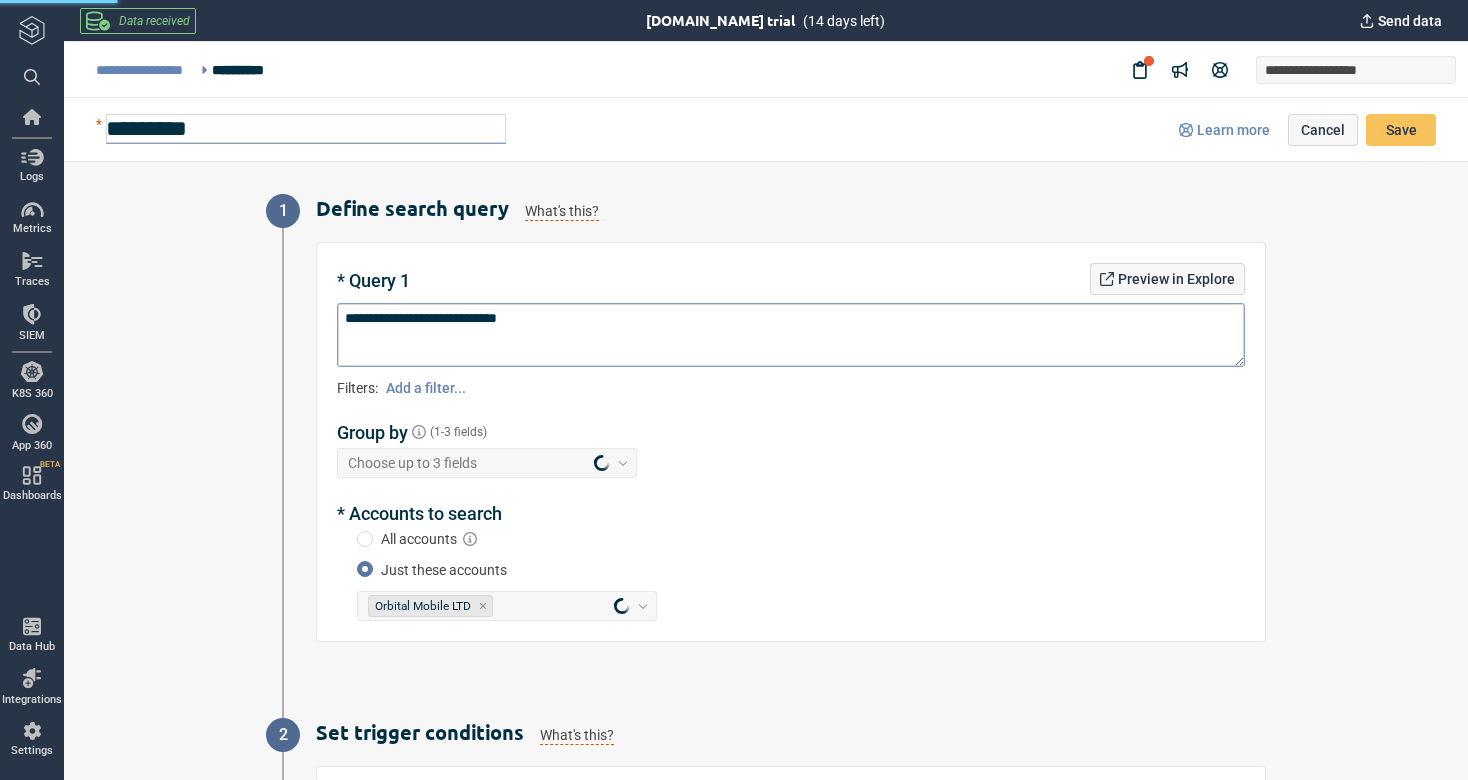 type on "**" 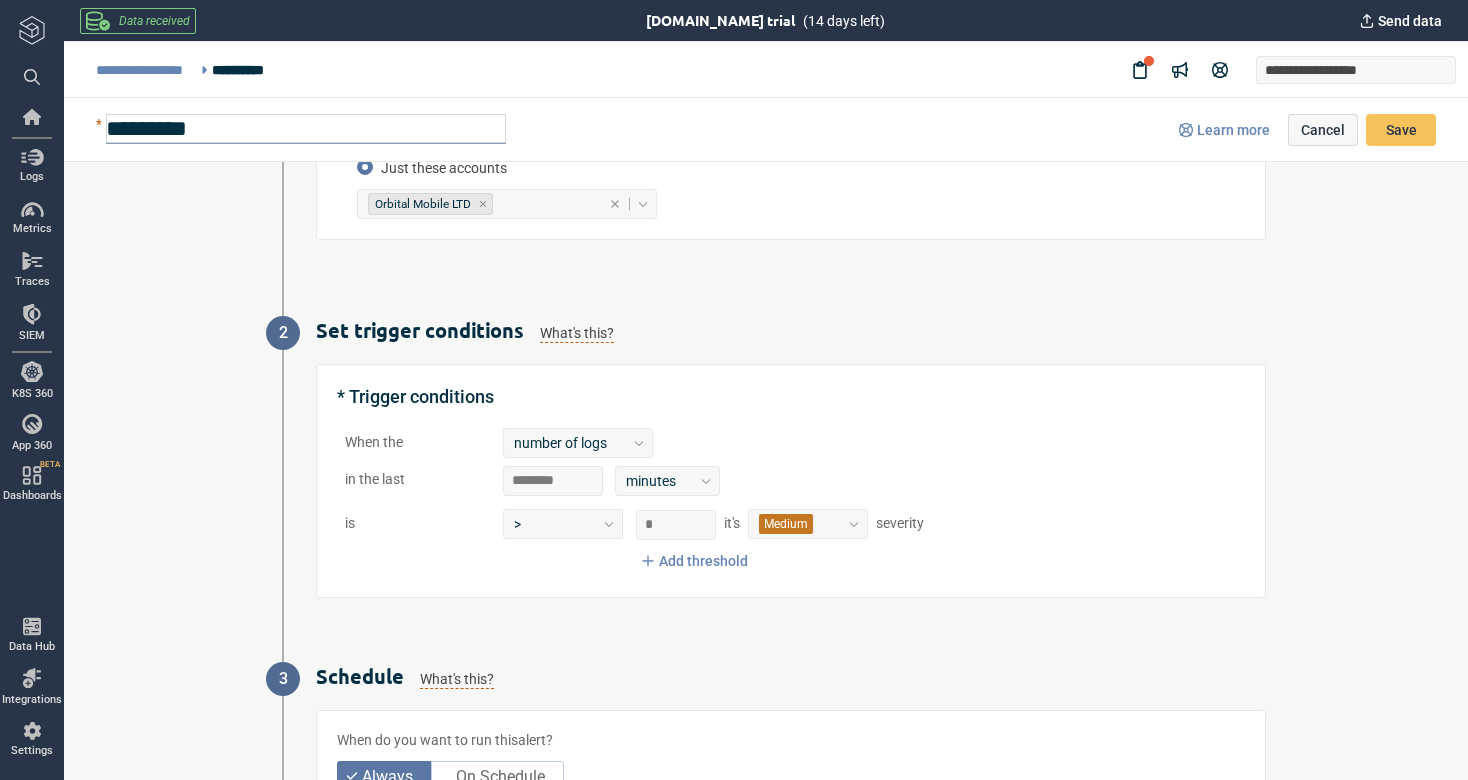 scroll, scrollTop: 400, scrollLeft: 0, axis: vertical 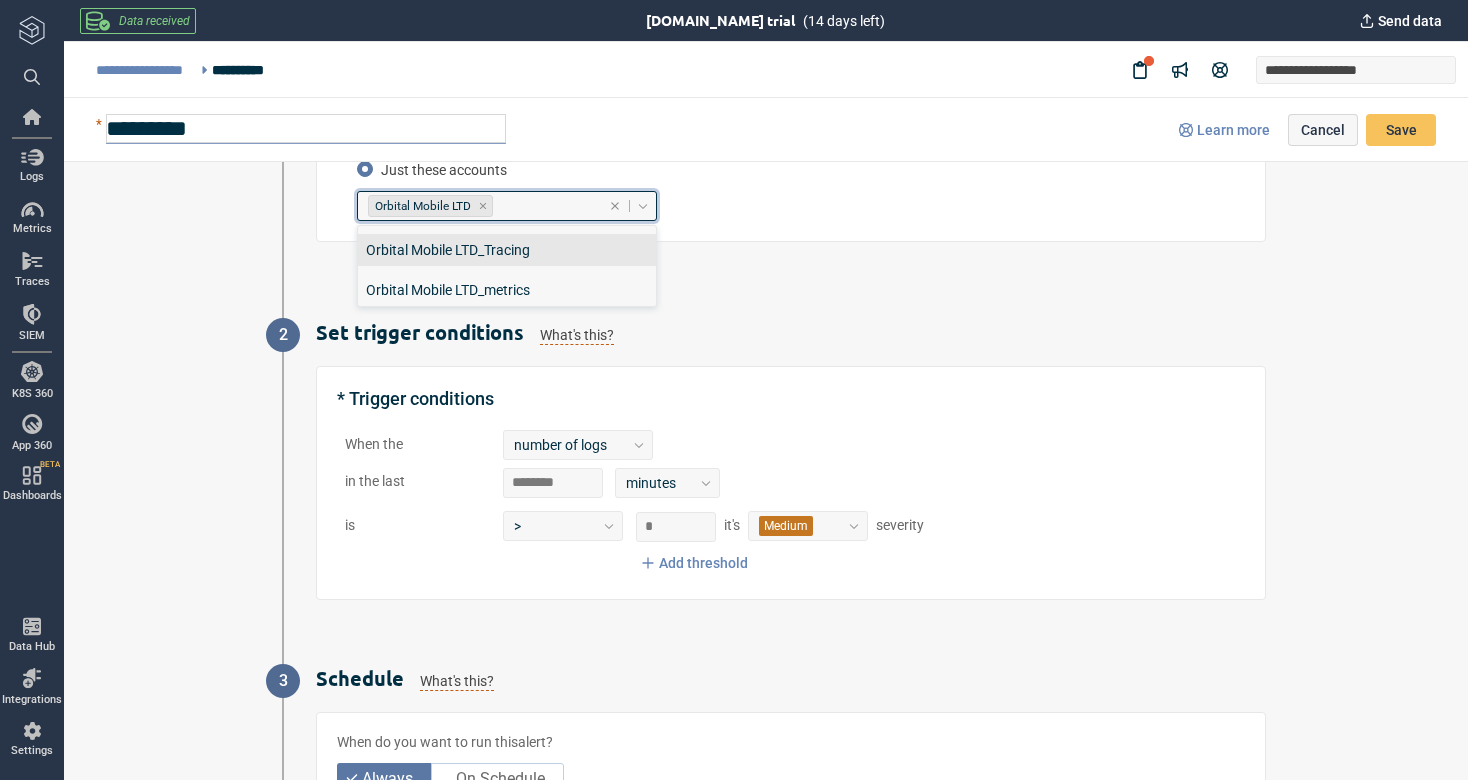 click on "Orbital Mobile LTD" at bounding box center (483, 206) 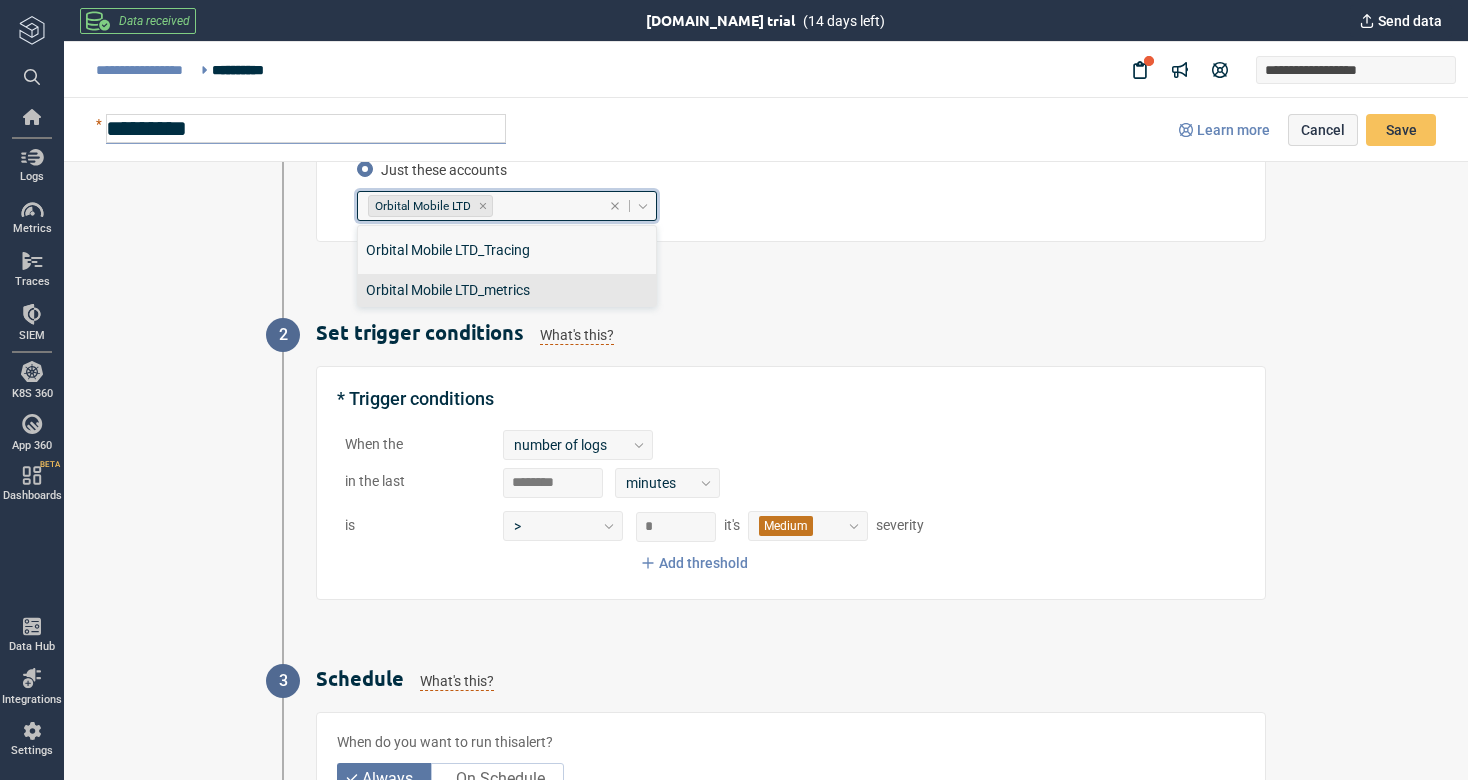 click on "Orbital Mobile LTD_metrics" at bounding box center (507, 290) 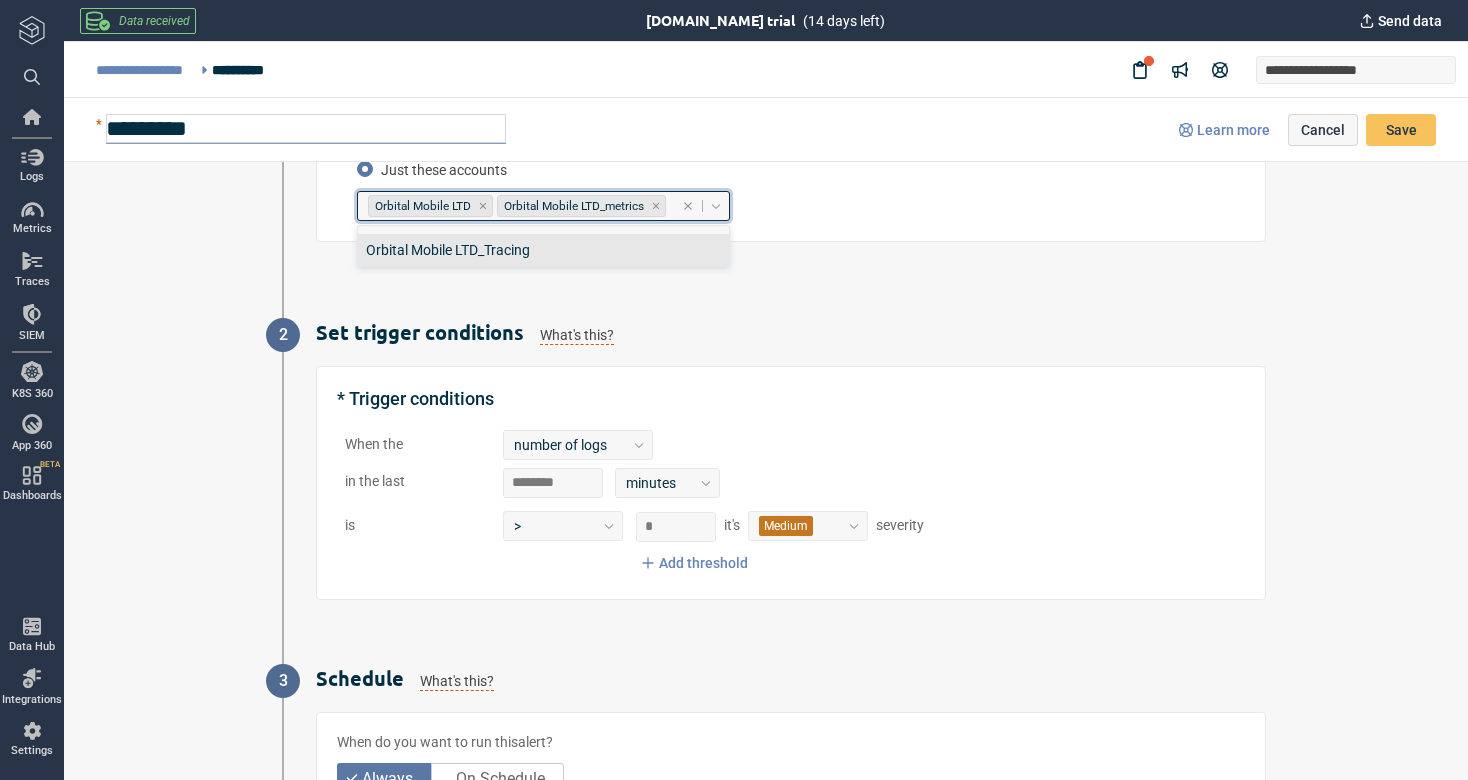 click on "Orbital Mobile LTD Orbital Mobile LTD_metrics" at bounding box center (520, 206) 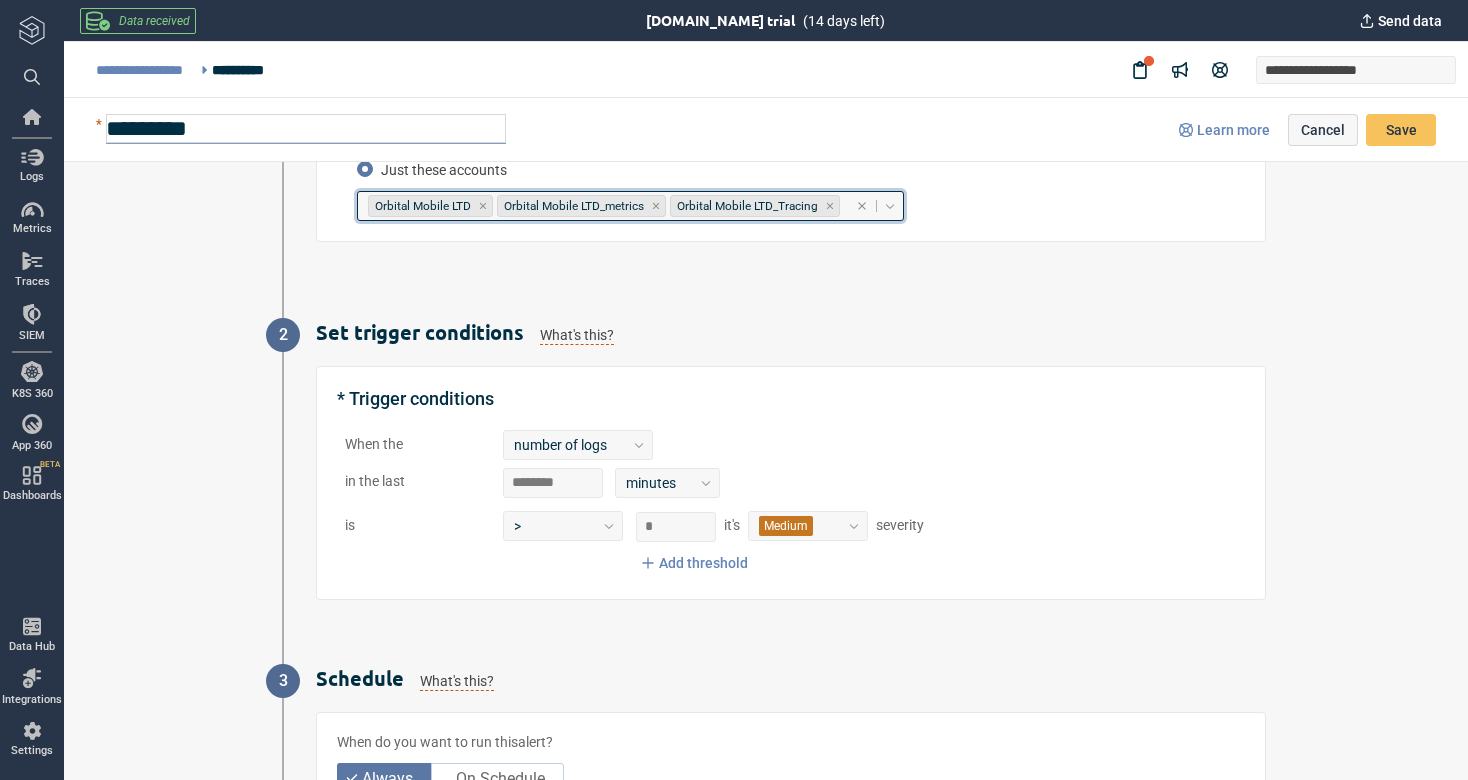 click on "**********" at bounding box center [766, 24] 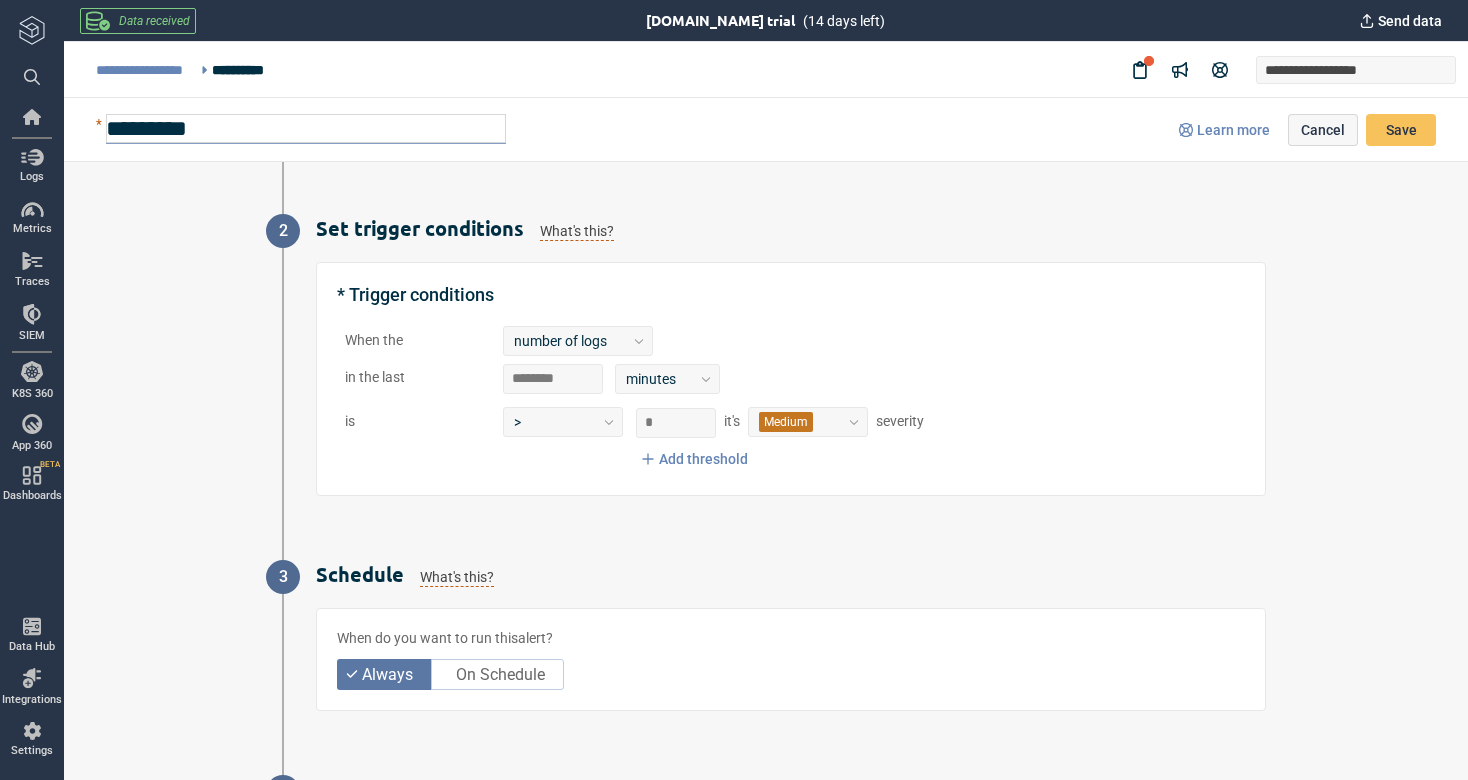scroll, scrollTop: 533, scrollLeft: 0, axis: vertical 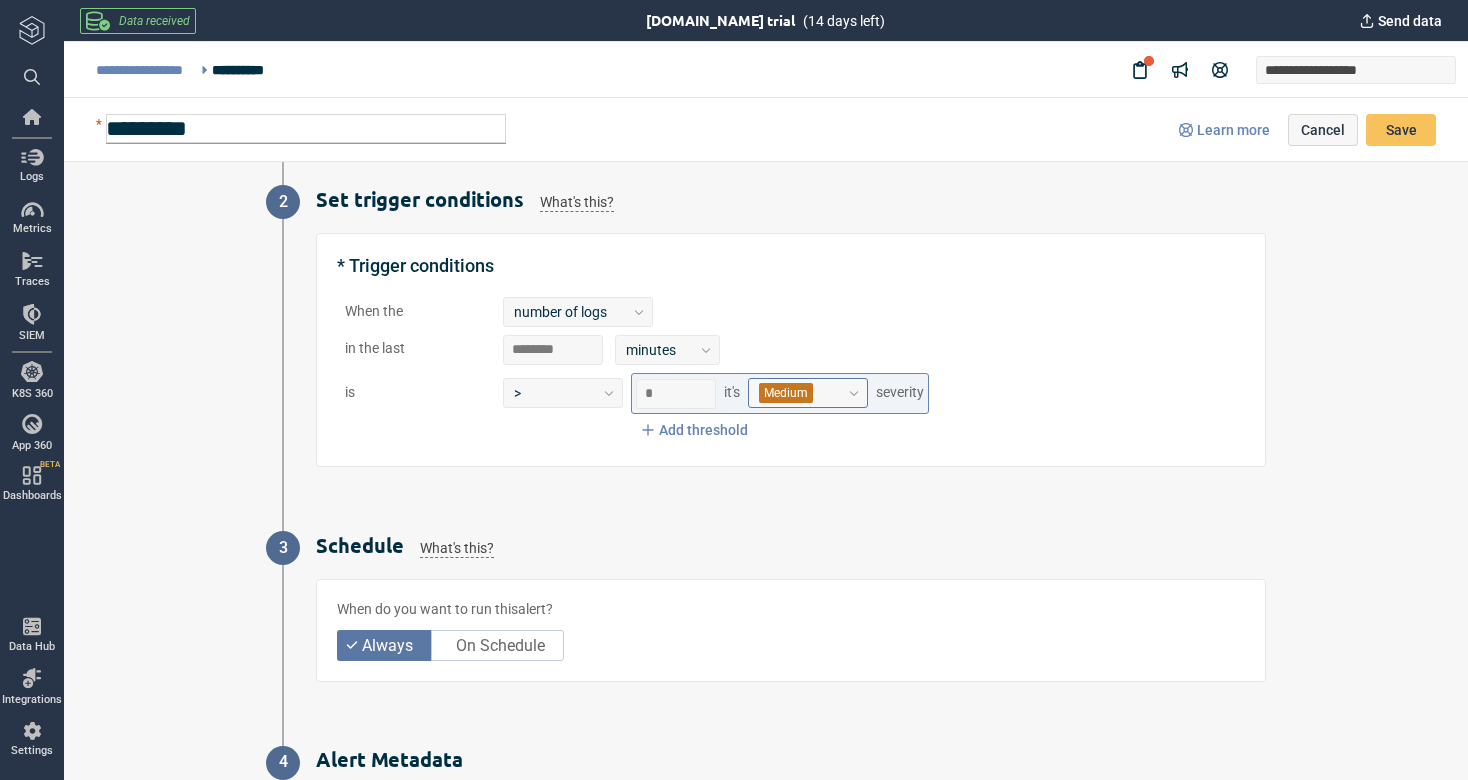 click on "Medium" at bounding box center [799, 392] 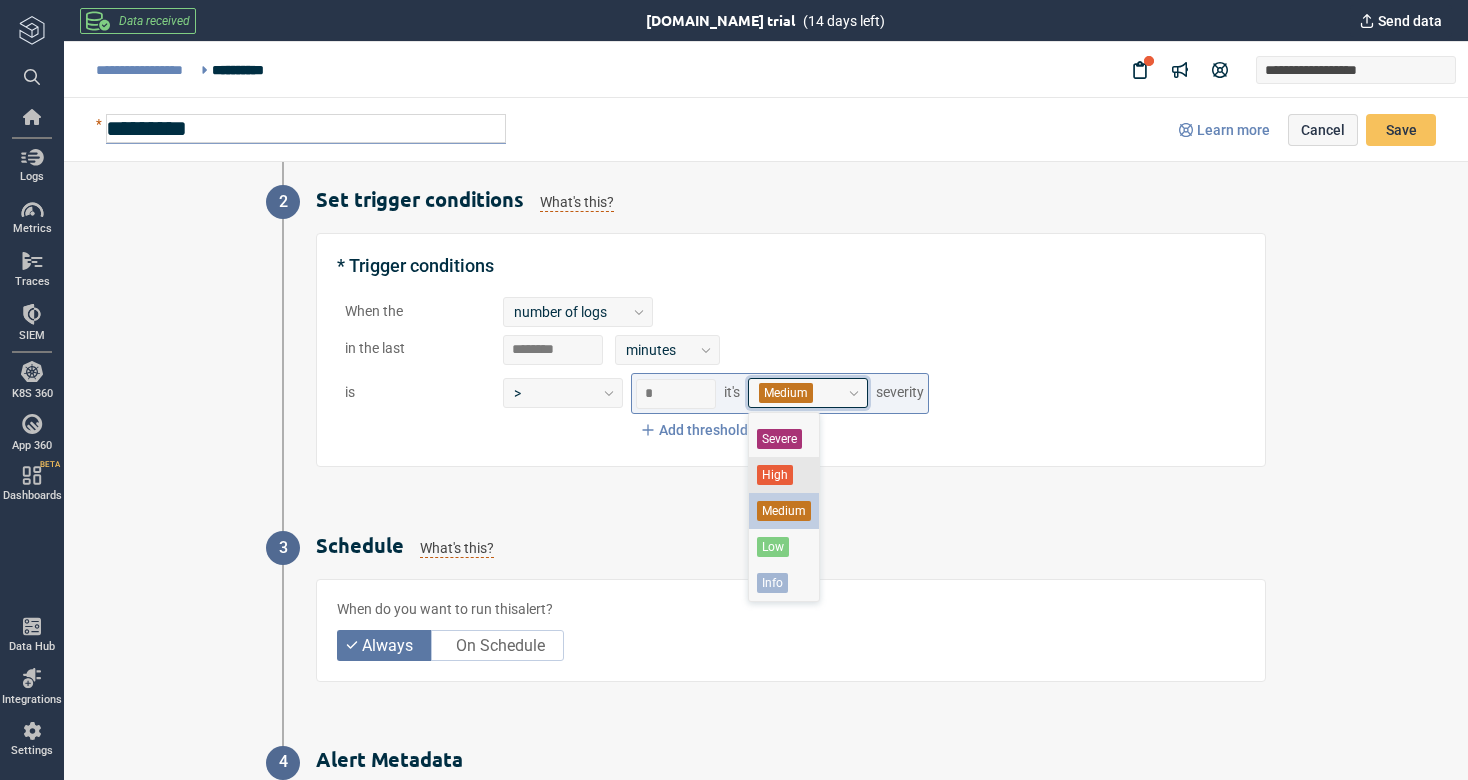 click on "High" at bounding box center [784, 475] 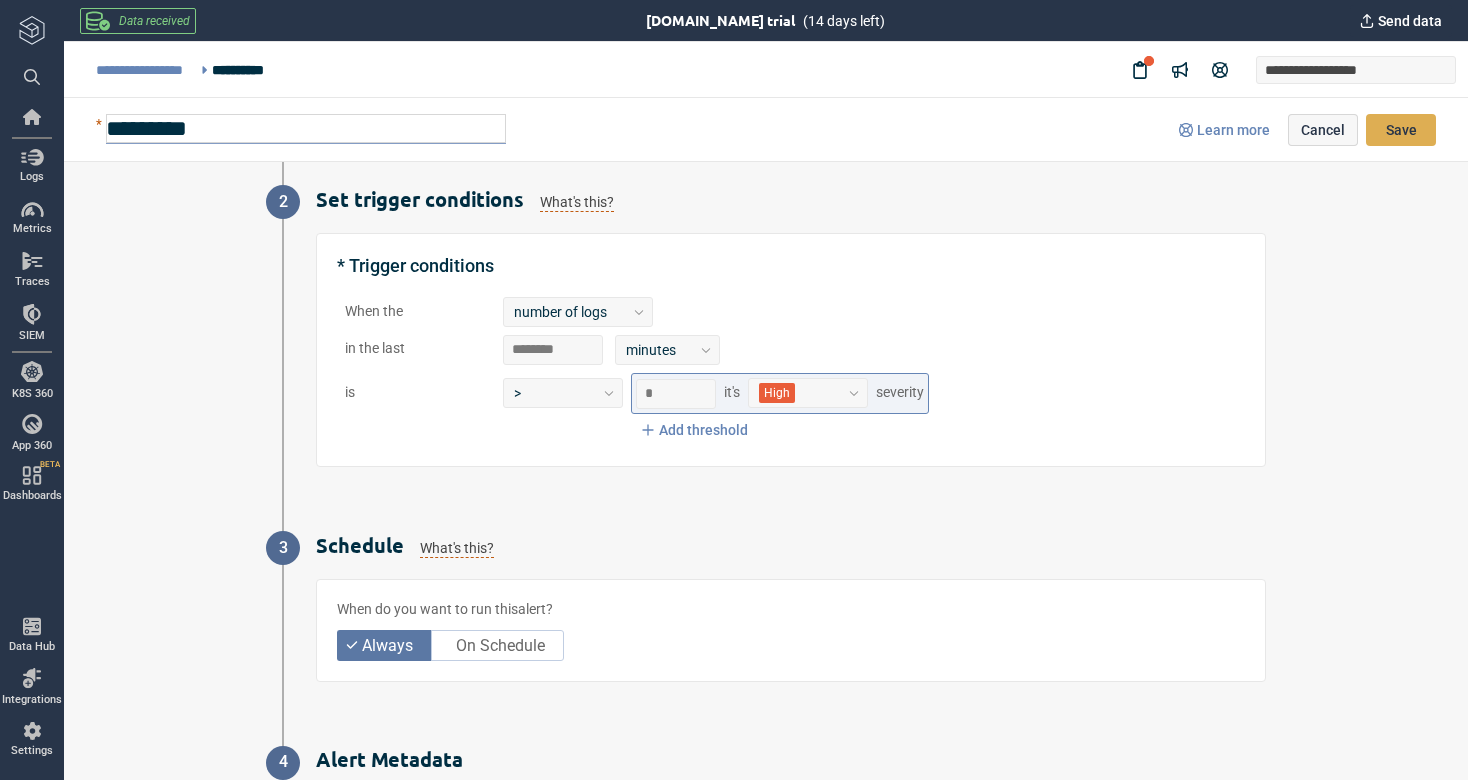 click on "Save" at bounding box center [1401, 130] 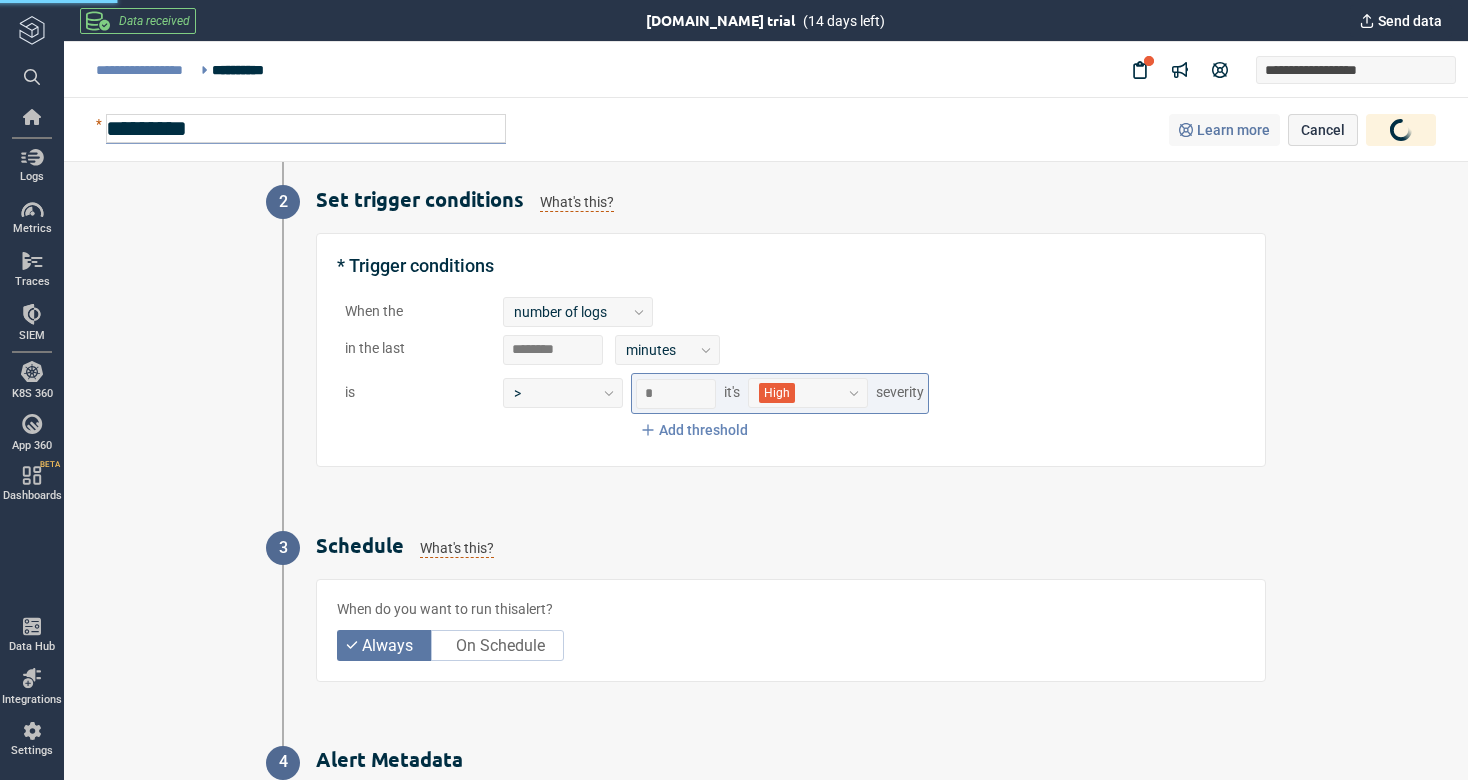 type on "*" 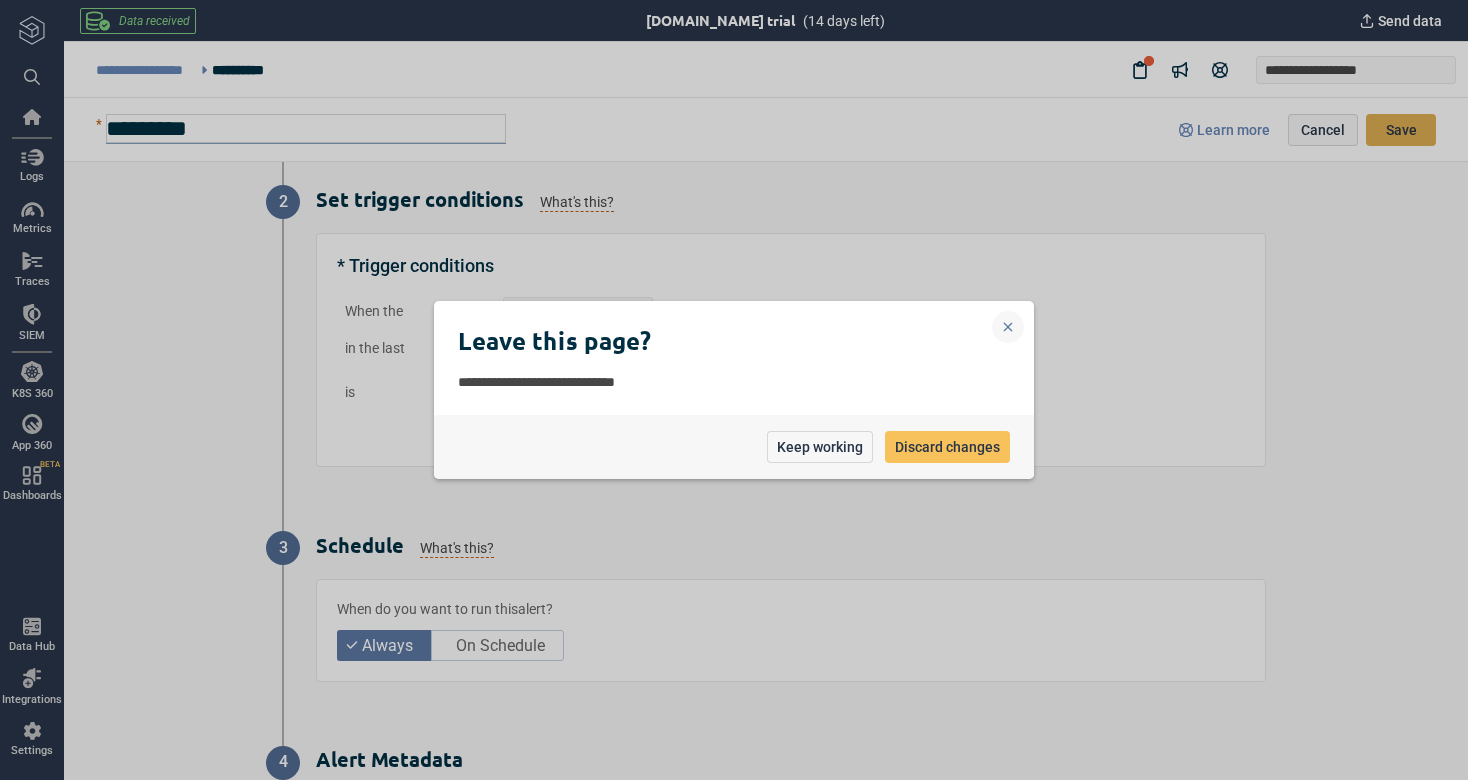 click 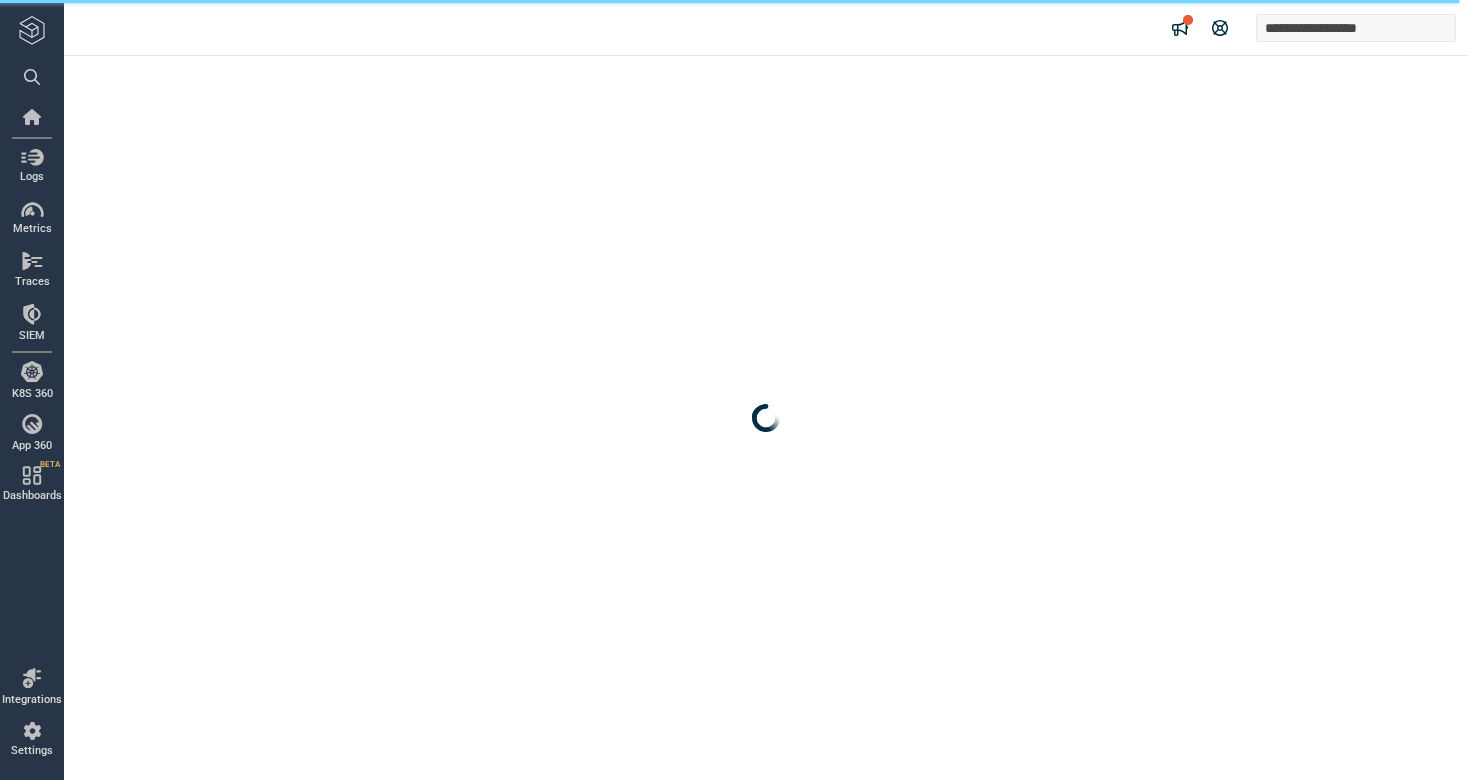 scroll, scrollTop: 0, scrollLeft: 0, axis: both 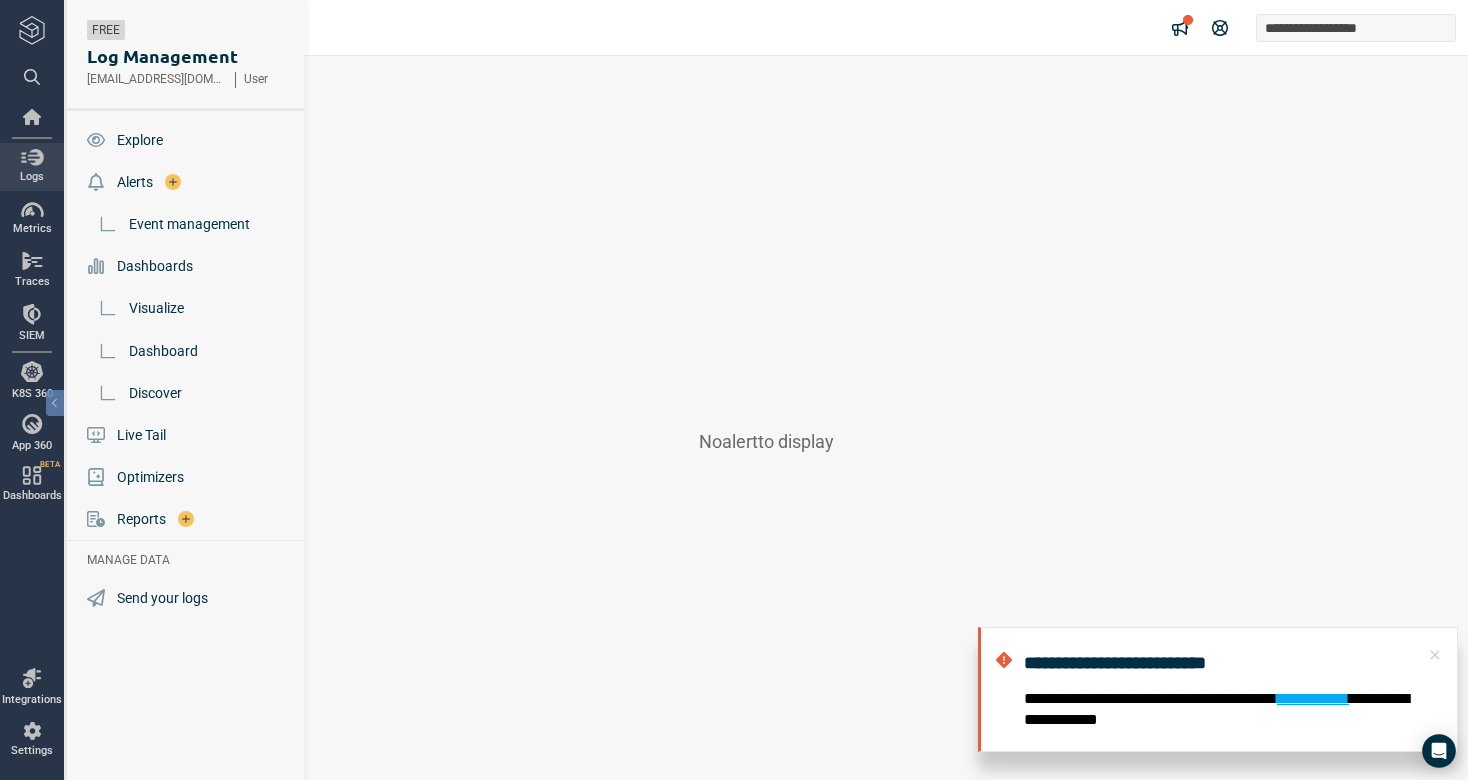 click on "Logs" at bounding box center [32, 167] 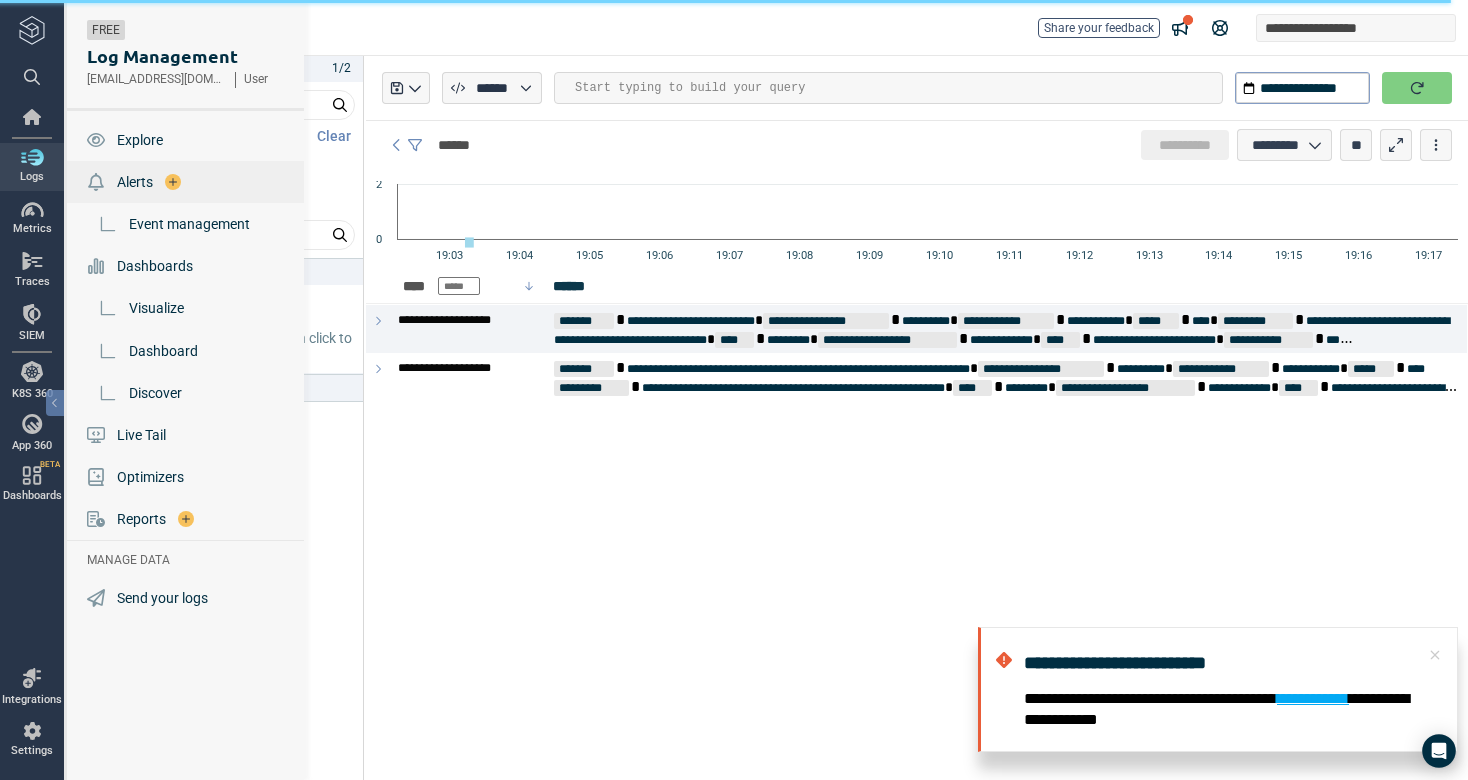 click on "Alerts" at bounding box center [135, 182] 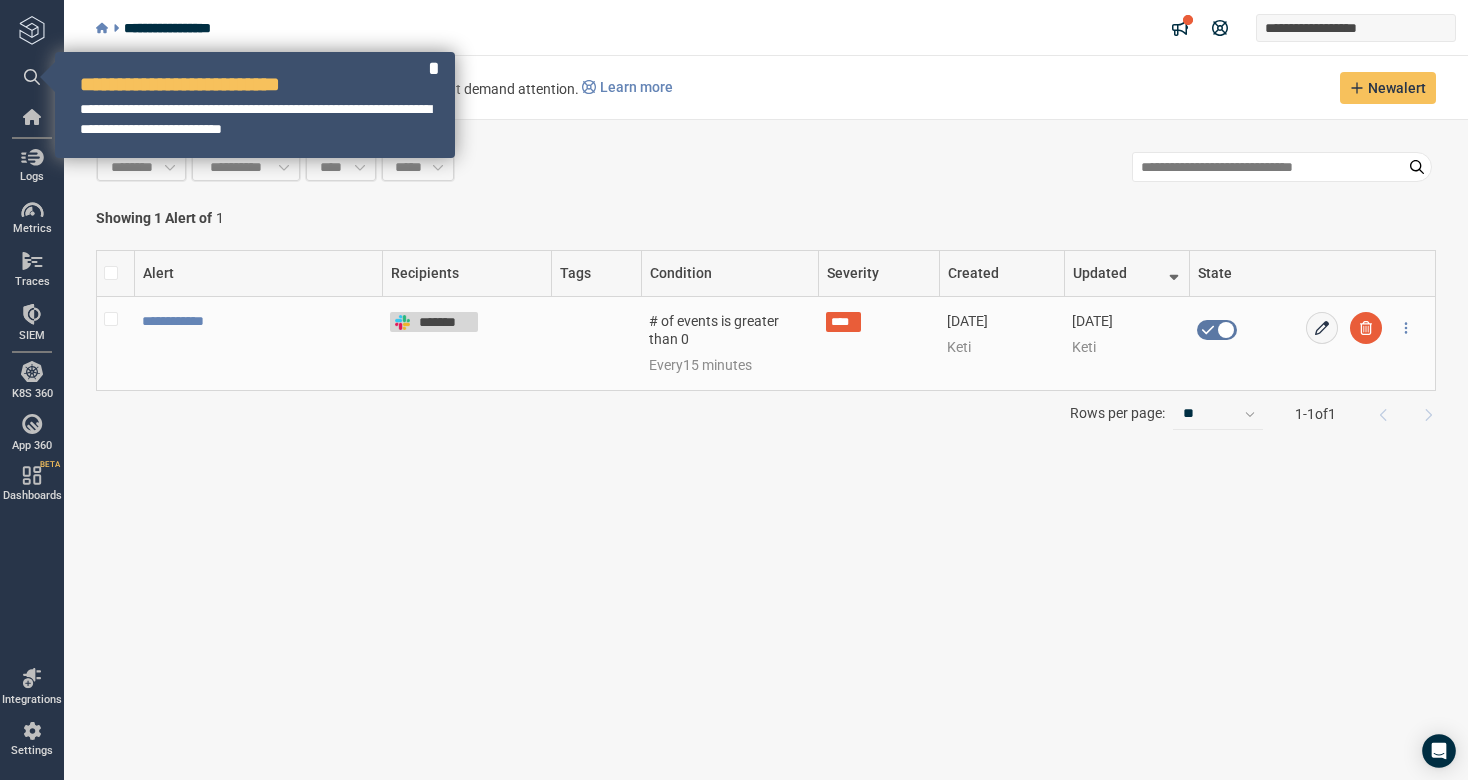 click on "*******" at bounding box center (446, 322) 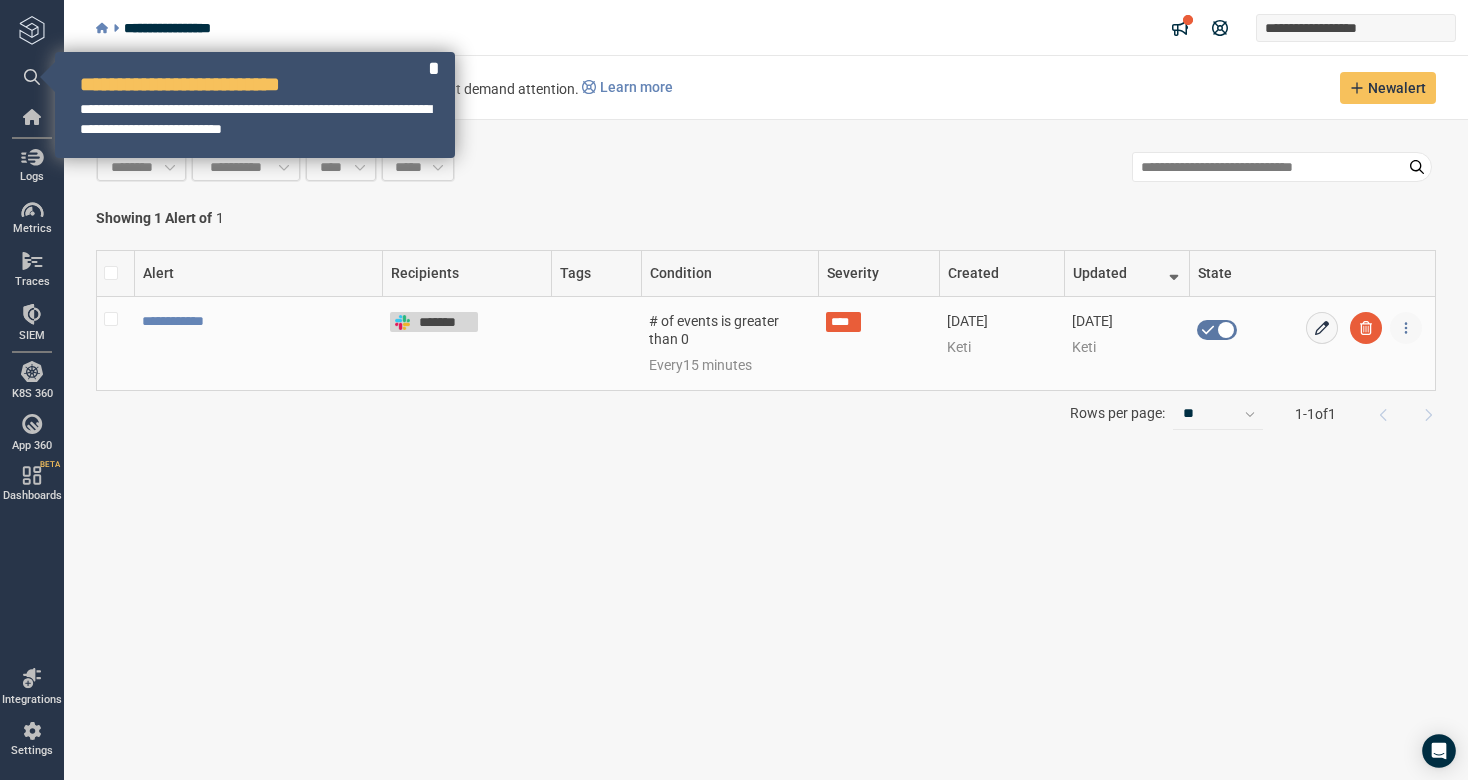 click 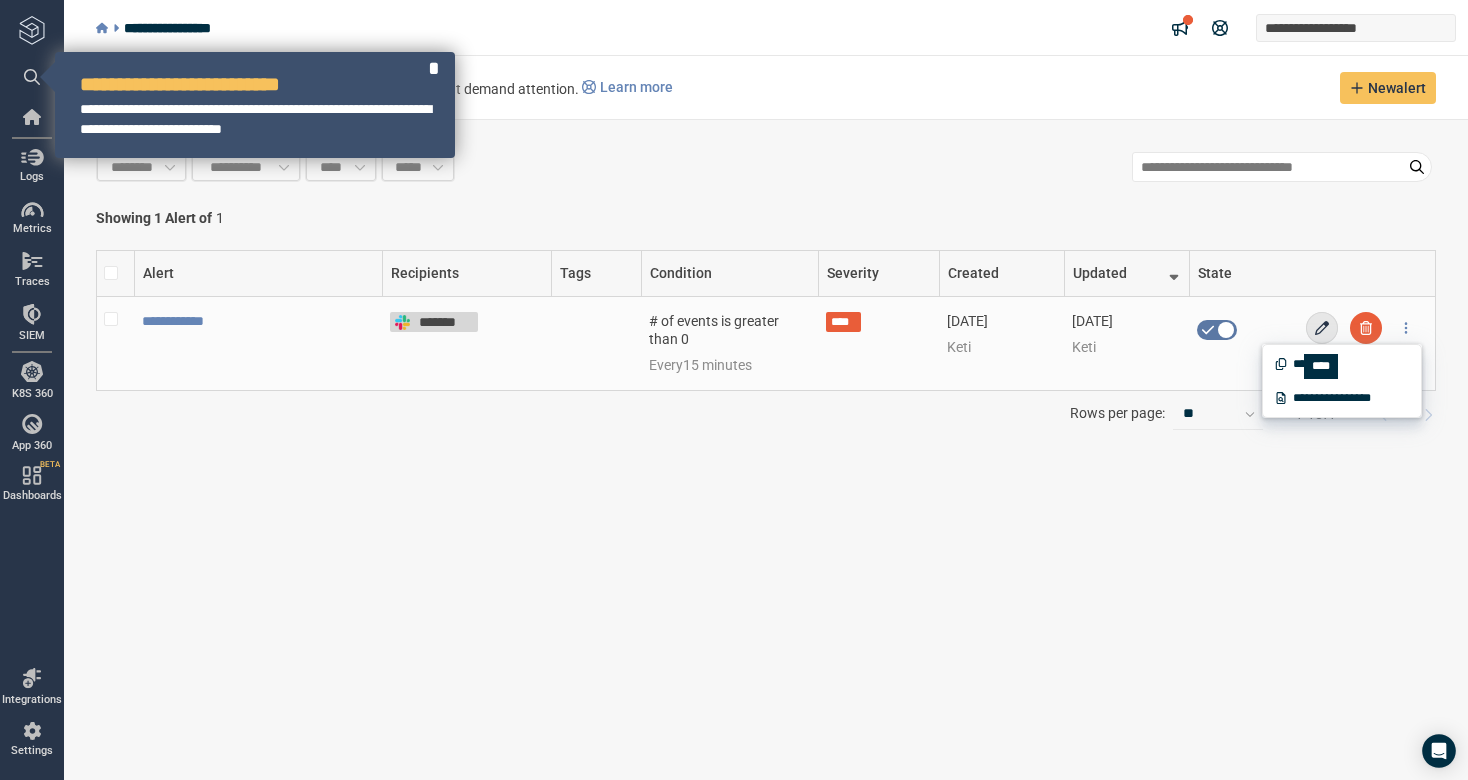click at bounding box center [1322, 328] 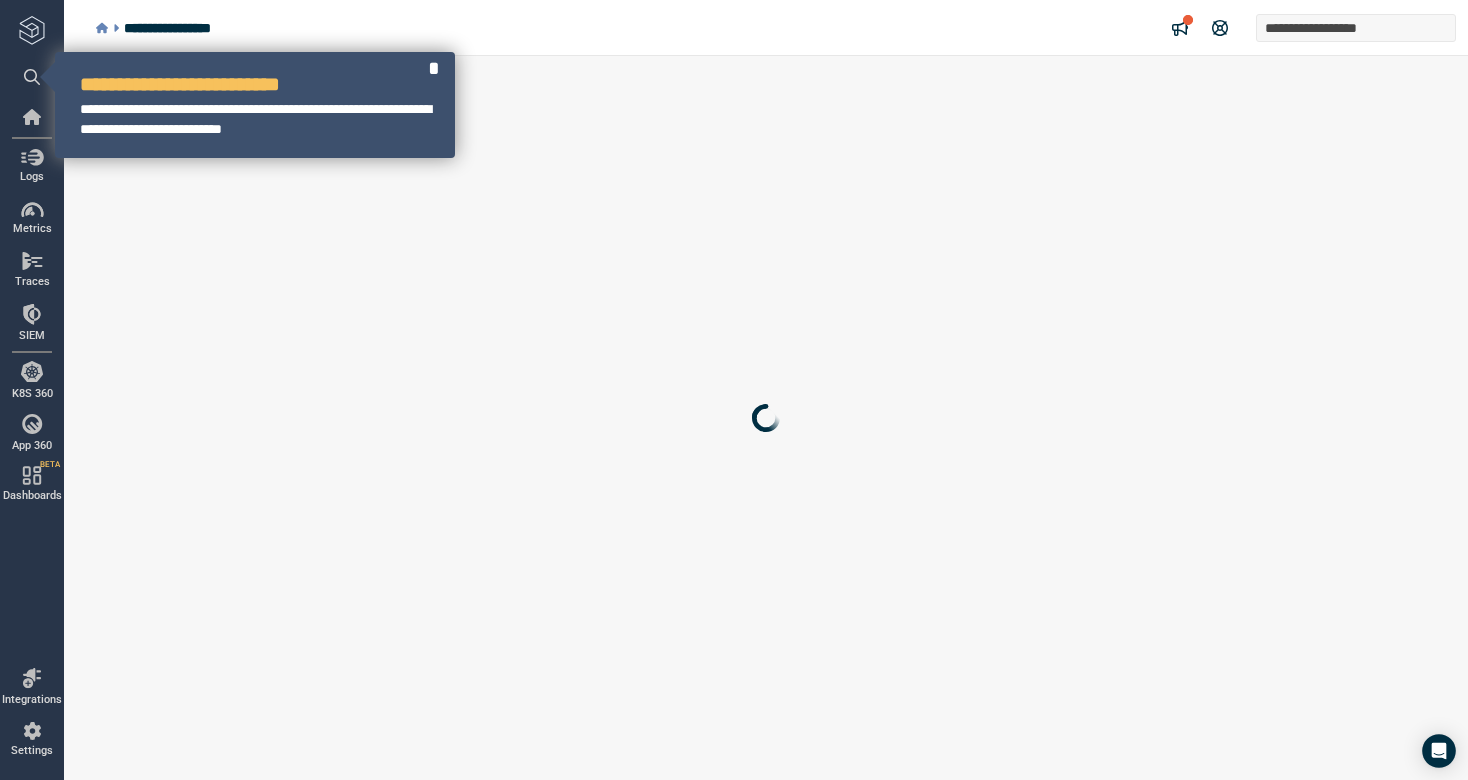 click at bounding box center (766, 418) 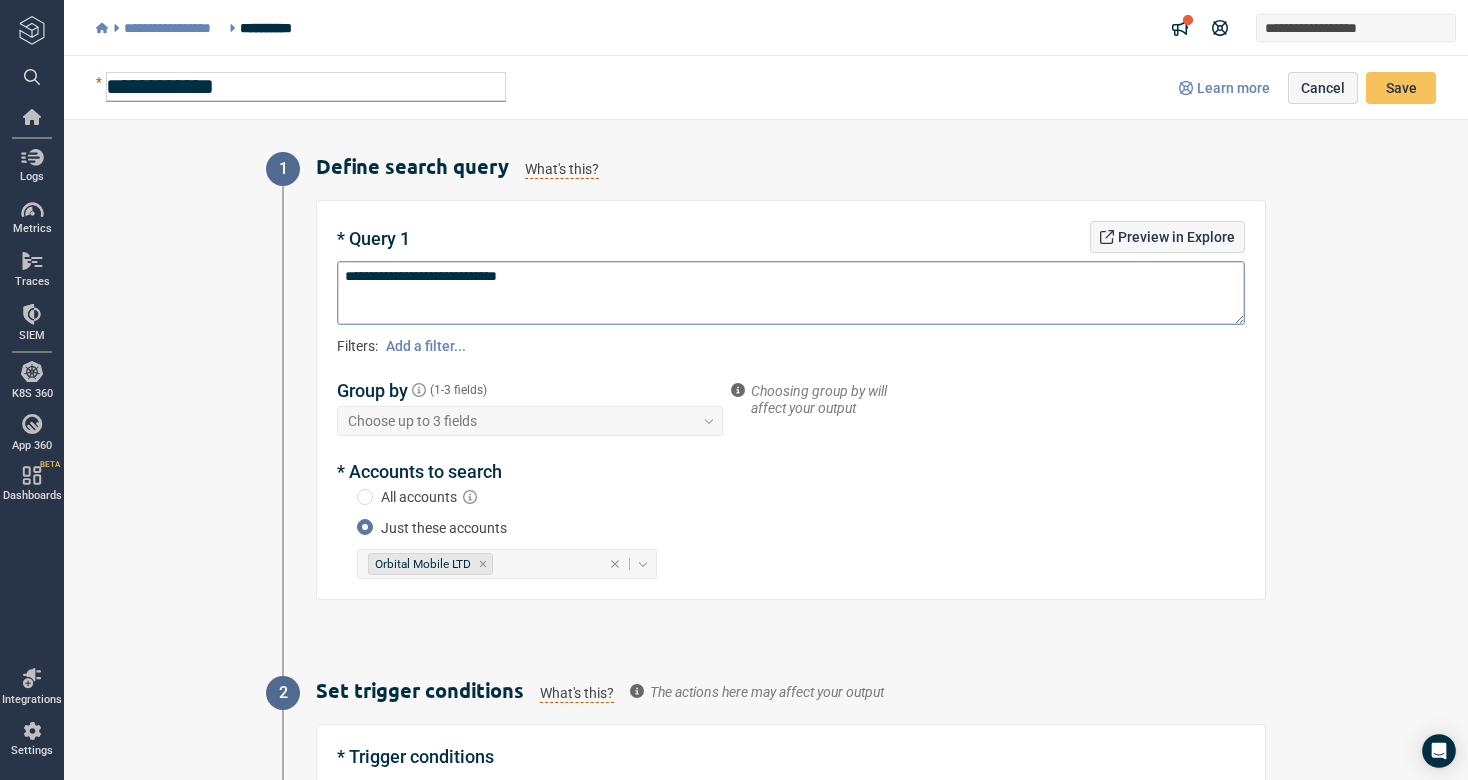 scroll, scrollTop: 0, scrollLeft: 0, axis: both 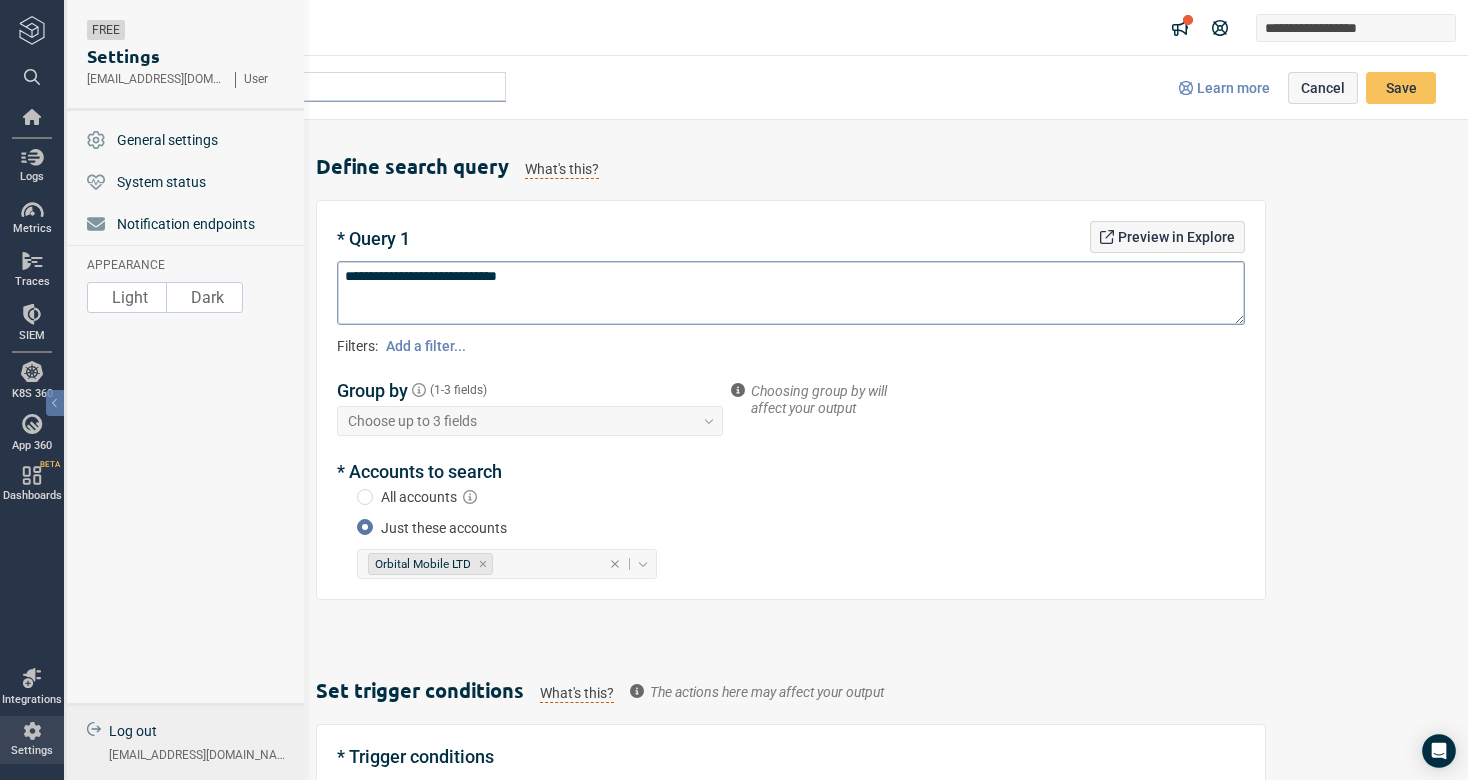 click on "Log out" at bounding box center (133, 731) 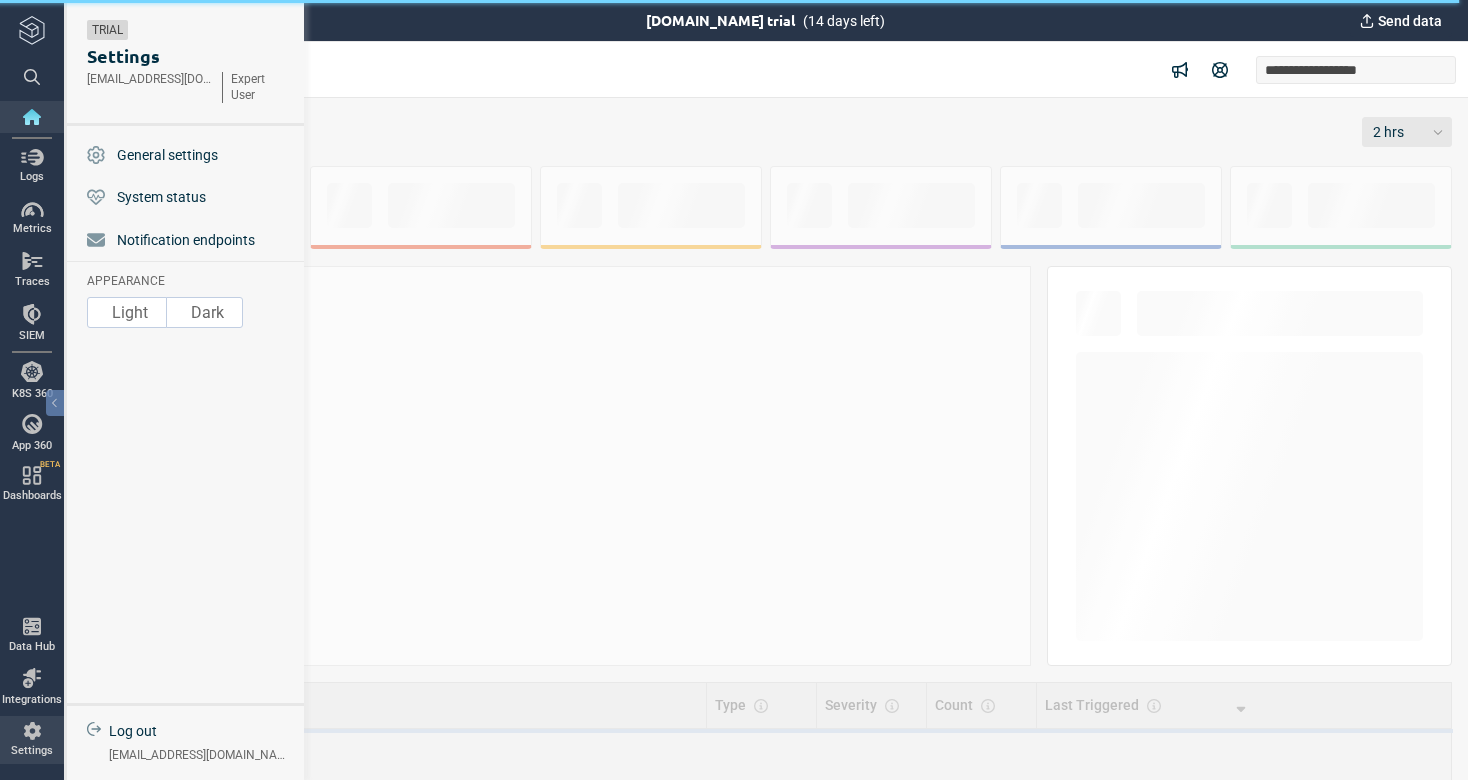 scroll, scrollTop: 0, scrollLeft: 0, axis: both 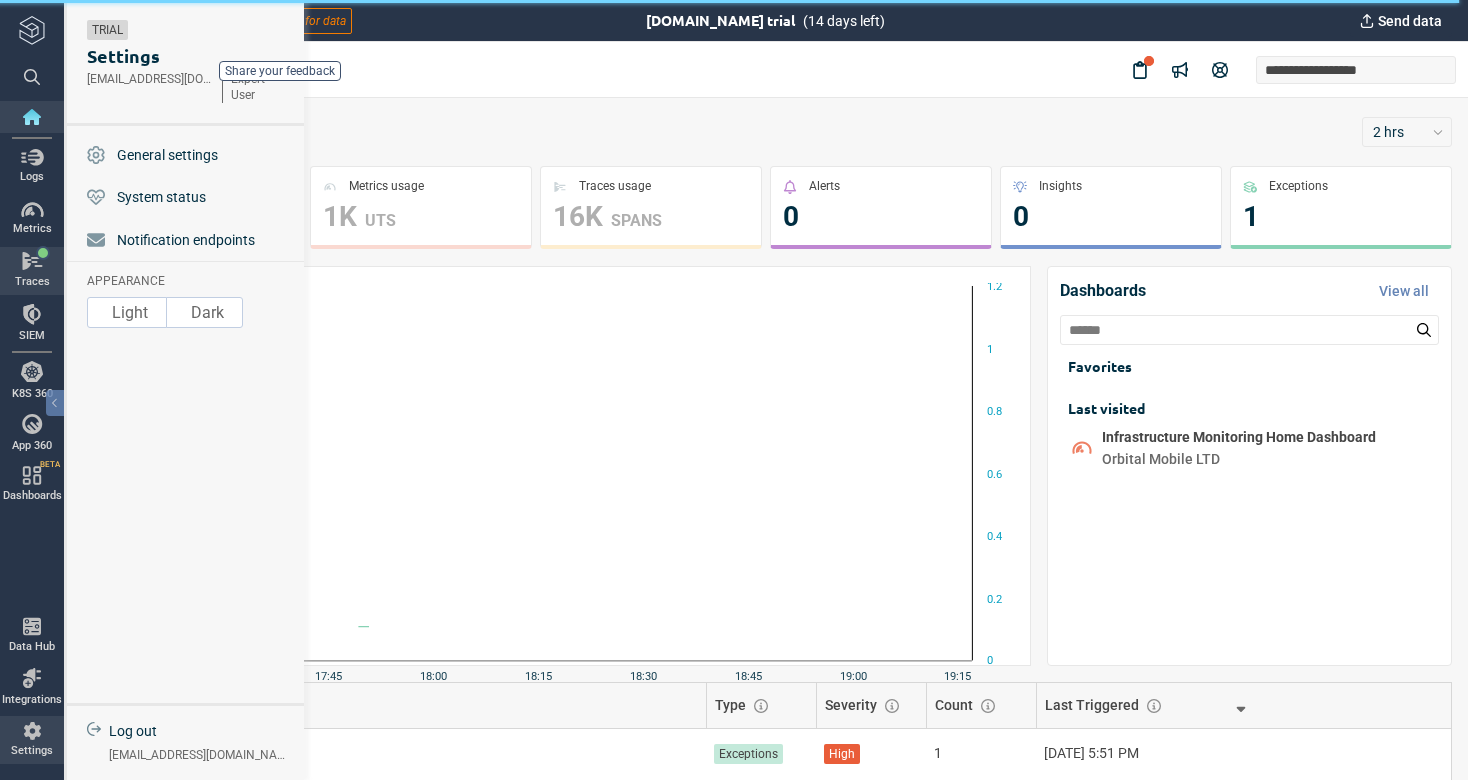 click on "Traces" at bounding box center (32, 271) 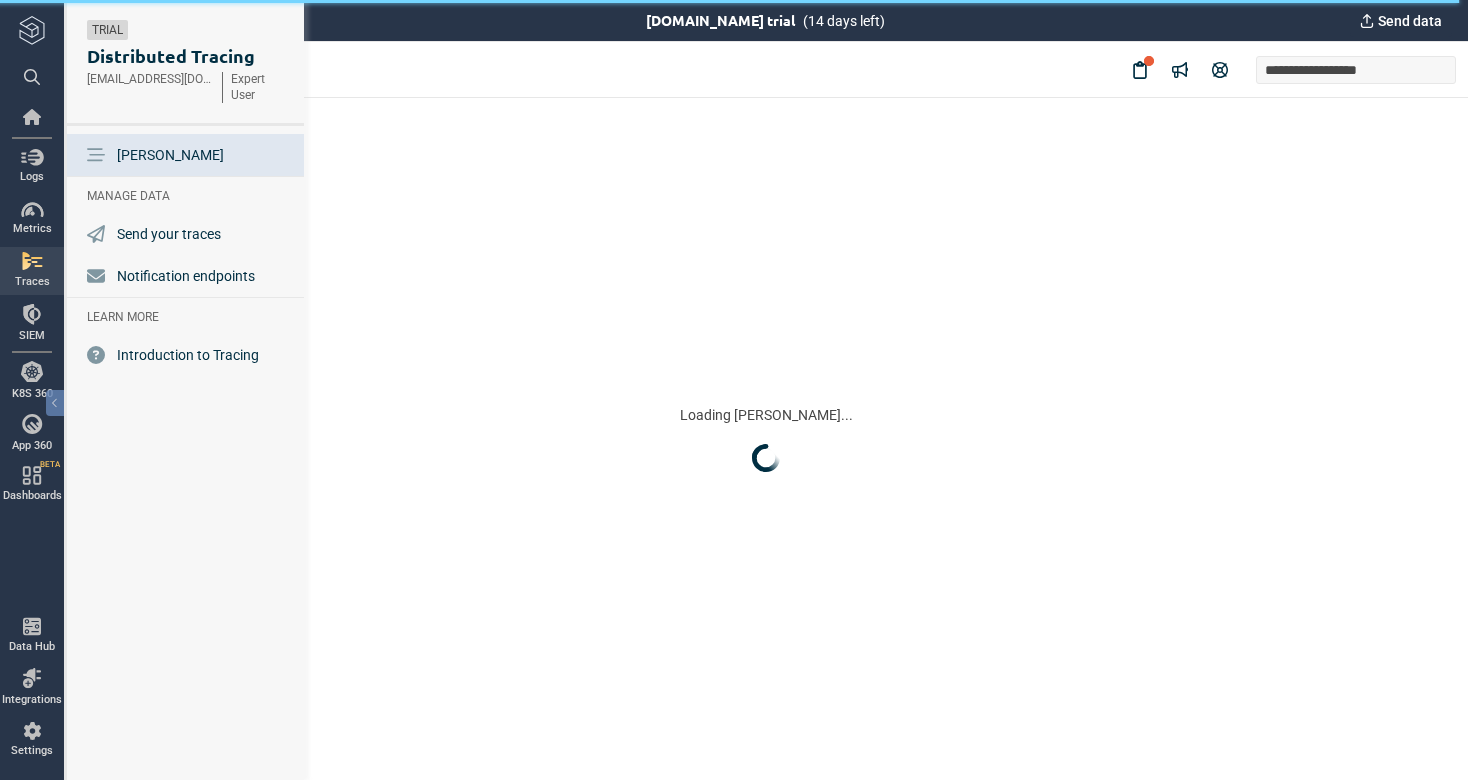 scroll, scrollTop: 0, scrollLeft: 0, axis: both 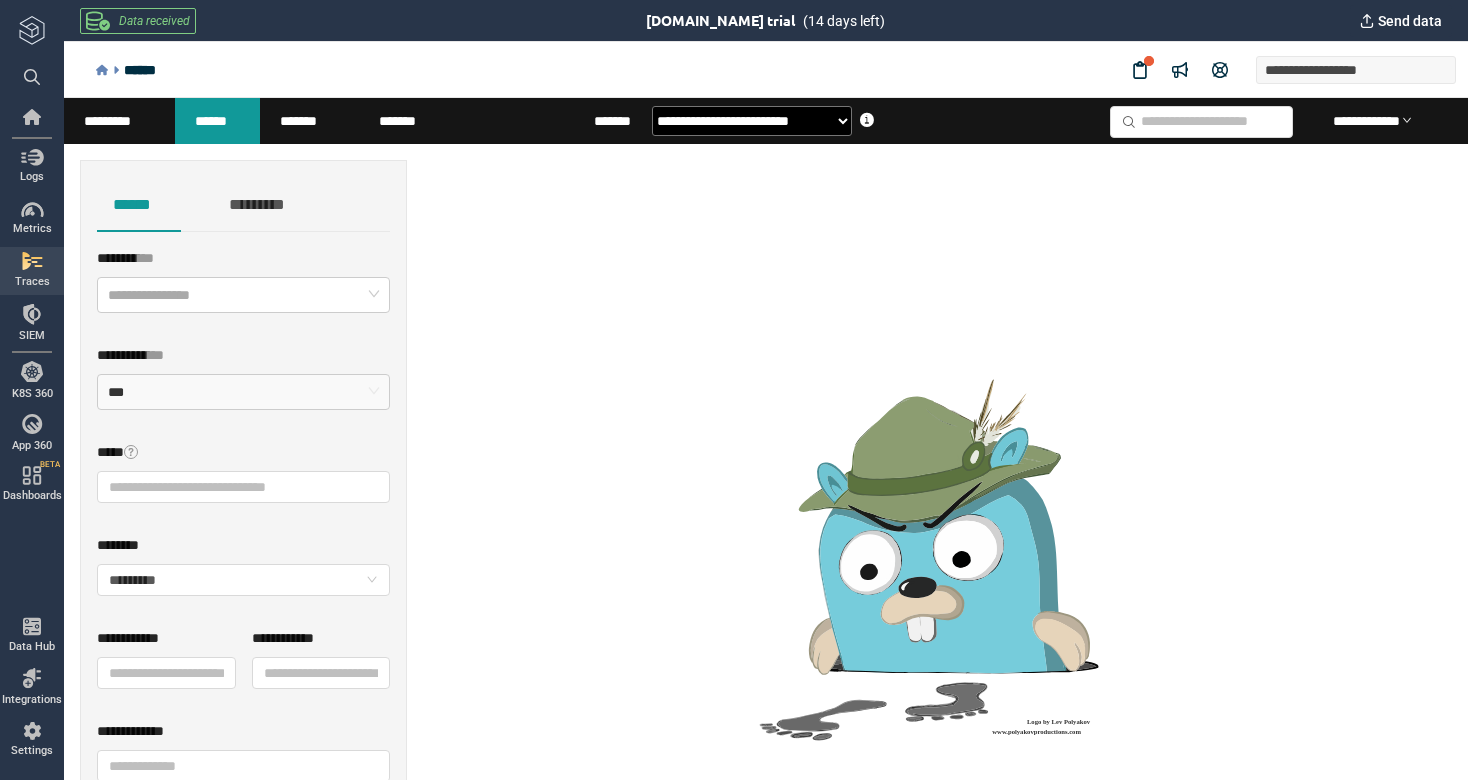 click on "*********" at bounding box center (119, 121) 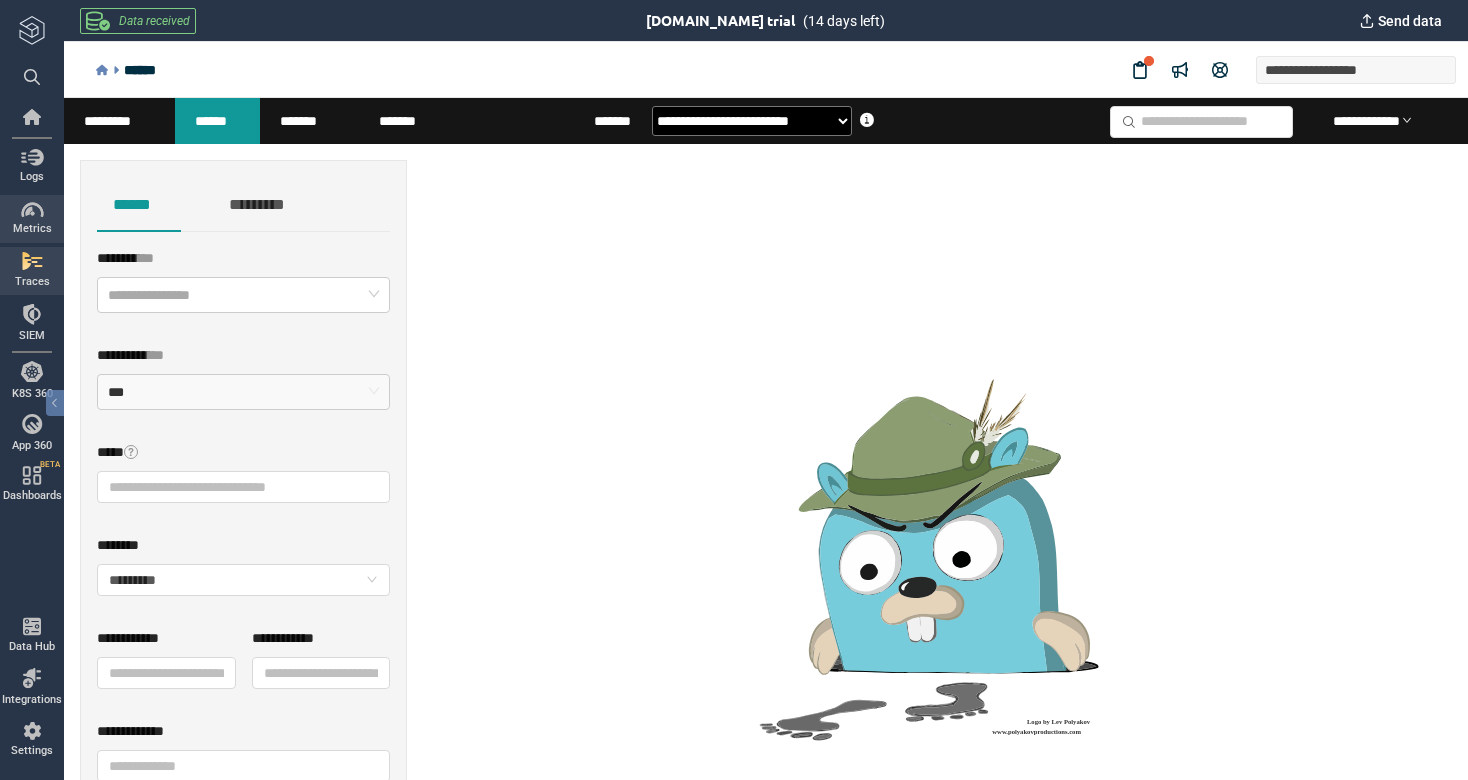 drag, startPoint x: 562, startPoint y: 41, endPoint x: 32, endPoint y: 224, distance: 560.70404 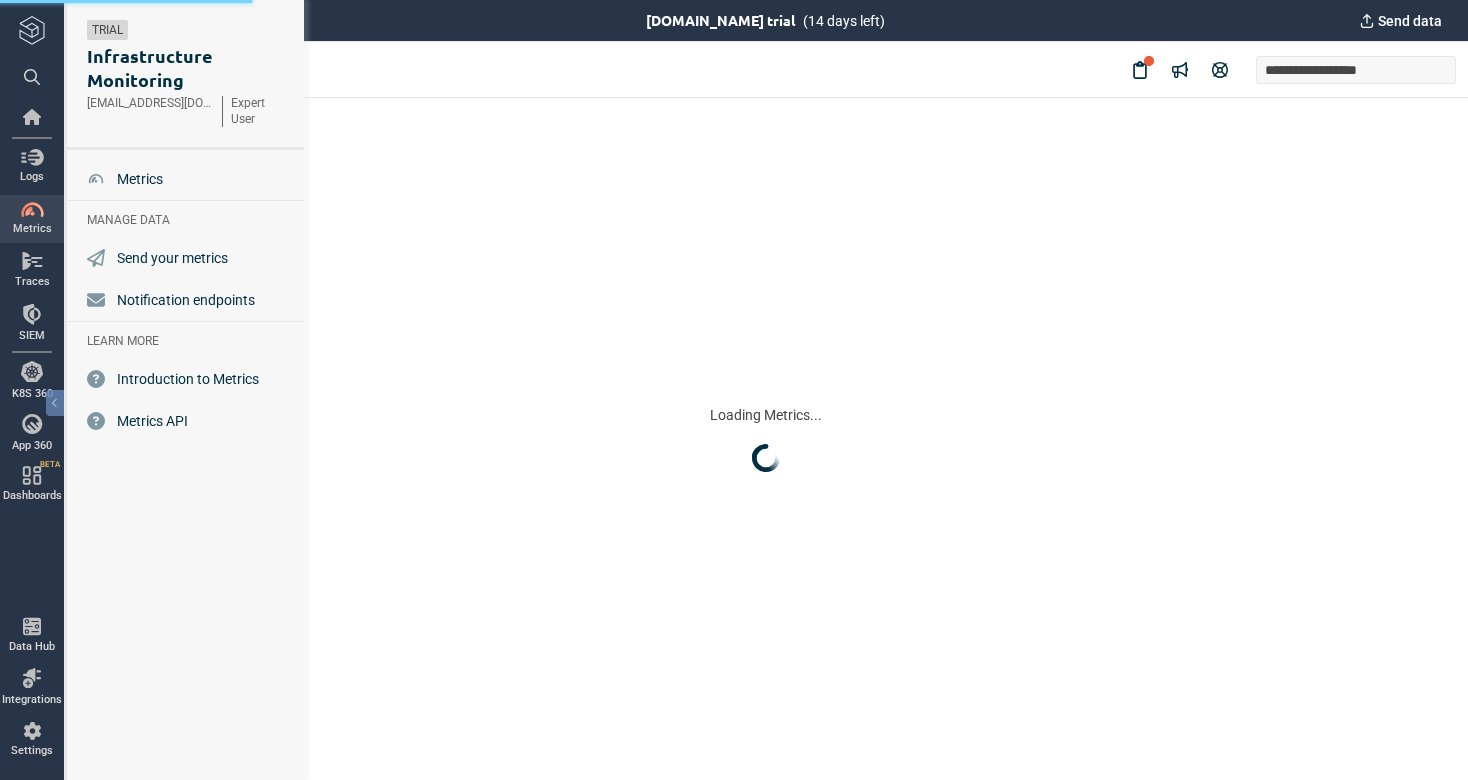 scroll, scrollTop: 0, scrollLeft: 0, axis: both 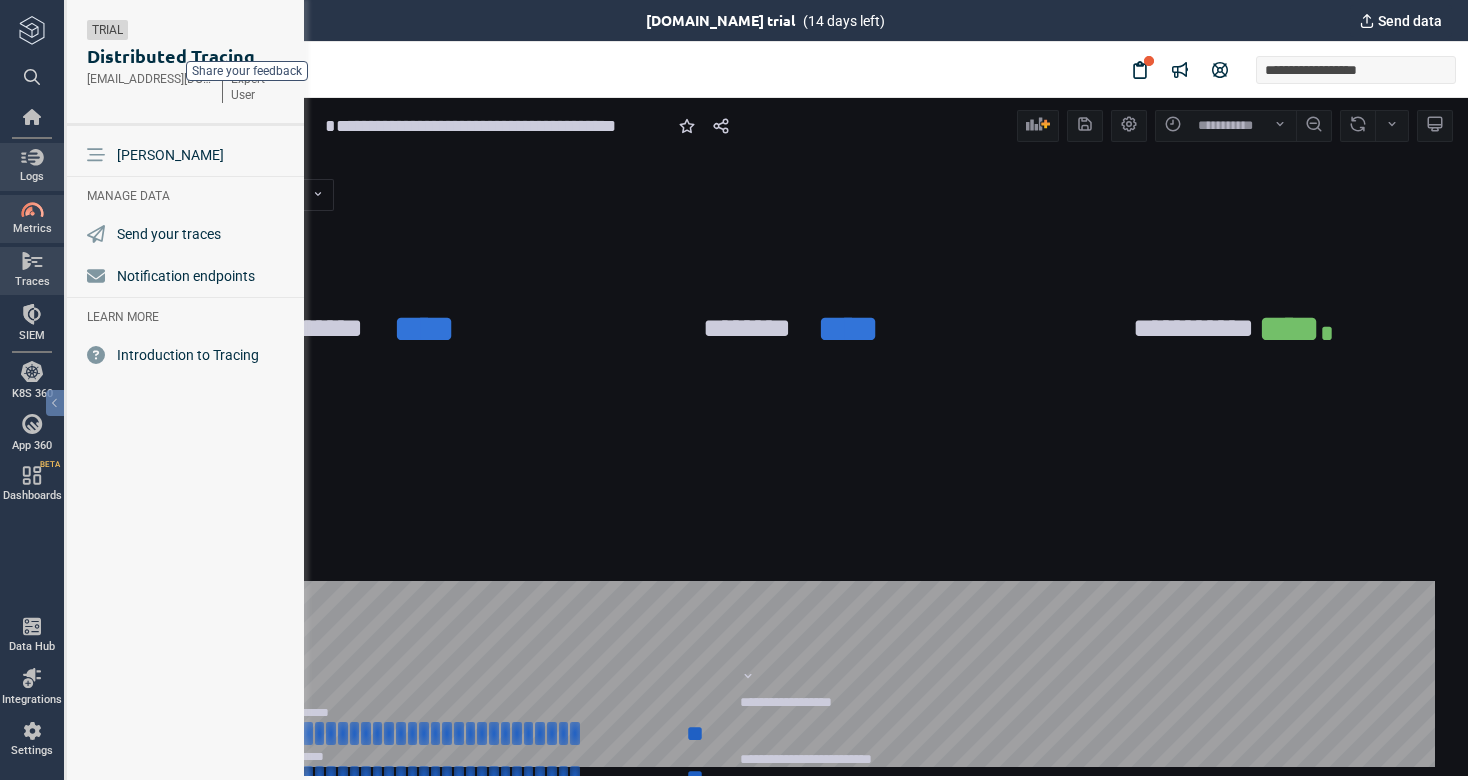 click at bounding box center [32, 157] 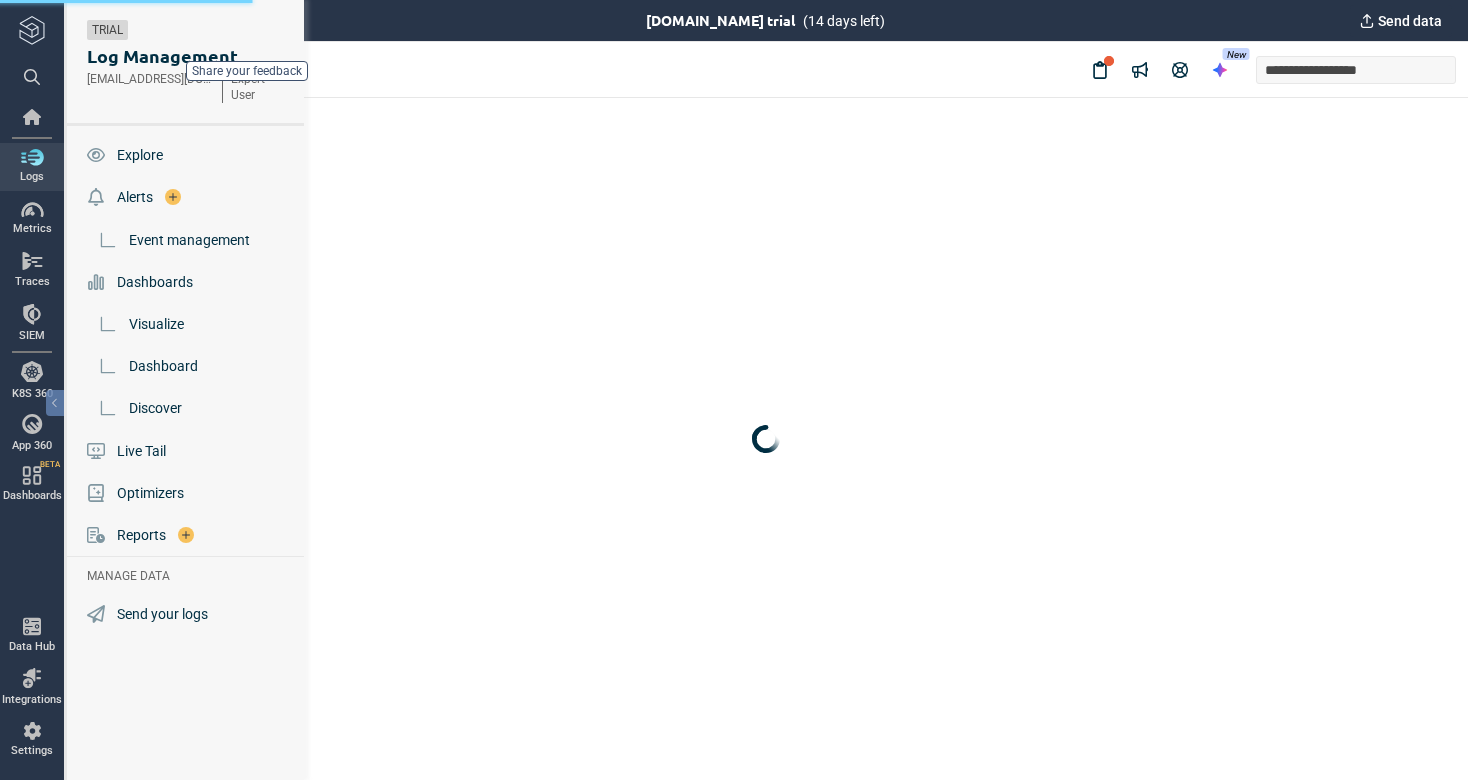scroll, scrollTop: 0, scrollLeft: 0, axis: both 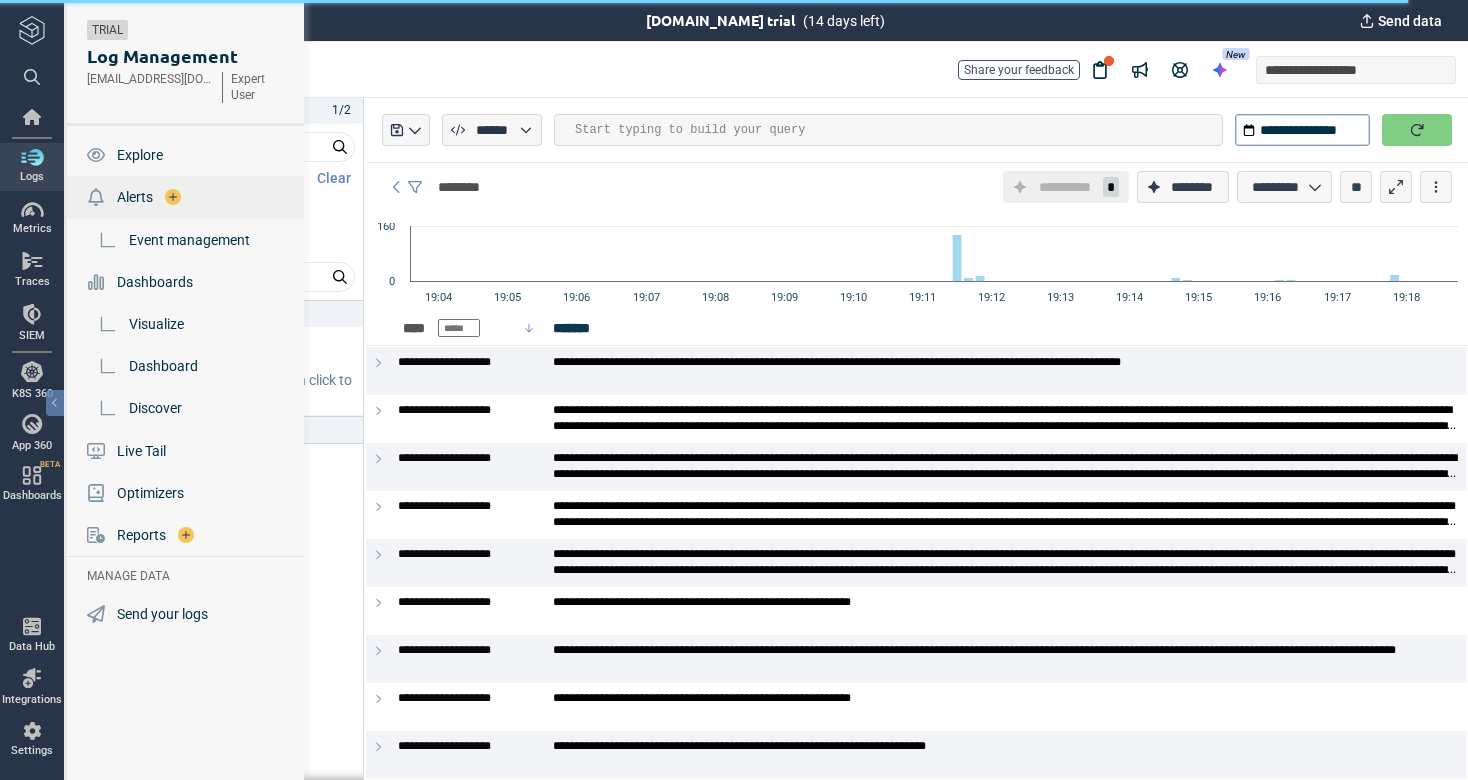 click on "Alerts" at bounding box center [135, 197] 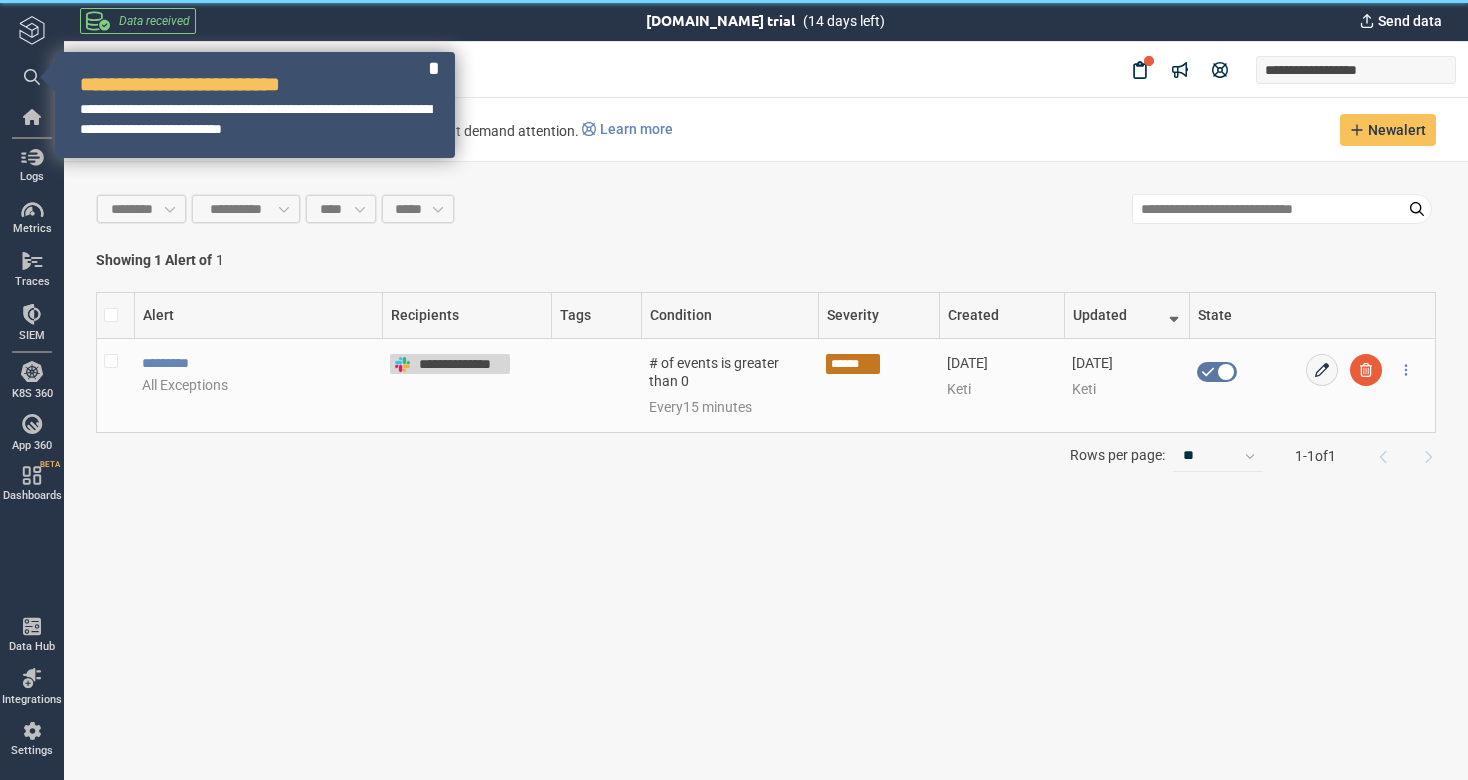 click on "**********" at bounding box center [462, 364] 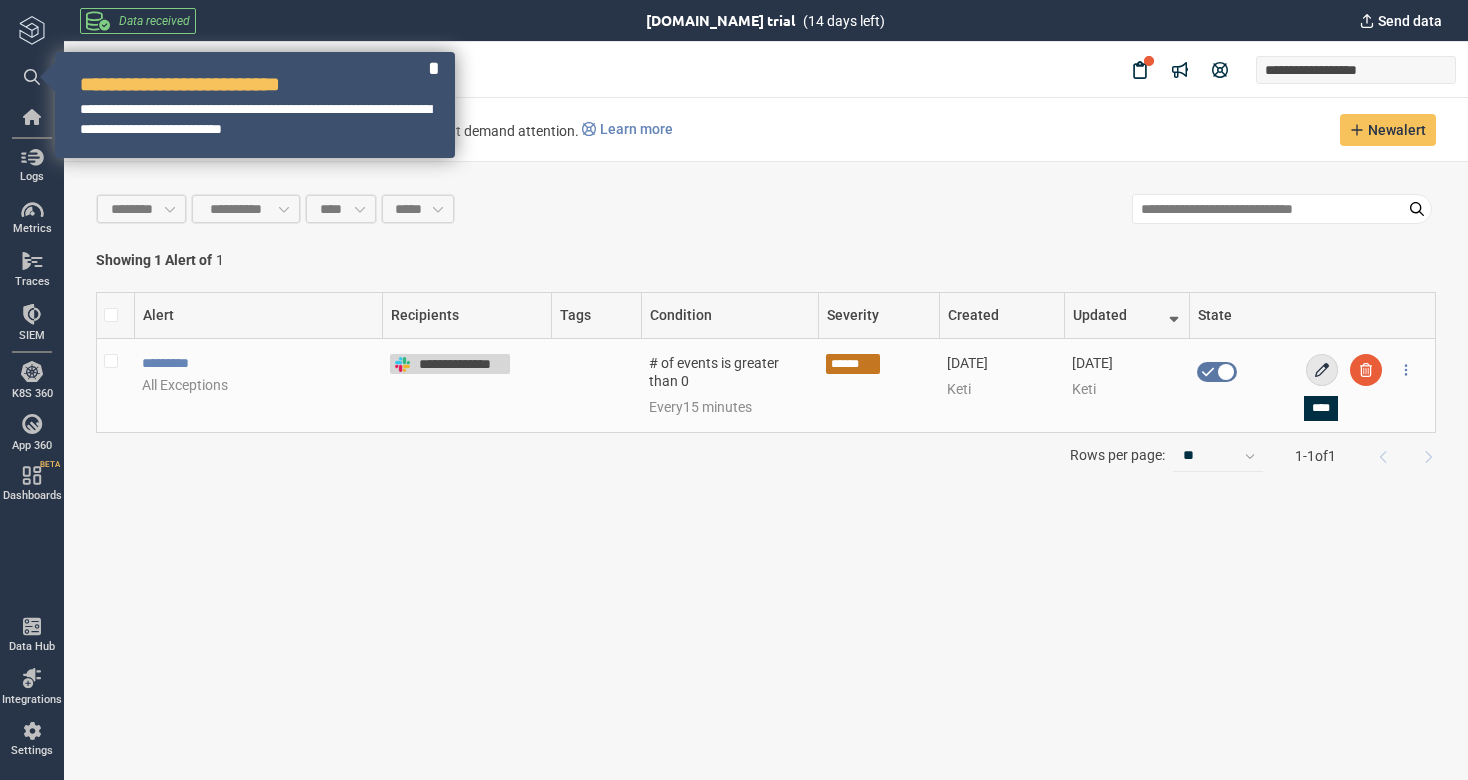 click 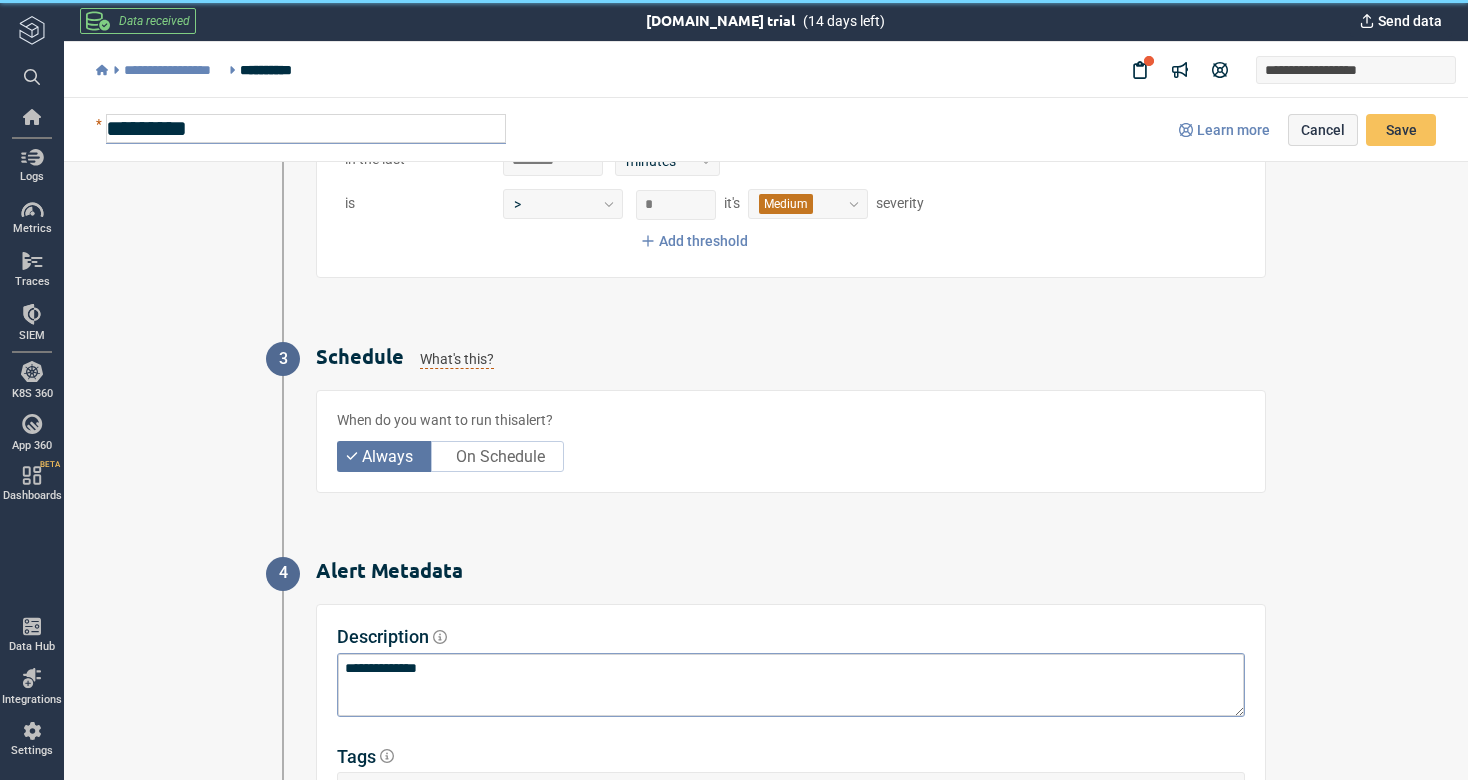 scroll, scrollTop: 723, scrollLeft: 0, axis: vertical 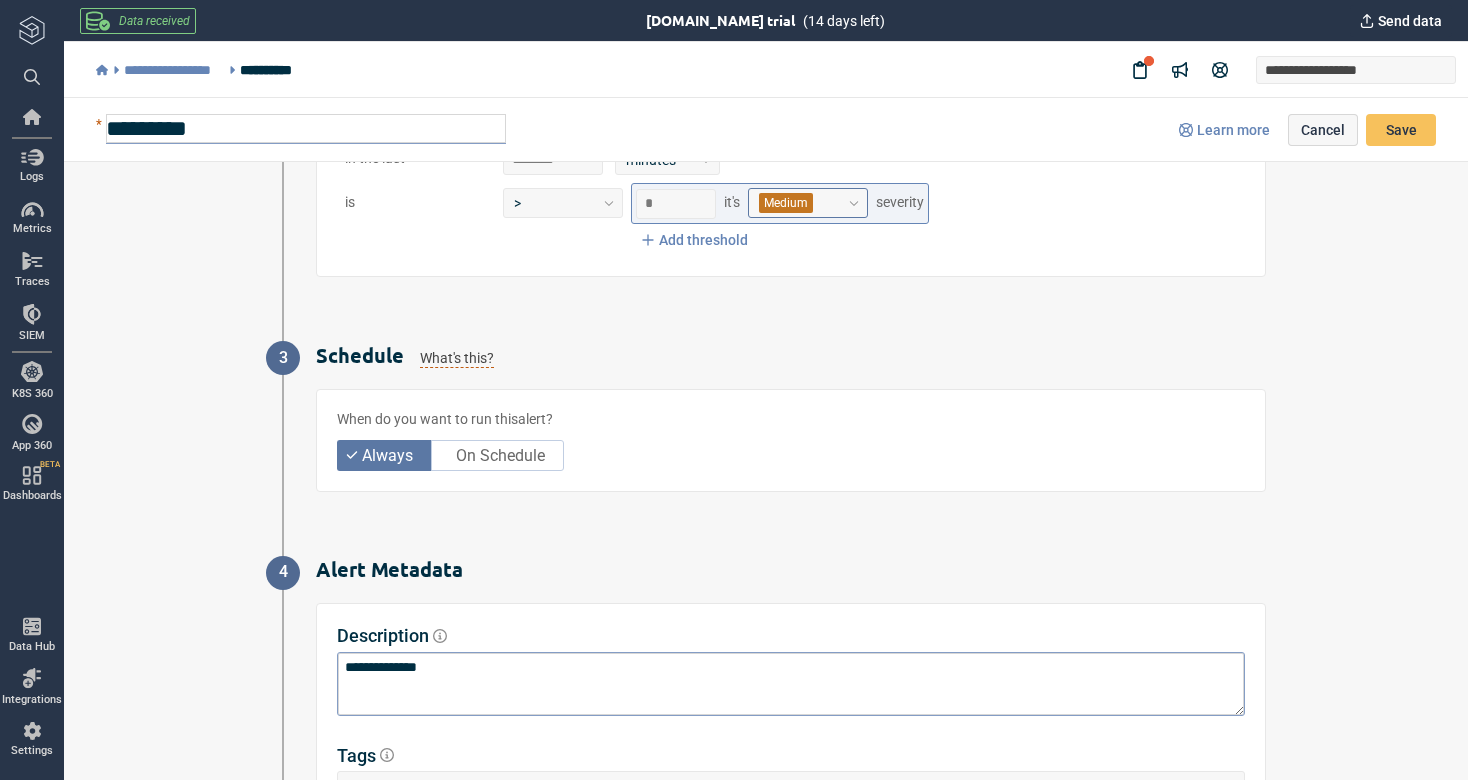 click on "Medium" at bounding box center (799, 202) 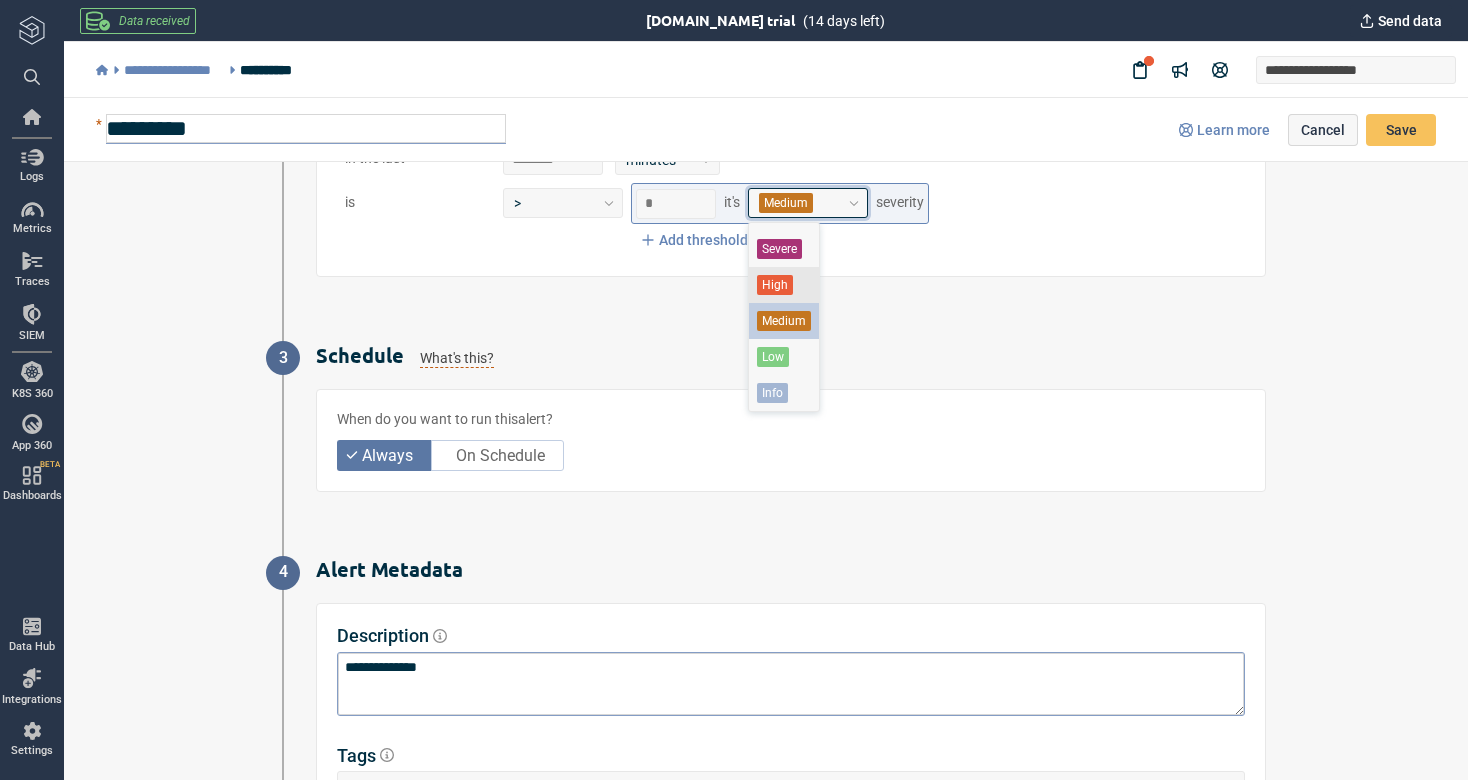 click on "High" at bounding box center (775, 285) 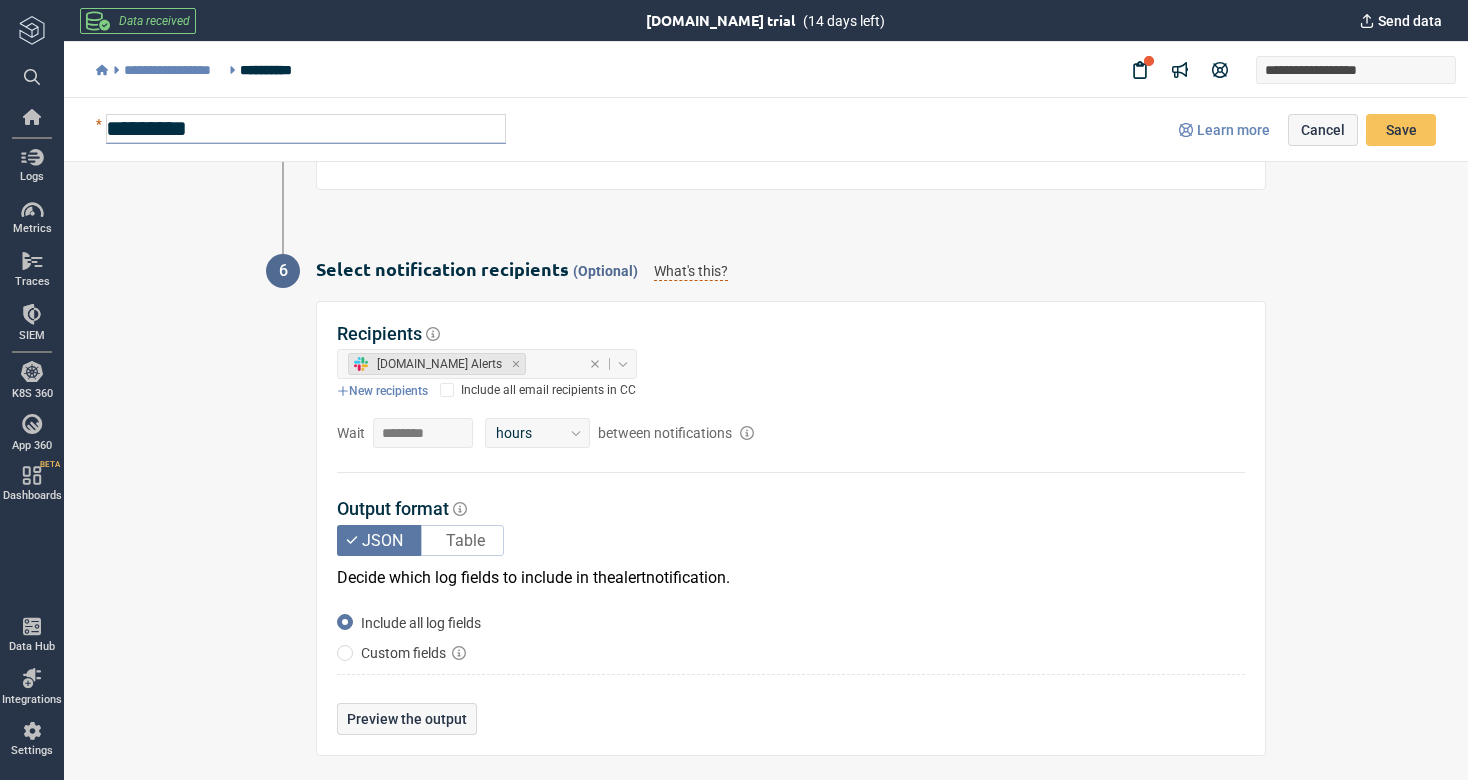 scroll, scrollTop: 1715, scrollLeft: 0, axis: vertical 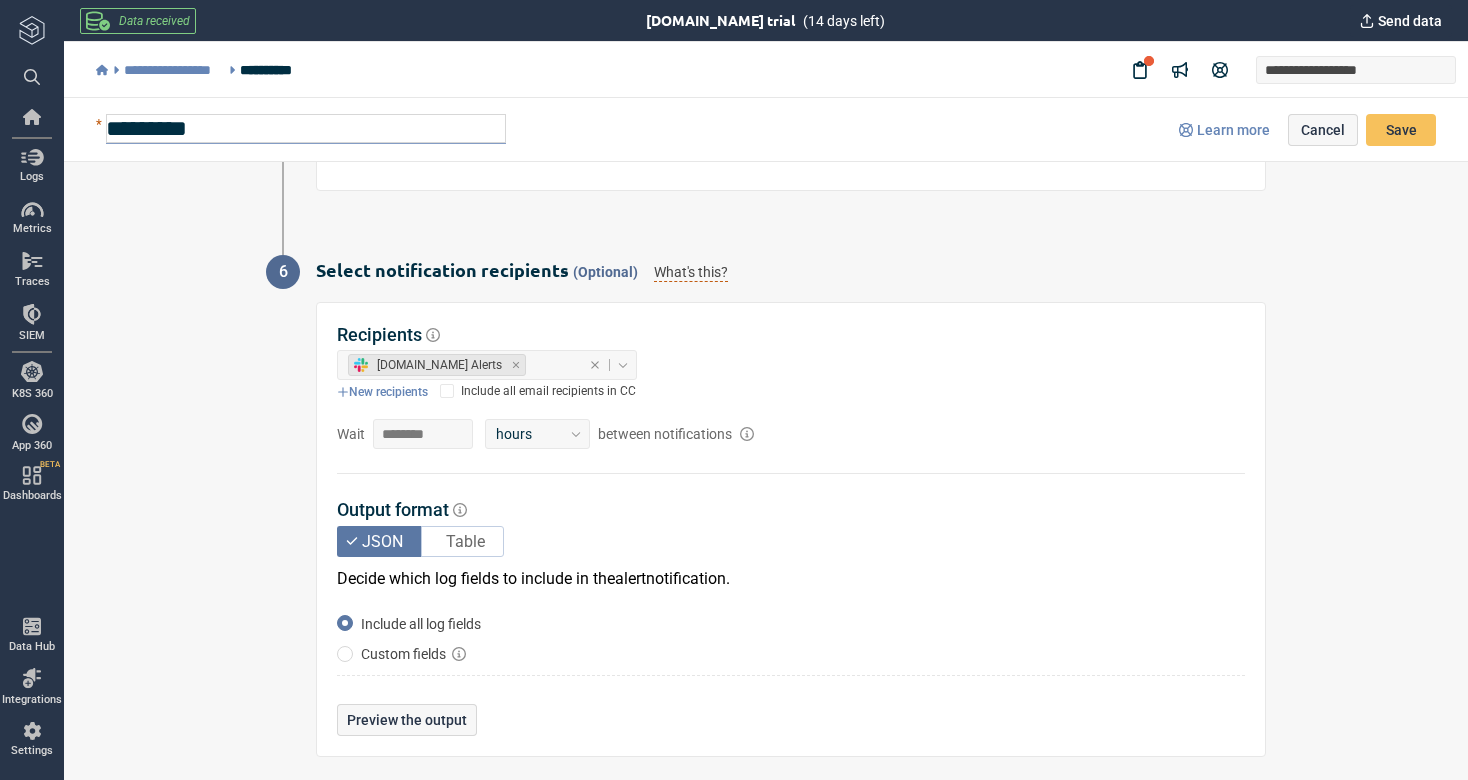 click on "Custom fields" at bounding box center (403, 654) 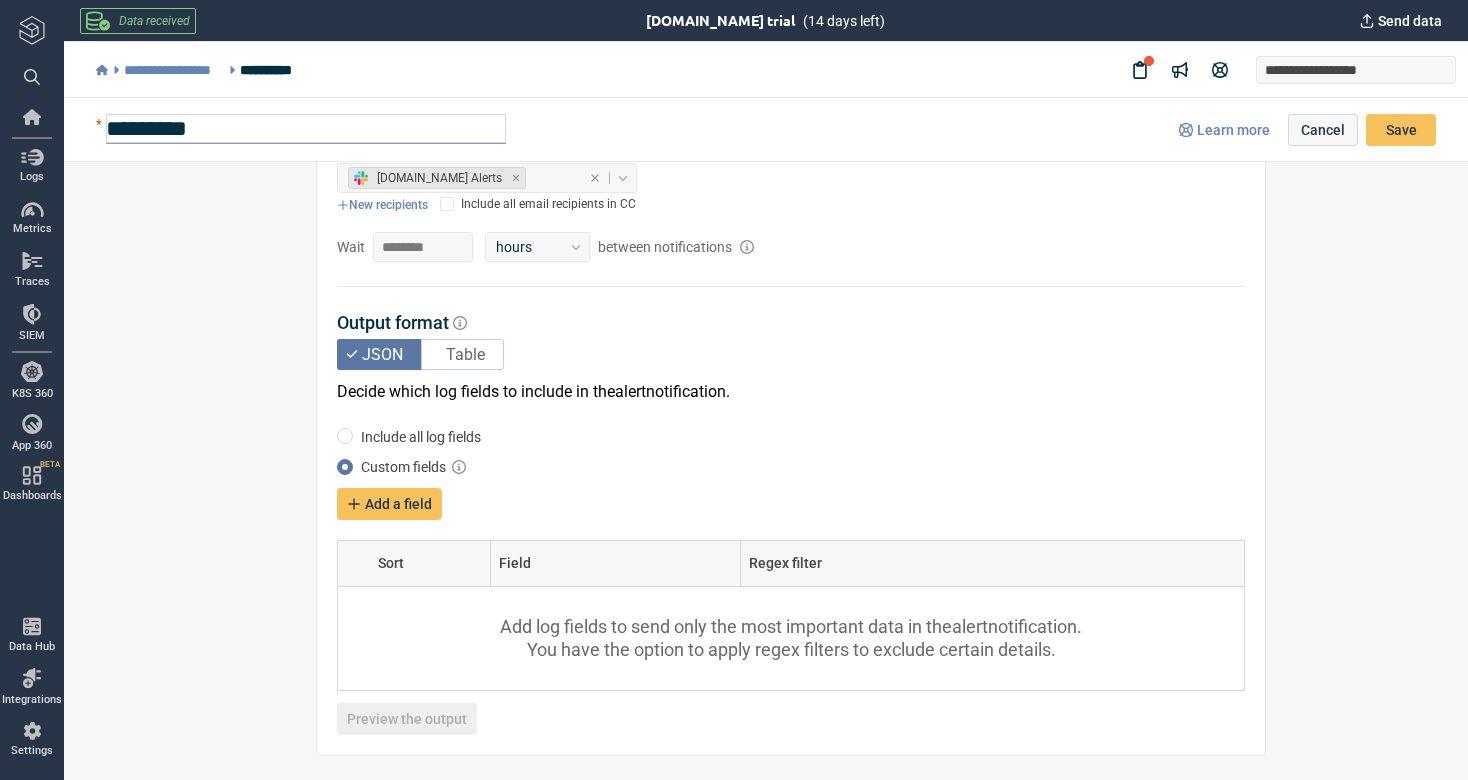 scroll, scrollTop: 1900, scrollLeft: 0, axis: vertical 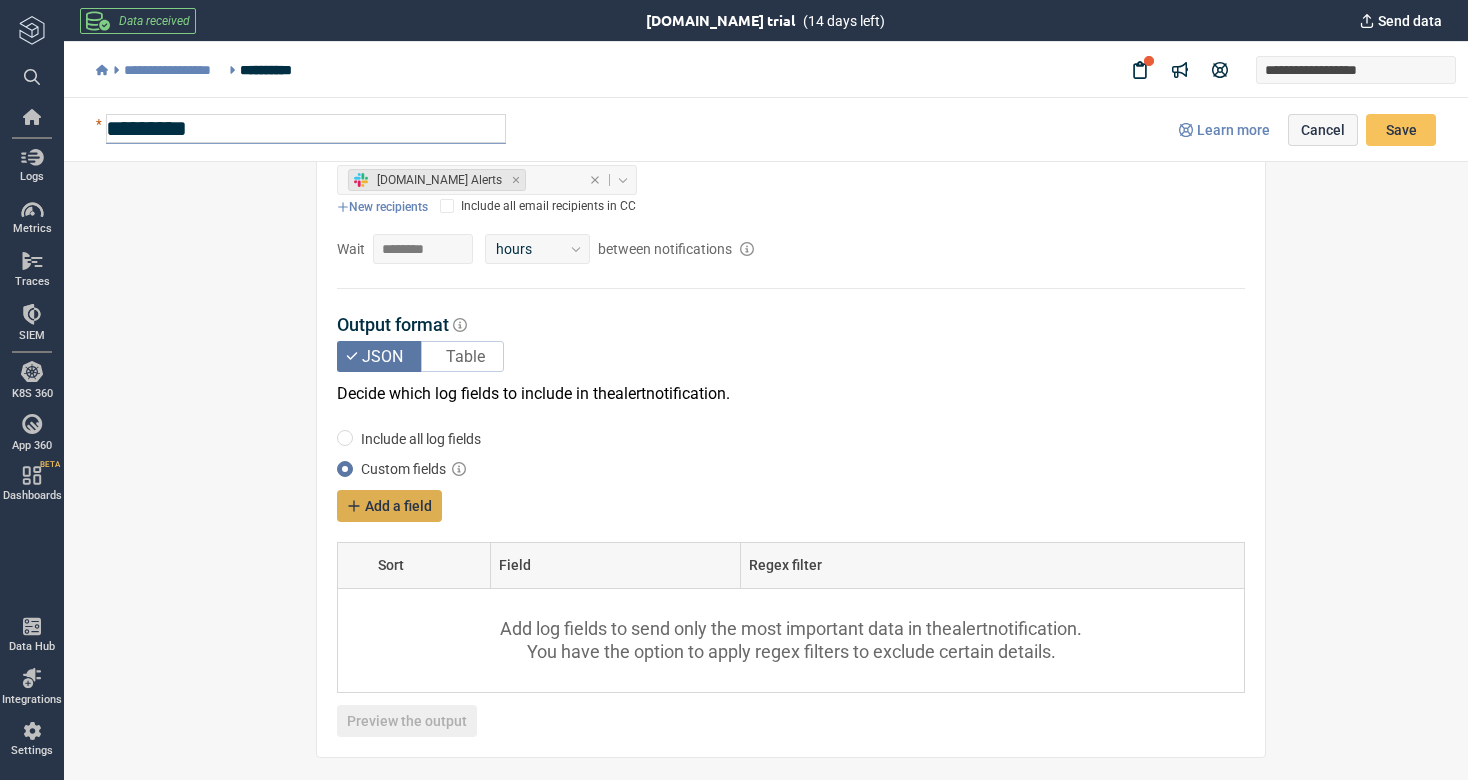 click on "Add a field" at bounding box center [398, 506] 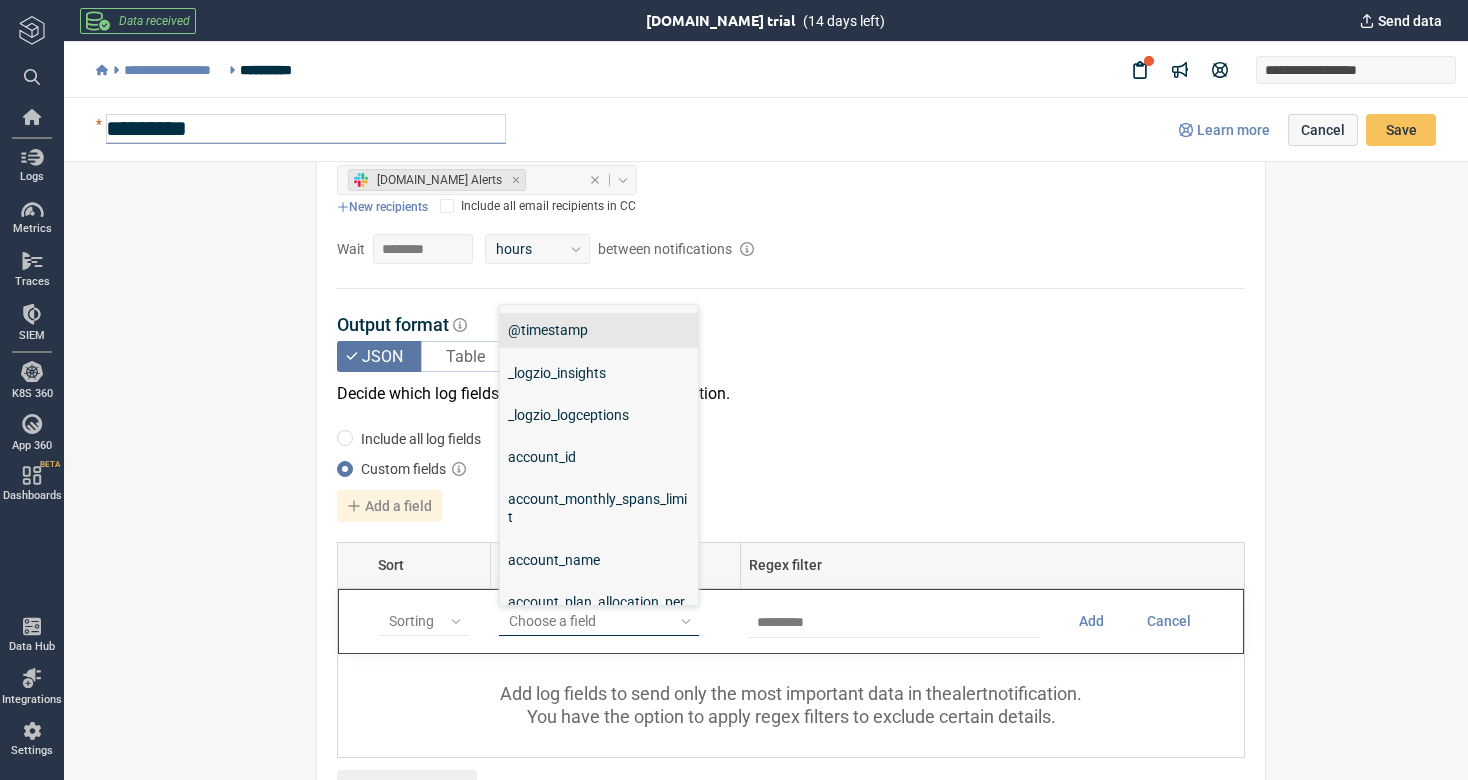 click on "Choose a field" at bounding box center (590, 621) 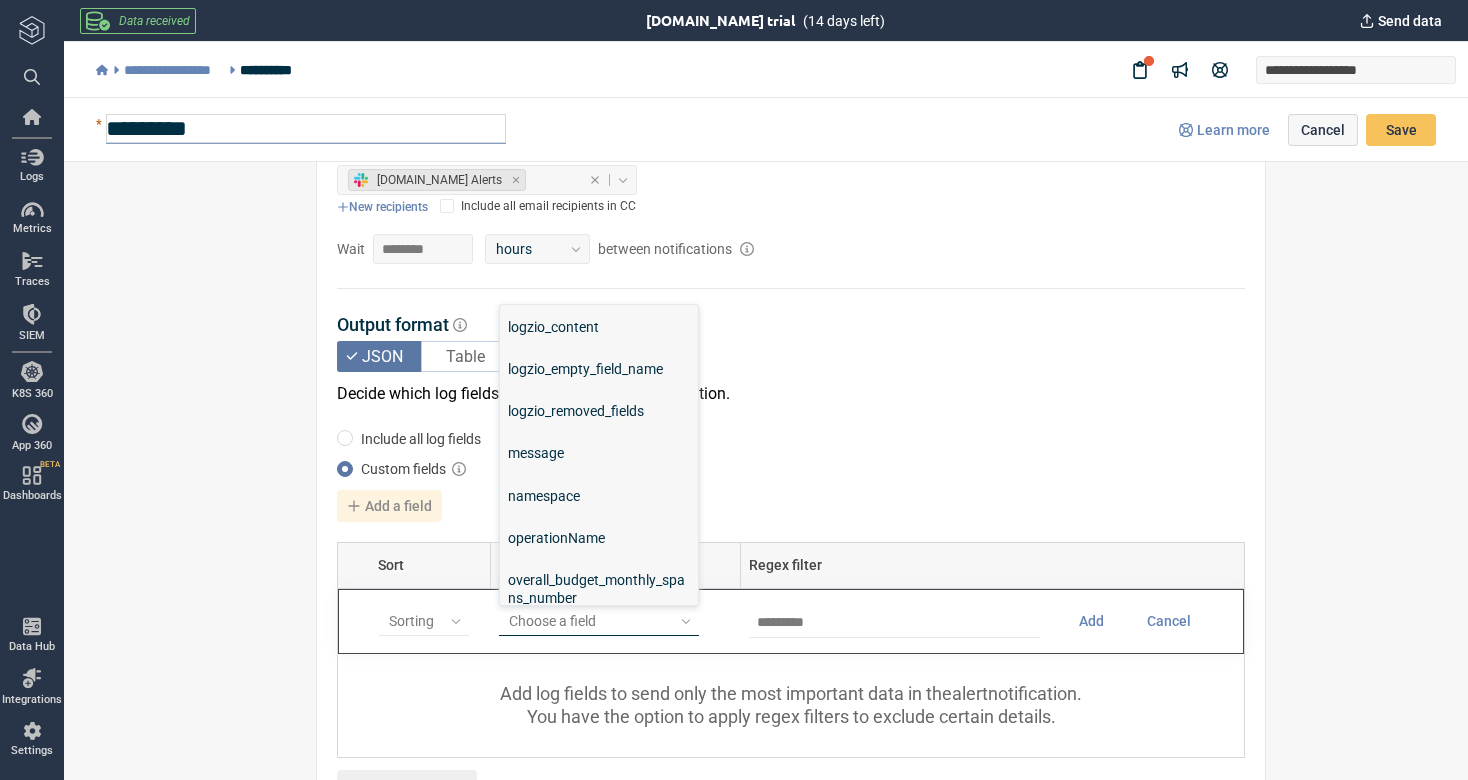 scroll, scrollTop: 2943, scrollLeft: 0, axis: vertical 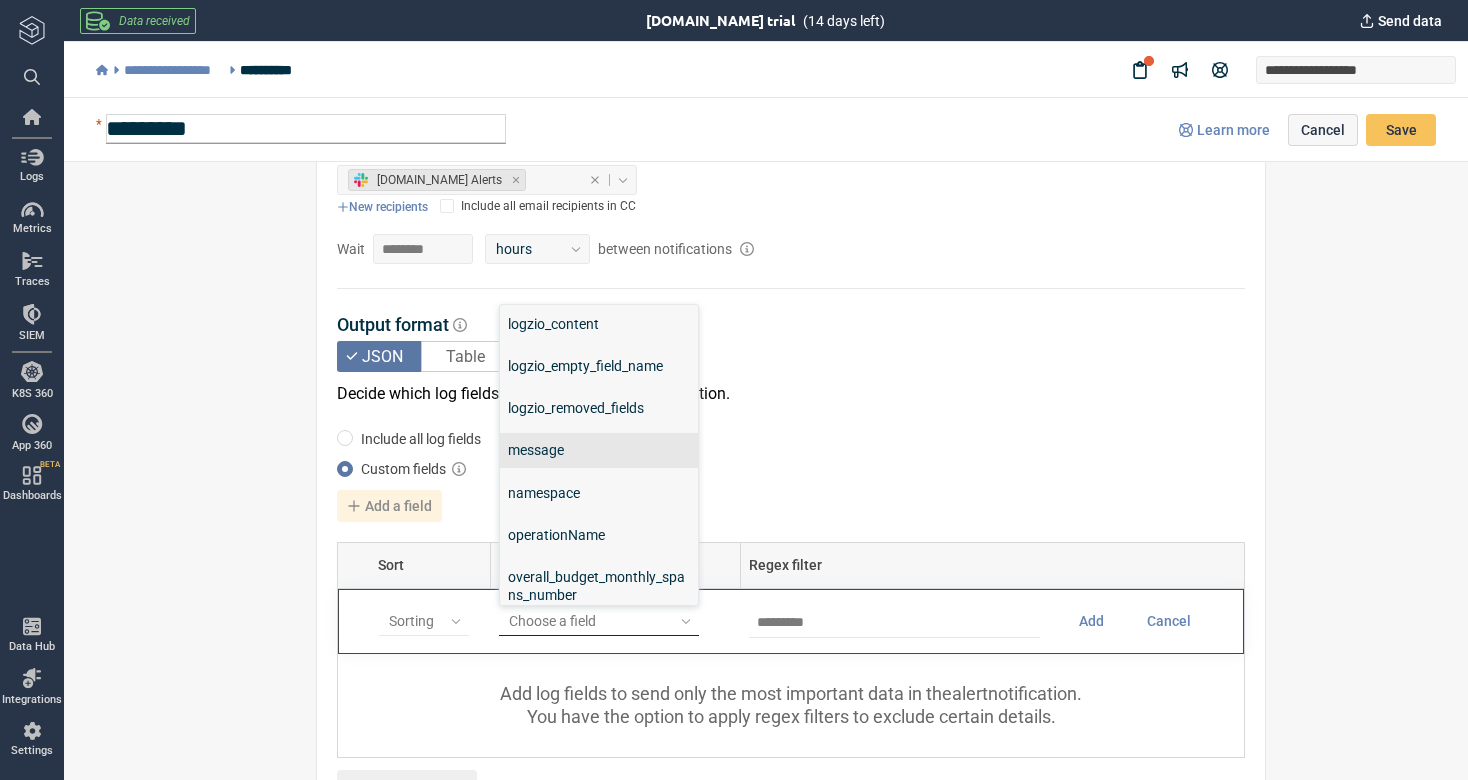 click on "message" at bounding box center [599, 450] 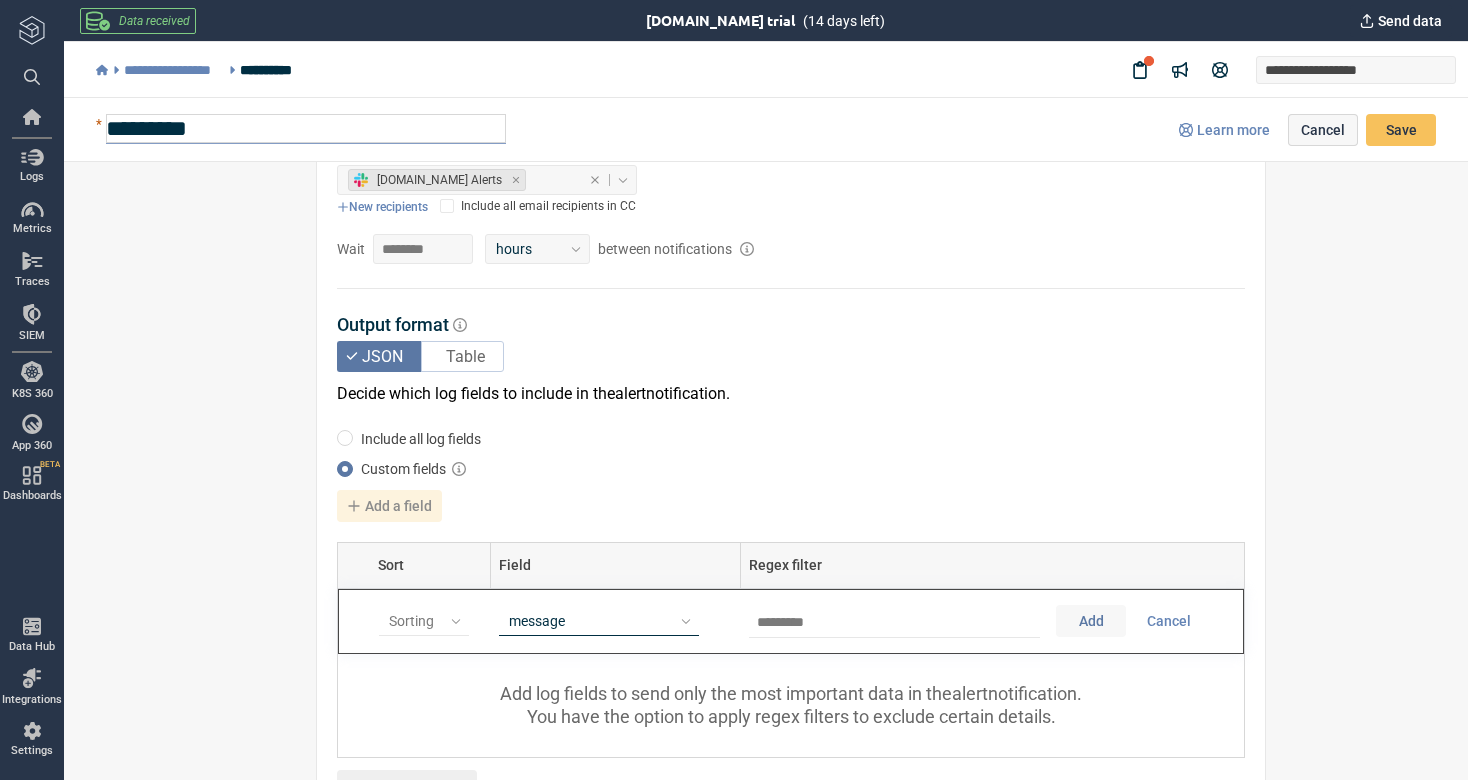 click on "Add" at bounding box center [1091, 621] 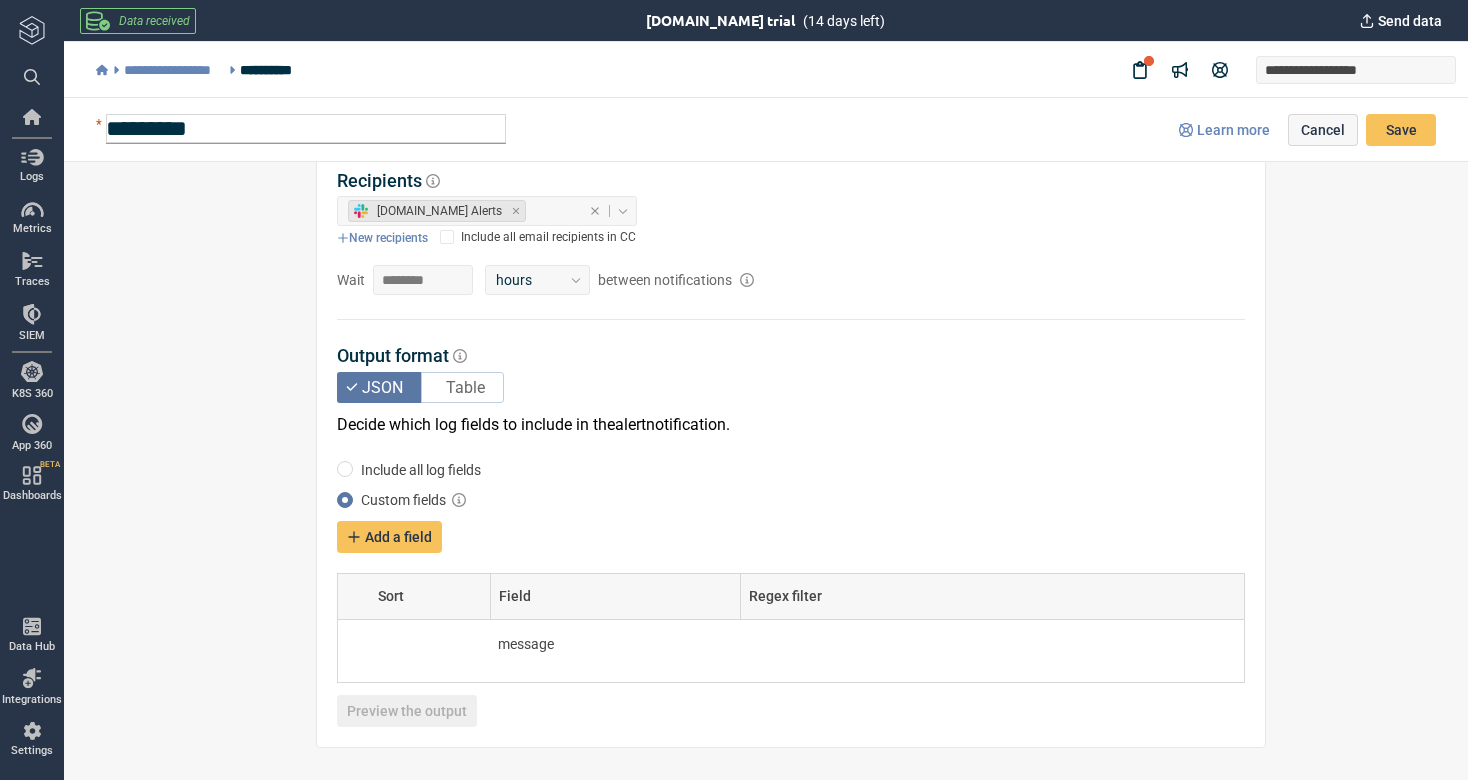 scroll, scrollTop: 1860, scrollLeft: 0, axis: vertical 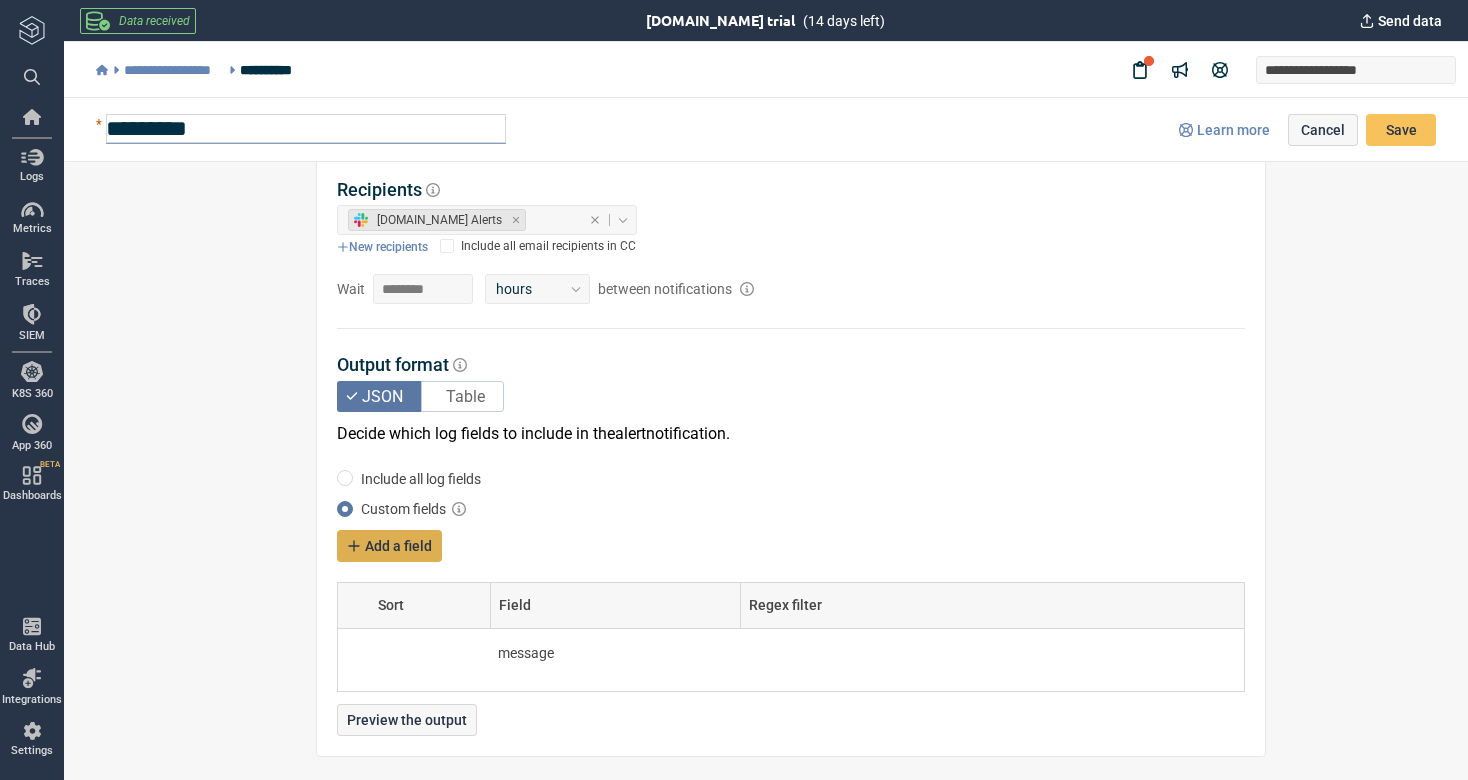 click on "Add a field" at bounding box center (398, 546) 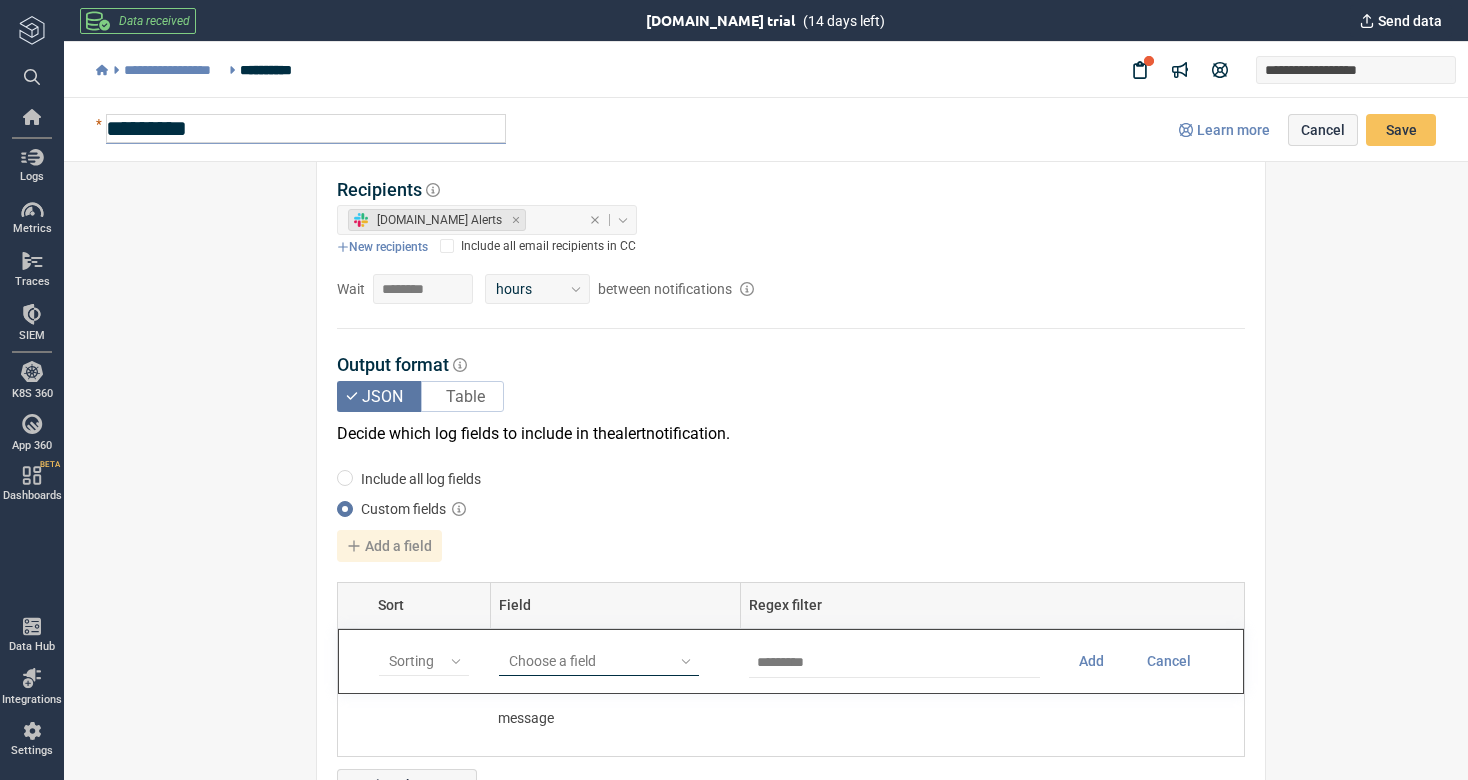 click at bounding box center (686, 661) 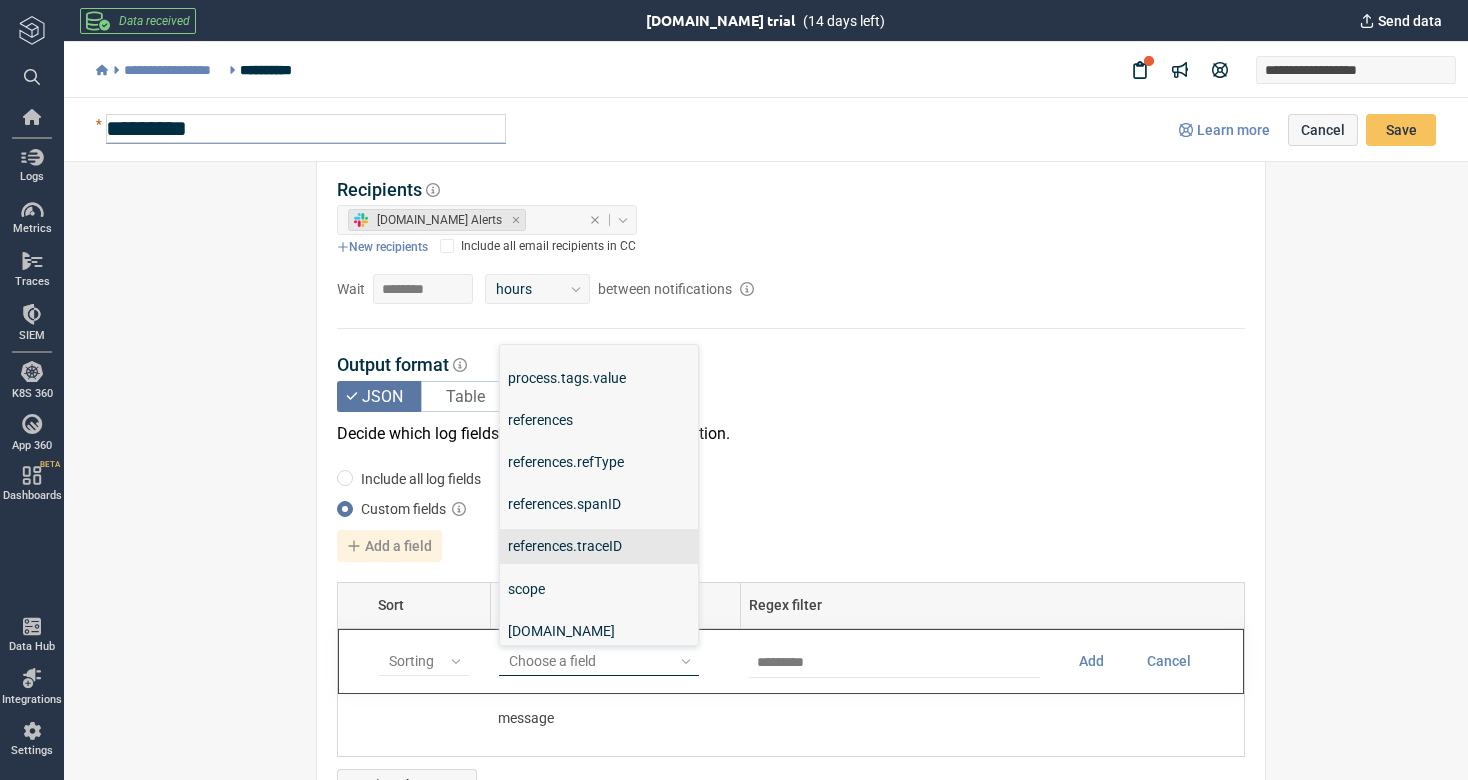 scroll, scrollTop: 3691, scrollLeft: 0, axis: vertical 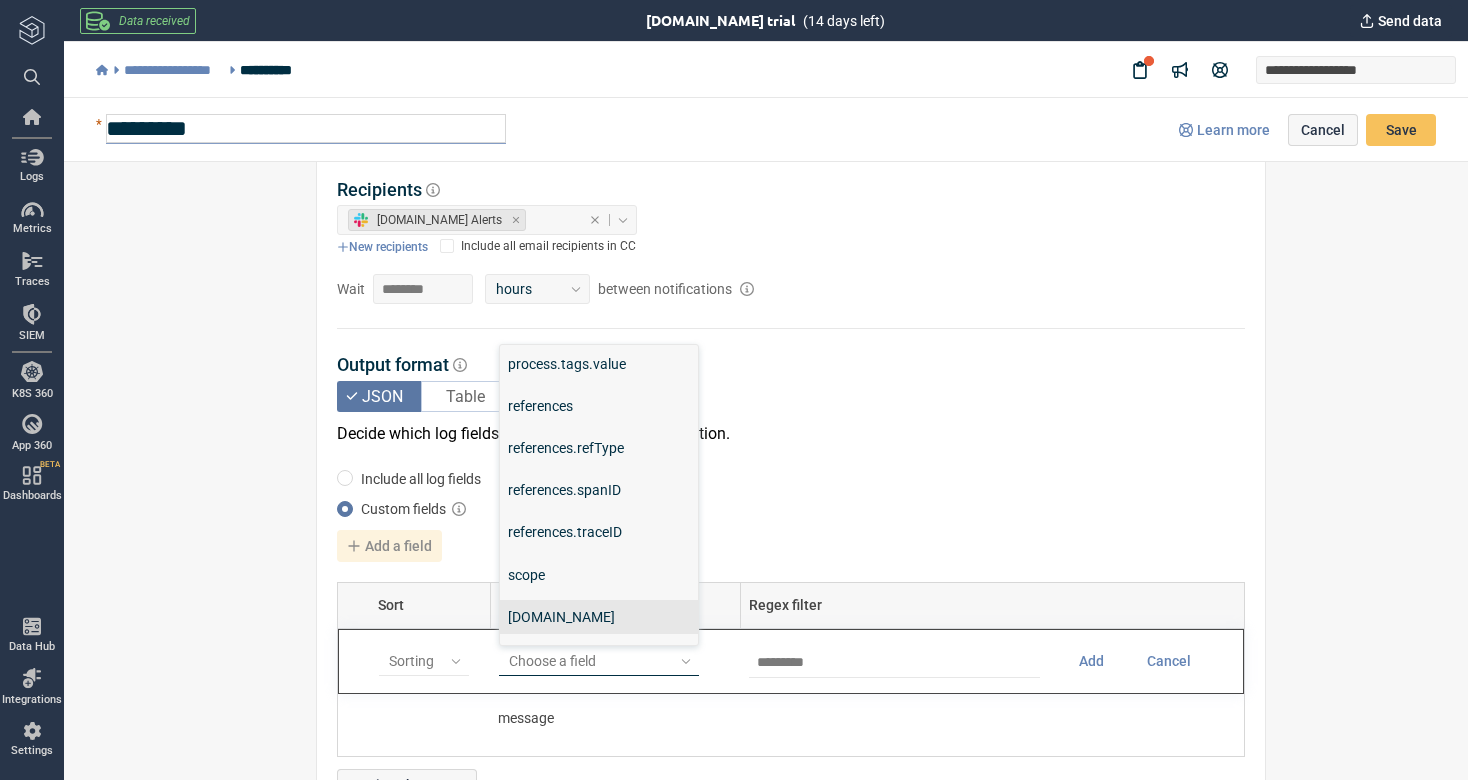 click on "[DOMAIN_NAME]" at bounding box center (599, 617) 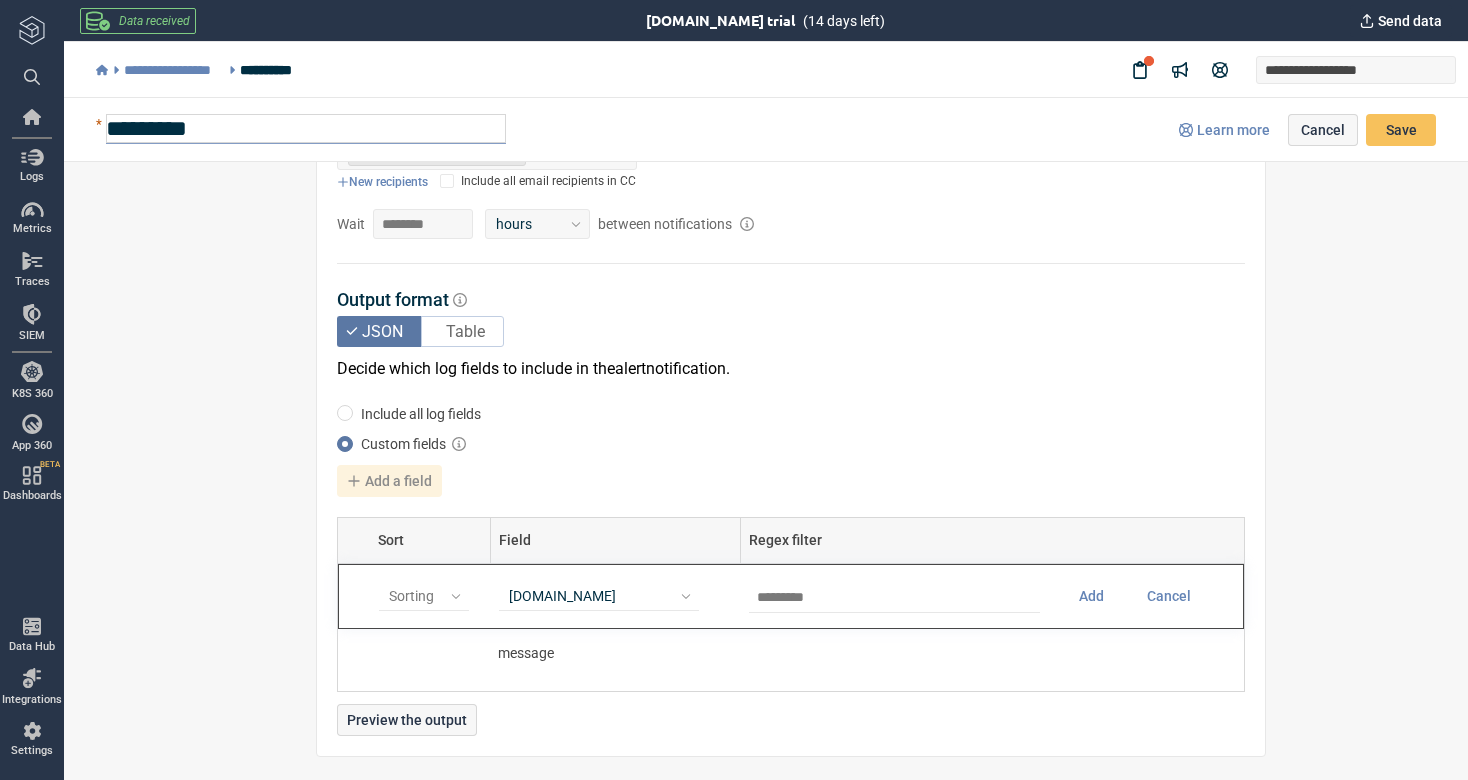 scroll, scrollTop: 1924, scrollLeft: 0, axis: vertical 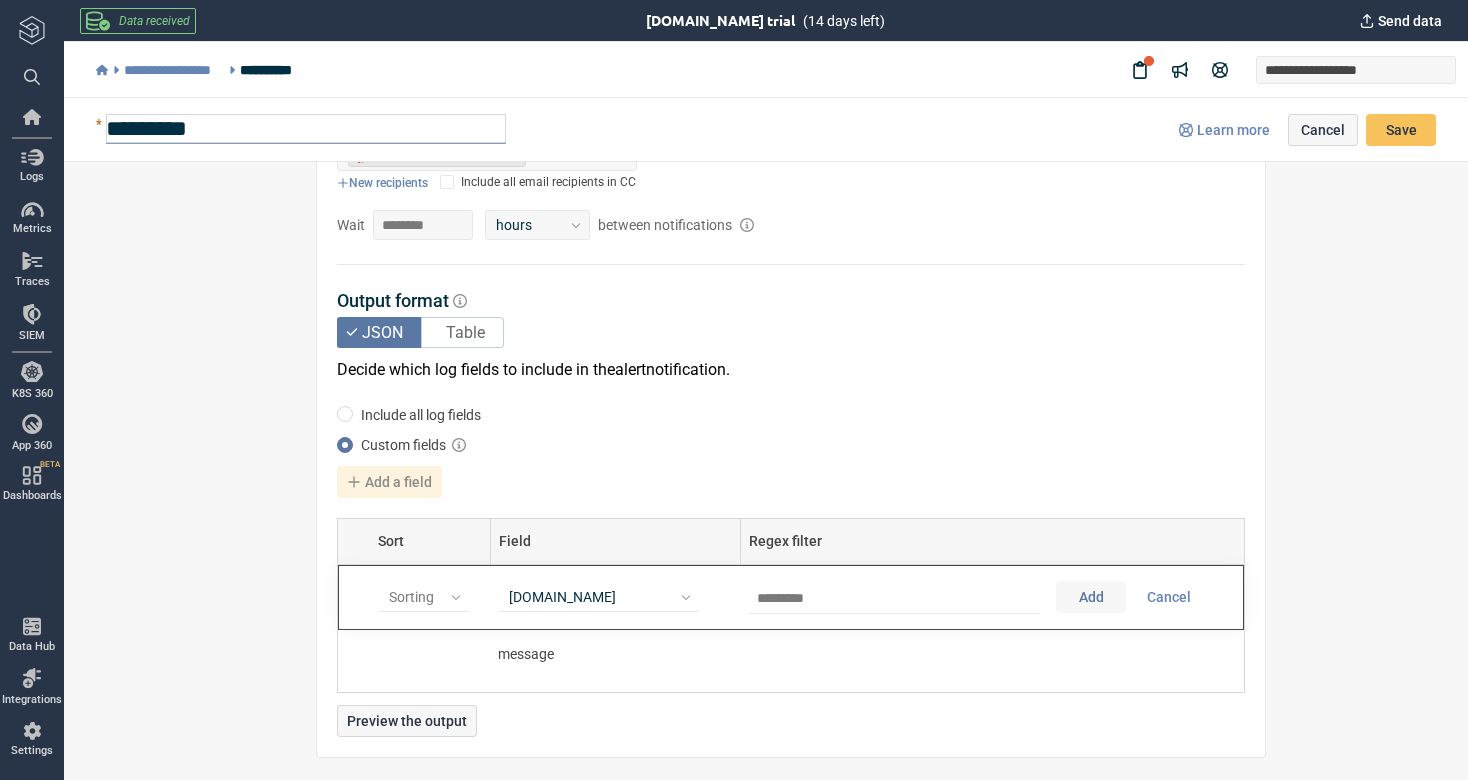 click on "Add" at bounding box center (1091, 597) 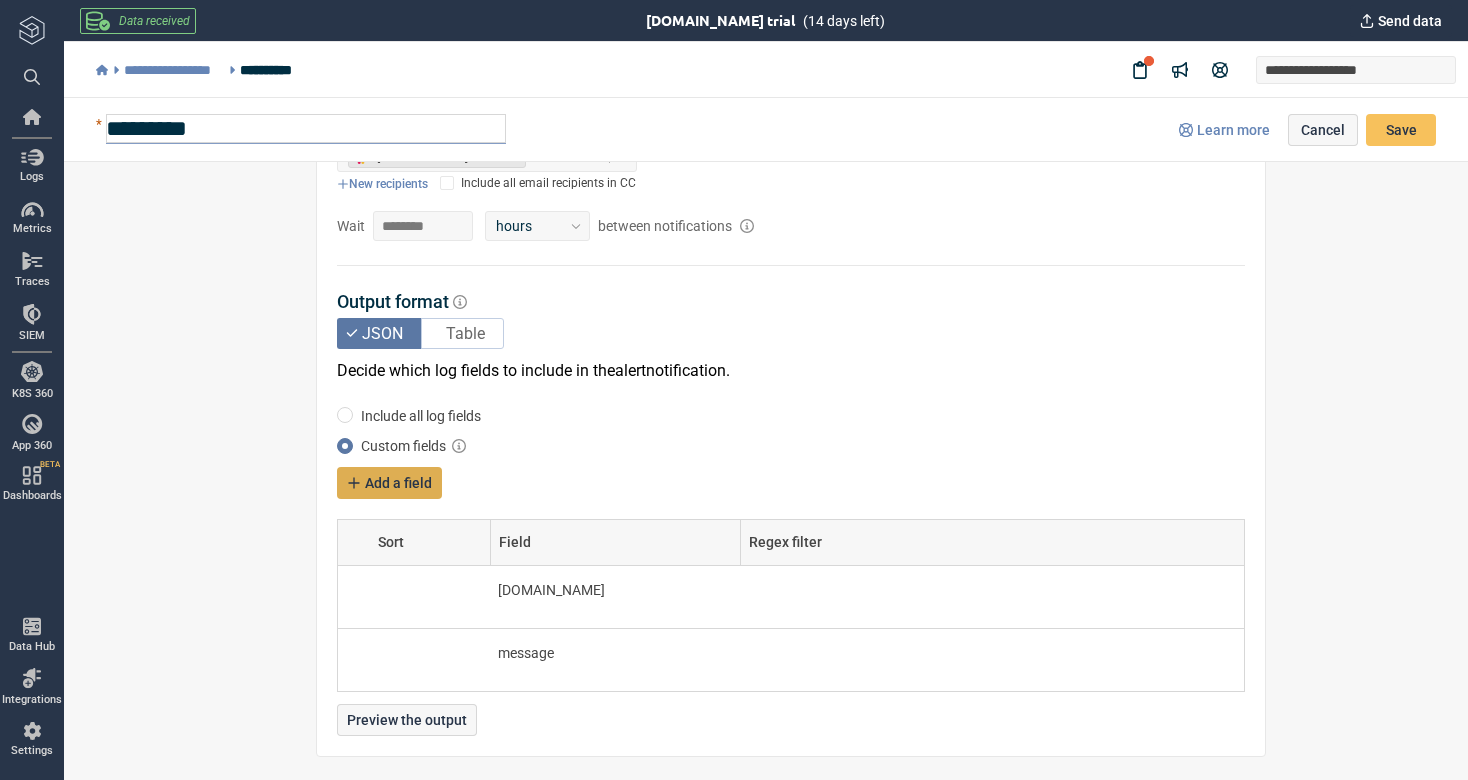 click on "Add a field" at bounding box center (398, 483) 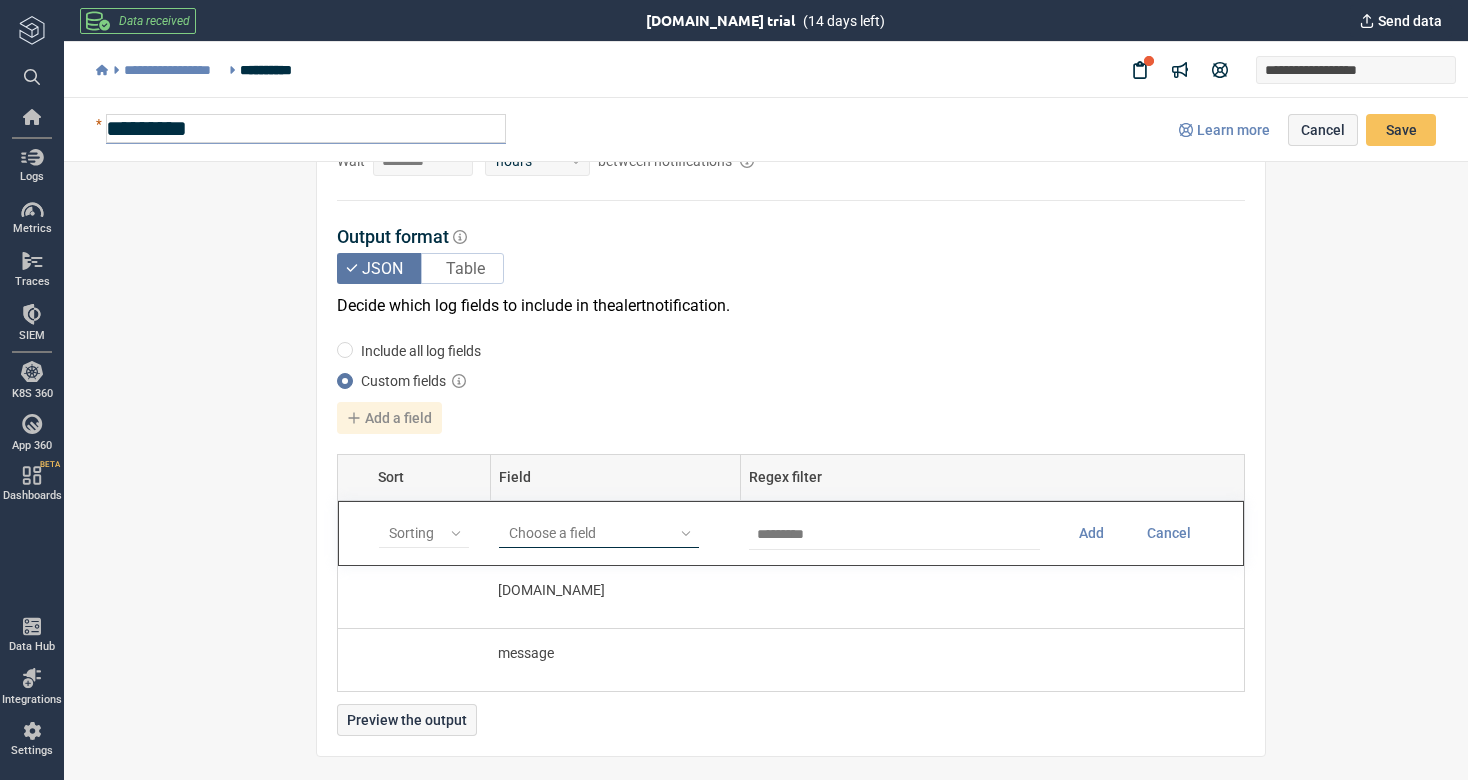 scroll, scrollTop: 1987, scrollLeft: 0, axis: vertical 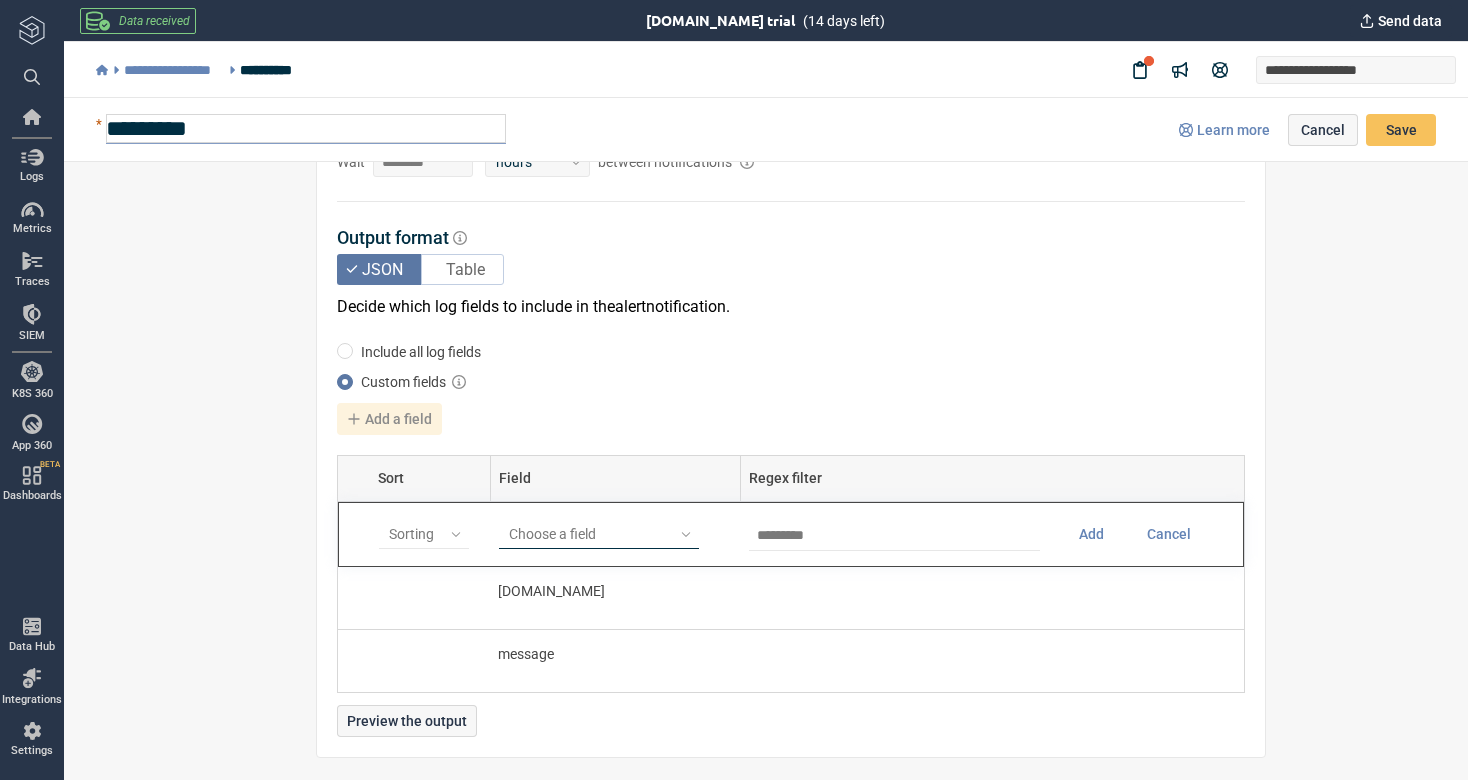 click on "Choose a field" at bounding box center [590, 534] 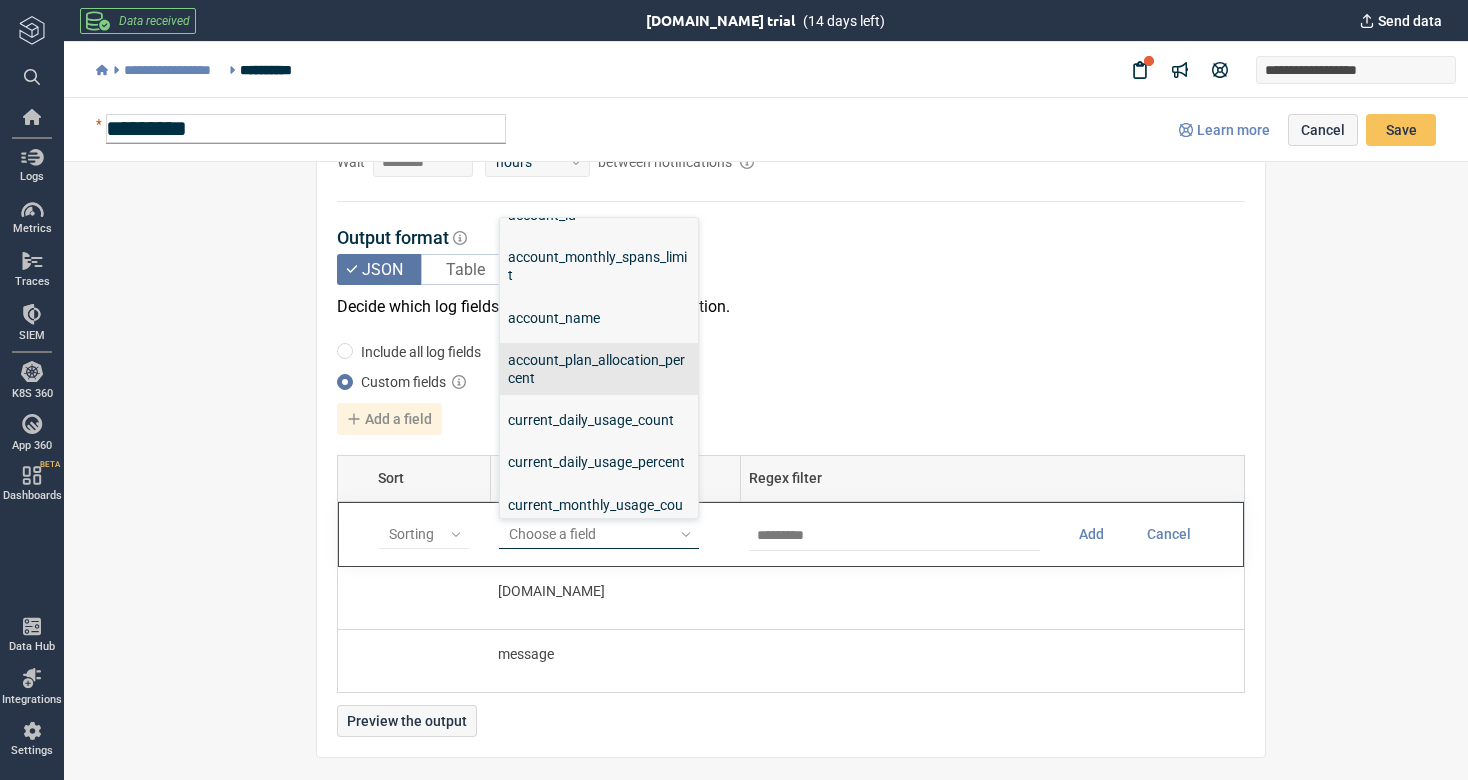 scroll, scrollTop: 0, scrollLeft: 0, axis: both 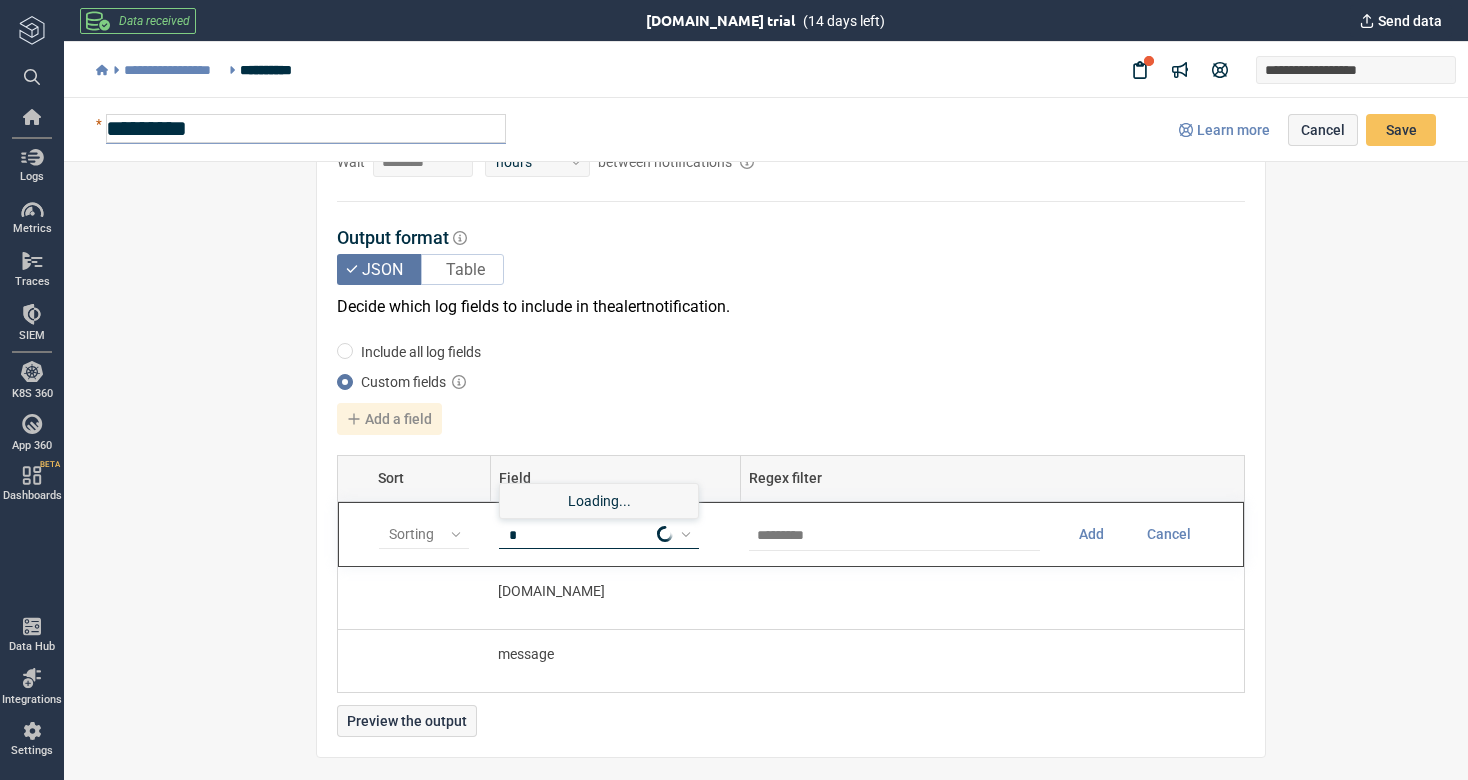 type on "**" 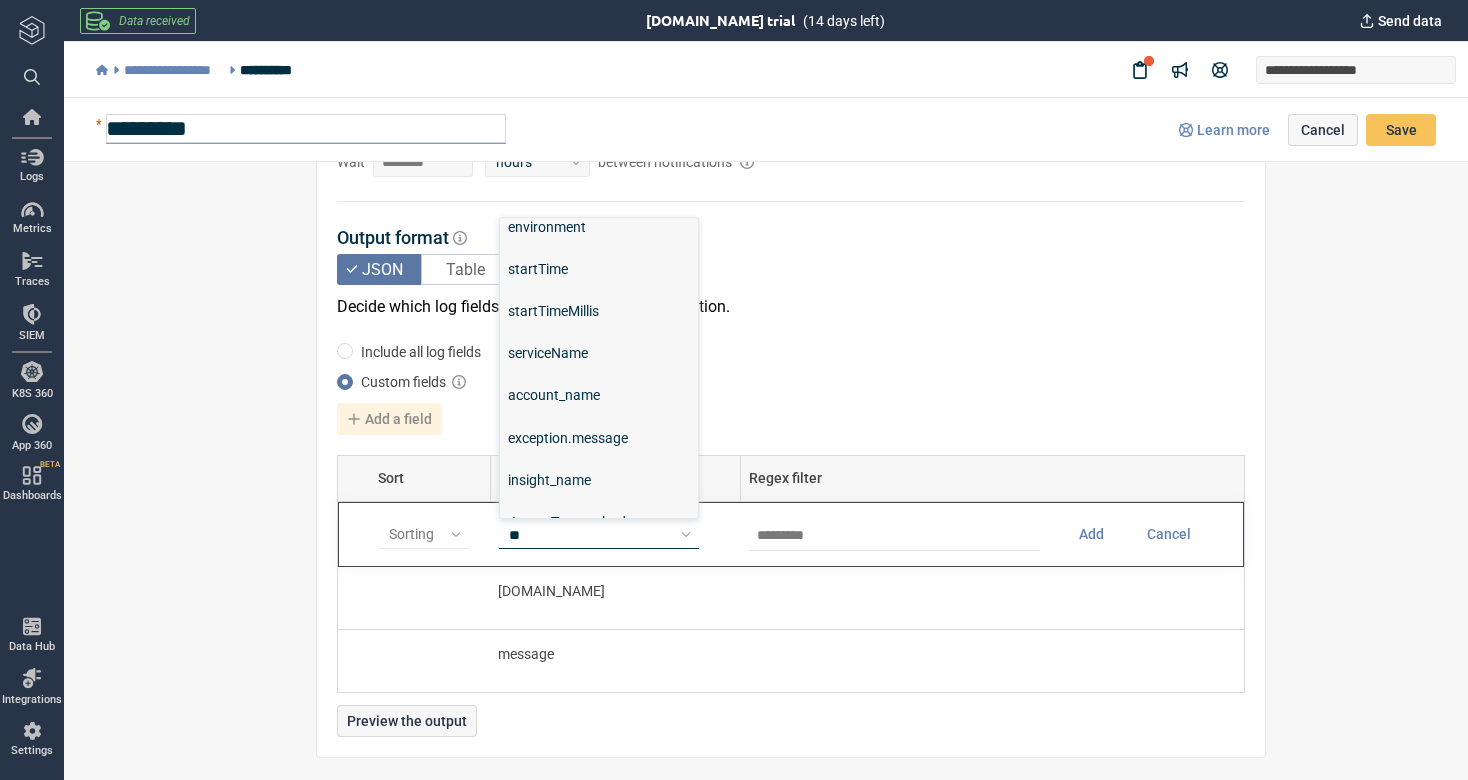 scroll, scrollTop: 271, scrollLeft: 0, axis: vertical 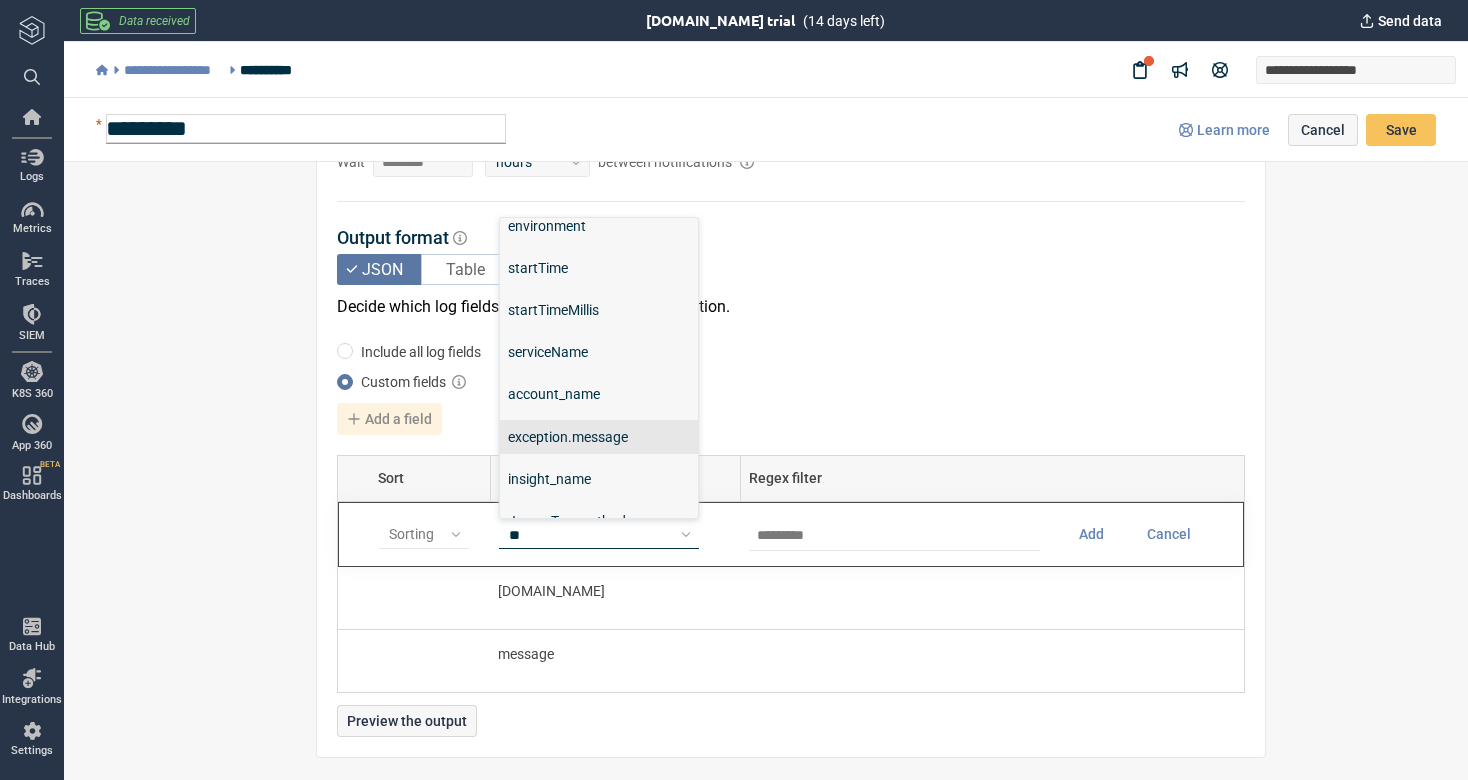 click on "exception.message" at bounding box center [599, 437] 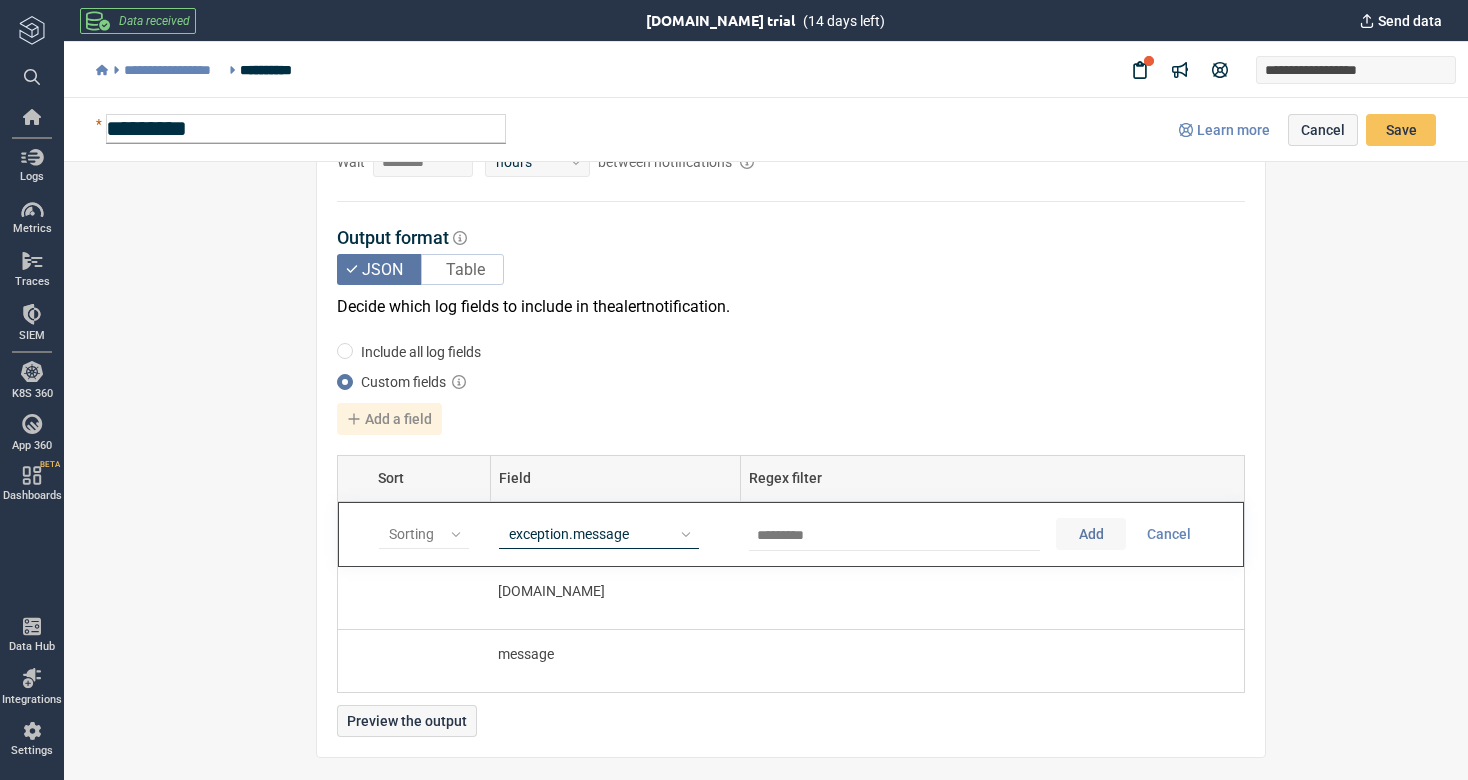 click on "Add" at bounding box center [1091, 534] 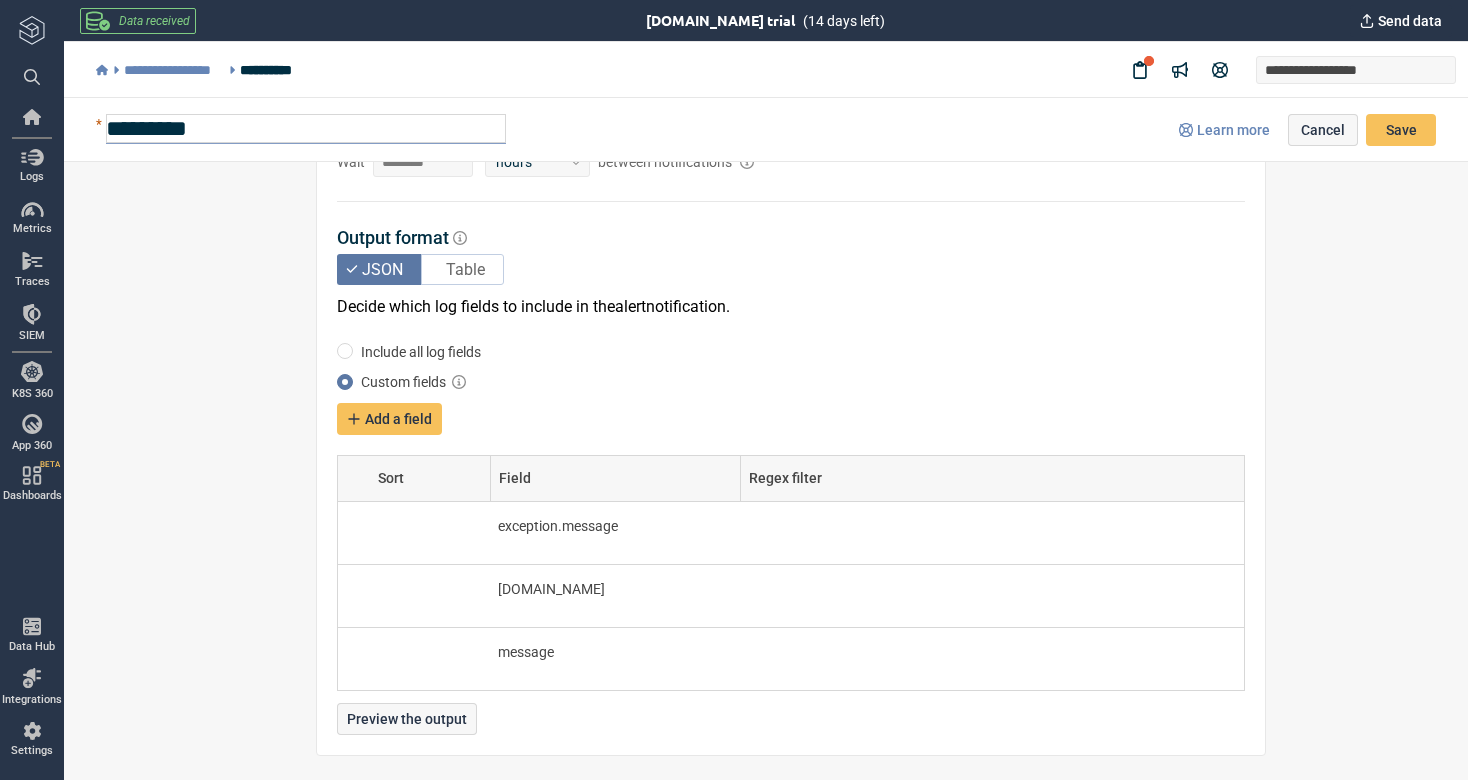 type on "*" 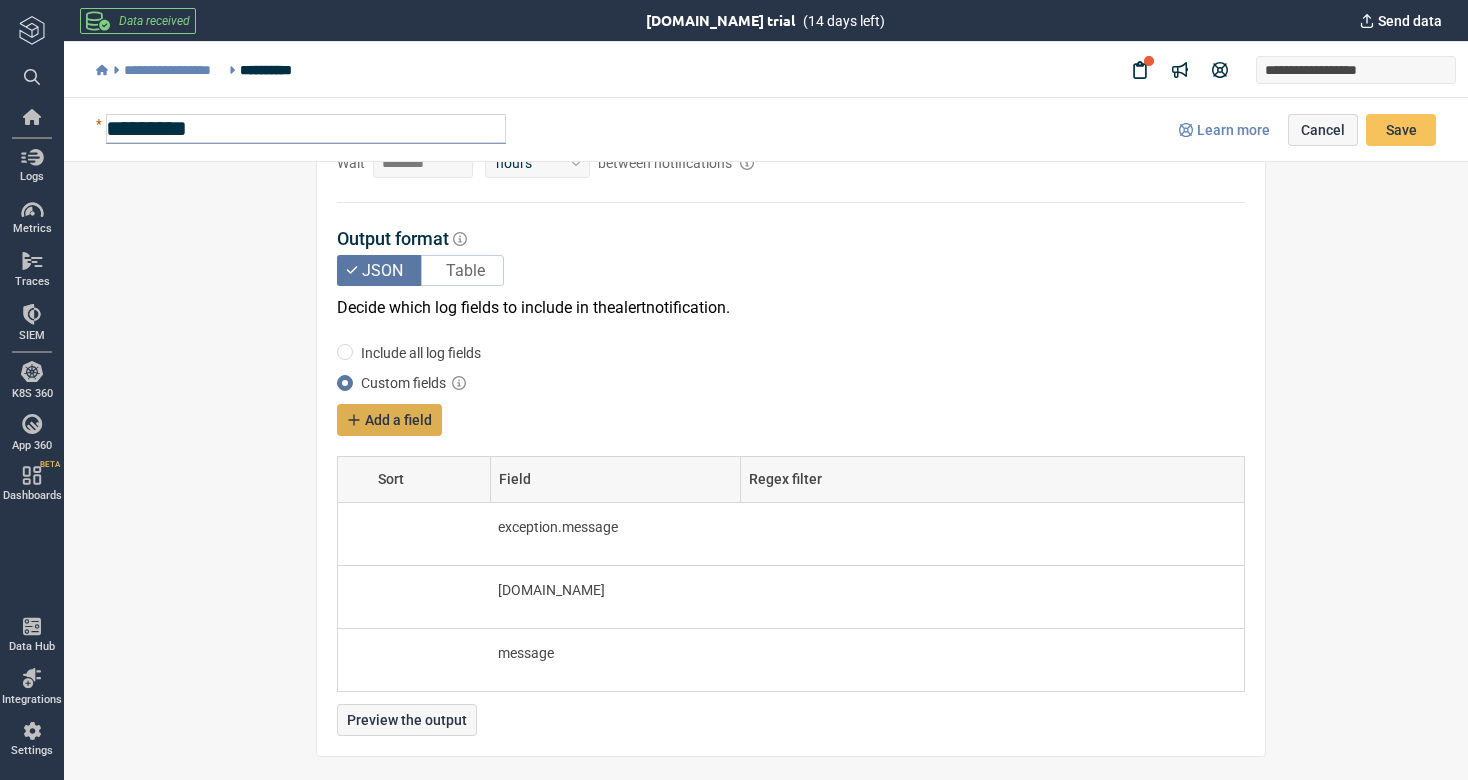 click on "Add a field" at bounding box center (389, 420) 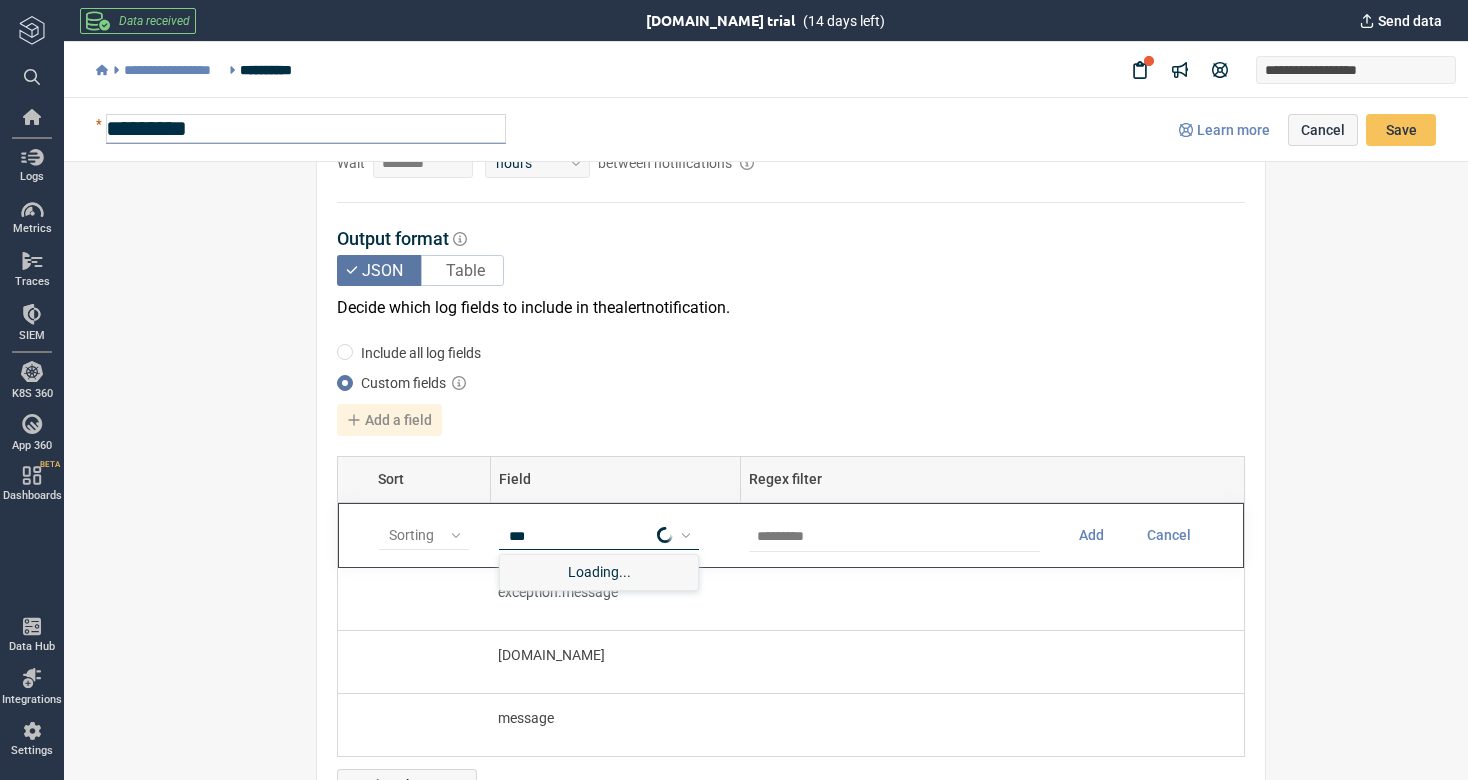 type on "****" 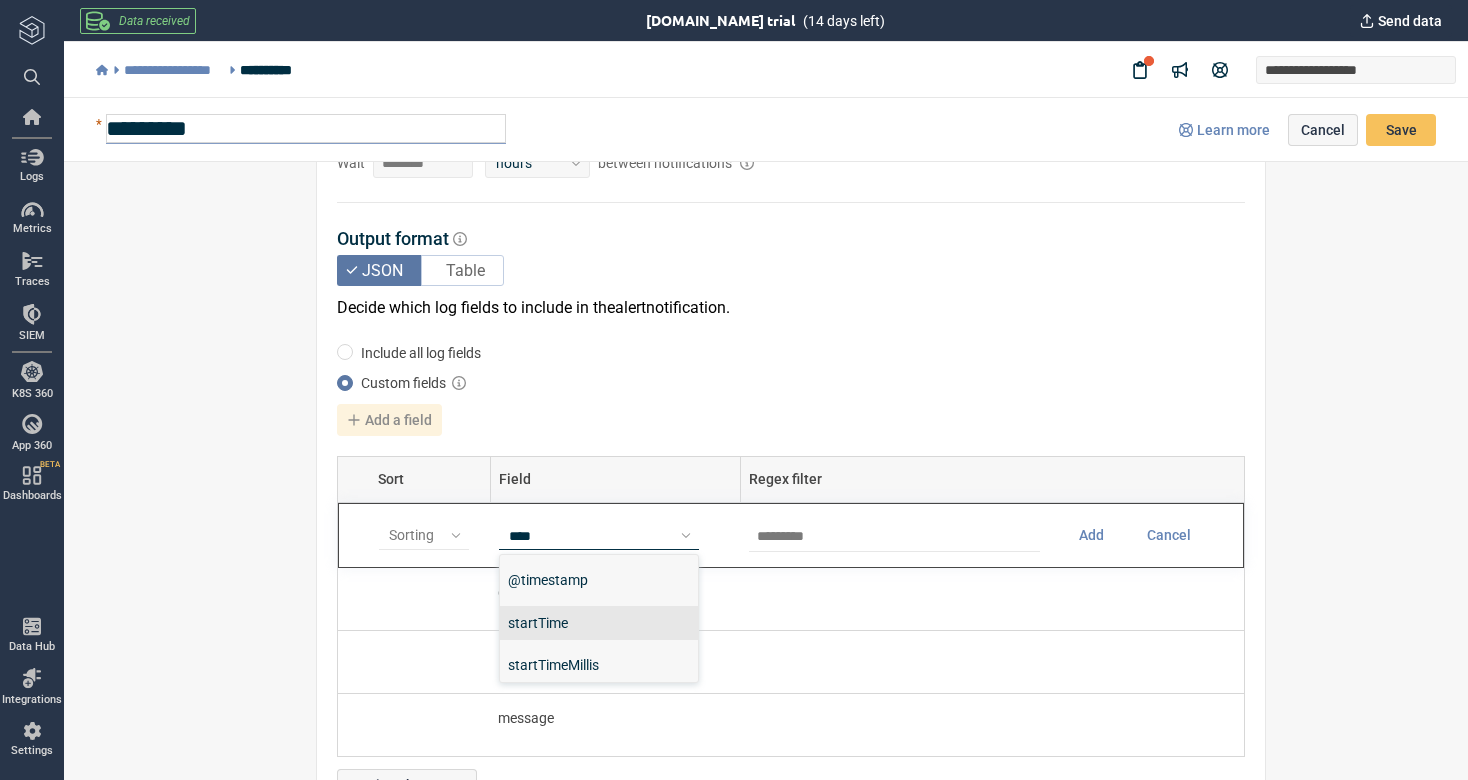 click on "startTime" at bounding box center (599, 623) 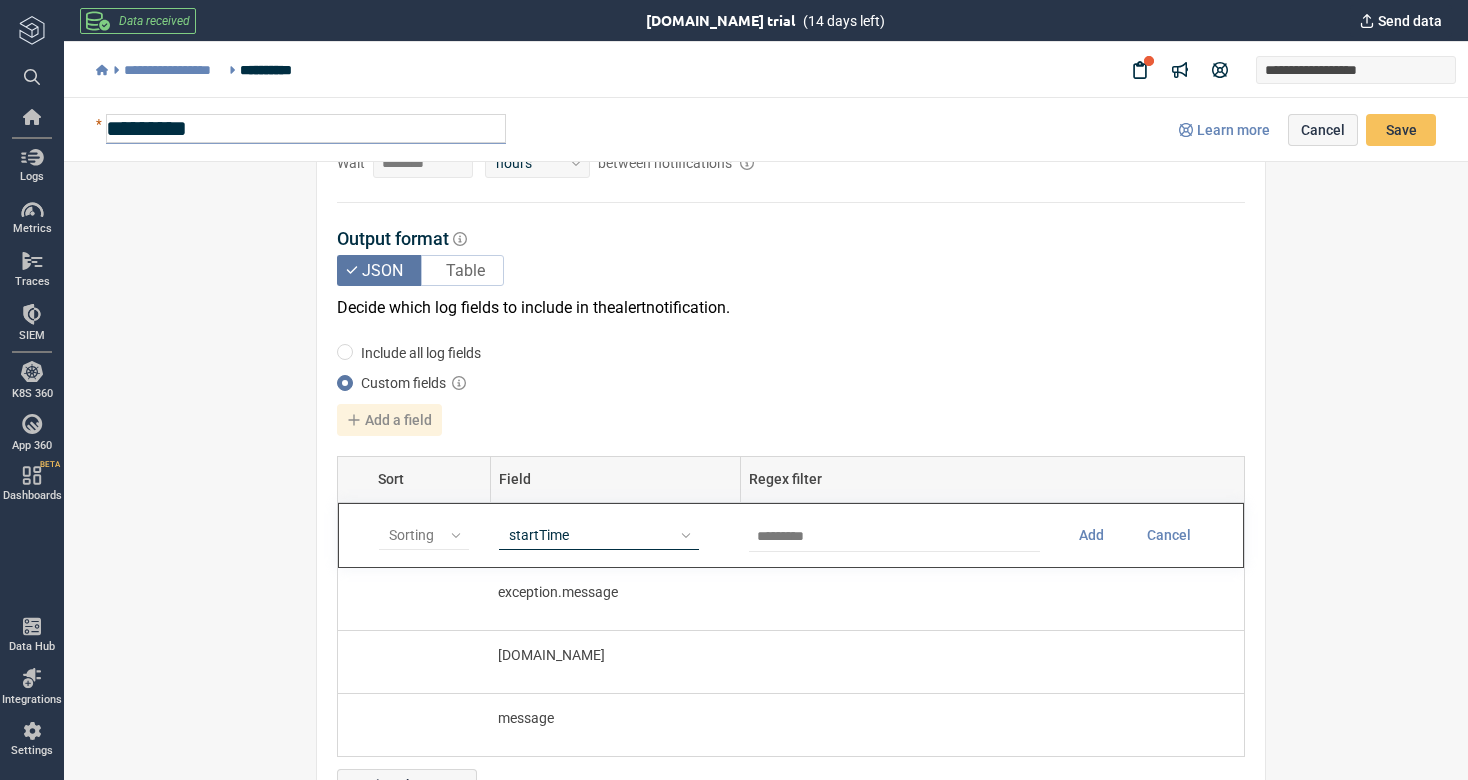 type 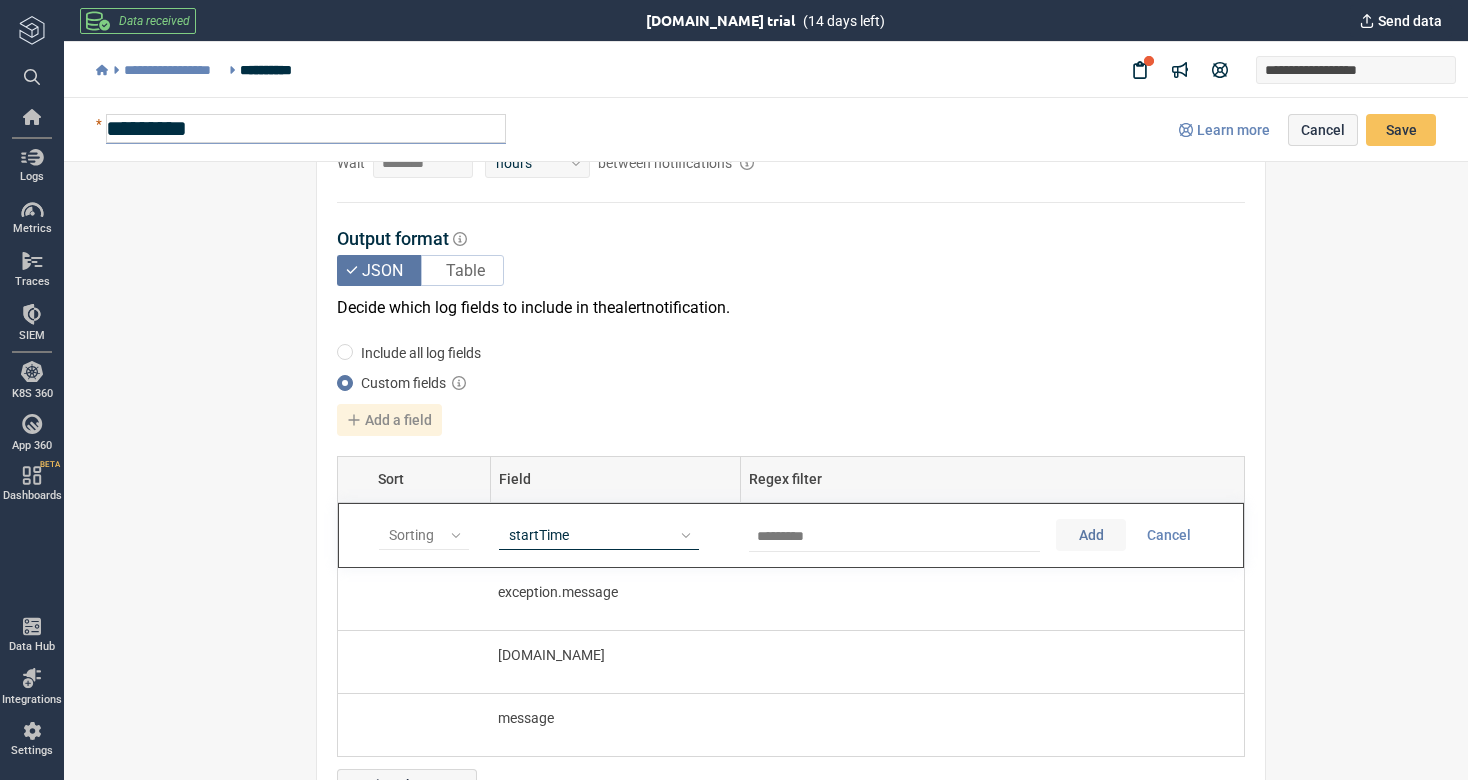 click on "Add" at bounding box center (1091, 535) 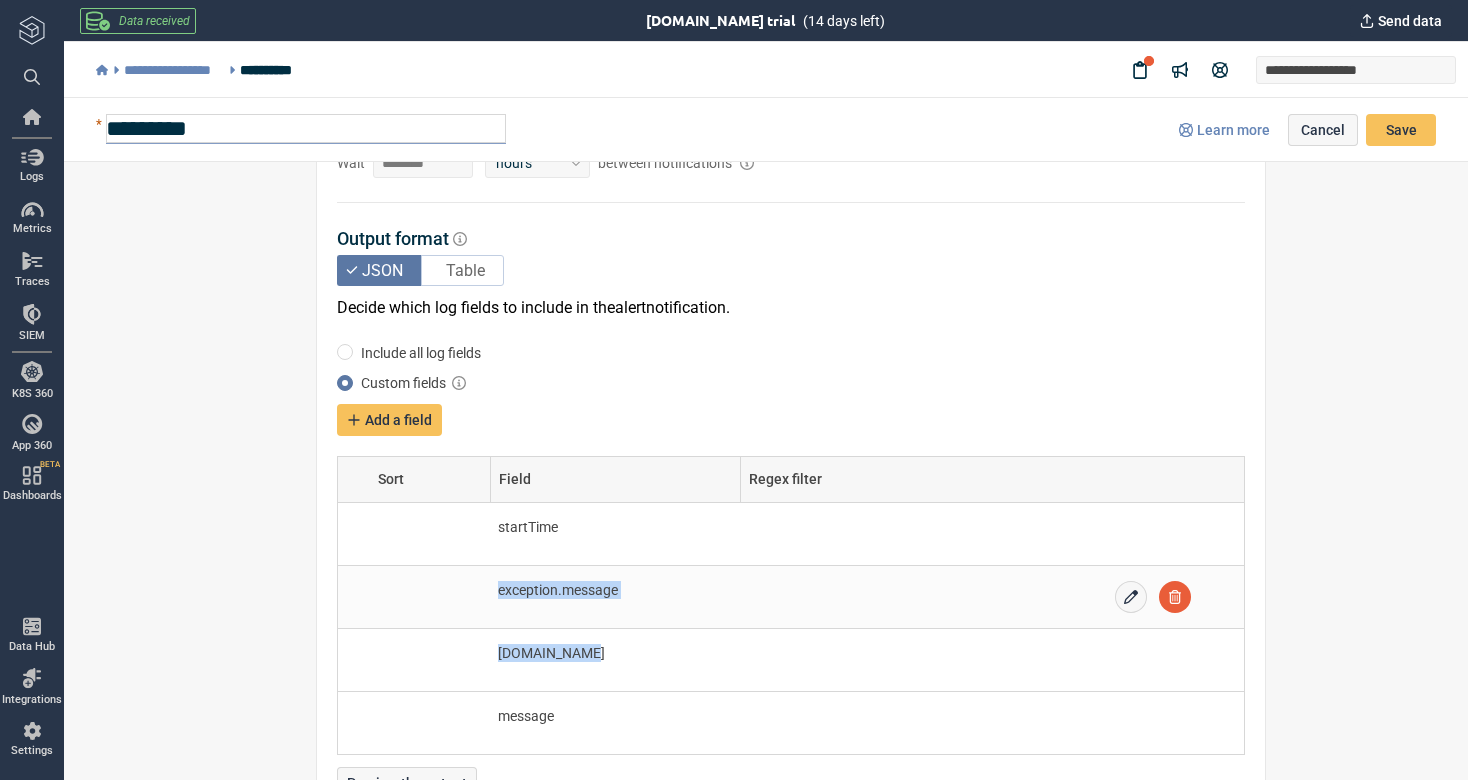 drag, startPoint x: 627, startPoint y: 660, endPoint x: 625, endPoint y: 561, distance: 99.0202 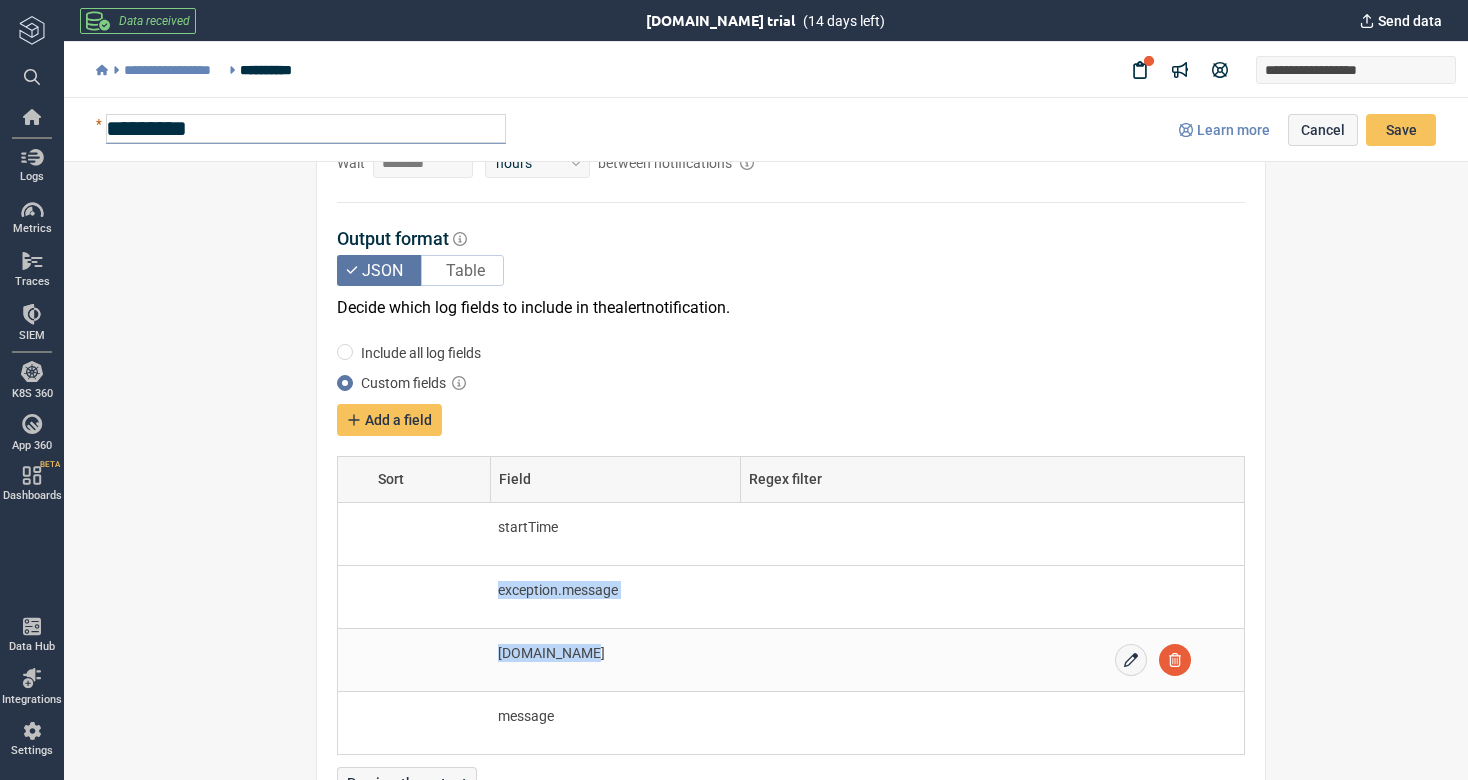 click at bounding box center (430, 660) 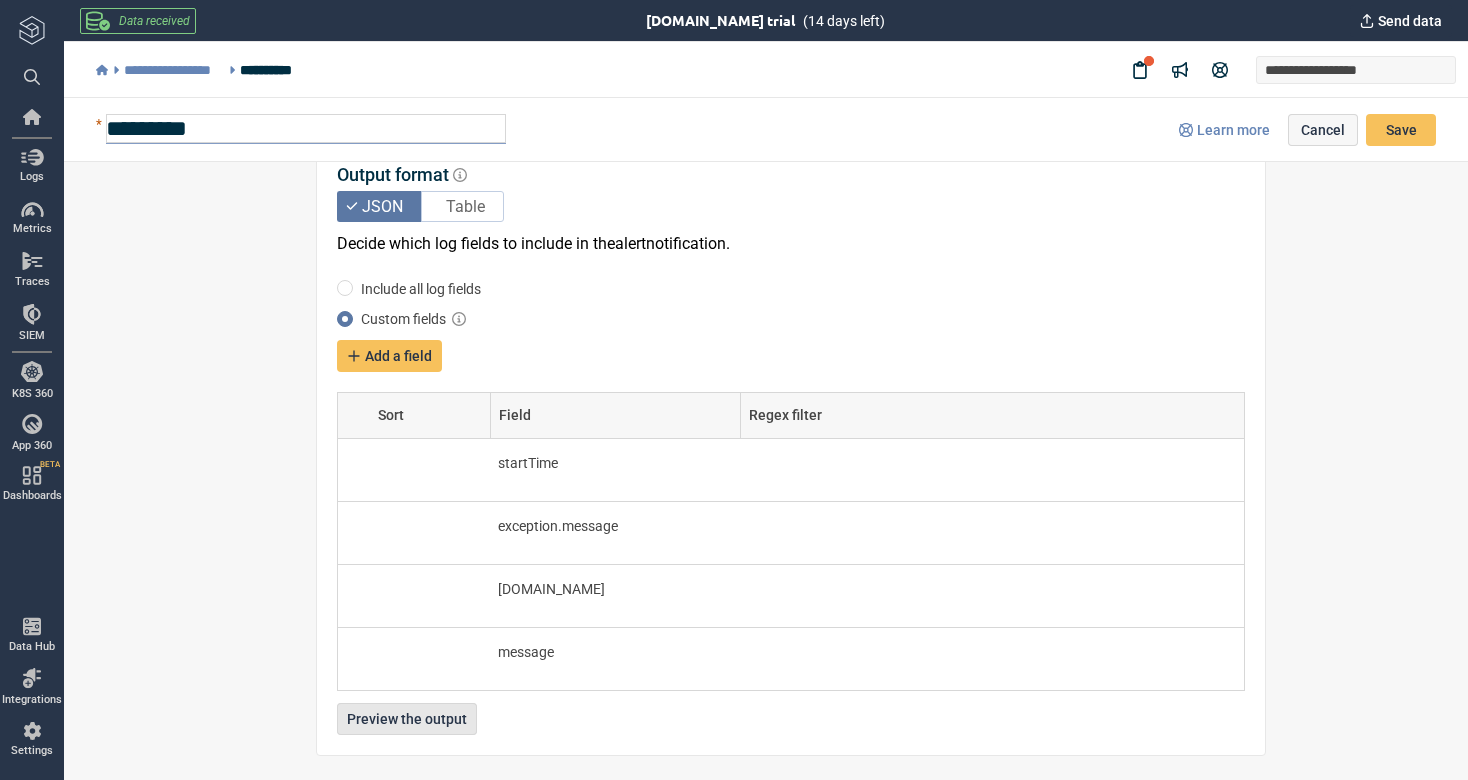 scroll, scrollTop: 2049, scrollLeft: 0, axis: vertical 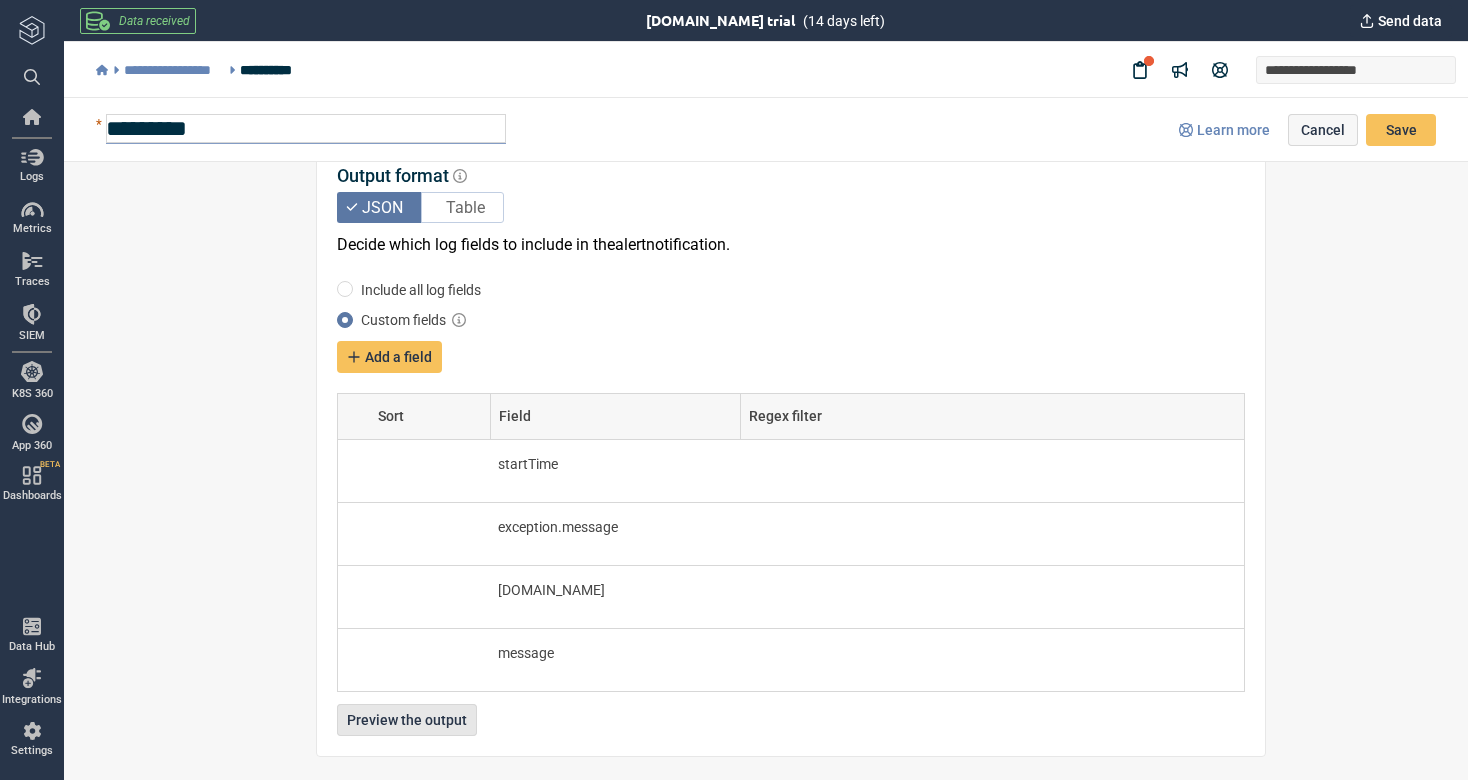 click on "Preview the output" at bounding box center [407, 720] 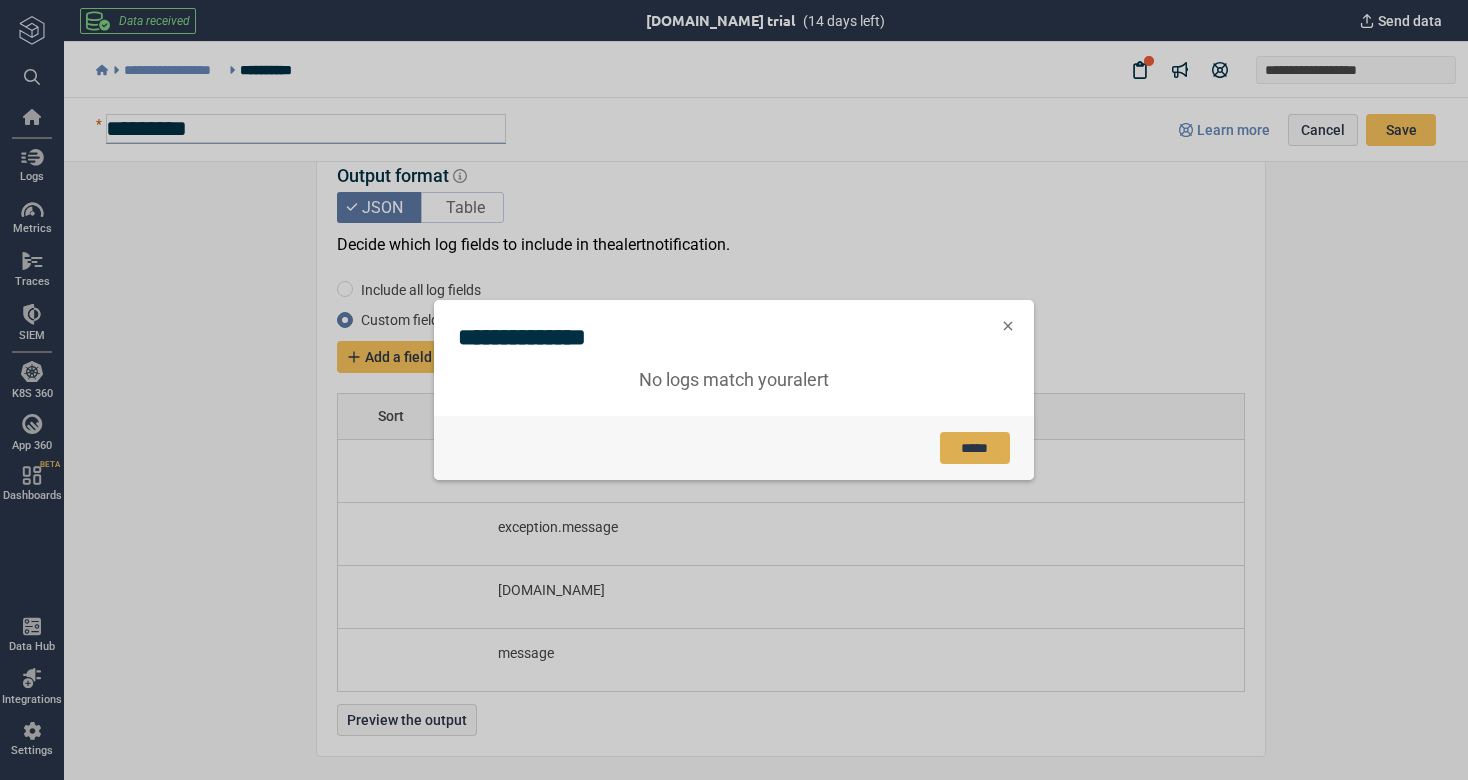 click on "*****" at bounding box center [974, 448] 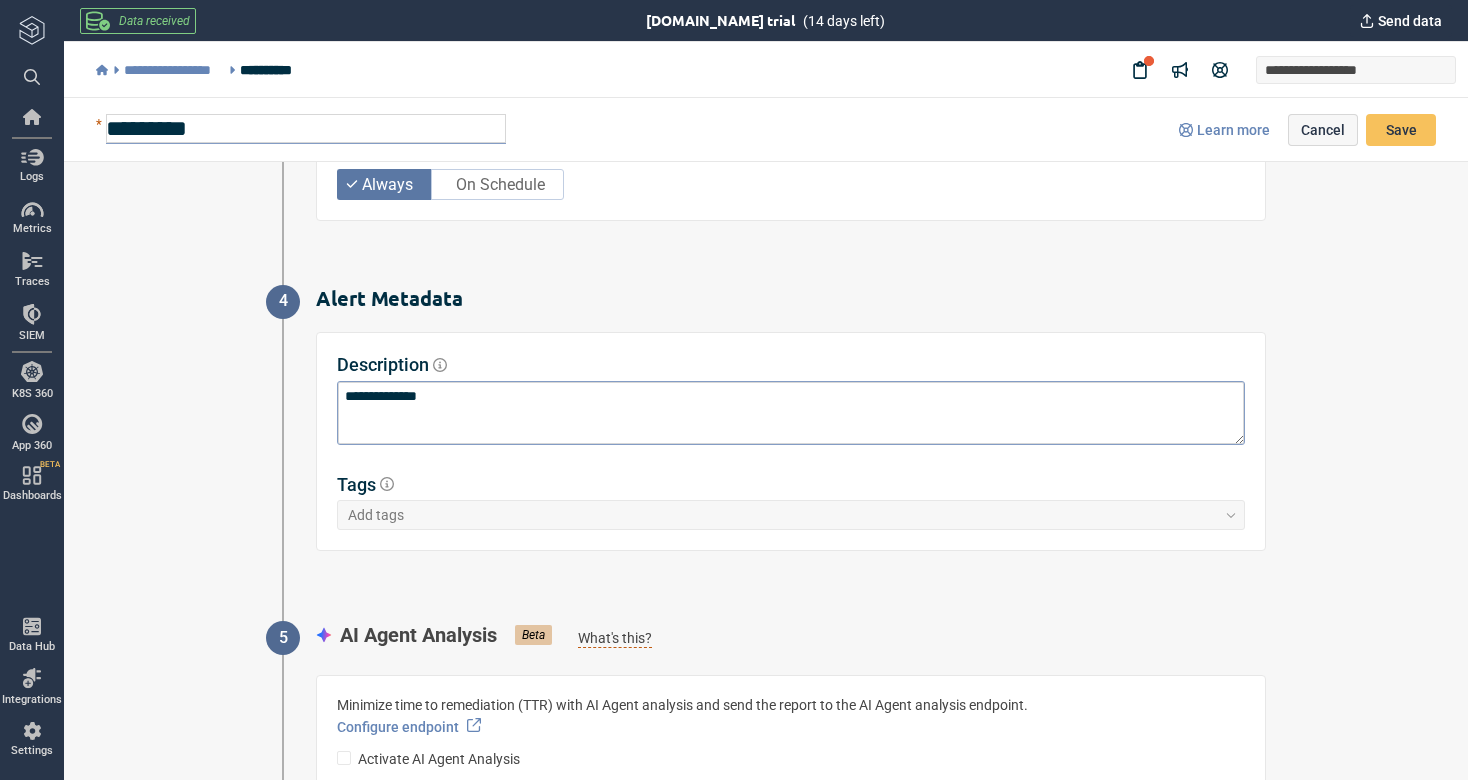 scroll, scrollTop: 904, scrollLeft: 0, axis: vertical 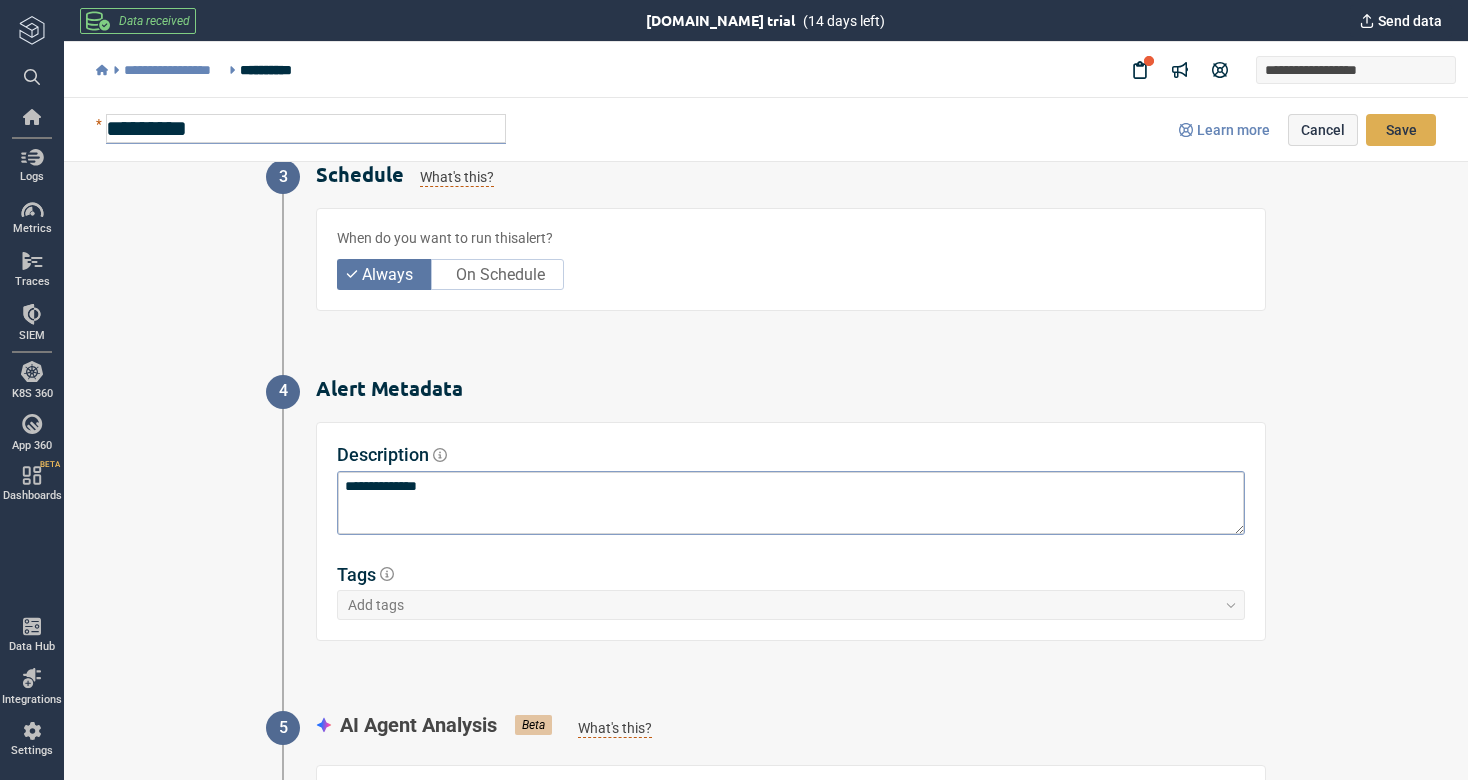 click on "Save" at bounding box center (1401, 130) 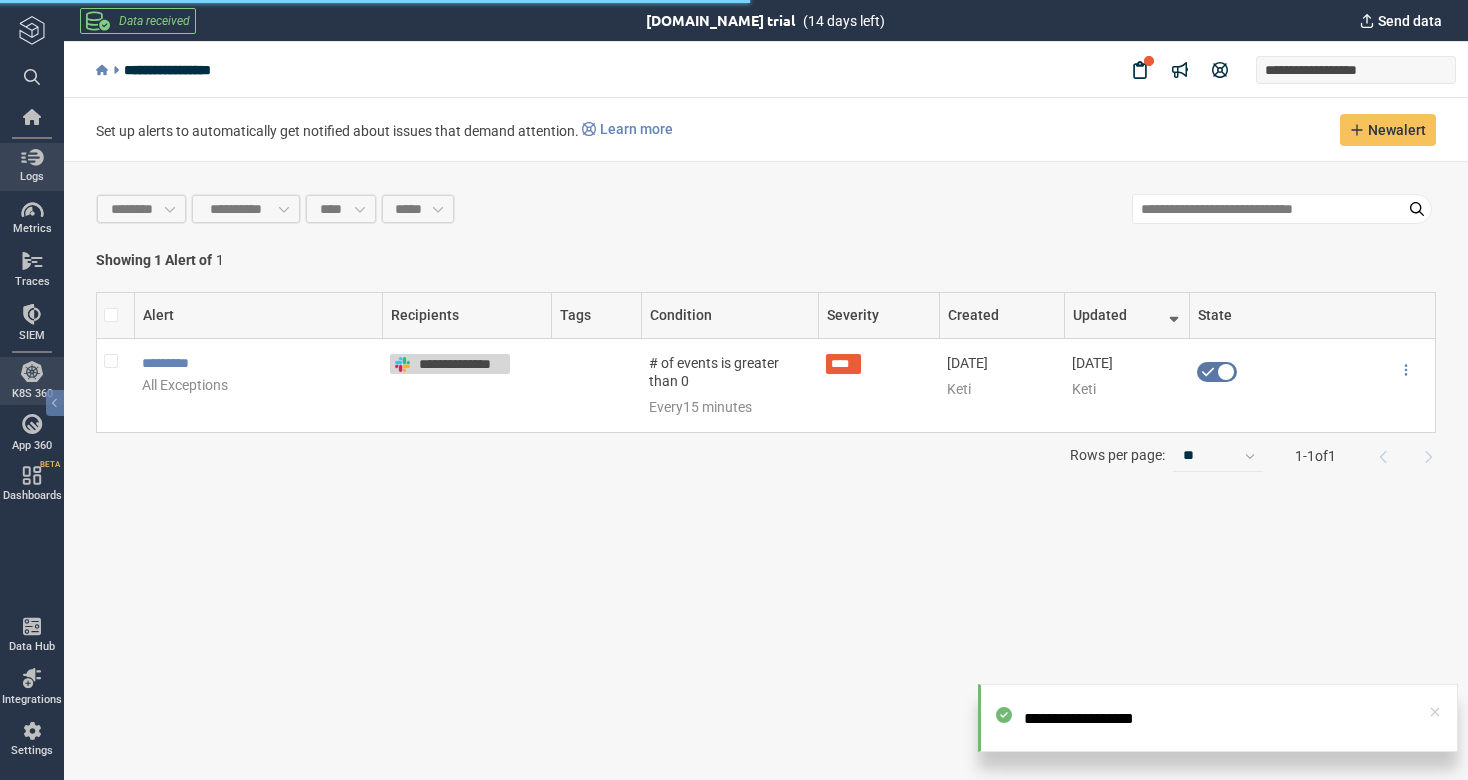 click on "Logs" at bounding box center [32, 177] 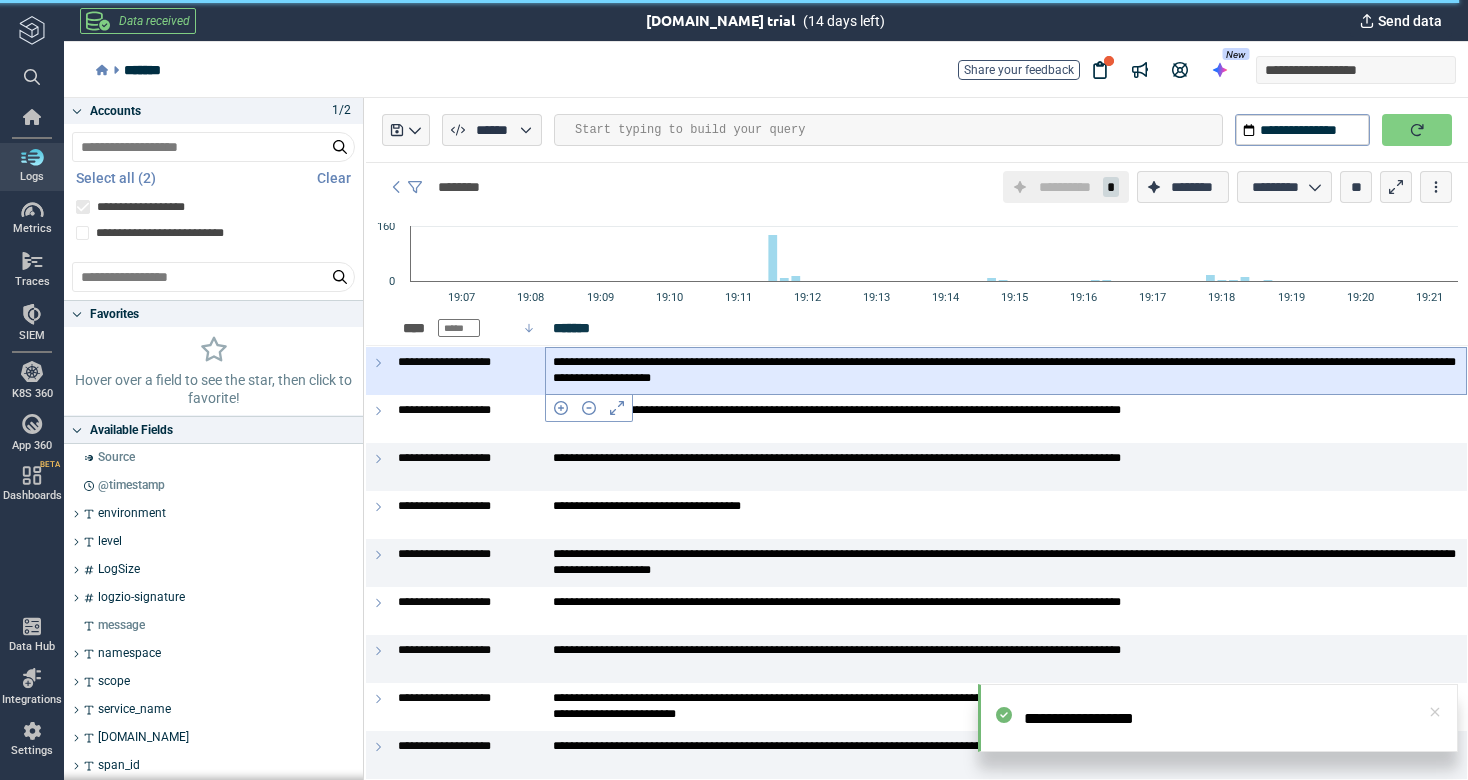 click on "**********" at bounding box center (1006, 370) 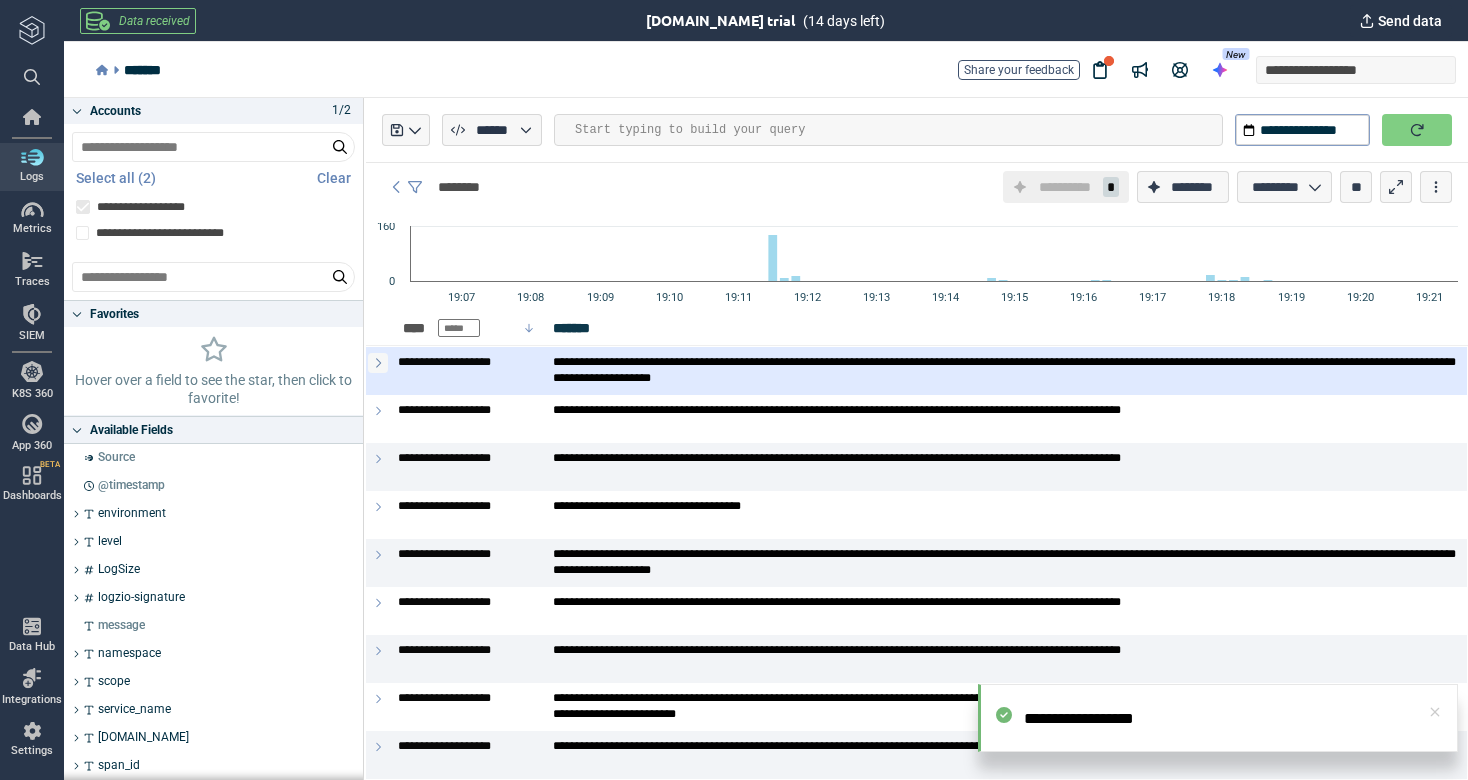 click 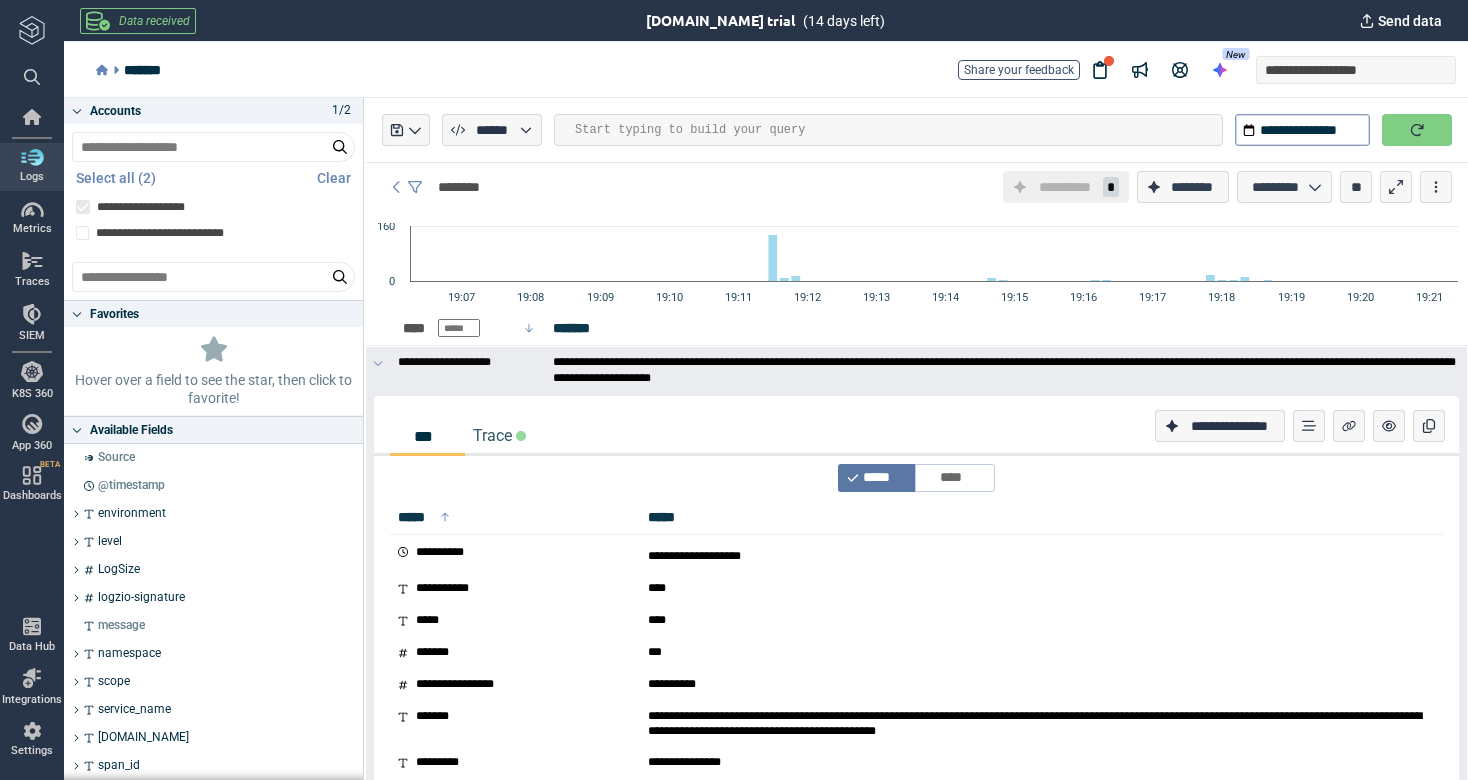 scroll, scrollTop: 0, scrollLeft: 0, axis: both 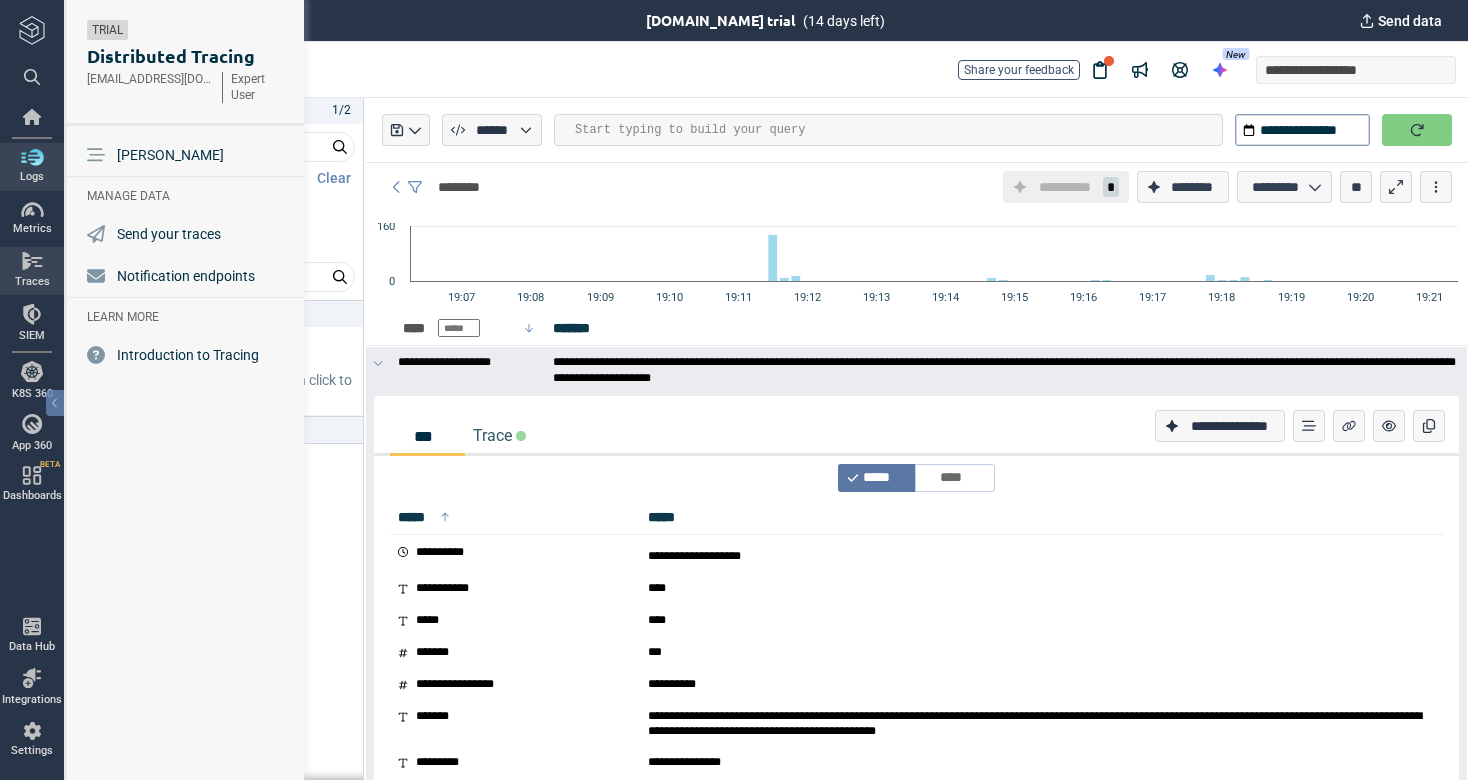 click at bounding box center (32, 157) 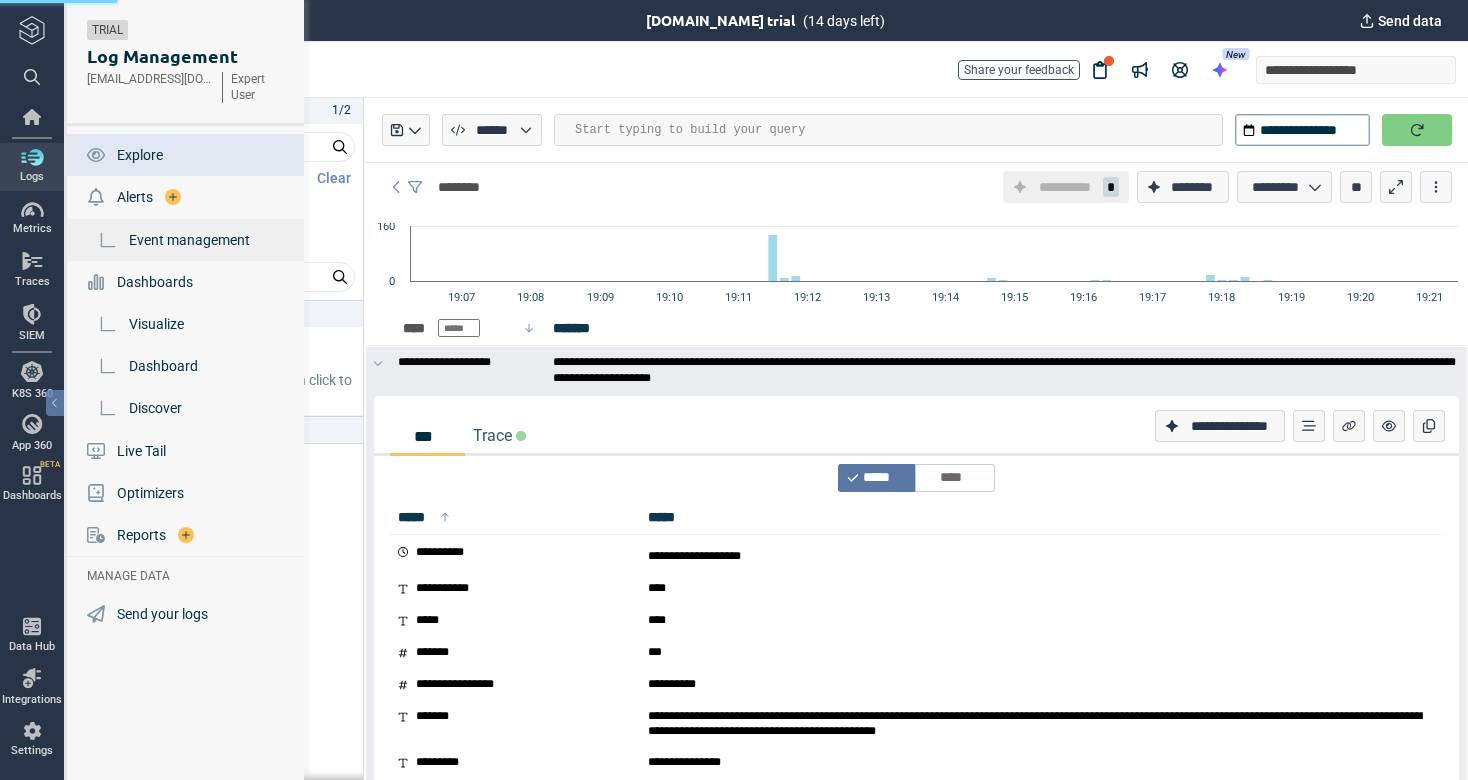 click on "Event management" at bounding box center [189, 240] 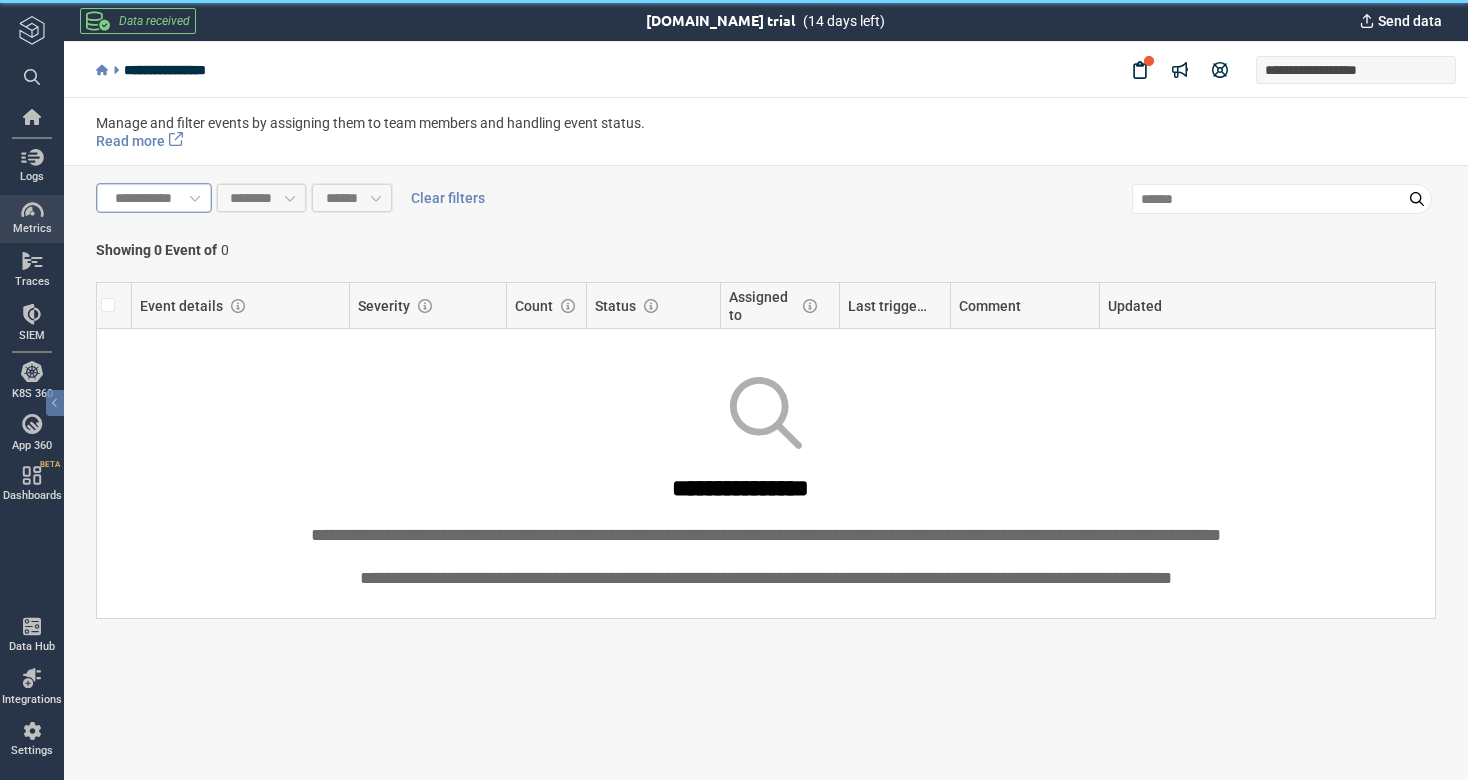 click at bounding box center (32, 210) 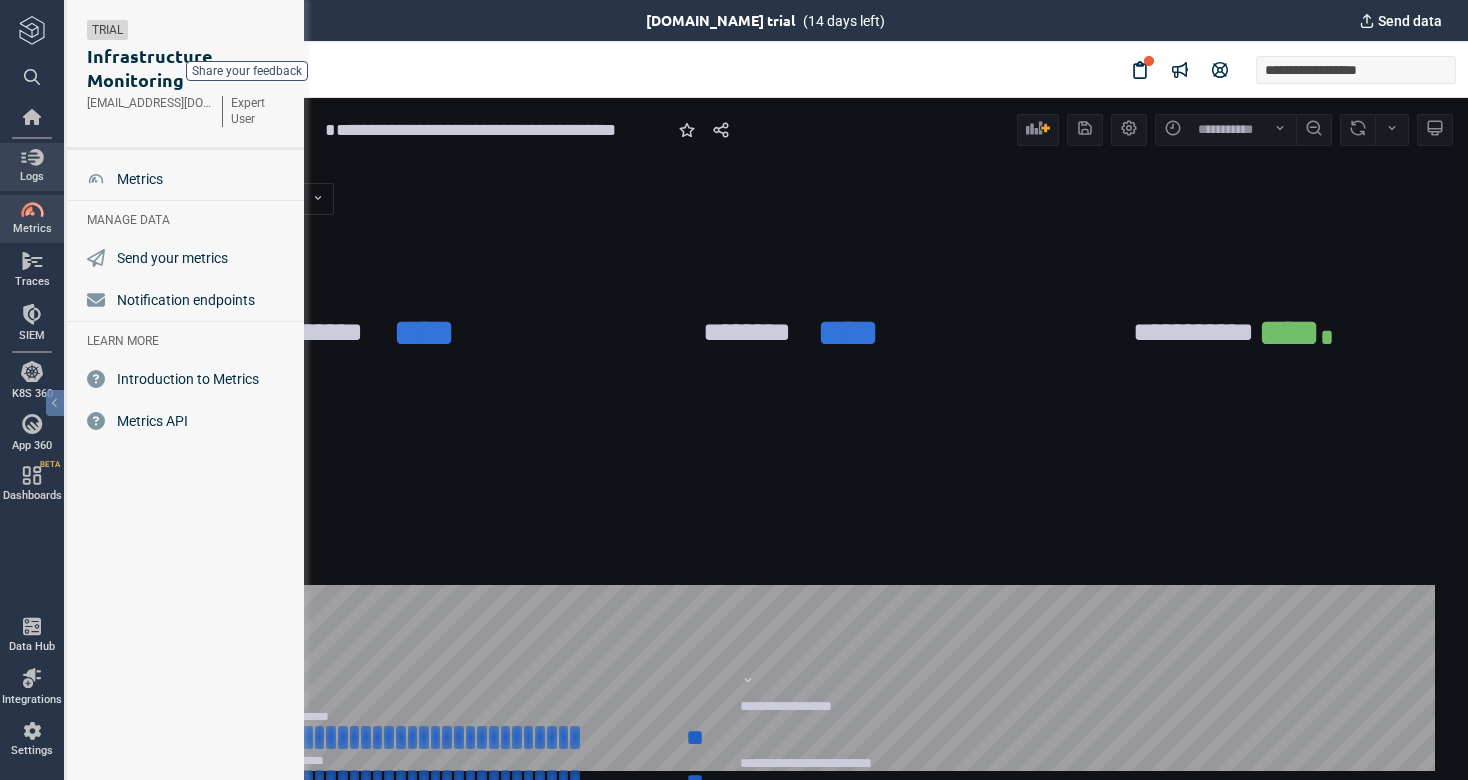 click on "Logs" at bounding box center [32, 177] 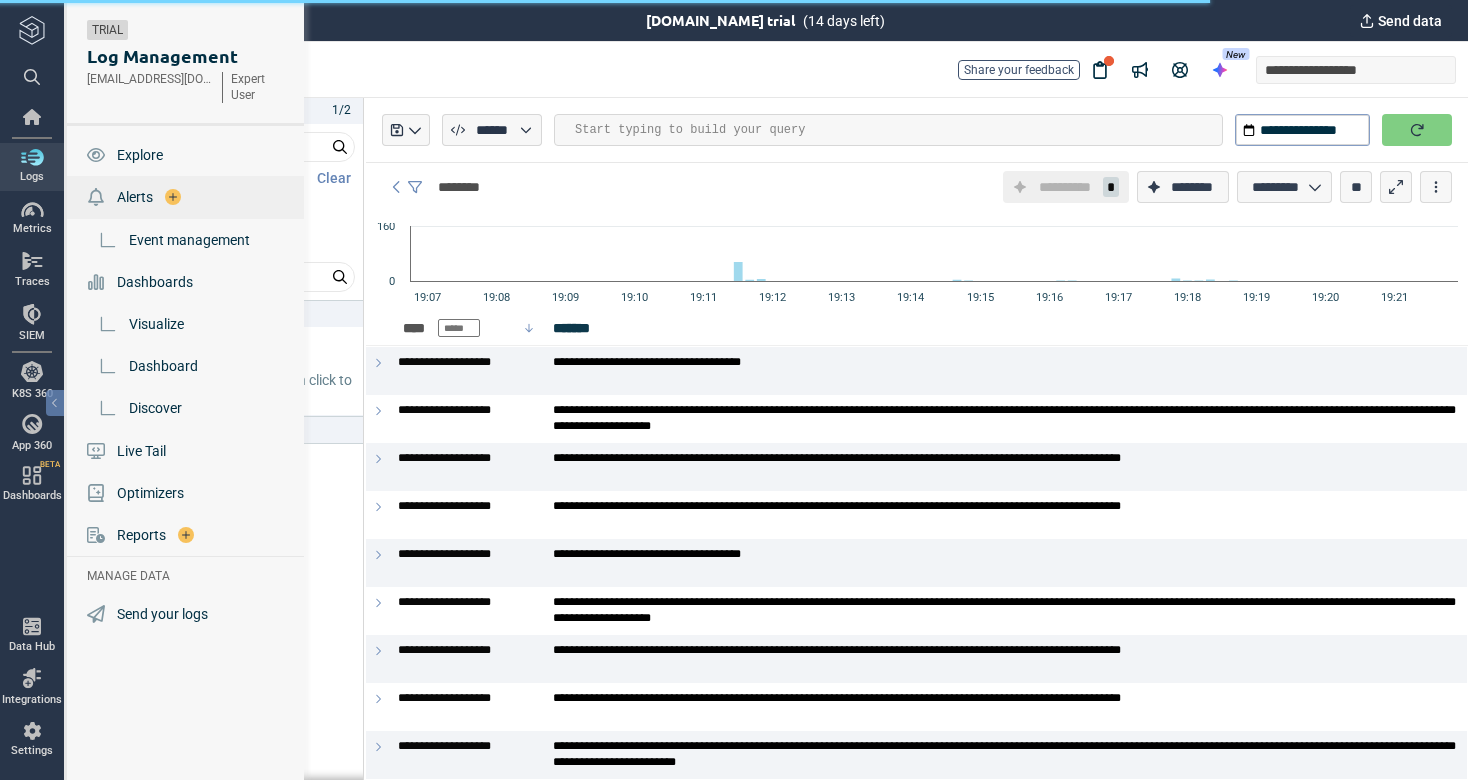 click on "Alerts" at bounding box center (135, 197) 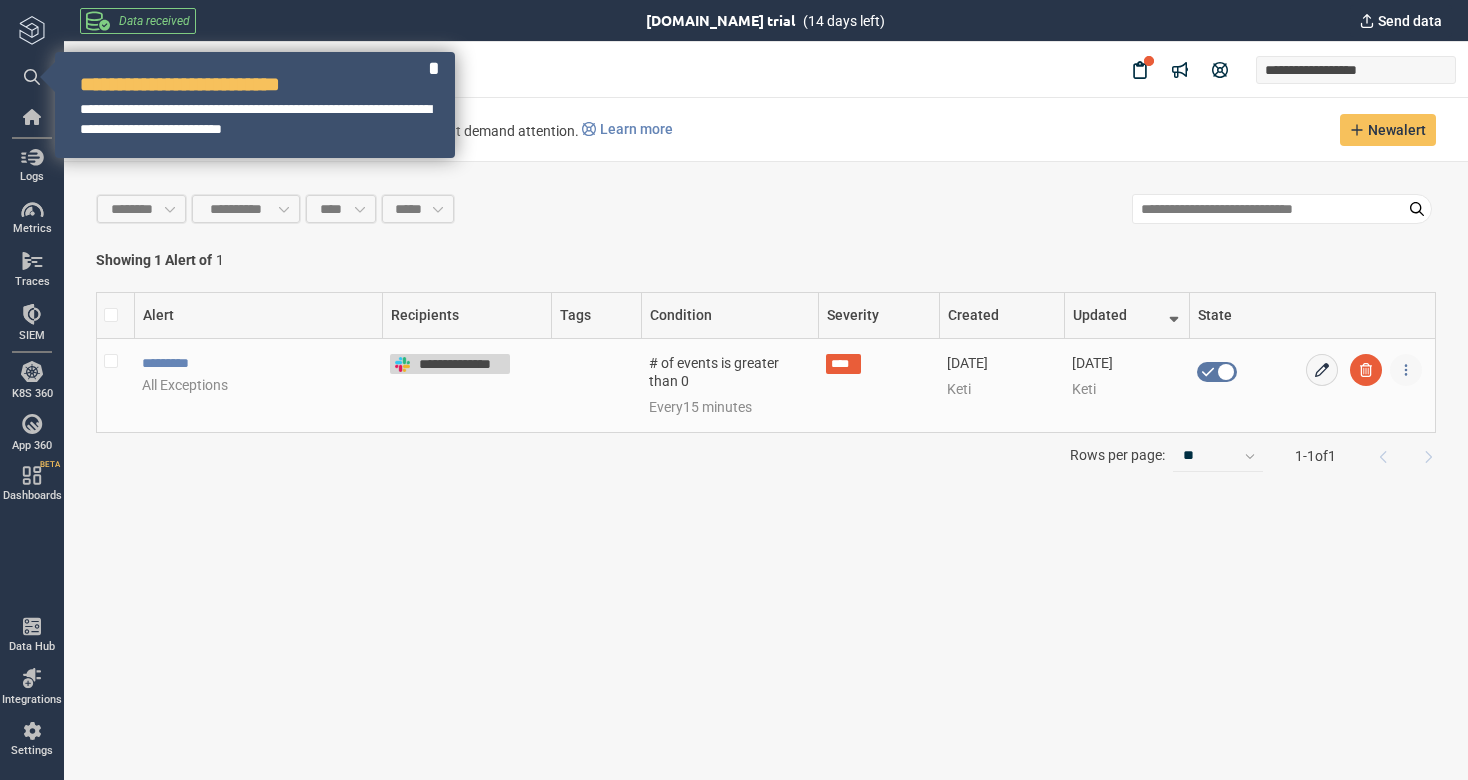 click 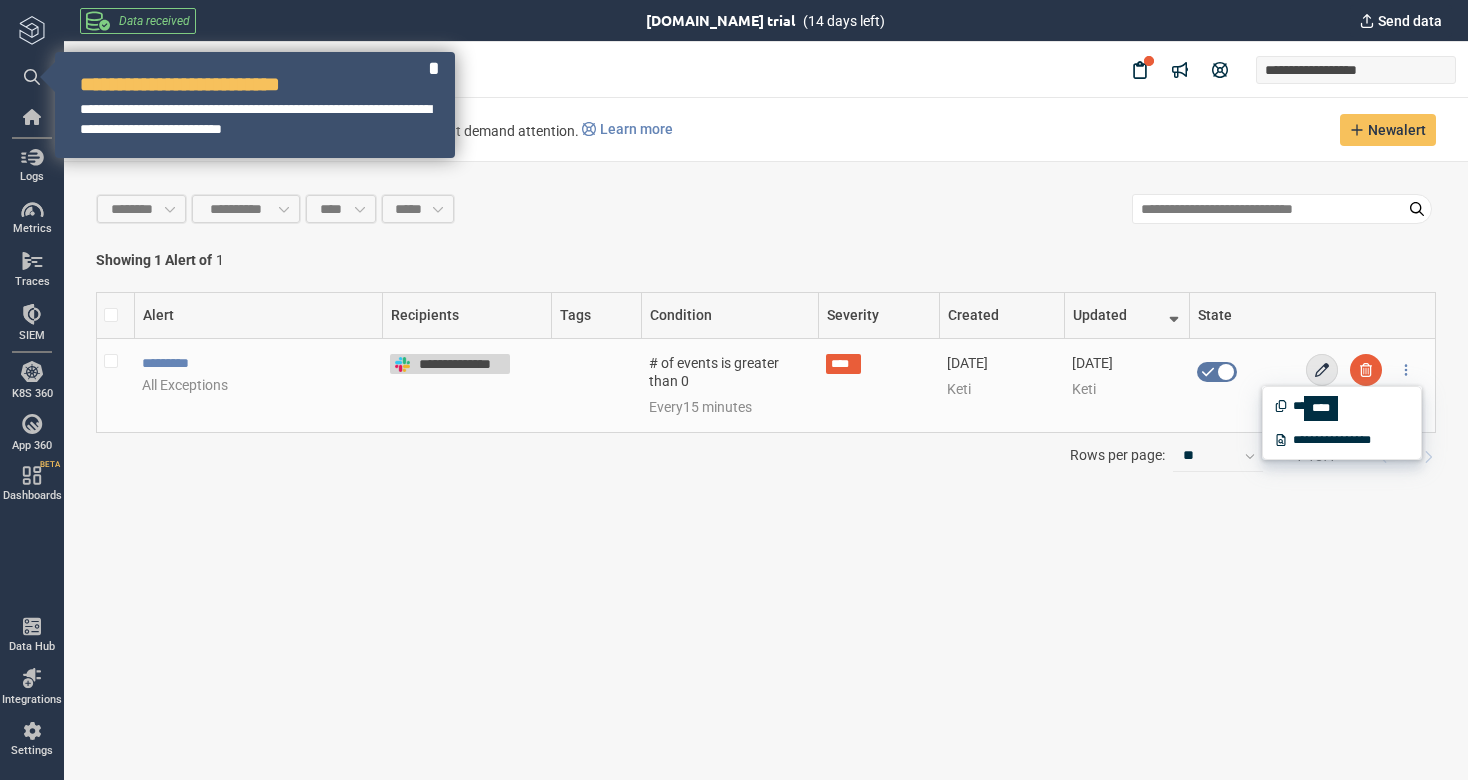 click at bounding box center [1322, 370] 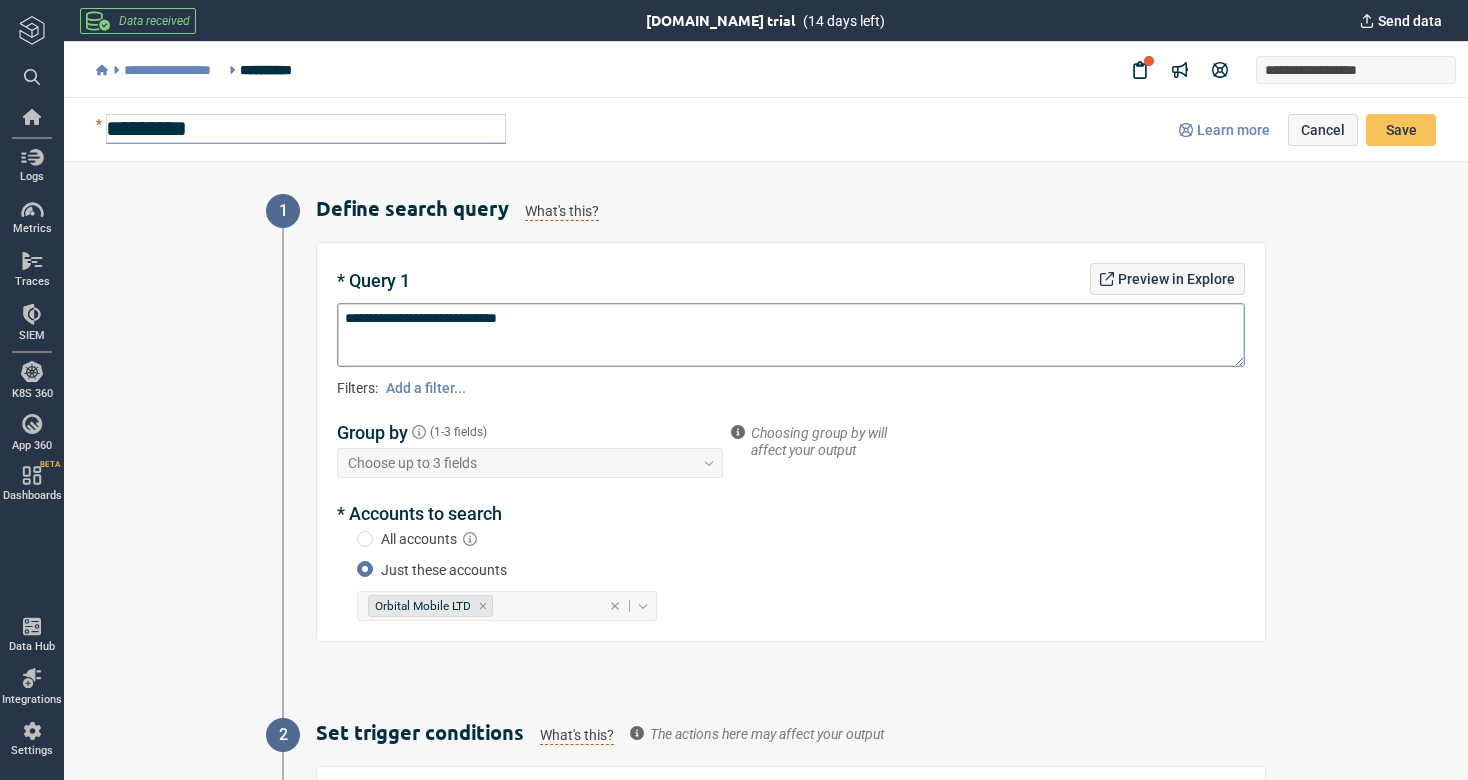 scroll, scrollTop: 0, scrollLeft: 0, axis: both 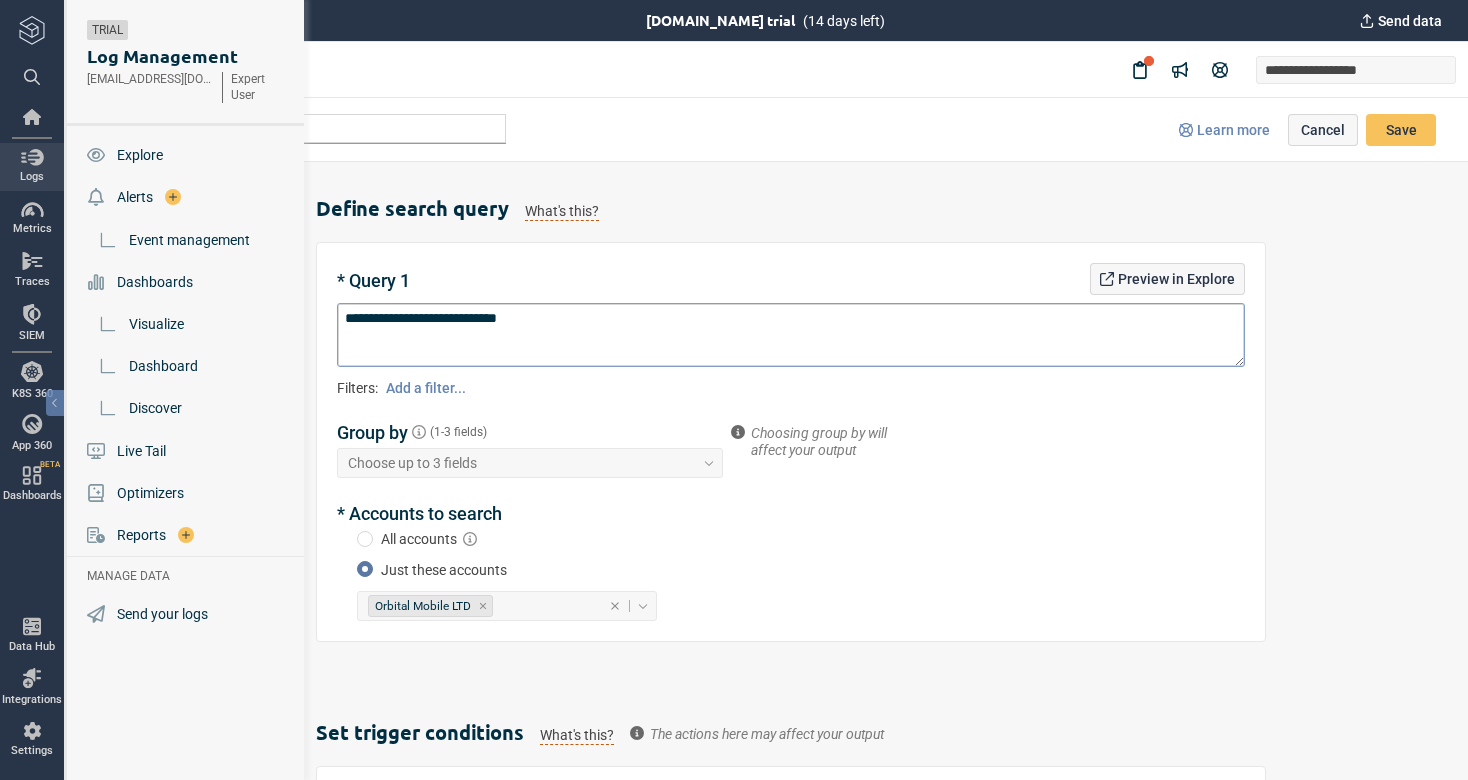 click on "Logs" at bounding box center (32, 166) 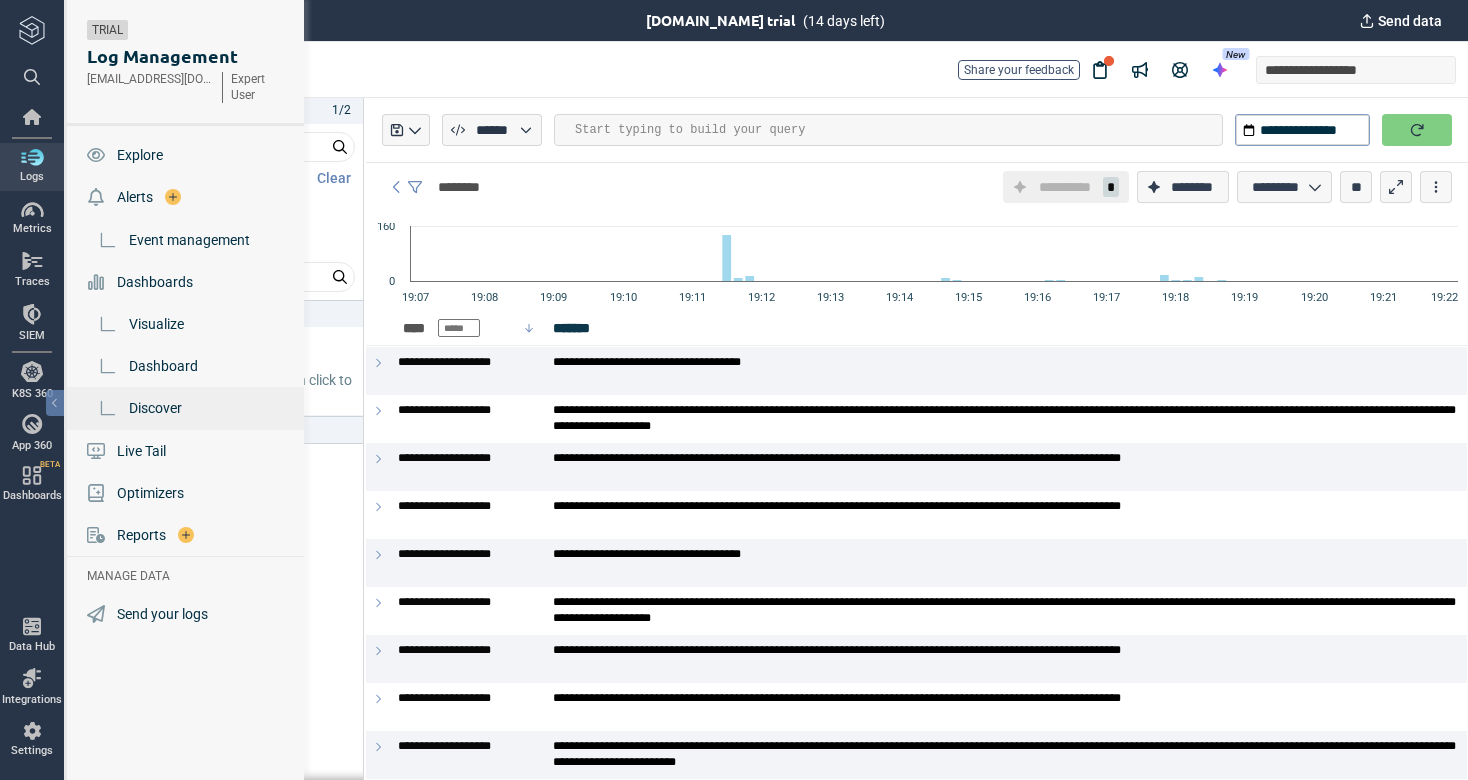 click on "Discover" at bounding box center [155, 408] 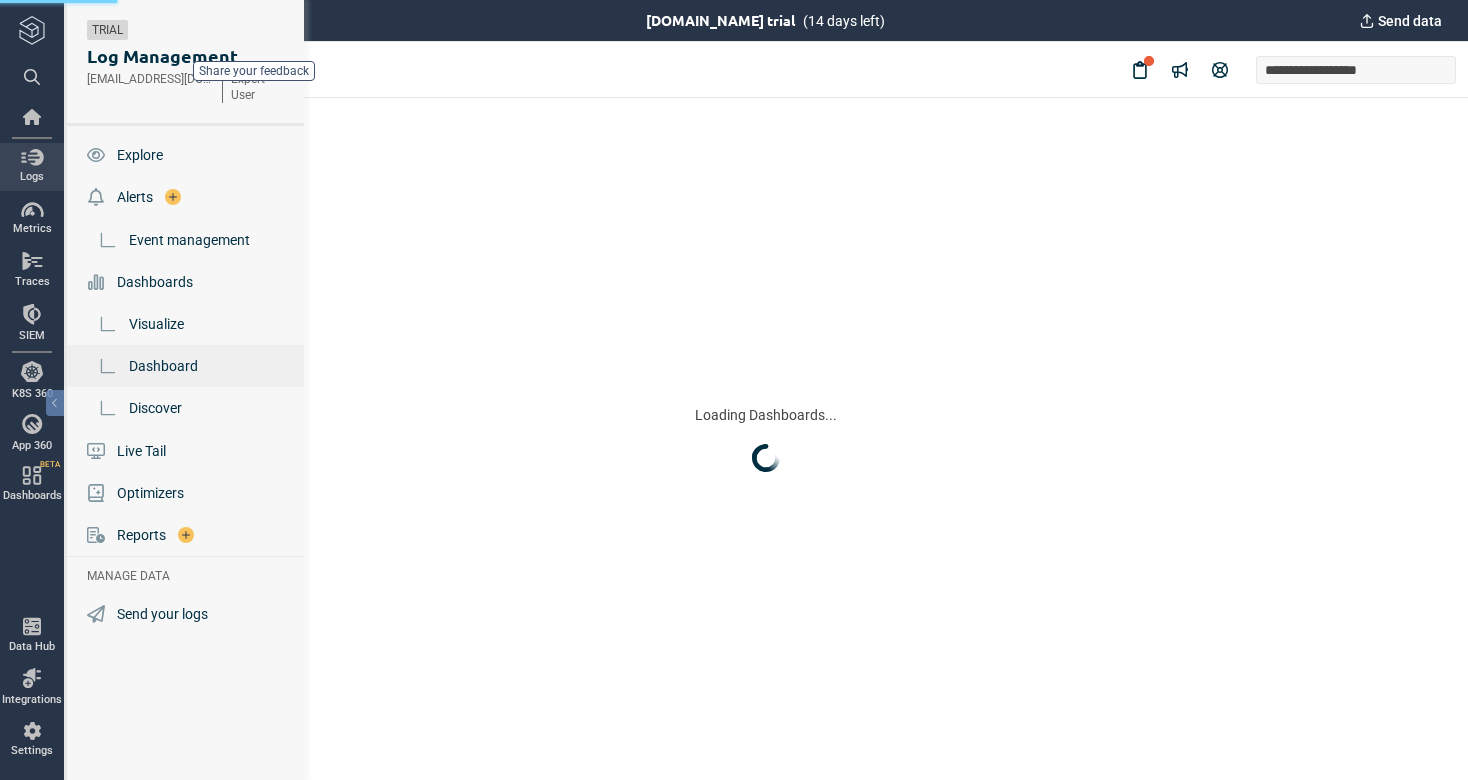 scroll, scrollTop: 0, scrollLeft: 0, axis: both 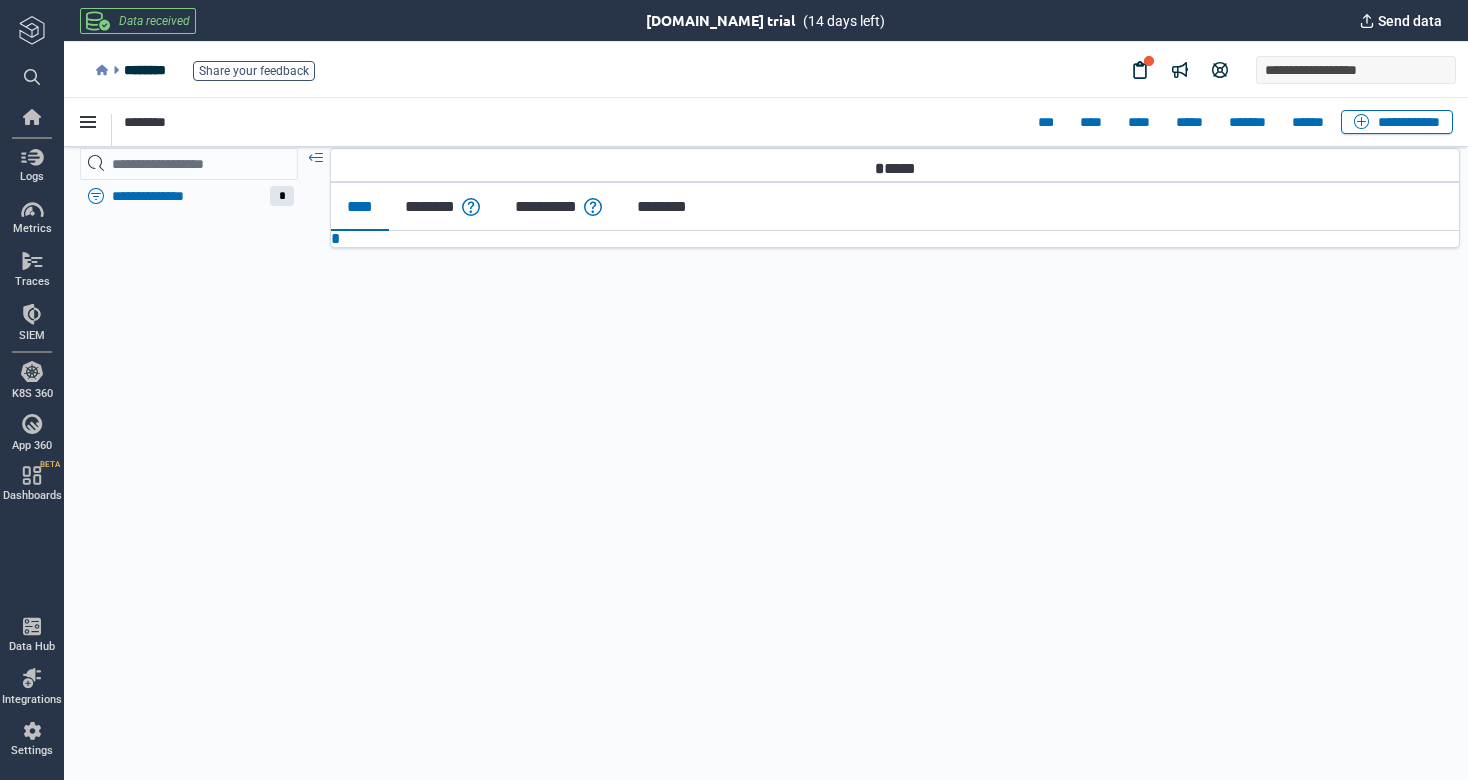 type on "*" 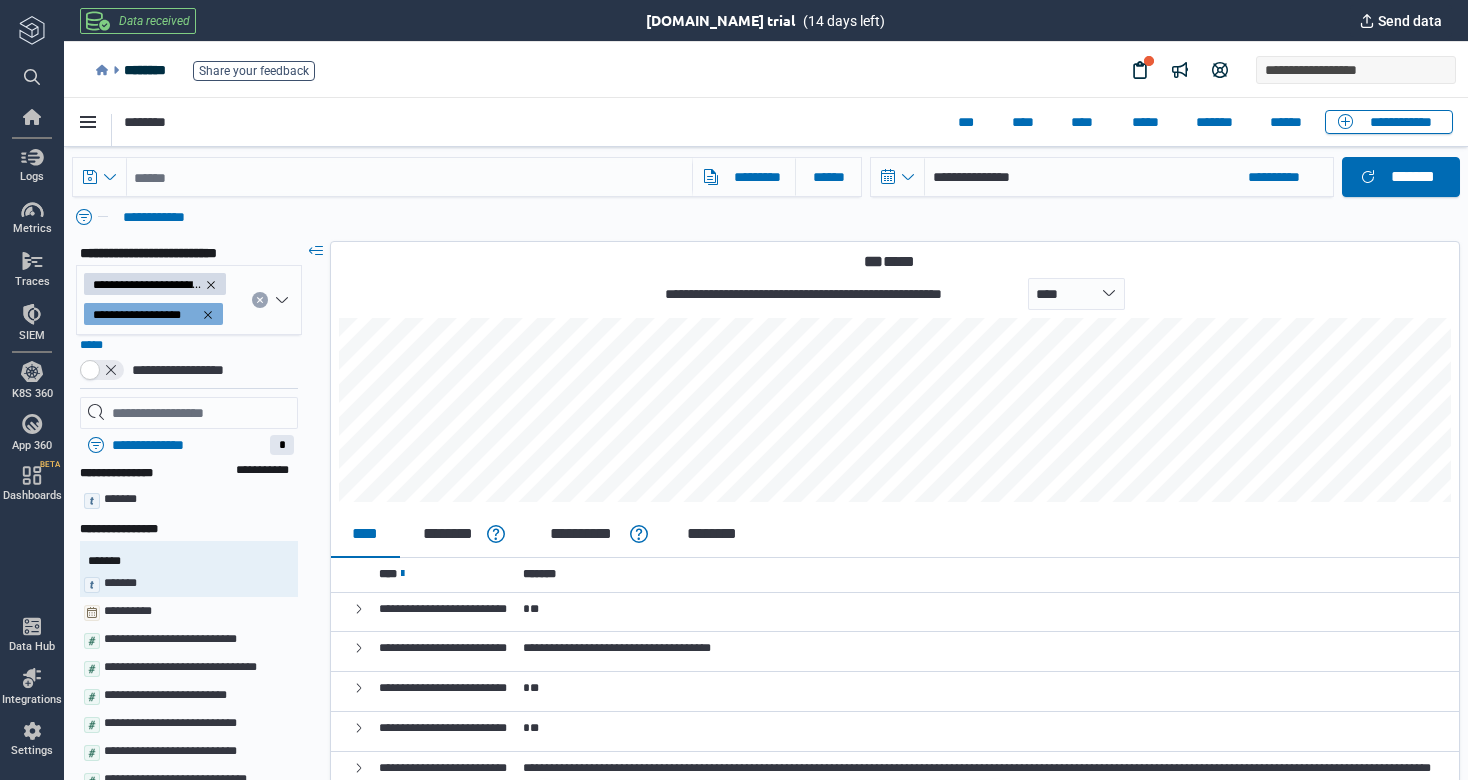 scroll, scrollTop: 0, scrollLeft: 0, axis: both 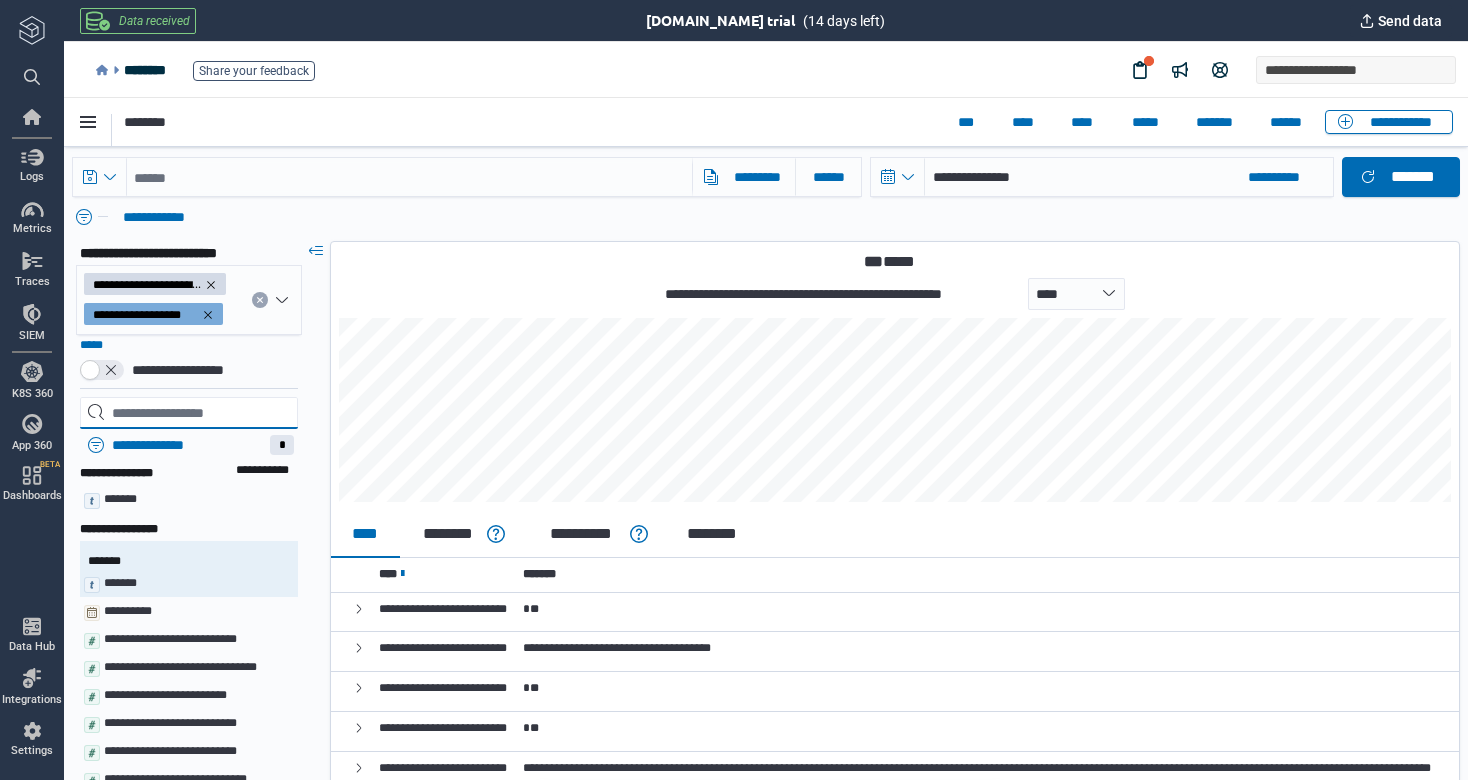 click at bounding box center [189, 413] 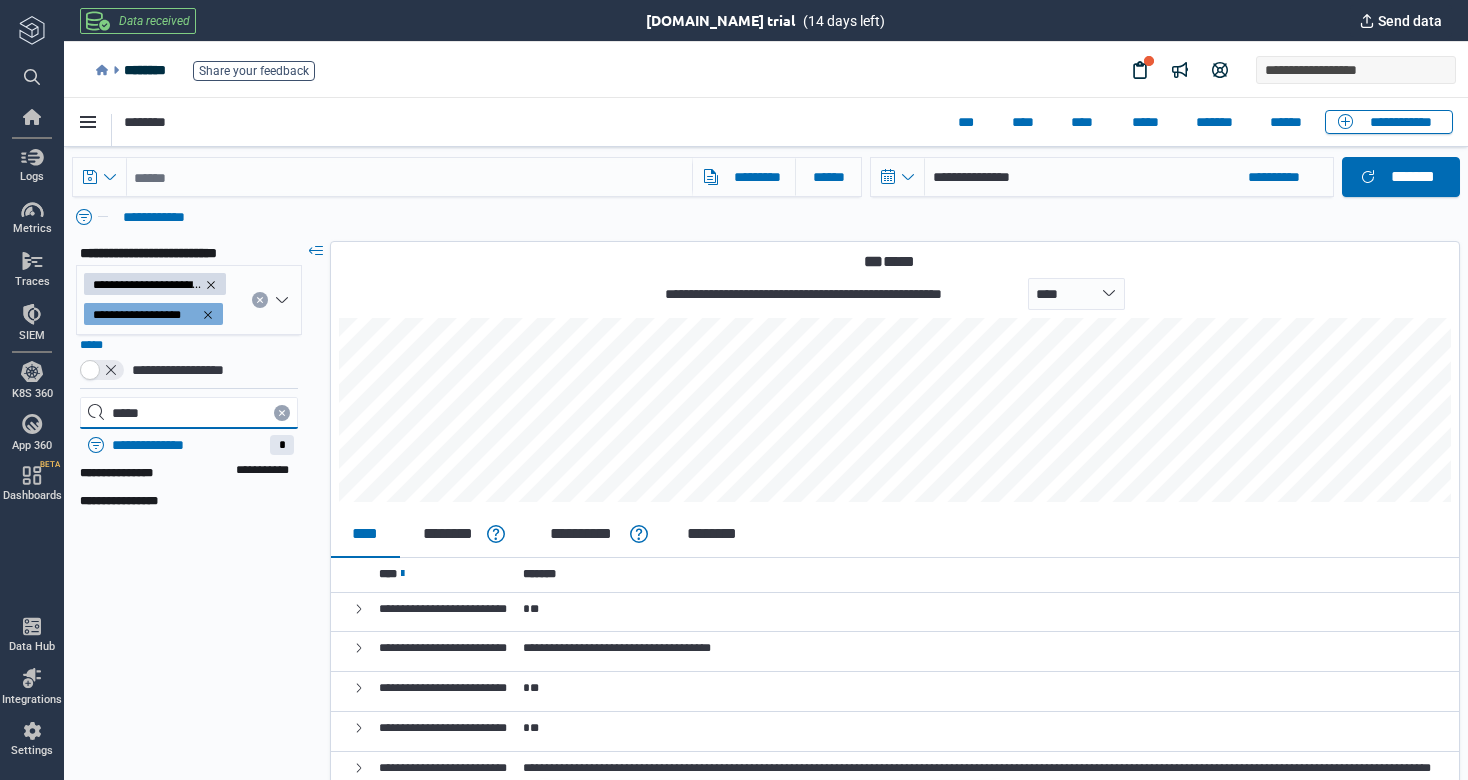 type on "*****" 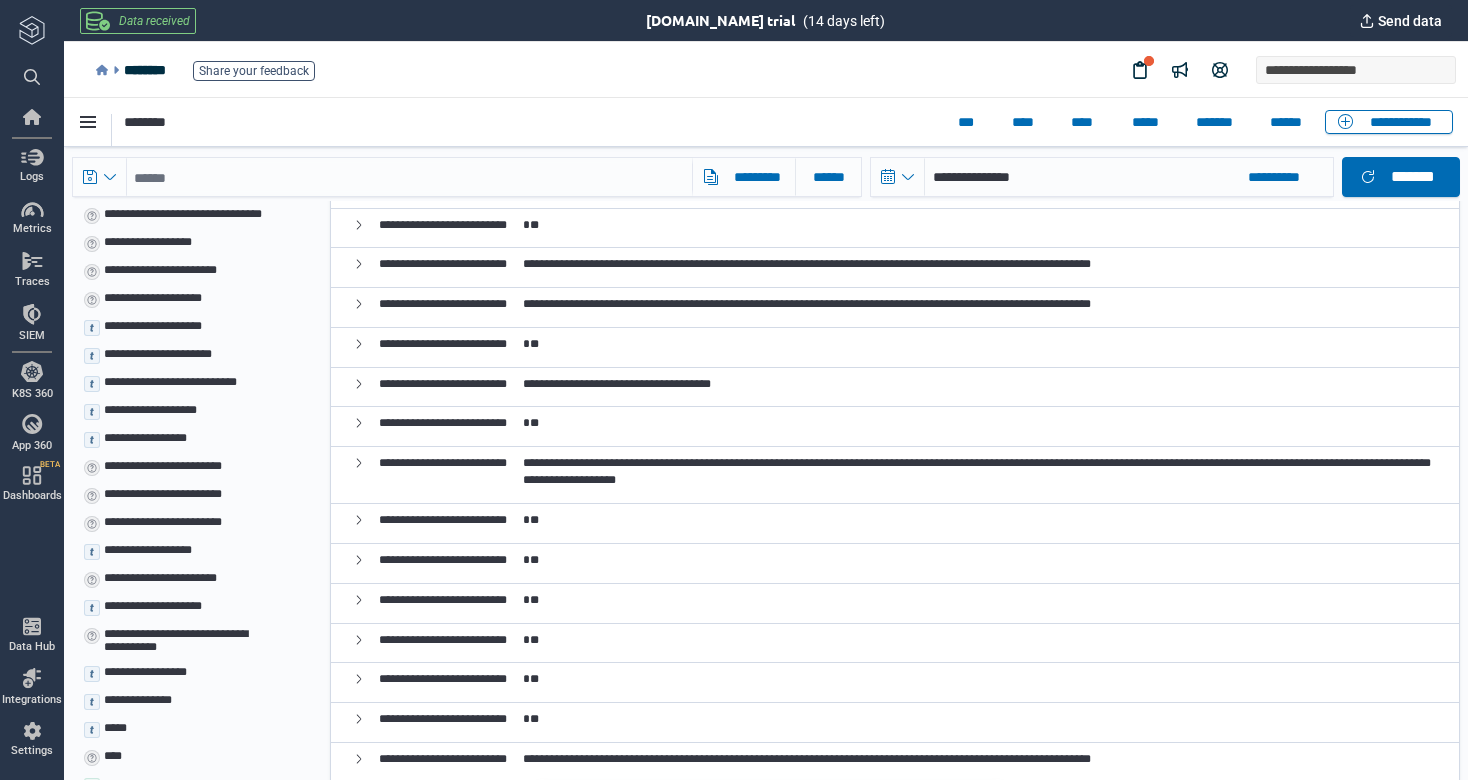 scroll, scrollTop: 846, scrollLeft: 0, axis: vertical 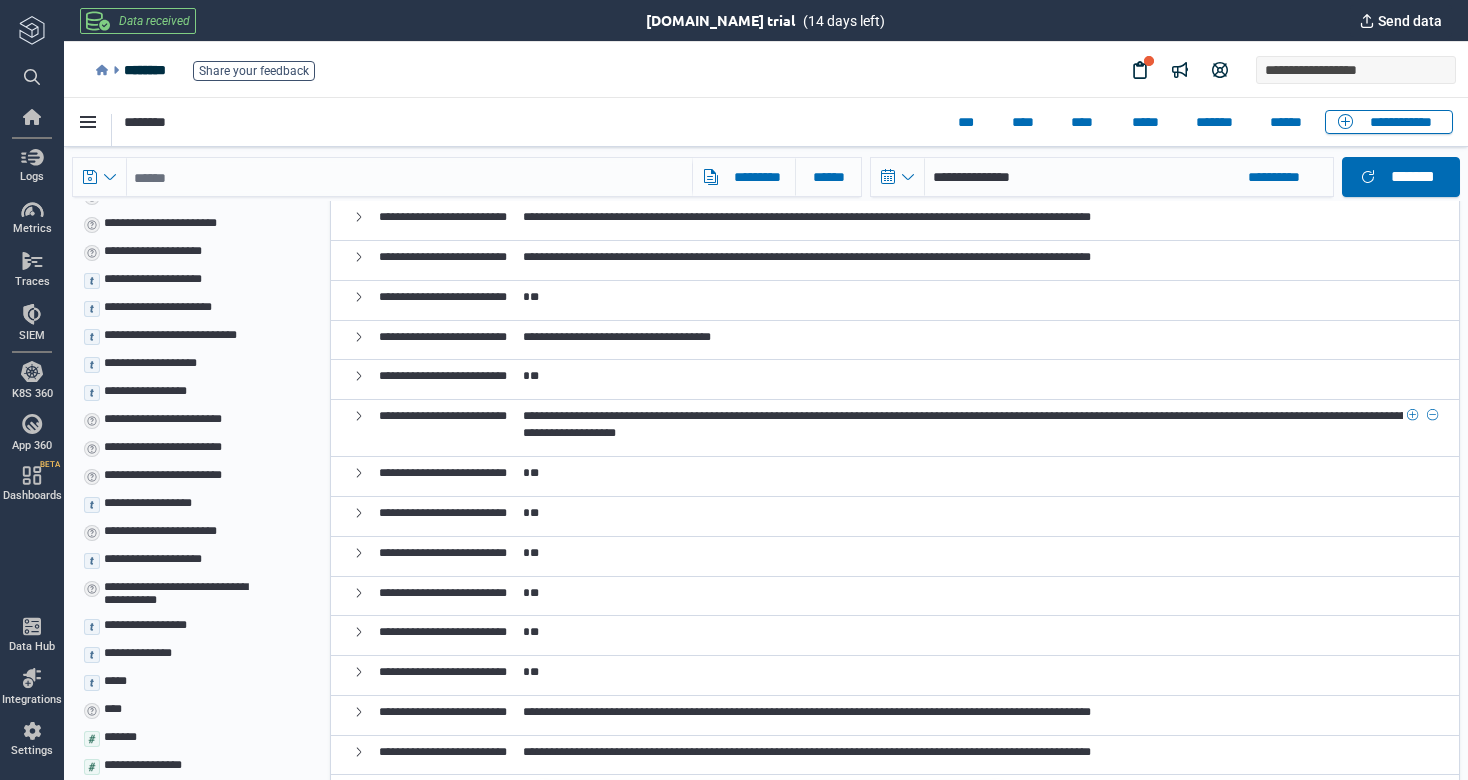 click on "**********" at bounding box center (977, 424) 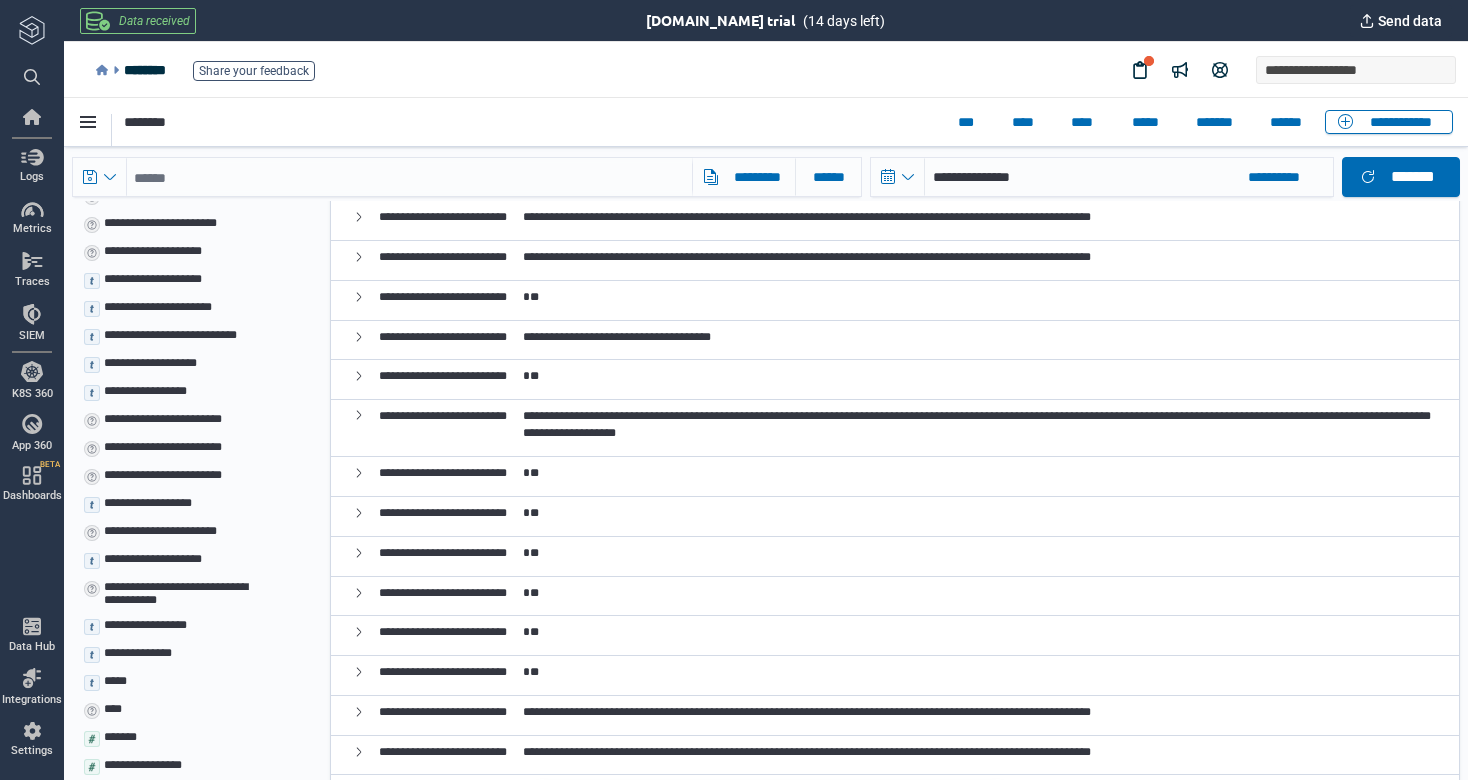click 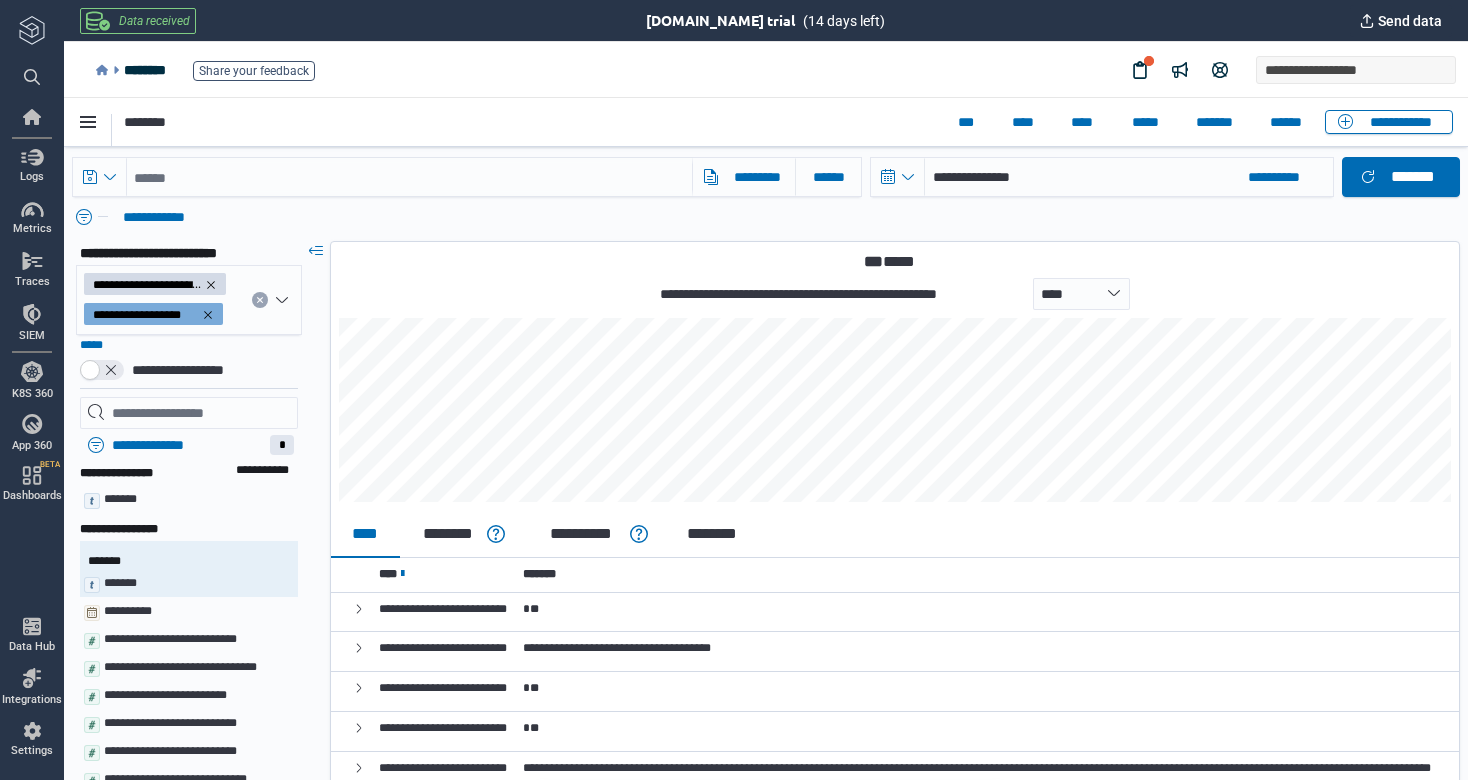 scroll, scrollTop: 0, scrollLeft: 0, axis: both 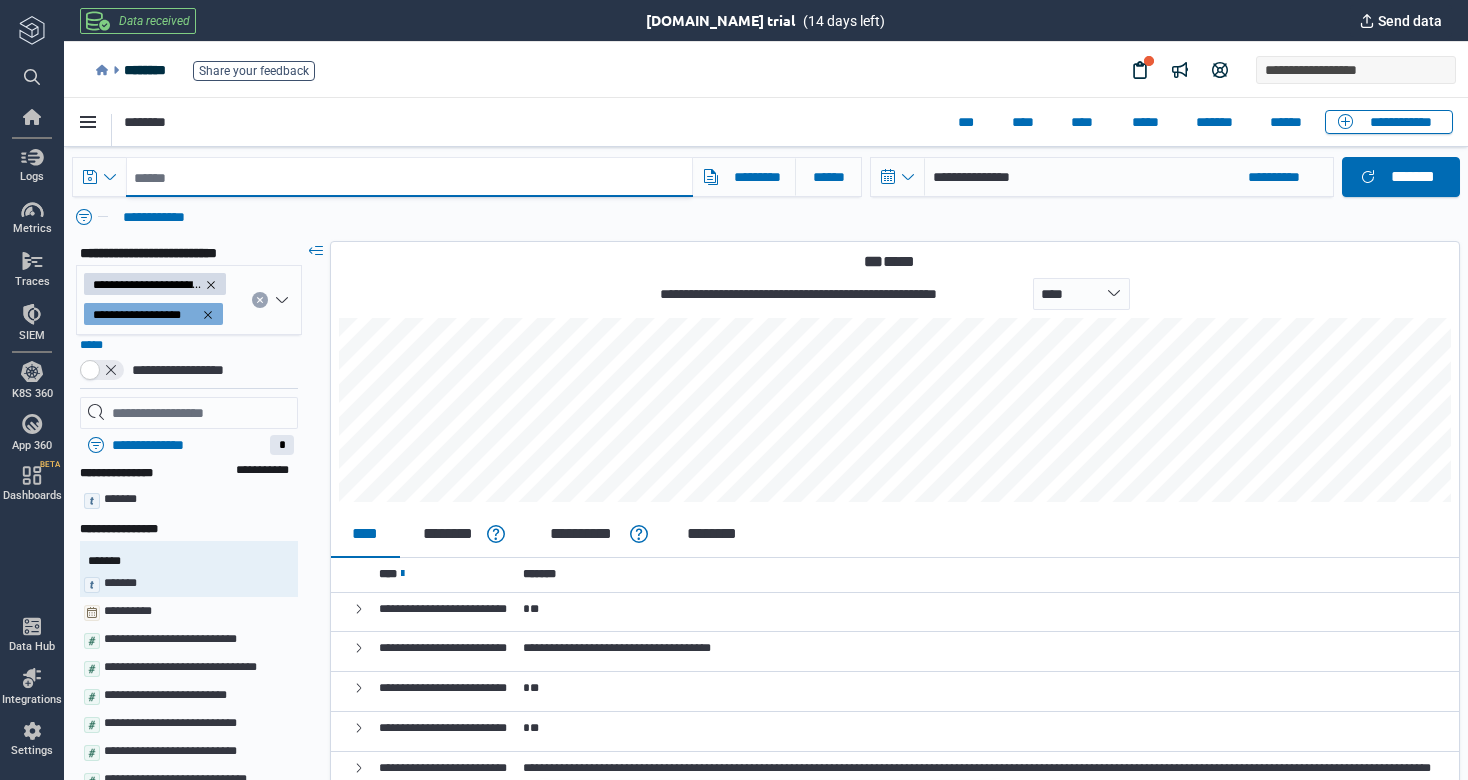 click at bounding box center (409, 177) 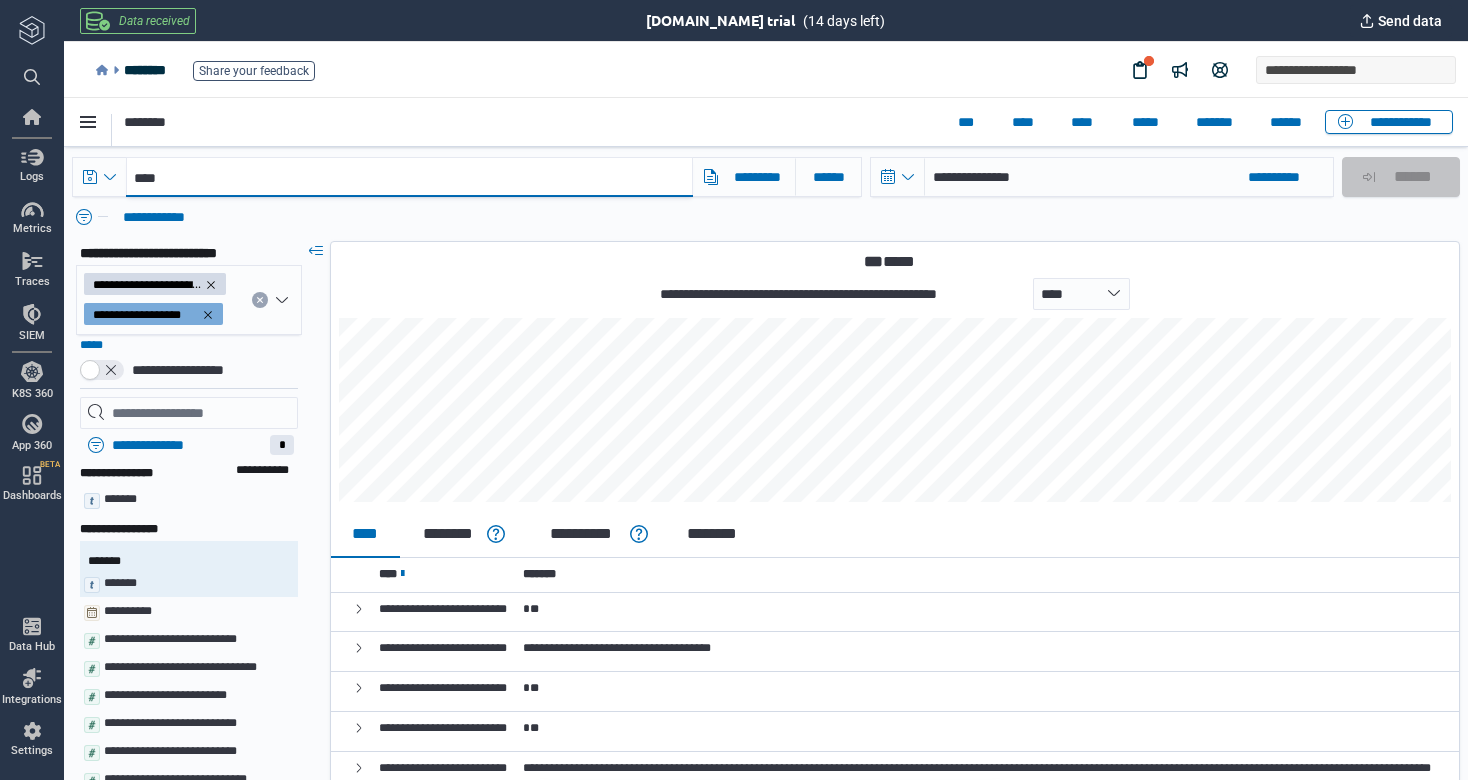 type on "*****" 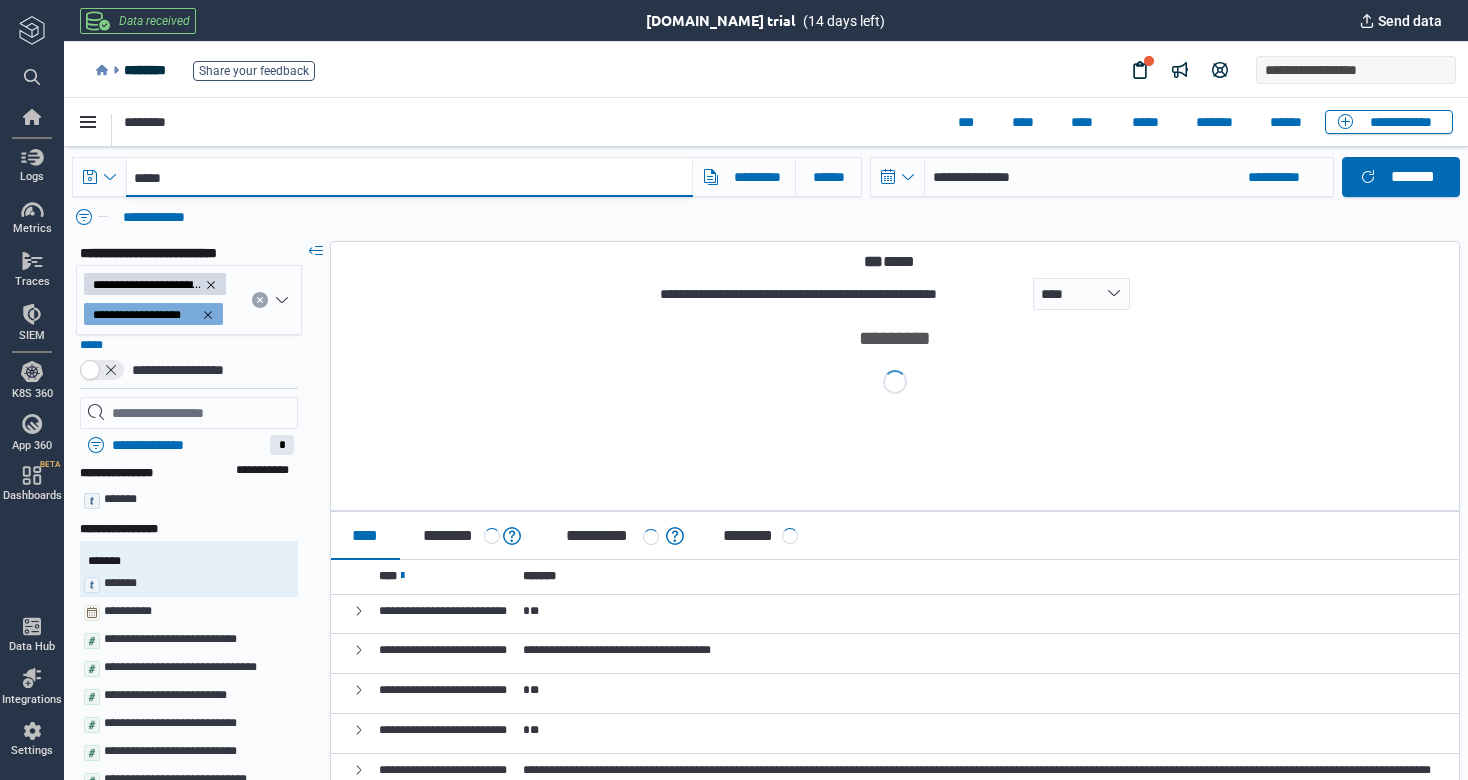 scroll, scrollTop: 0, scrollLeft: 0, axis: both 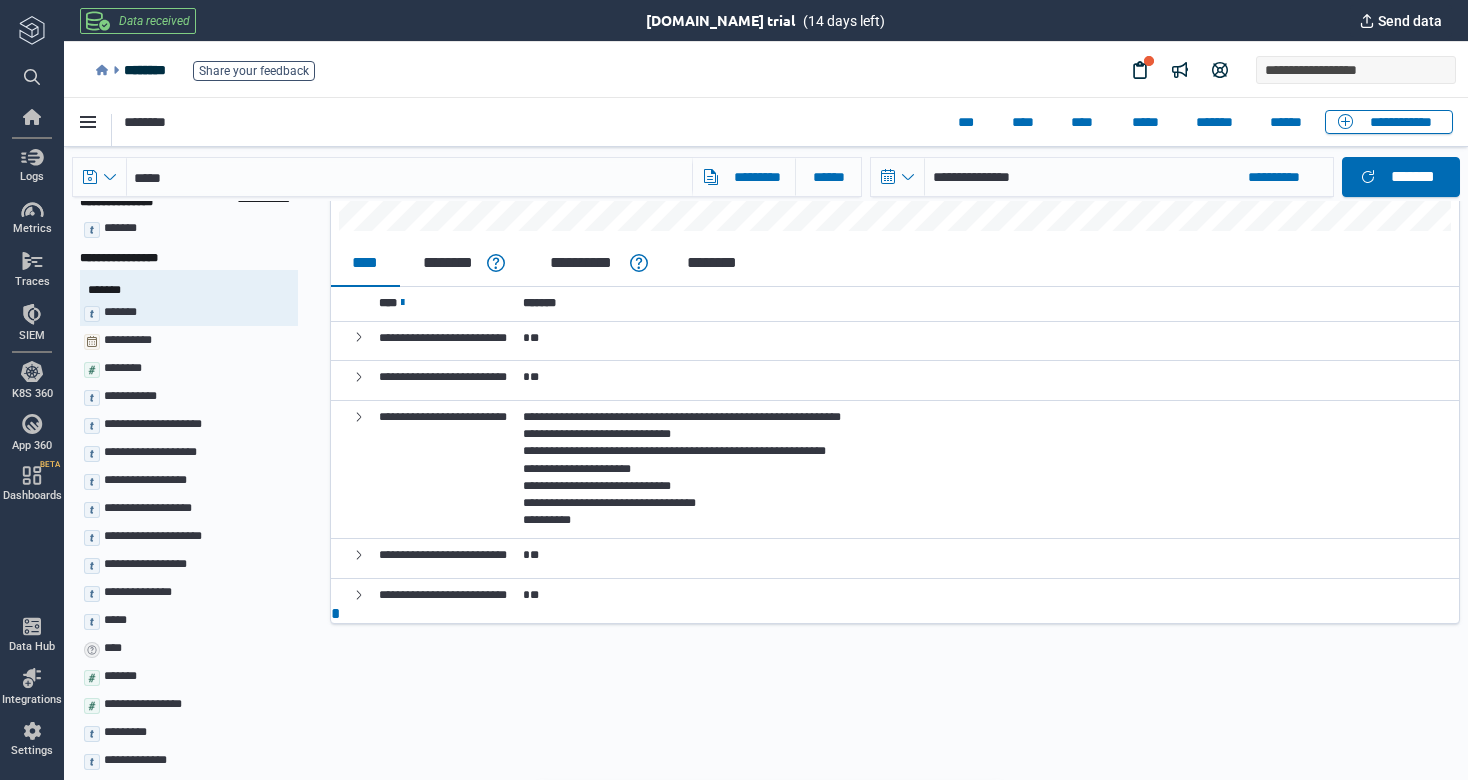 click 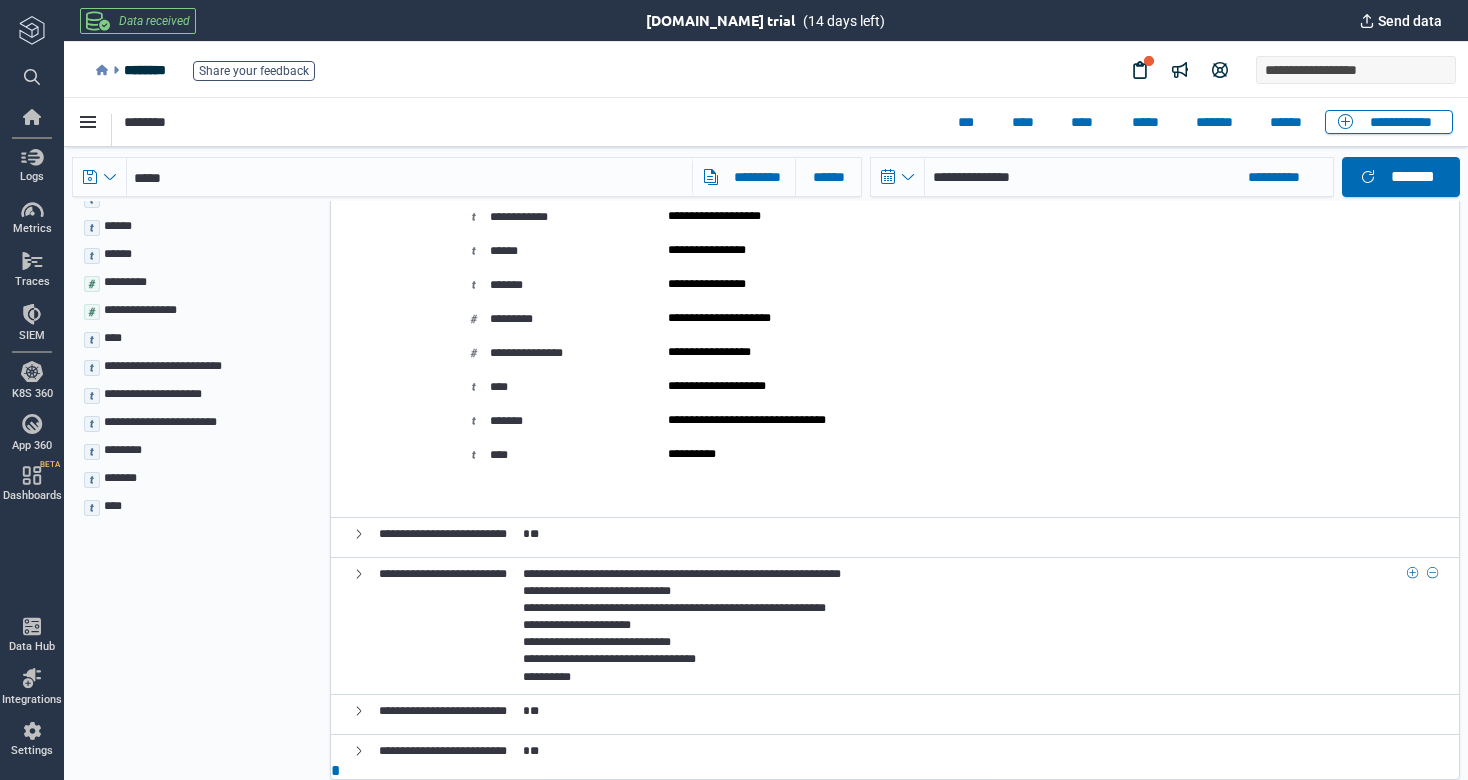 scroll, scrollTop: 1189, scrollLeft: 0, axis: vertical 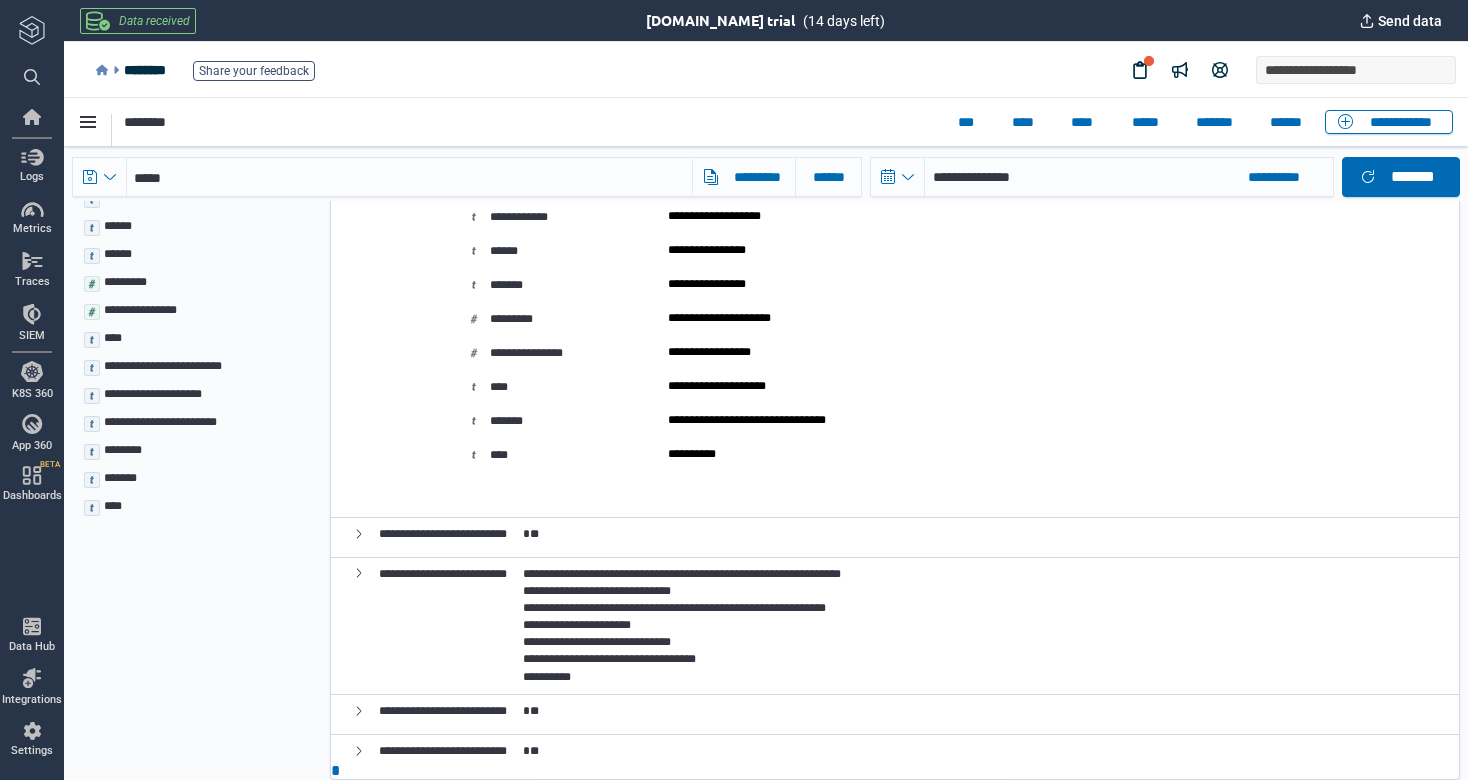 click 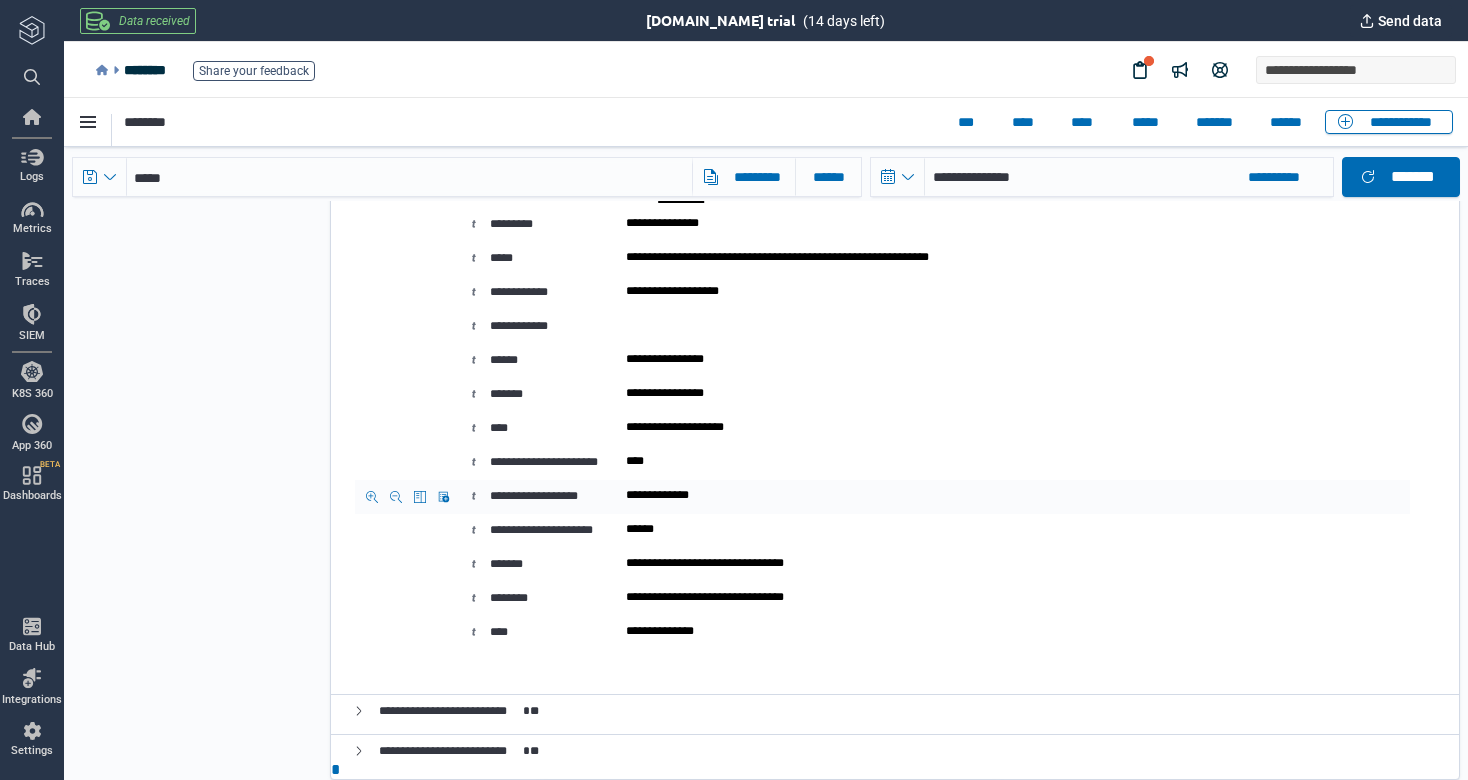 scroll, scrollTop: 2083, scrollLeft: 0, axis: vertical 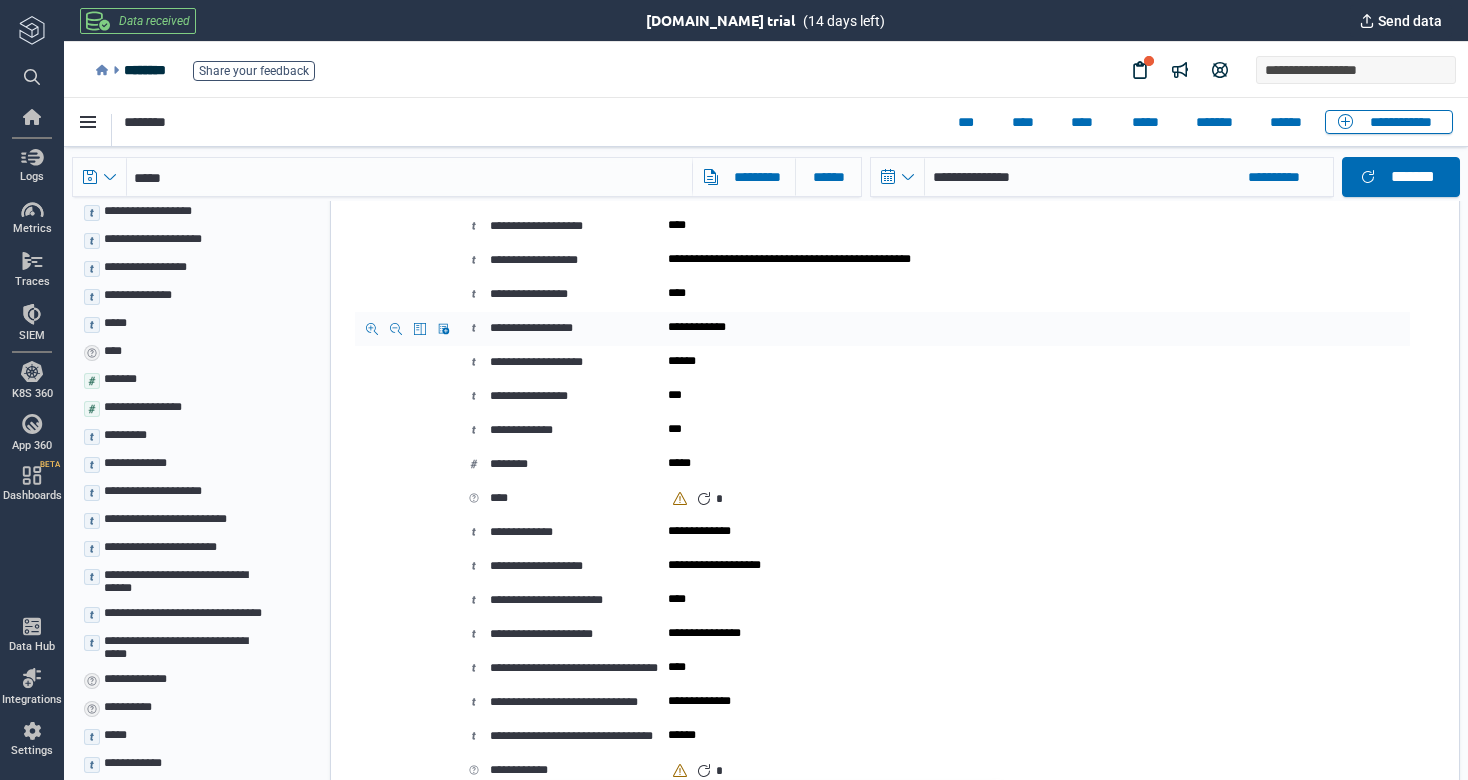 click 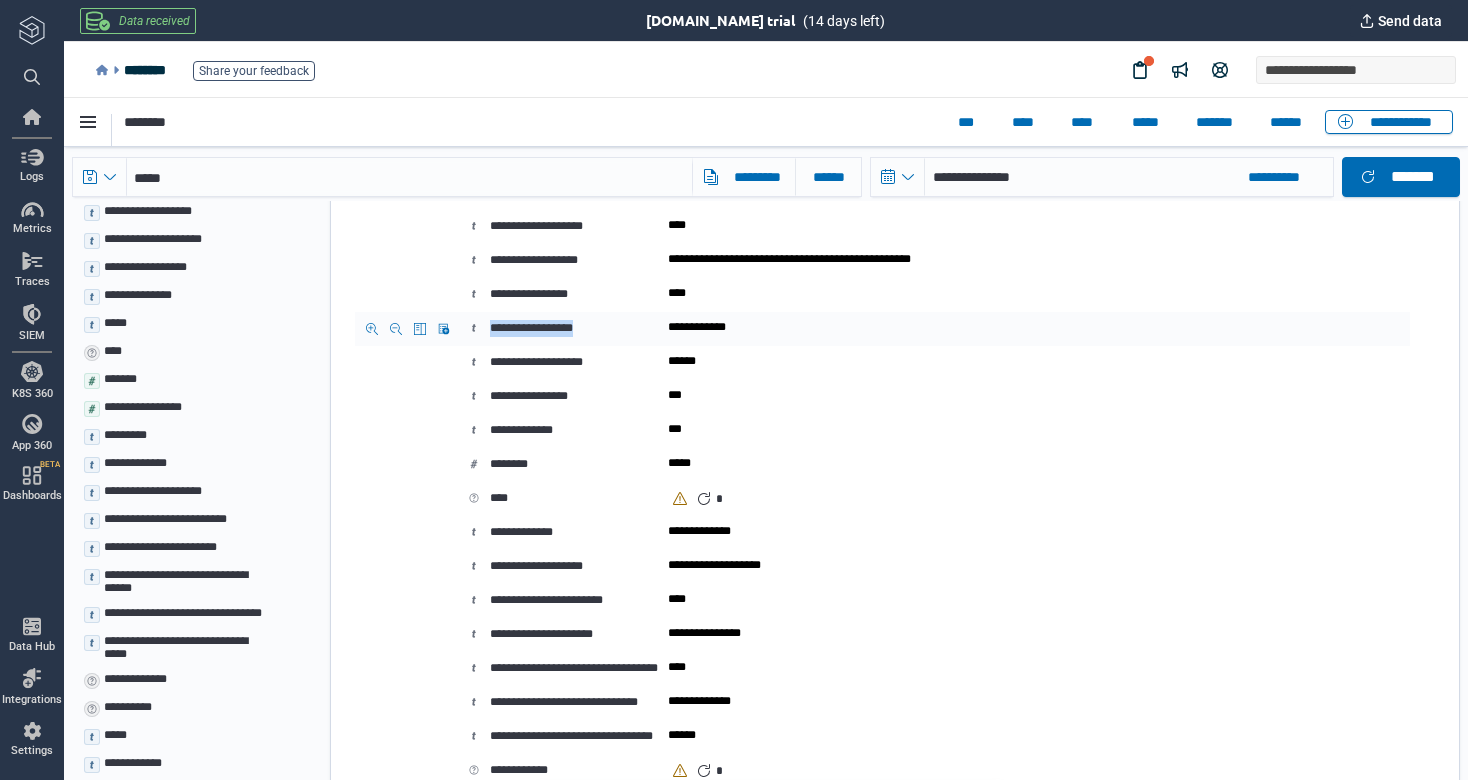 drag, startPoint x: 615, startPoint y: 327, endPoint x: 489, endPoint y: 333, distance: 126.14278 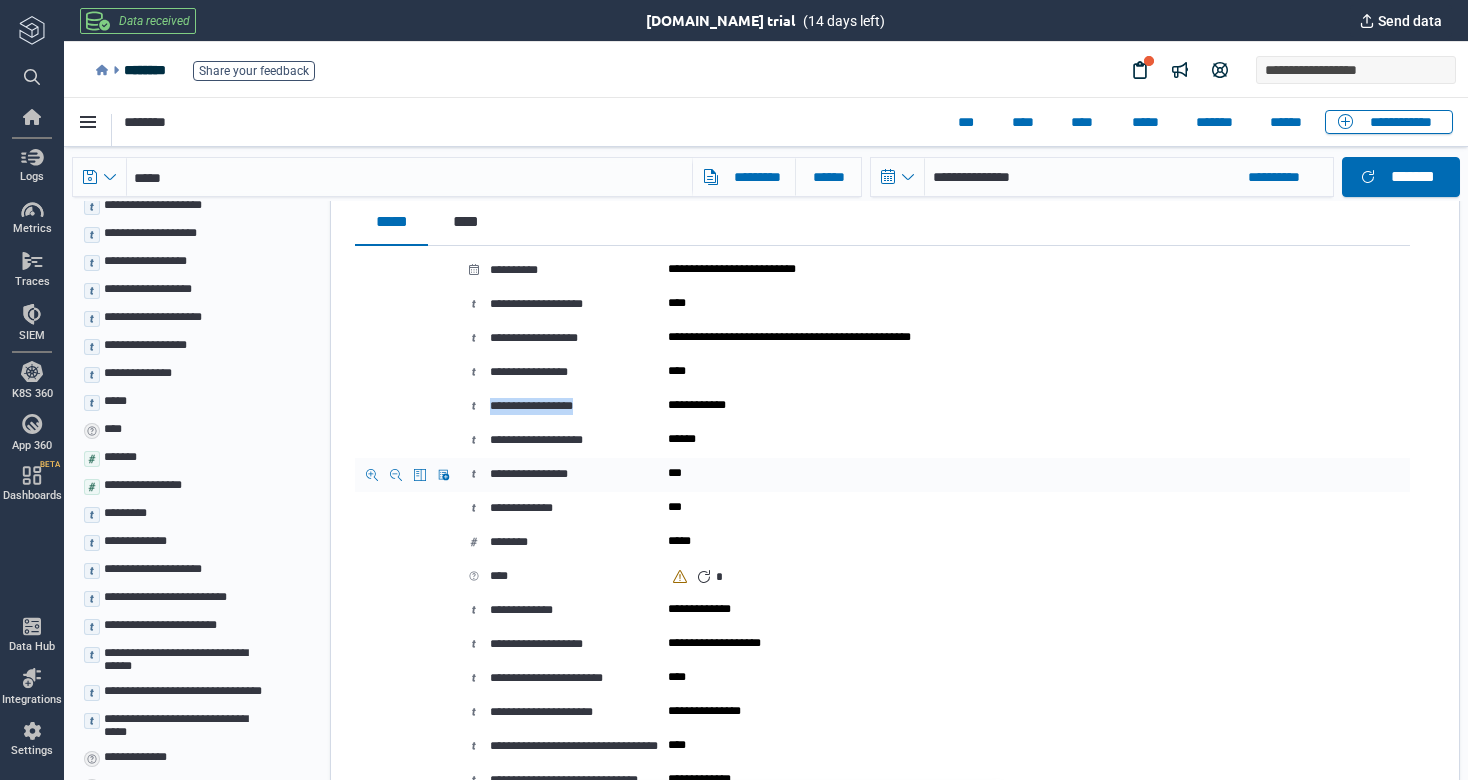 scroll, scrollTop: 487, scrollLeft: 0, axis: vertical 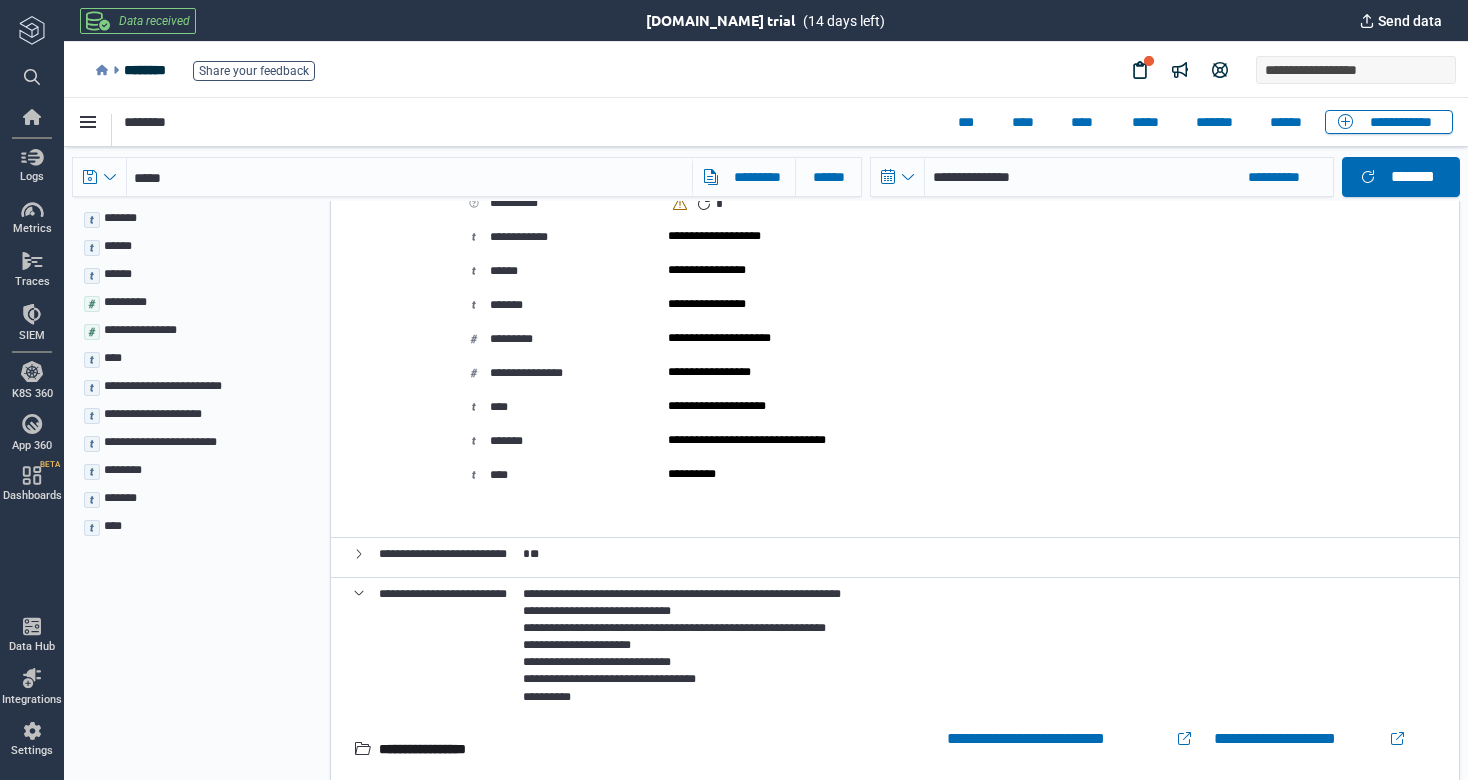 click at bounding box center (359, 592) 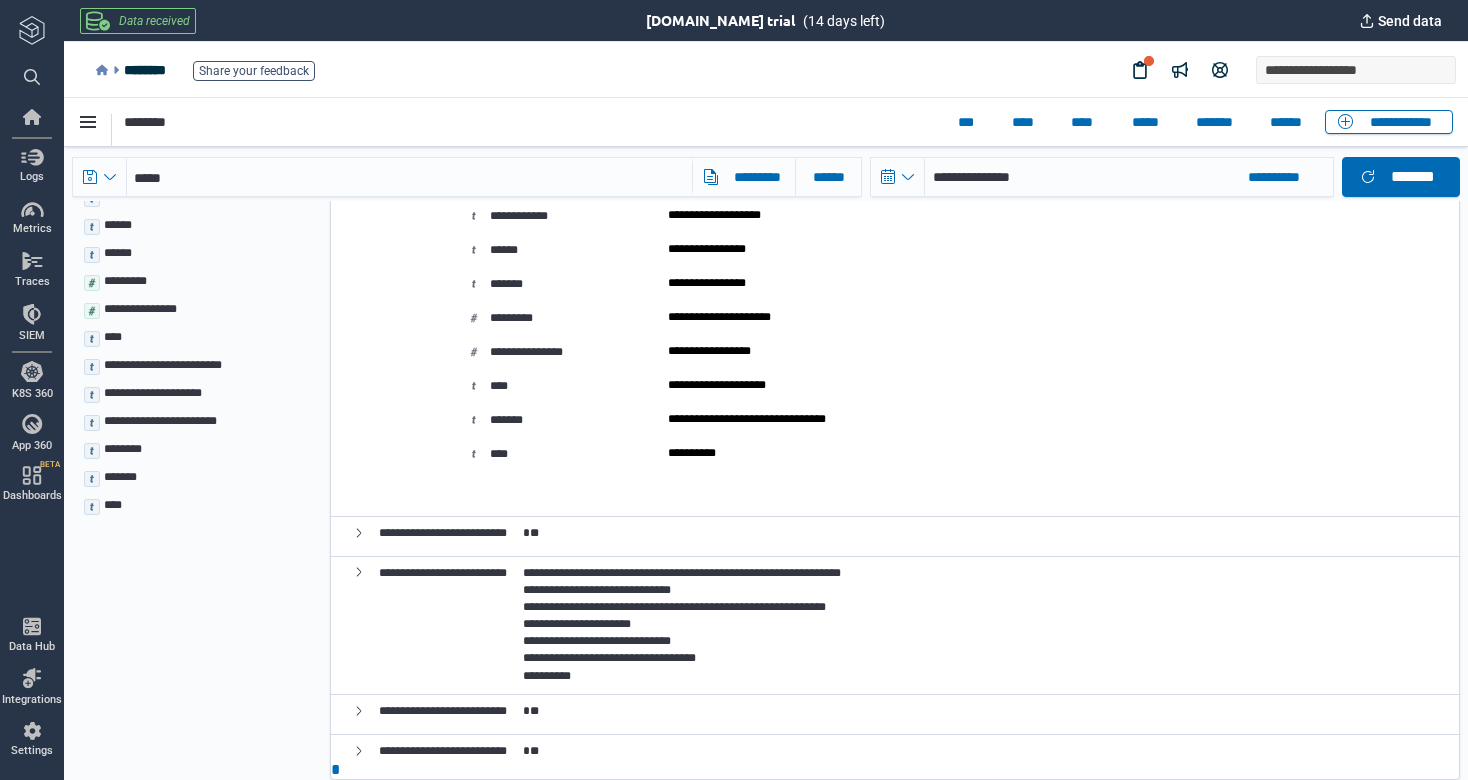 scroll, scrollTop: 1190, scrollLeft: 0, axis: vertical 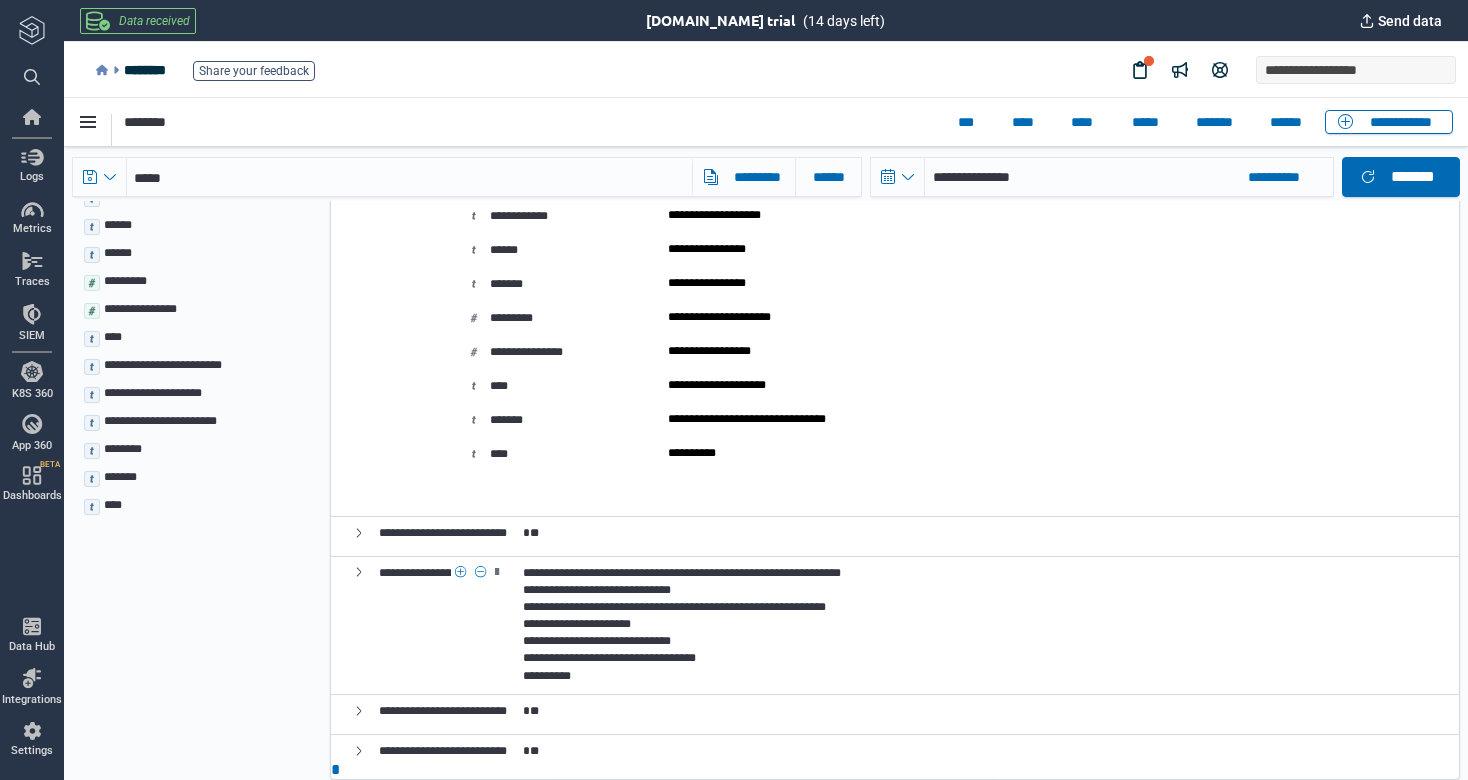 click on "**********" at bounding box center (443, 573) 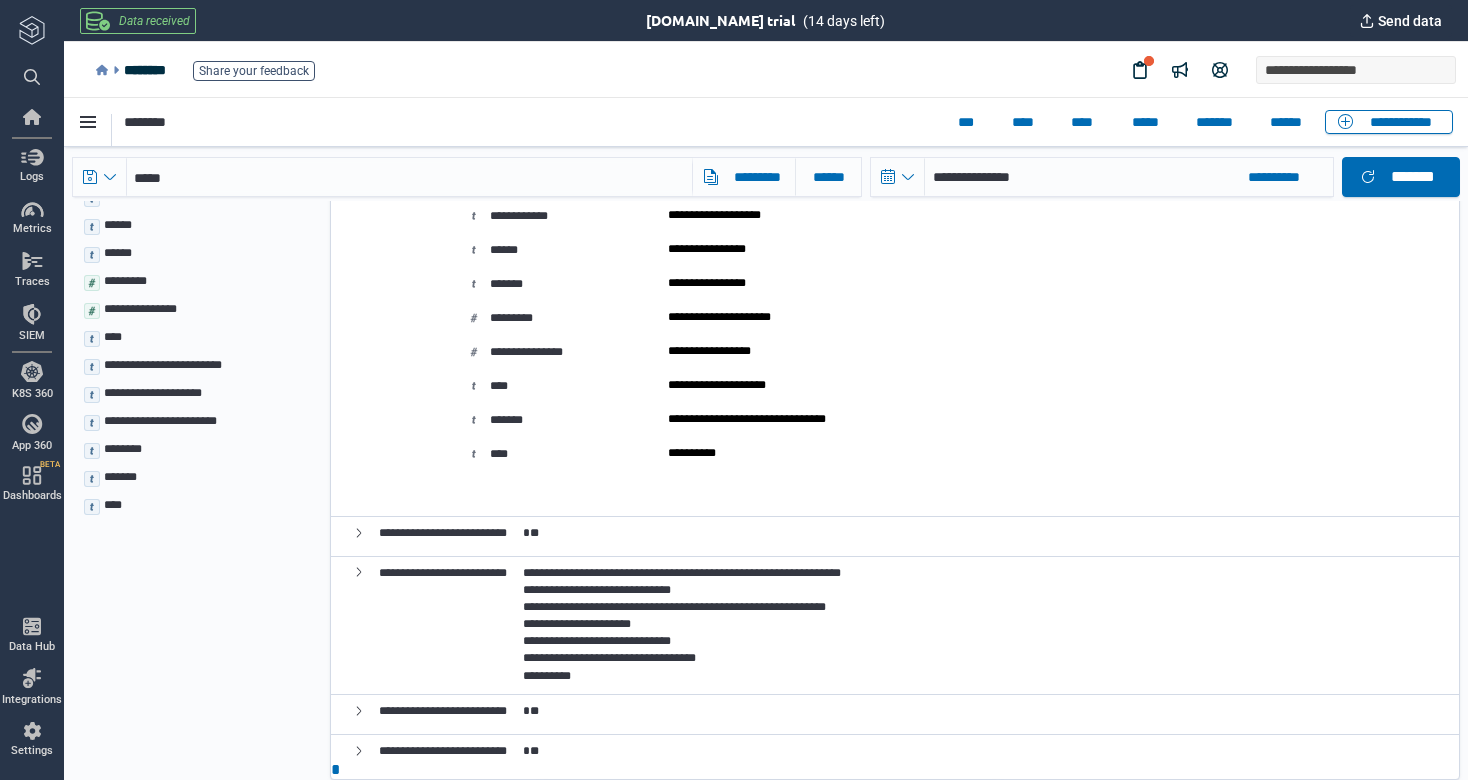 click 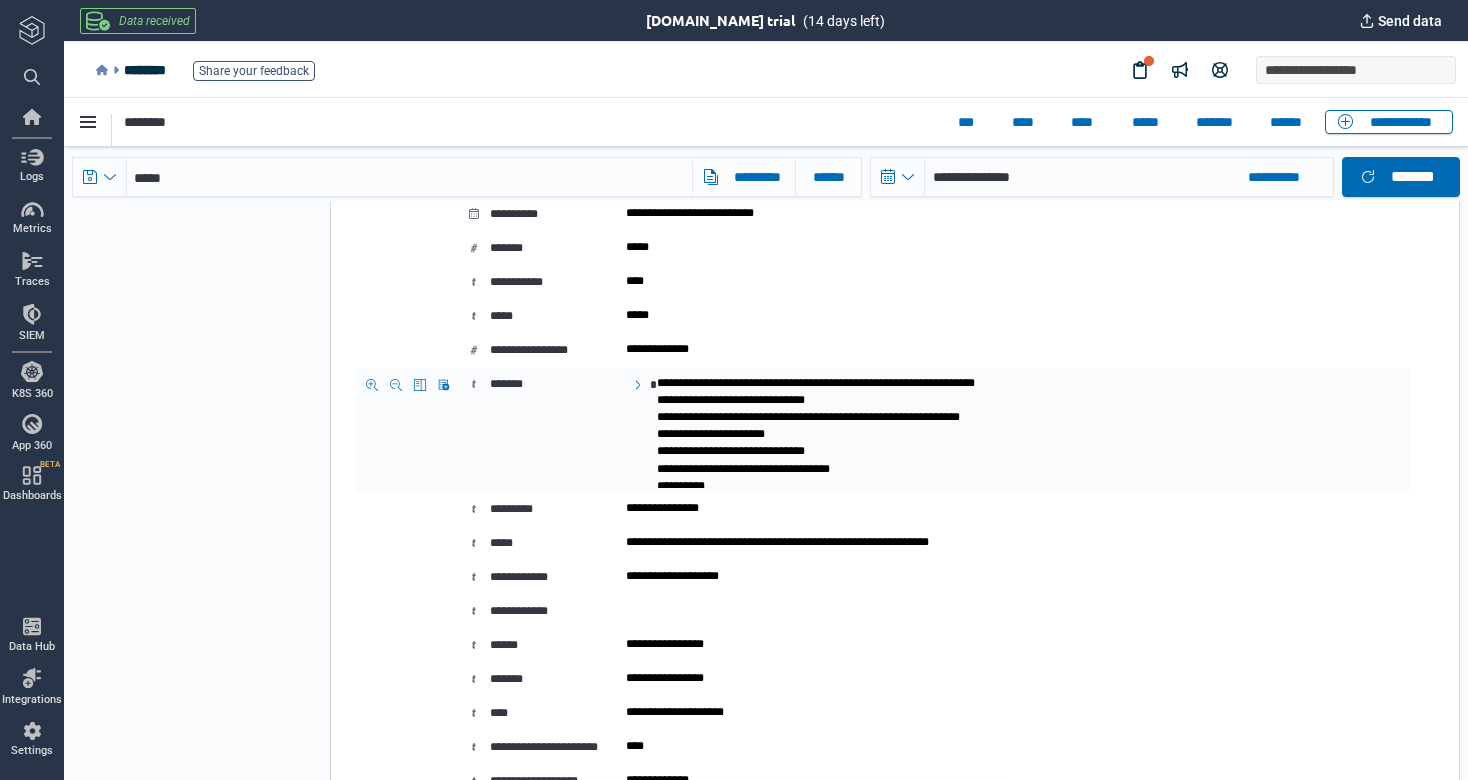 scroll, scrollTop: 1826, scrollLeft: 0, axis: vertical 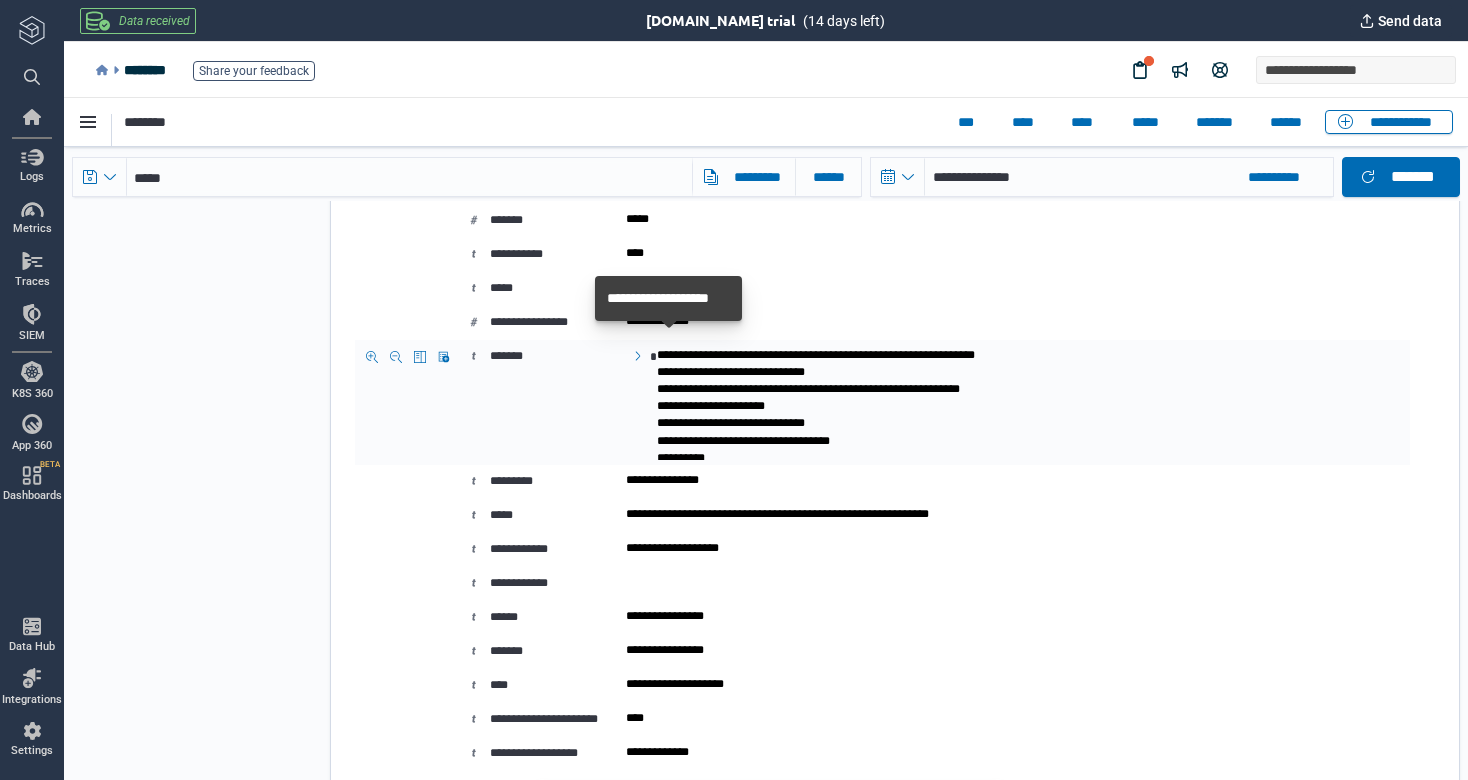 click at bounding box center [638, 356] 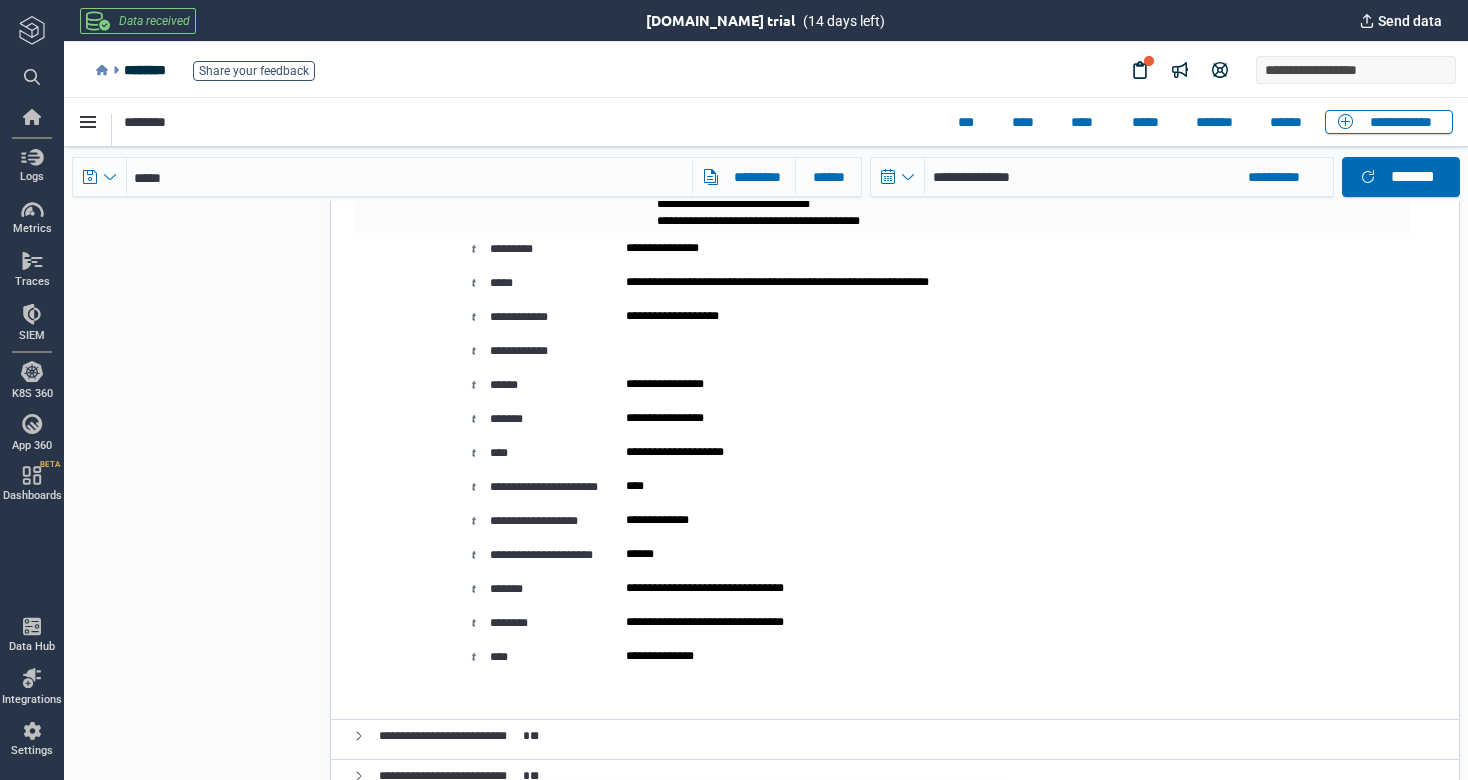 scroll, scrollTop: 2209, scrollLeft: 0, axis: vertical 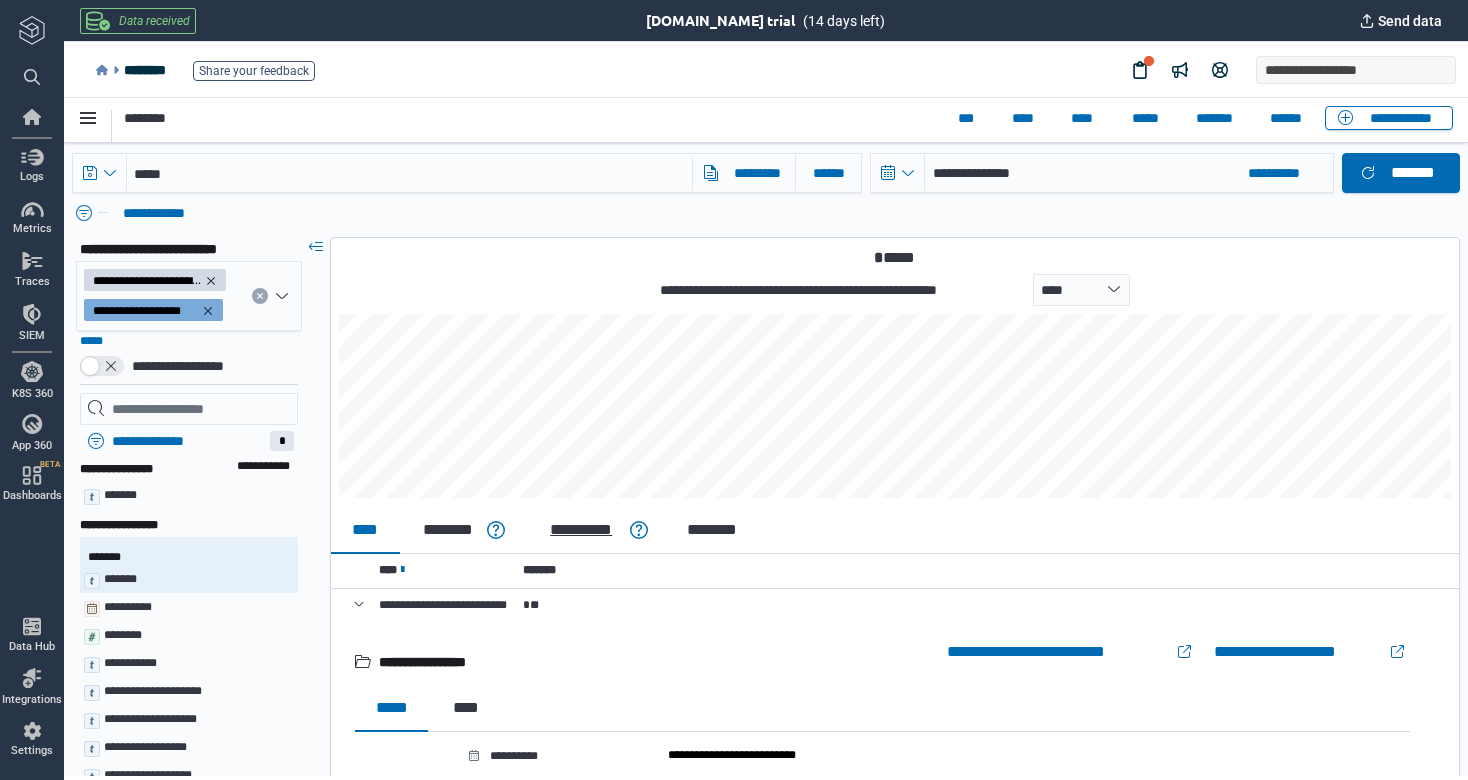 click on "**********" at bounding box center [581, 530] 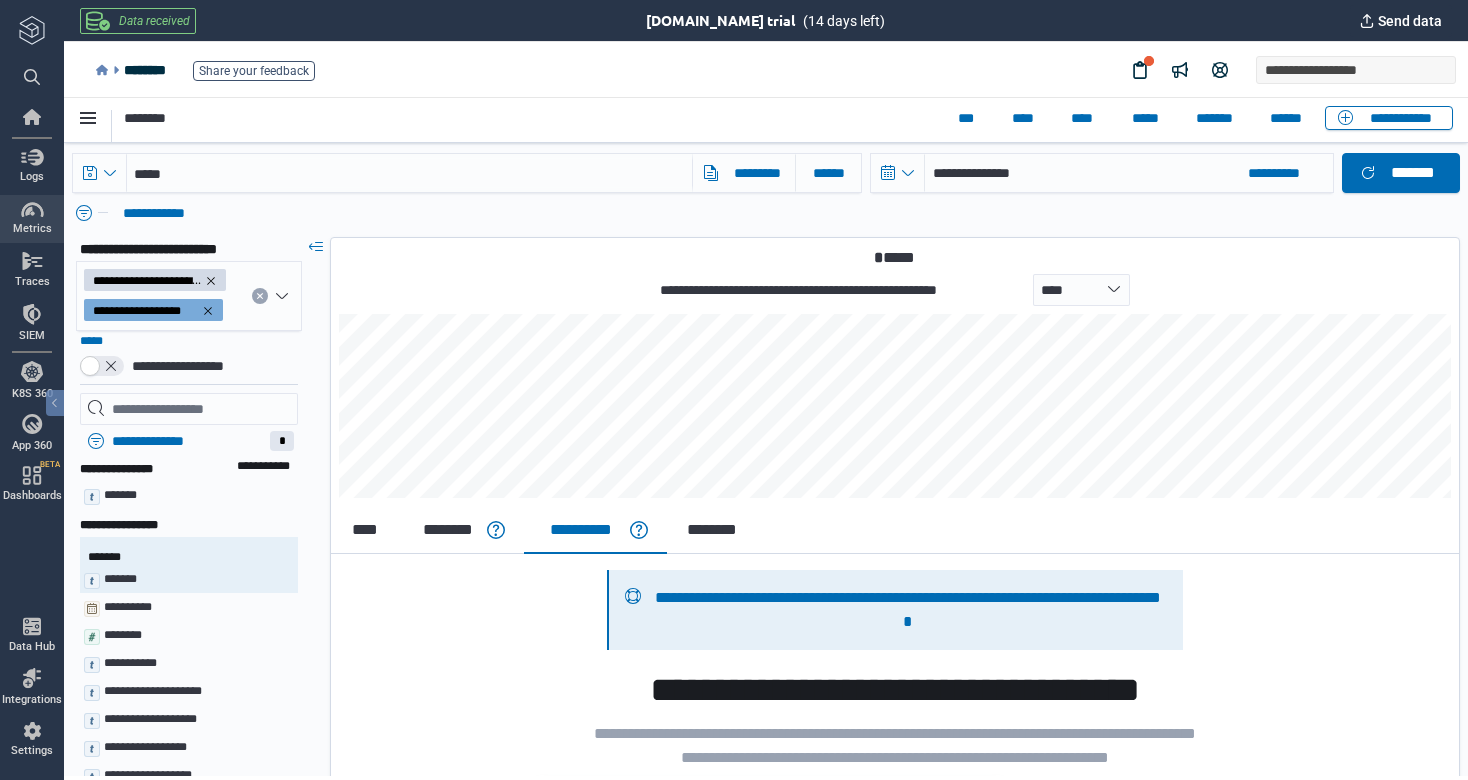 click on "Metrics" at bounding box center [32, 219] 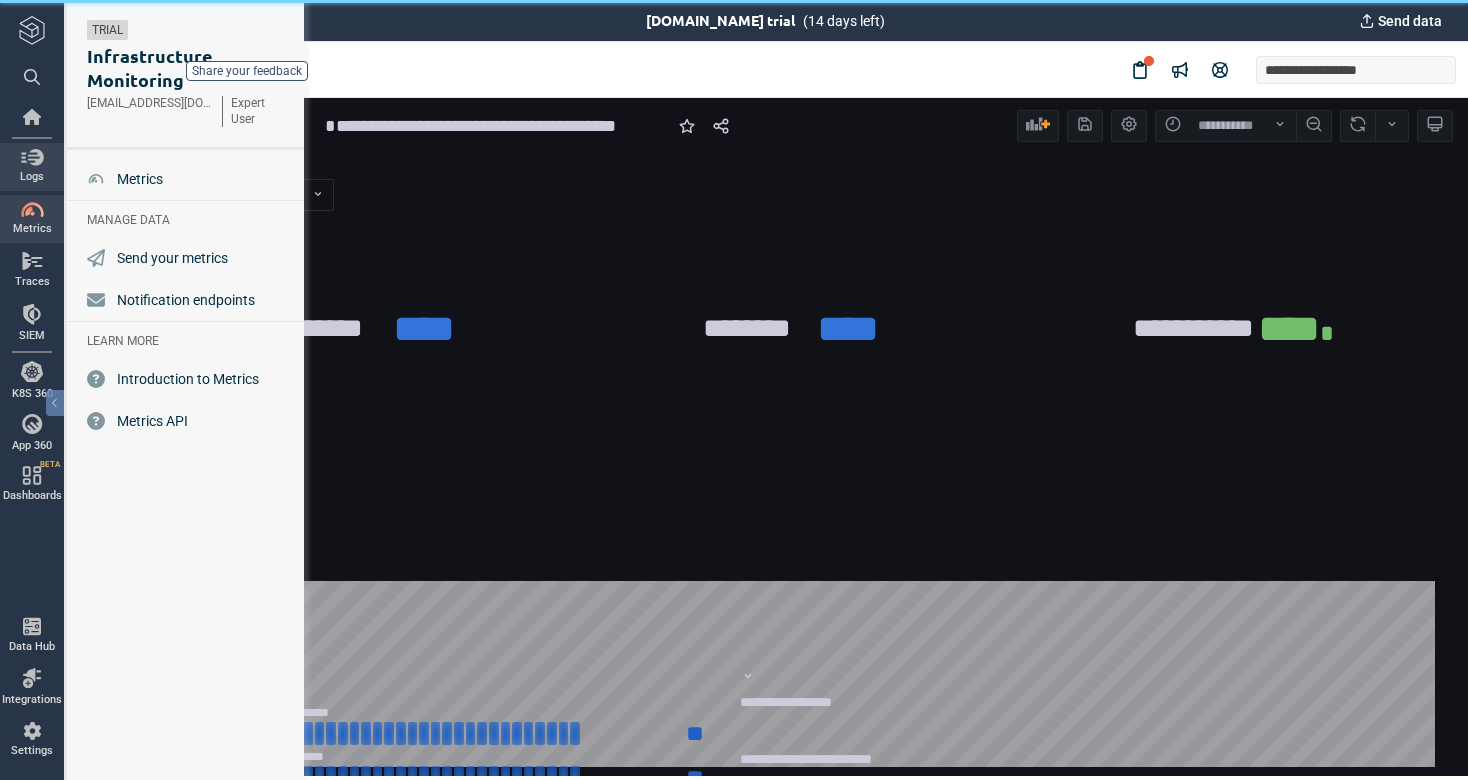 click at bounding box center [32, 157] 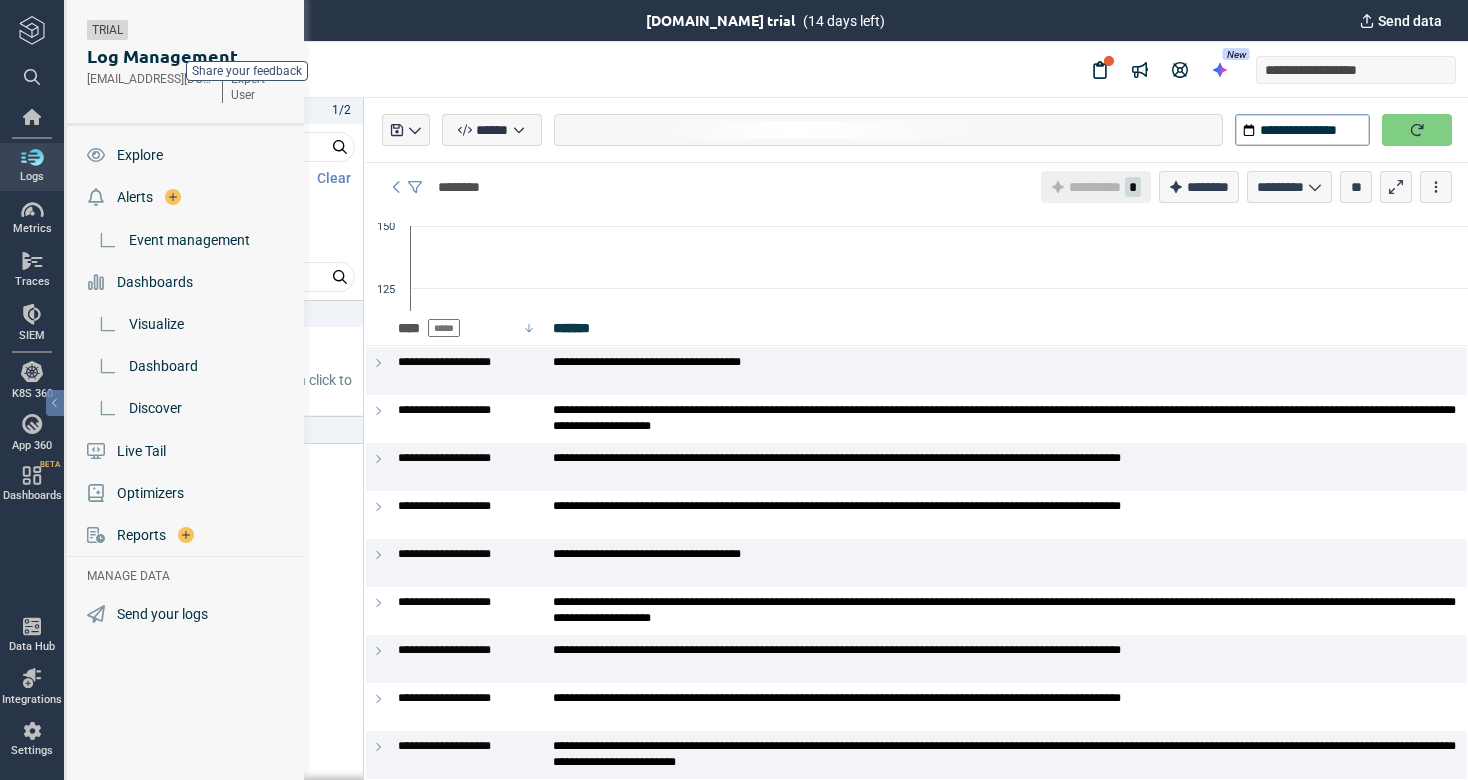 scroll, scrollTop: 0, scrollLeft: 0, axis: both 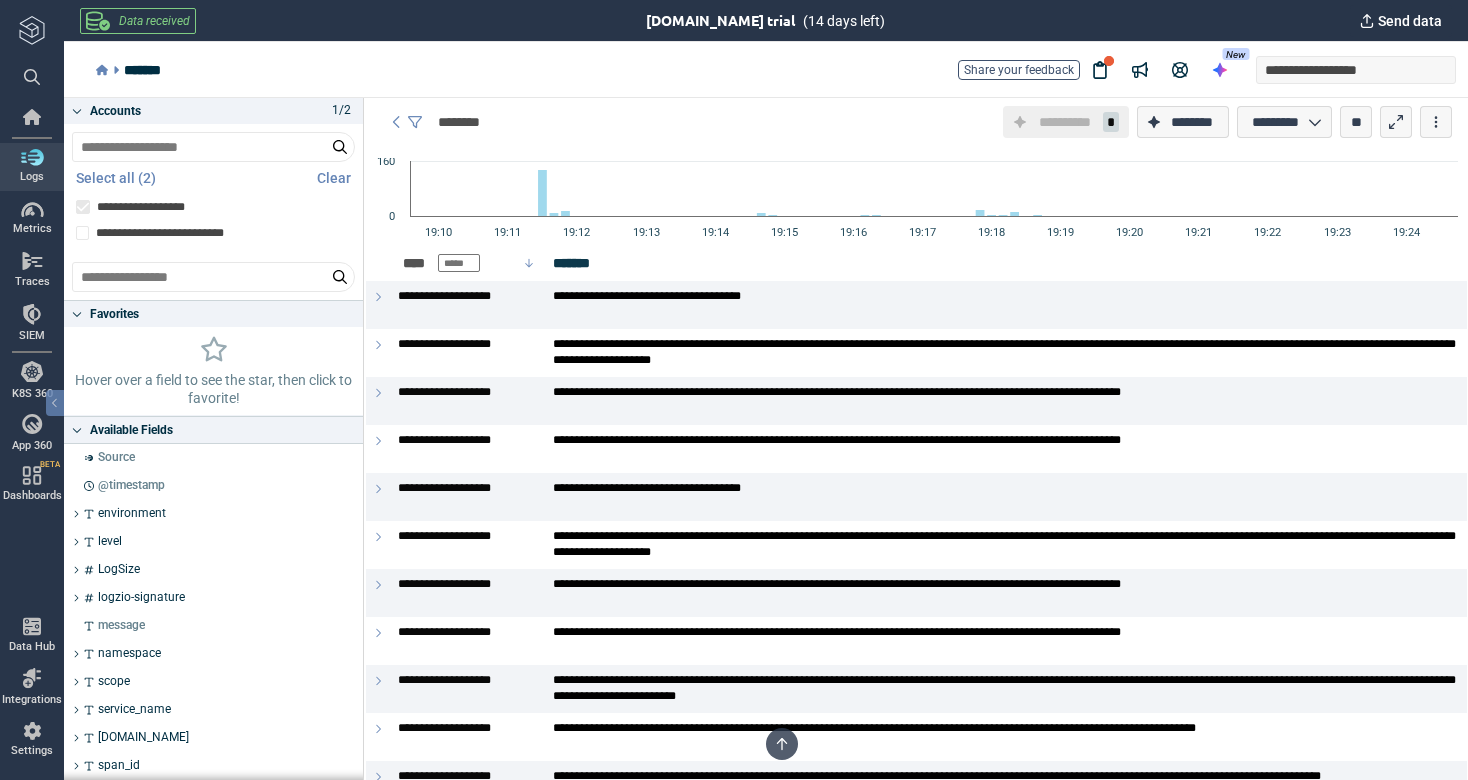 click at bounding box center (32, 157) 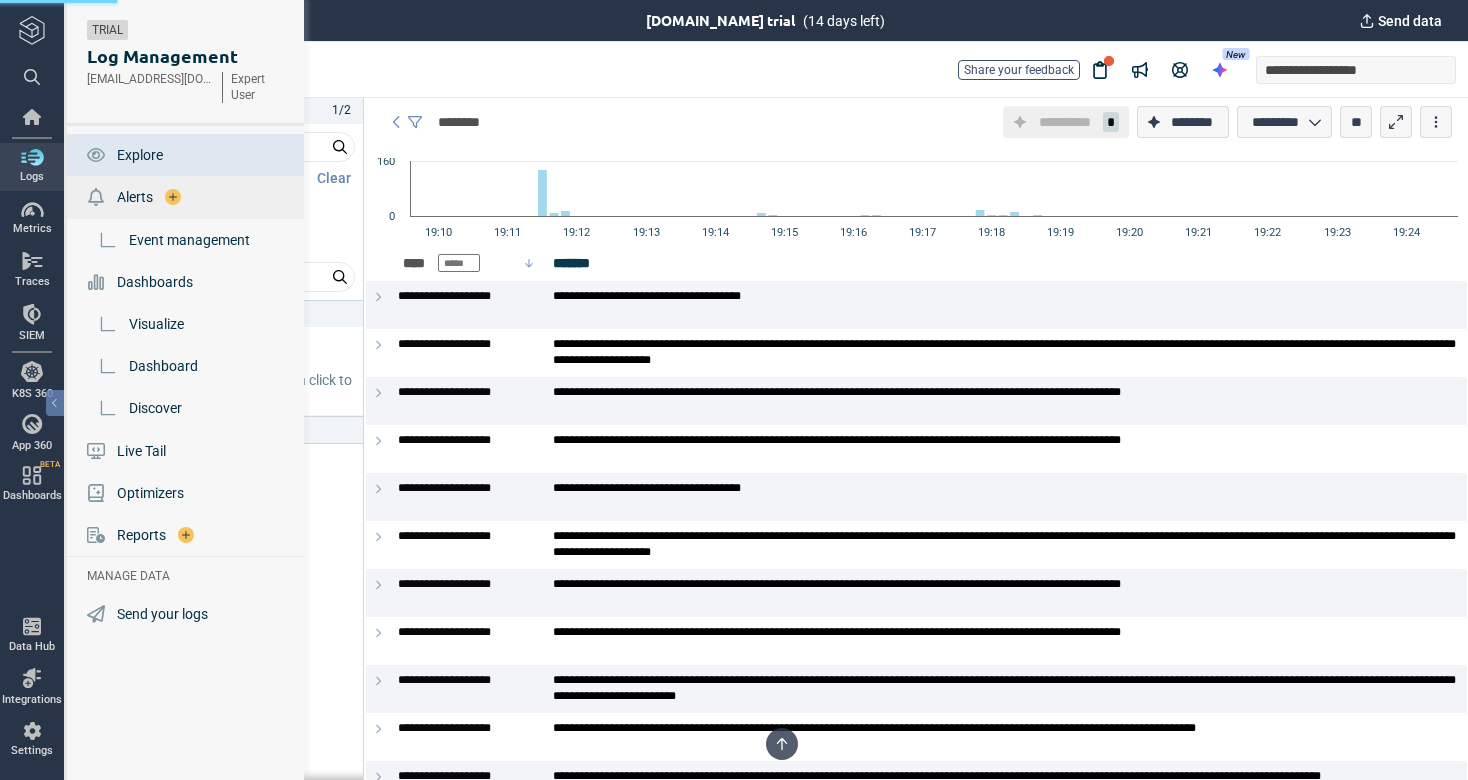 click on "Alerts" at bounding box center (135, 197) 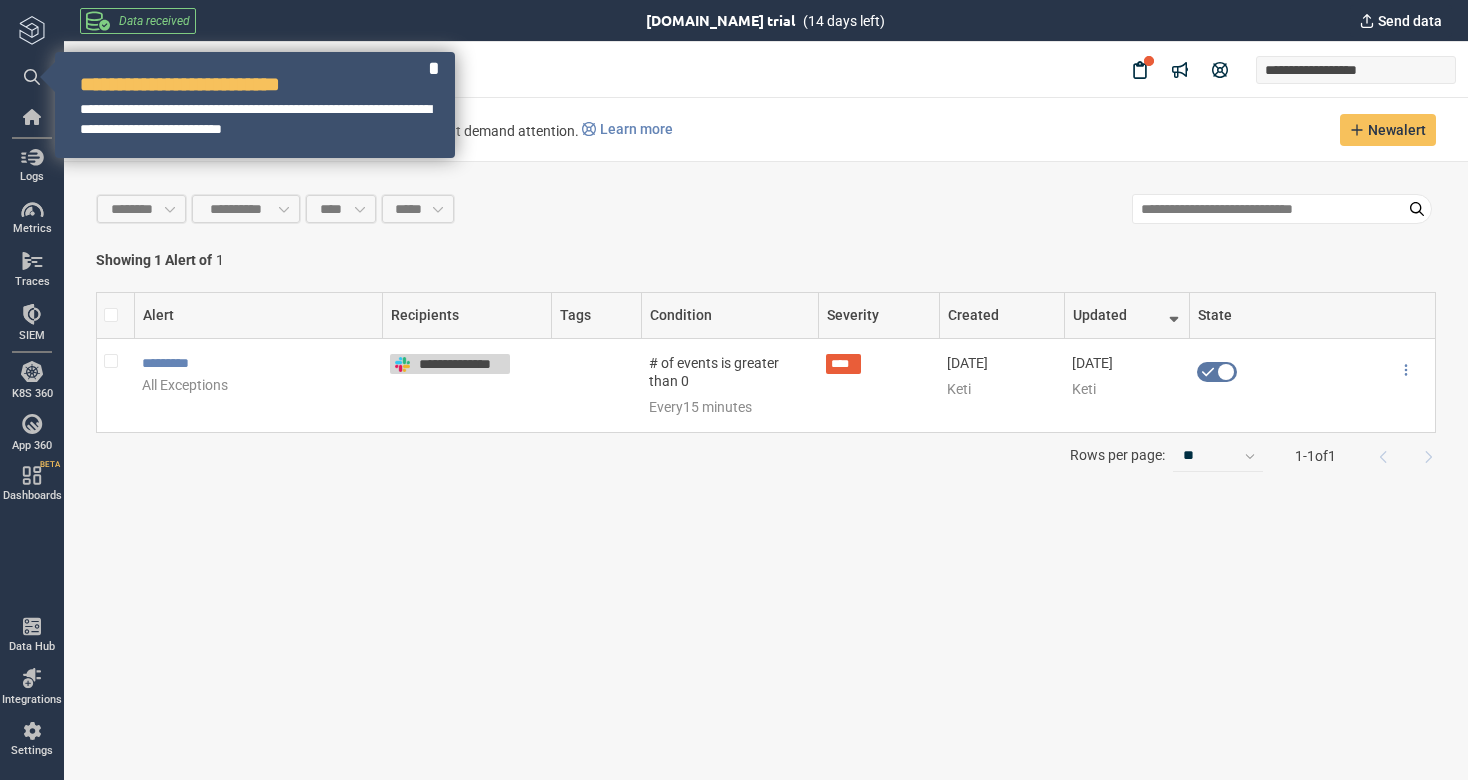 click on "**********" at bounding box center [766, 471] 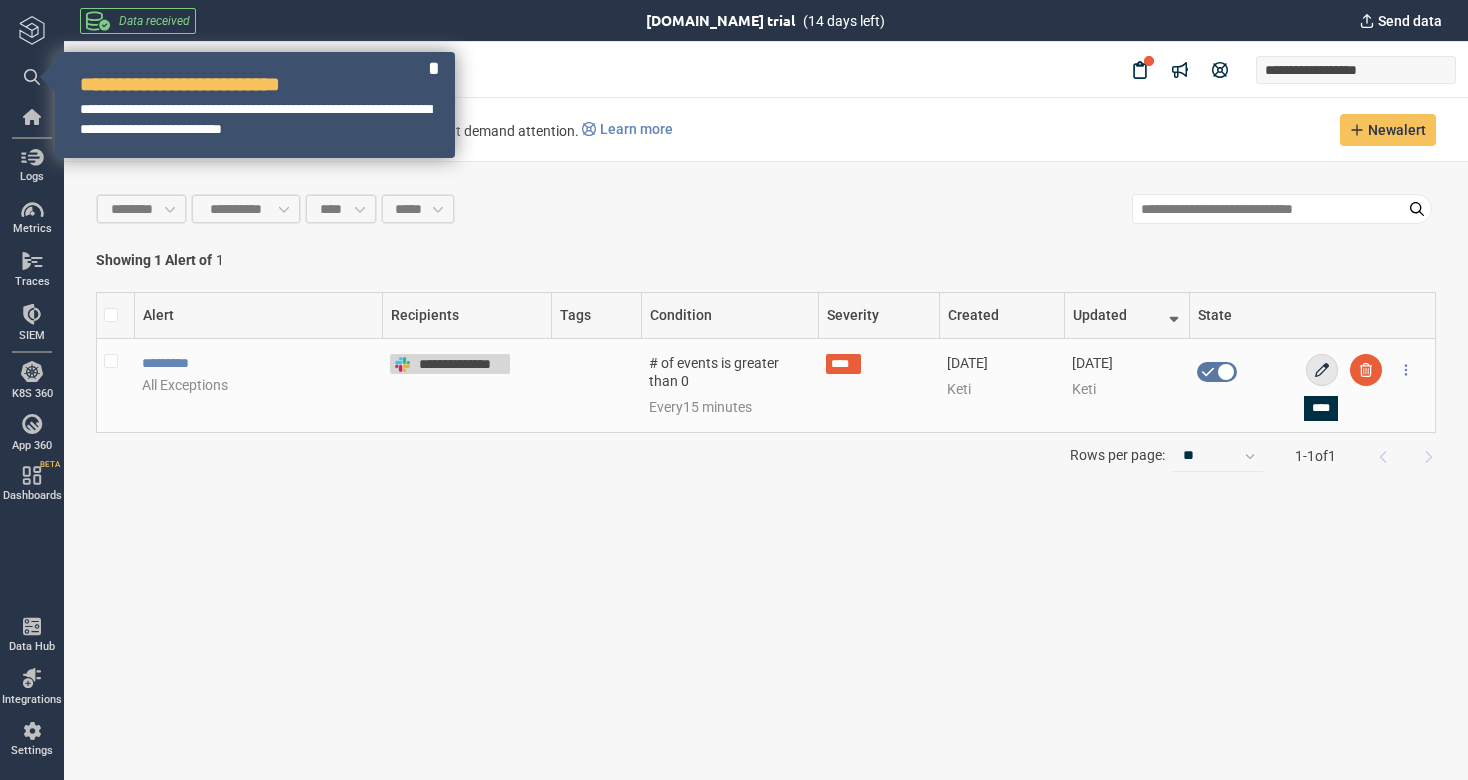 click 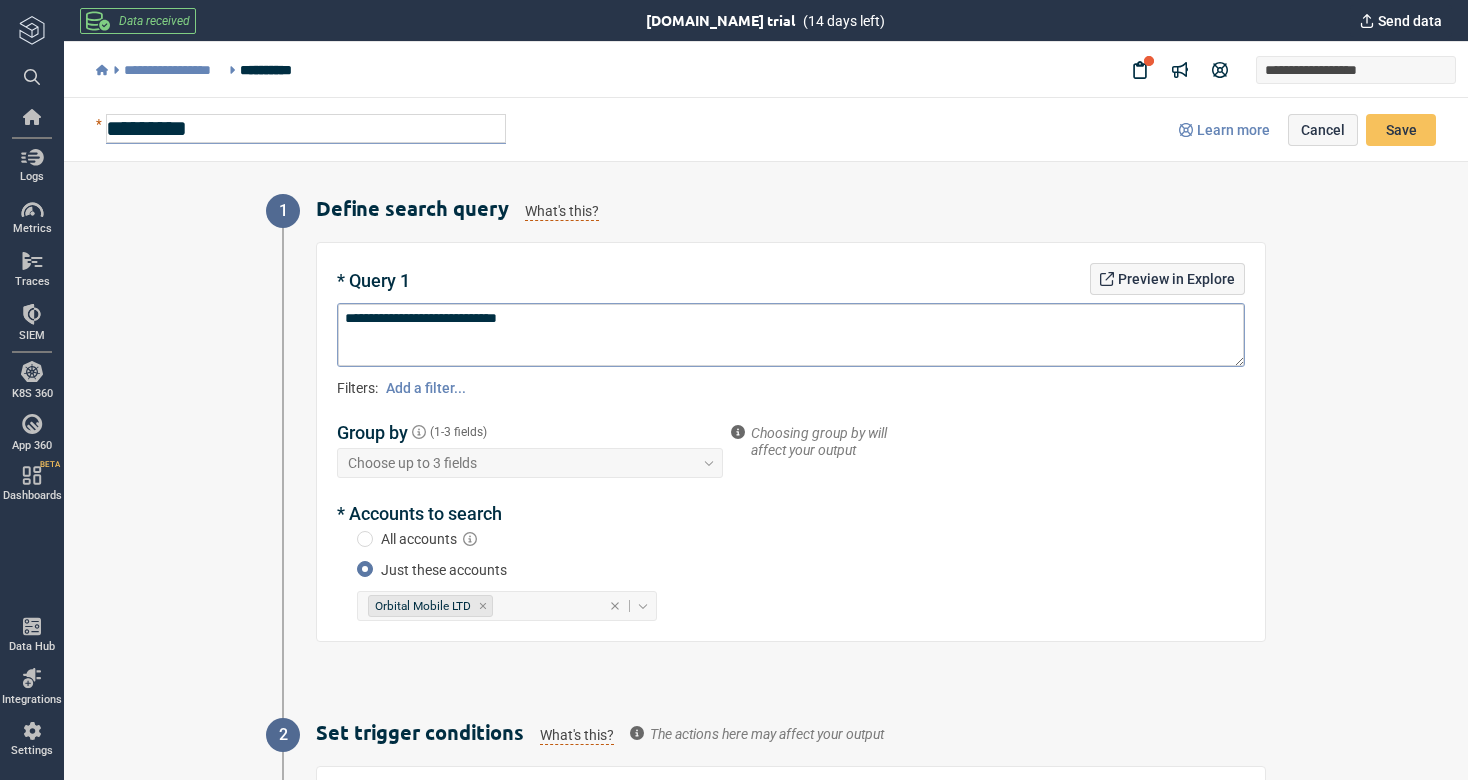 scroll, scrollTop: 0, scrollLeft: 0, axis: both 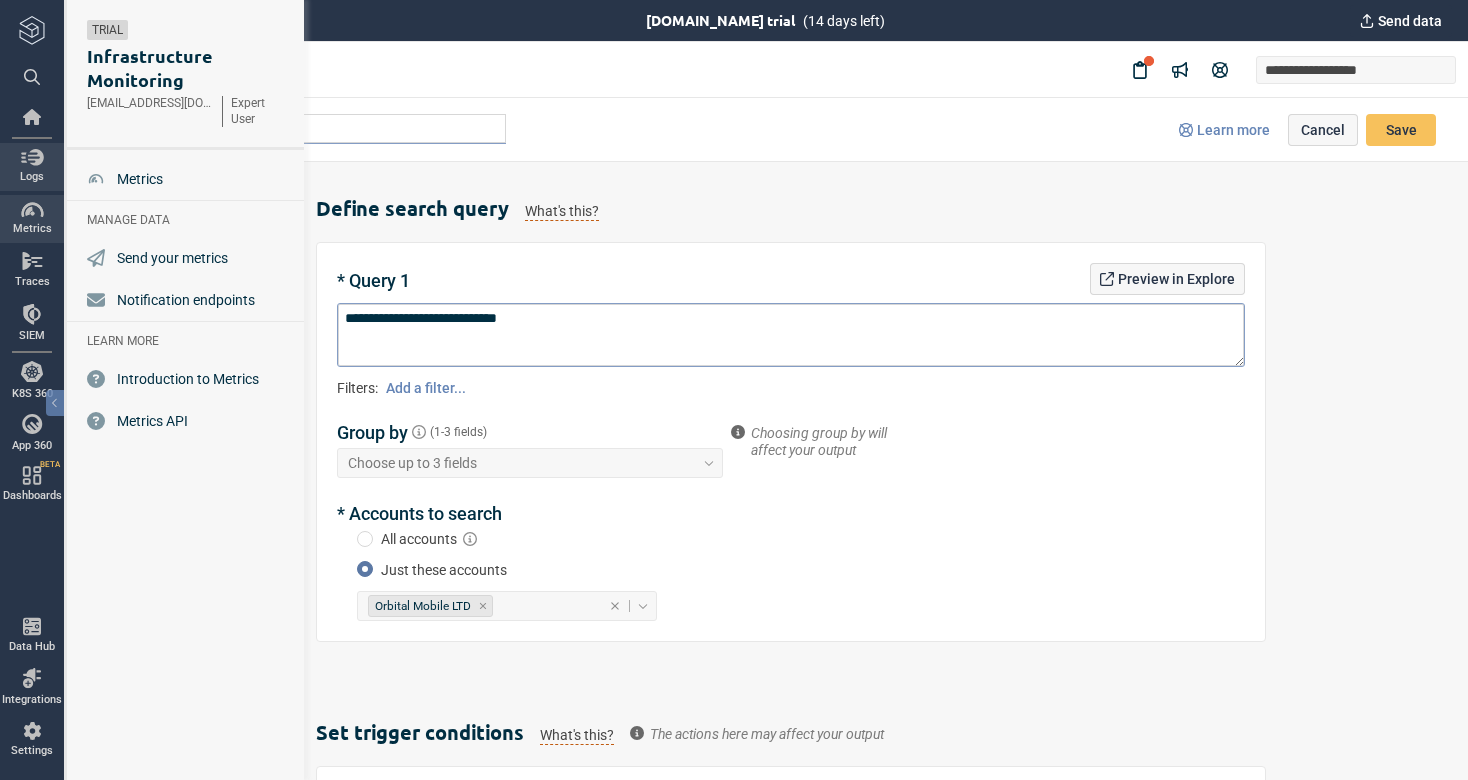click on "Logs" at bounding box center (32, 177) 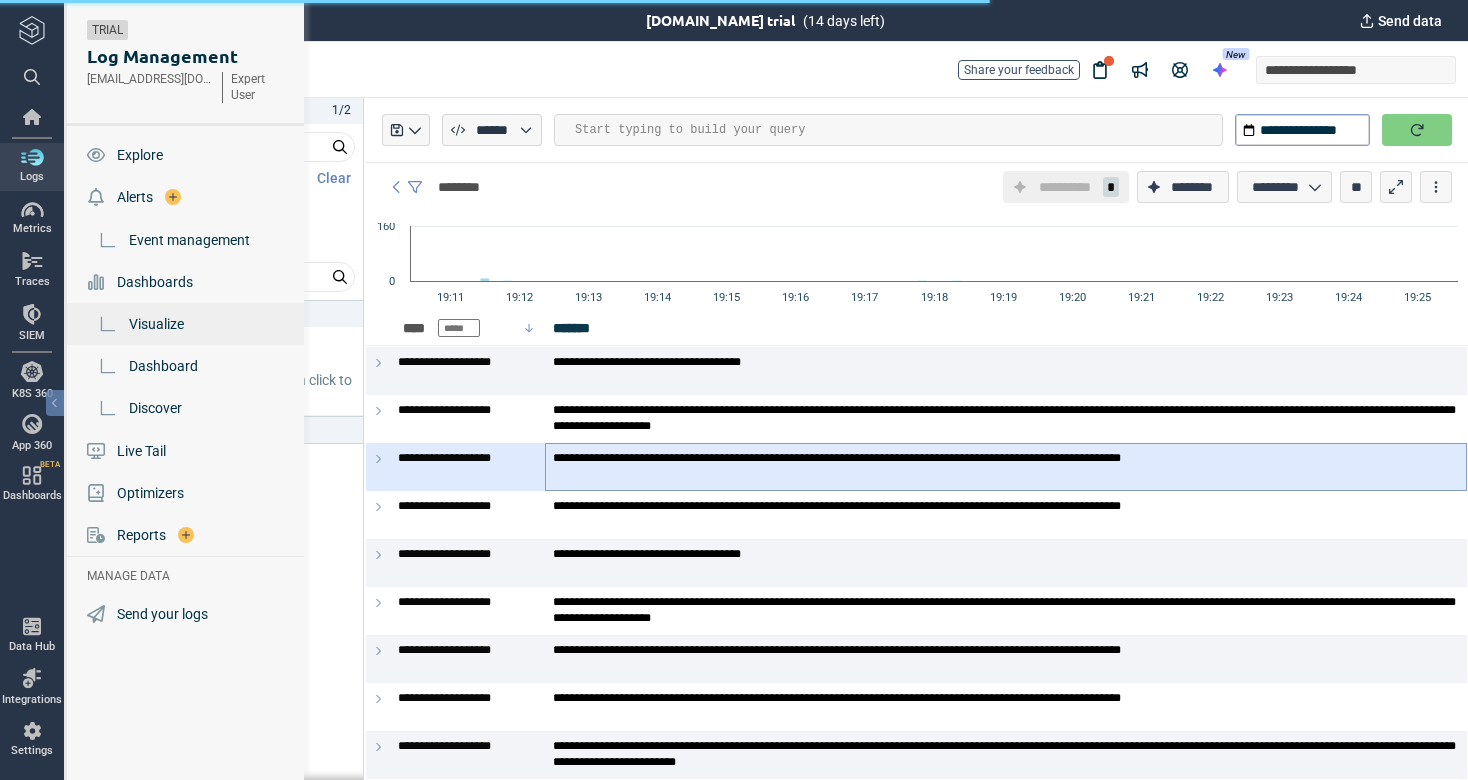 type on "*" 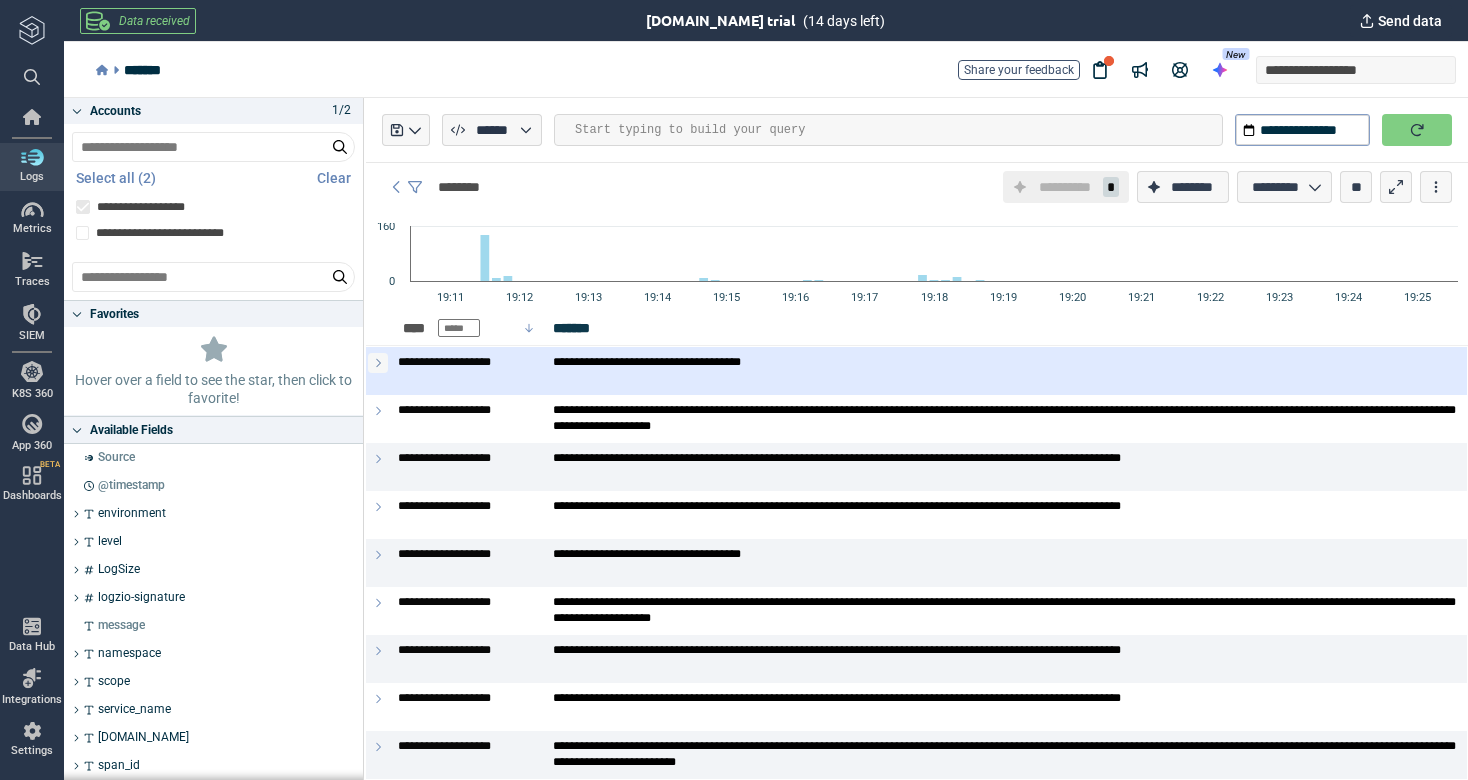 click at bounding box center (378, 363) 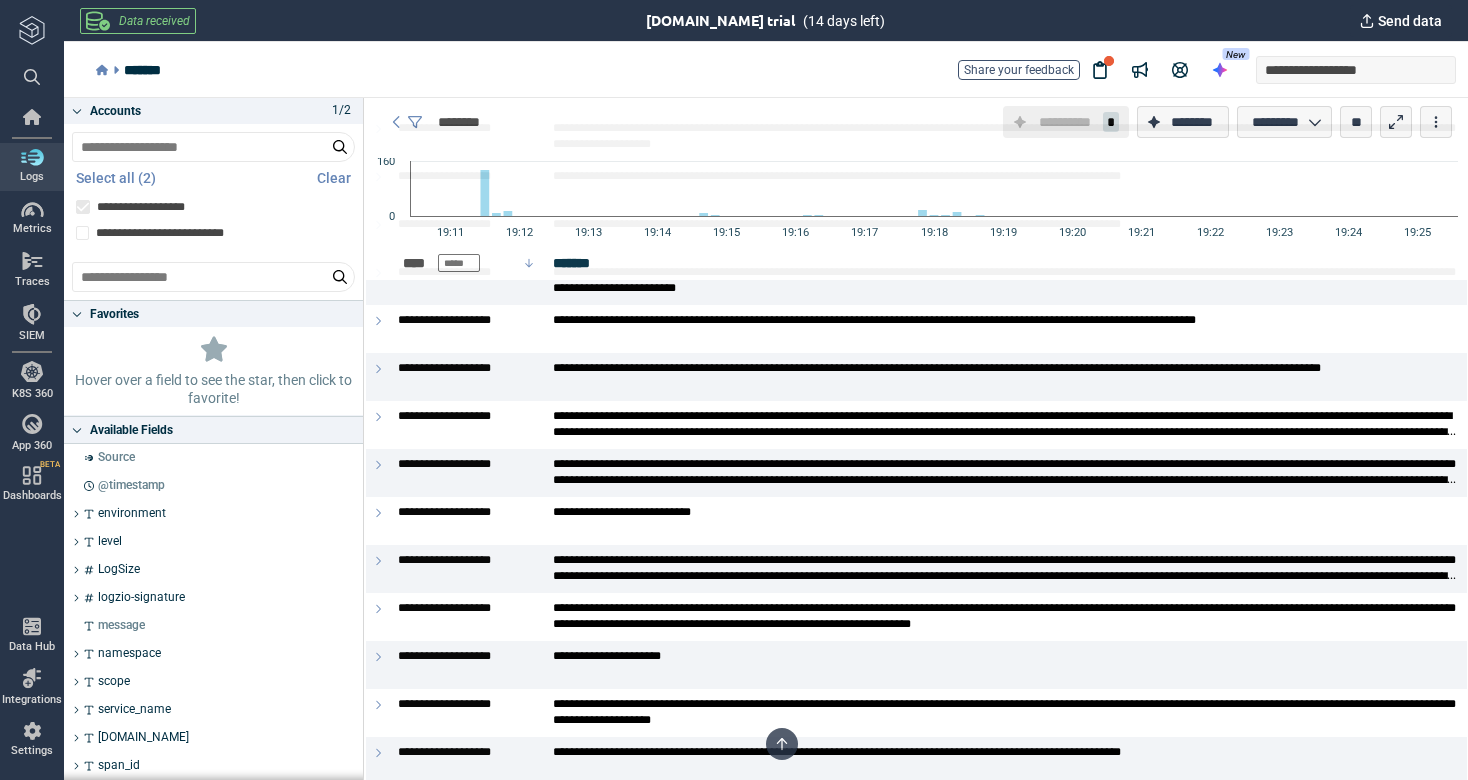 scroll, scrollTop: 1273, scrollLeft: 0, axis: vertical 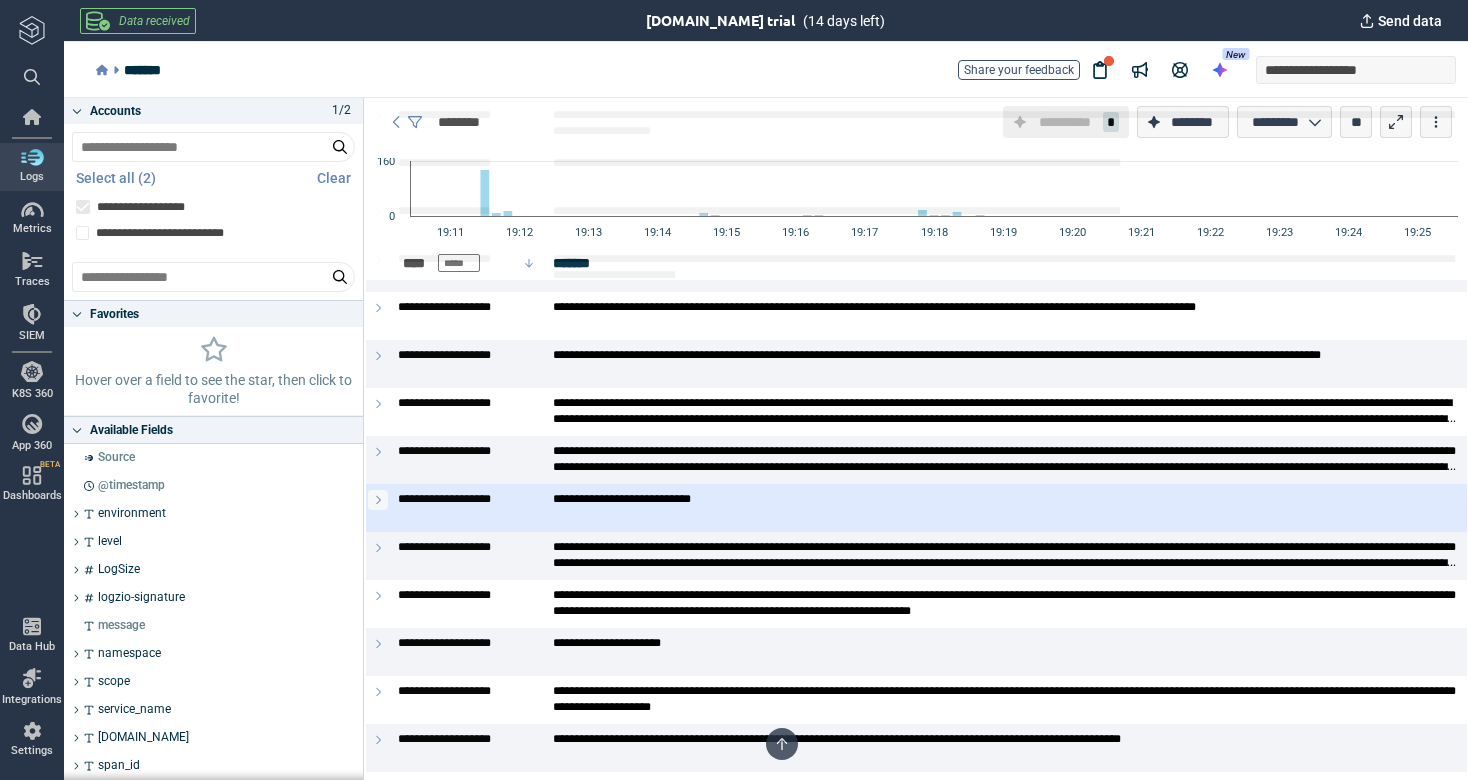 click at bounding box center [378, 500] 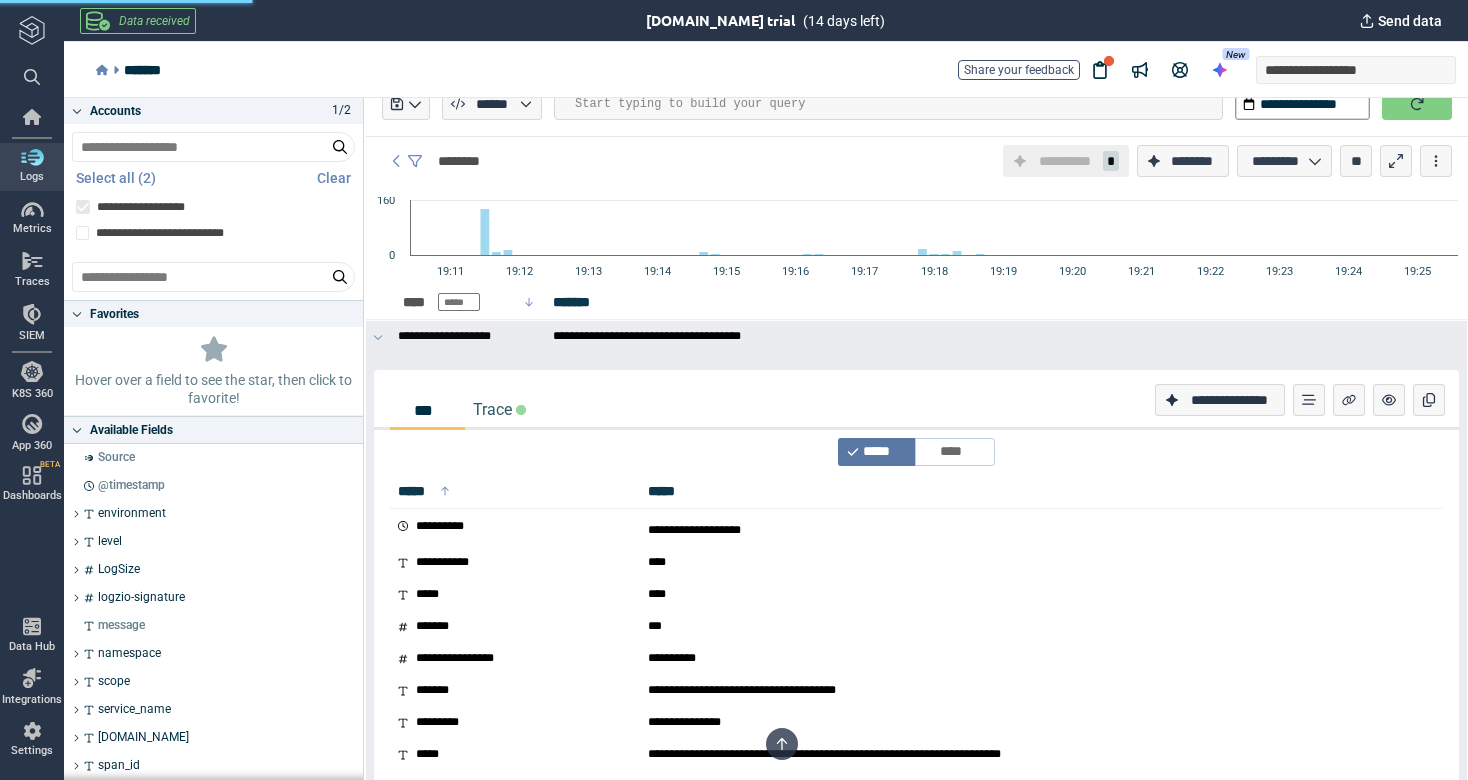 scroll, scrollTop: 0, scrollLeft: 0, axis: both 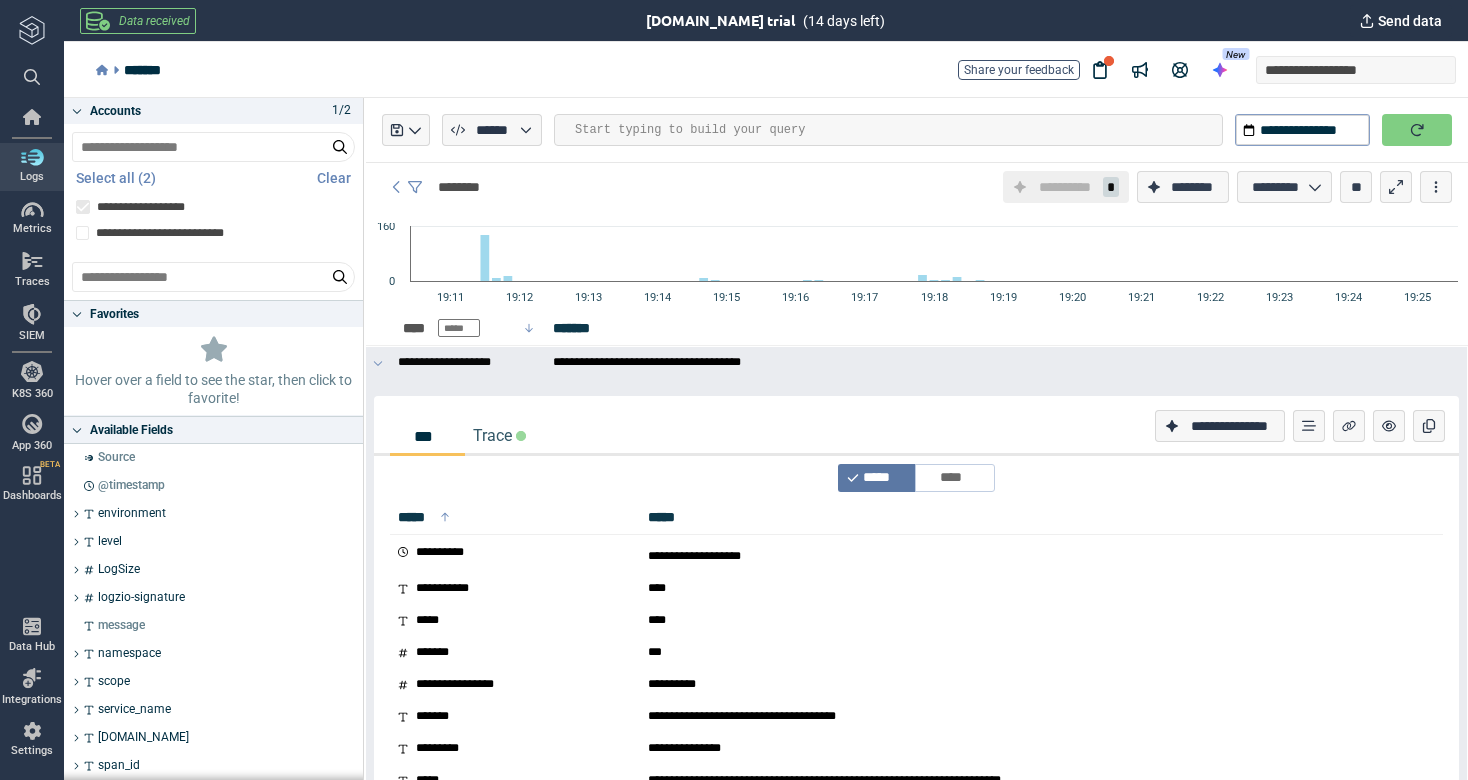 click at bounding box center (898, 130) 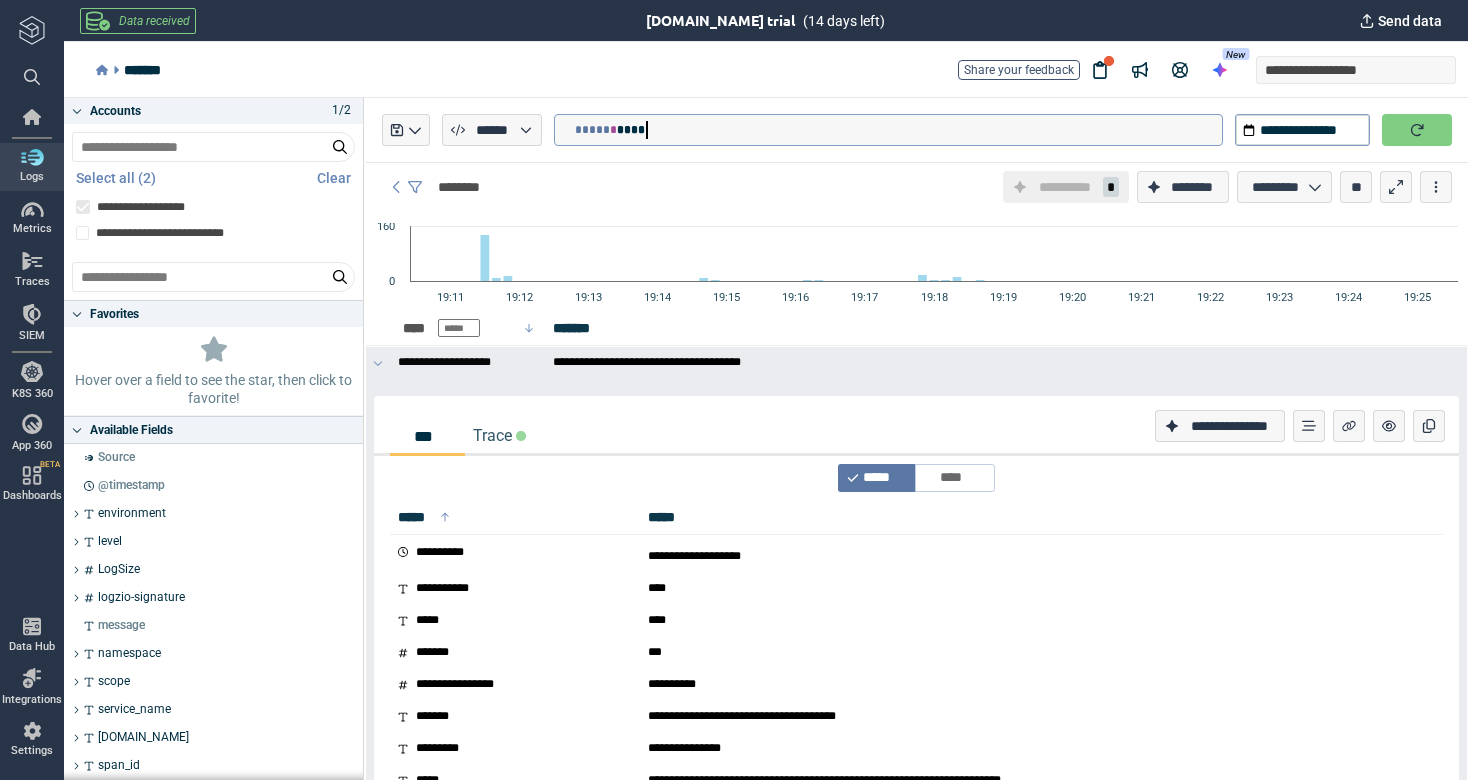 type on "**********" 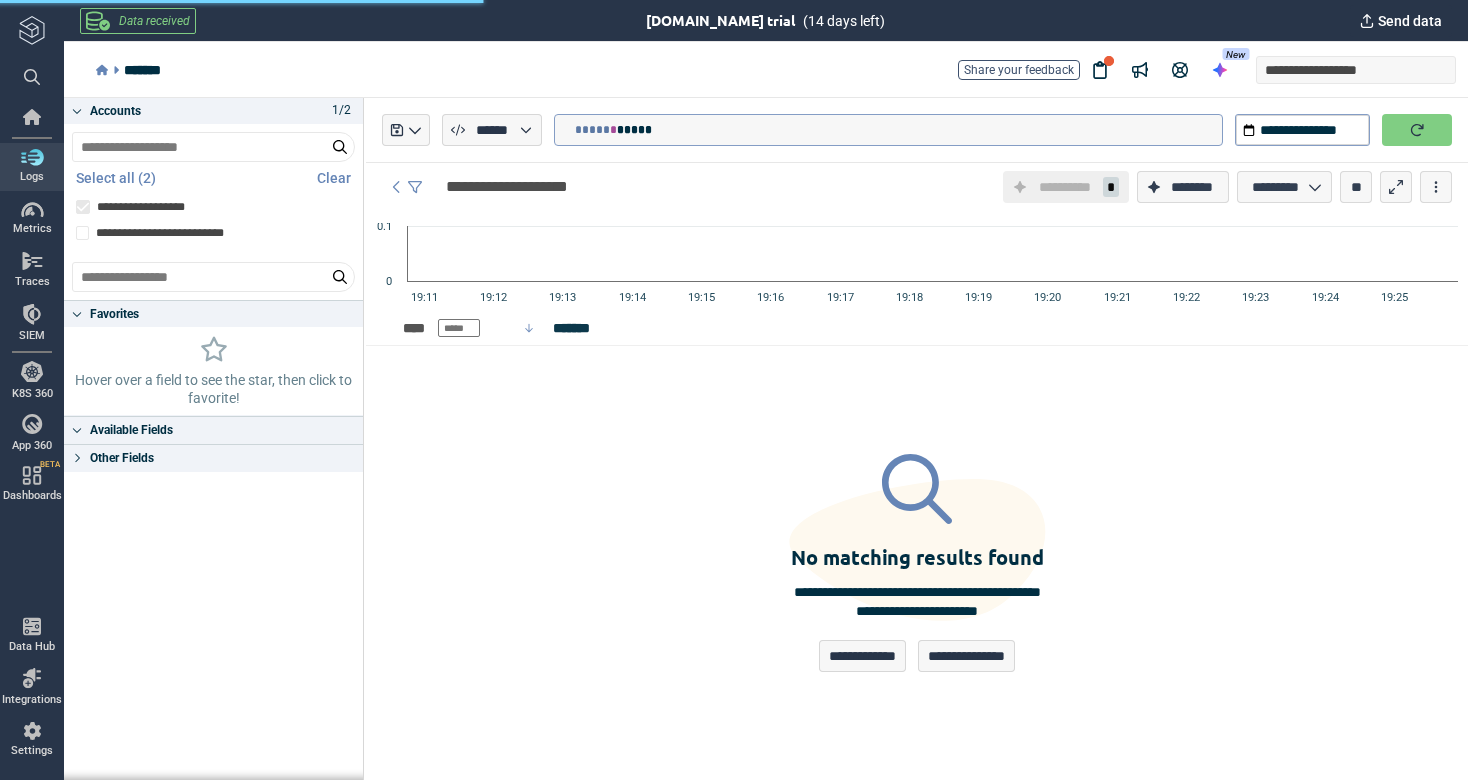 type on "*" 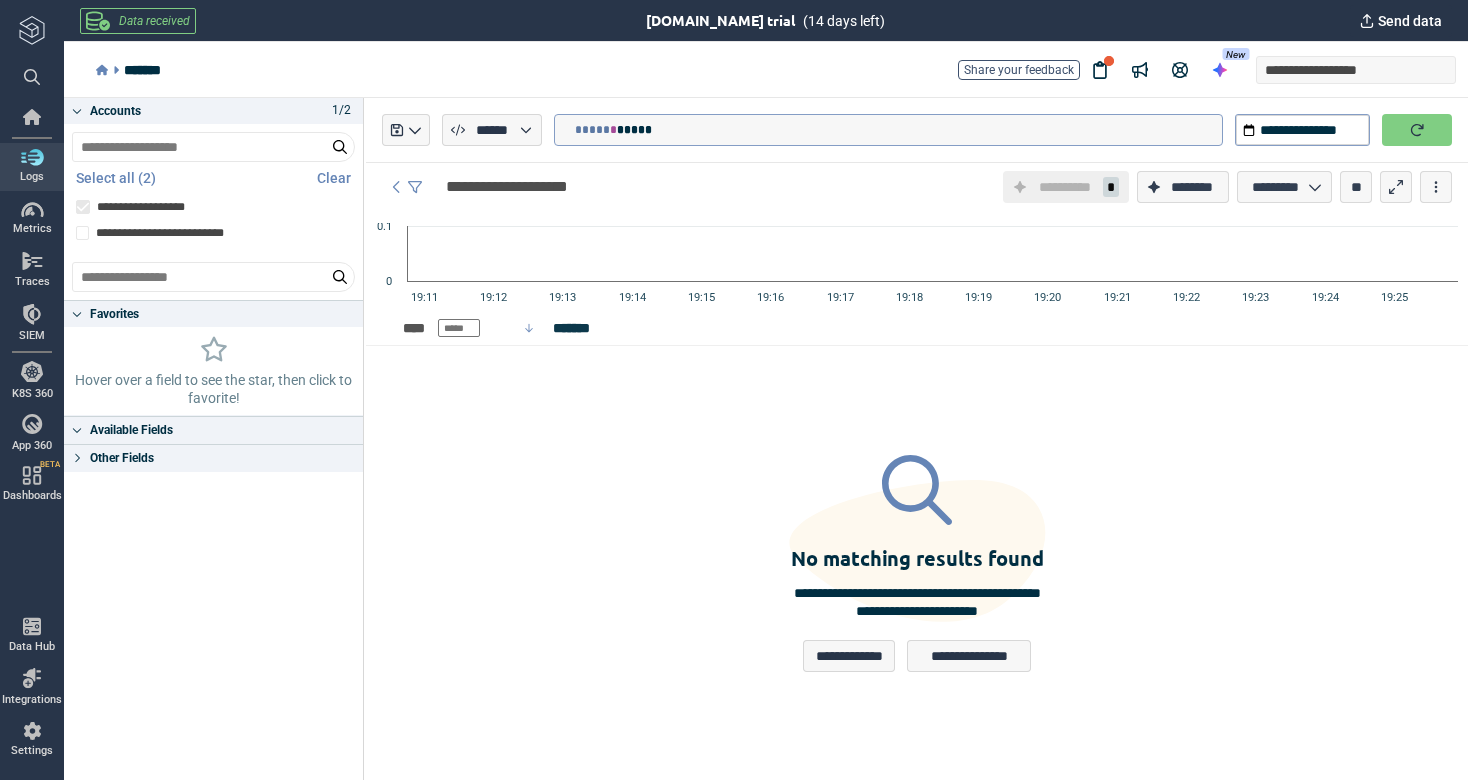 click on "***** * *****" at bounding box center [8389183, 8388728] 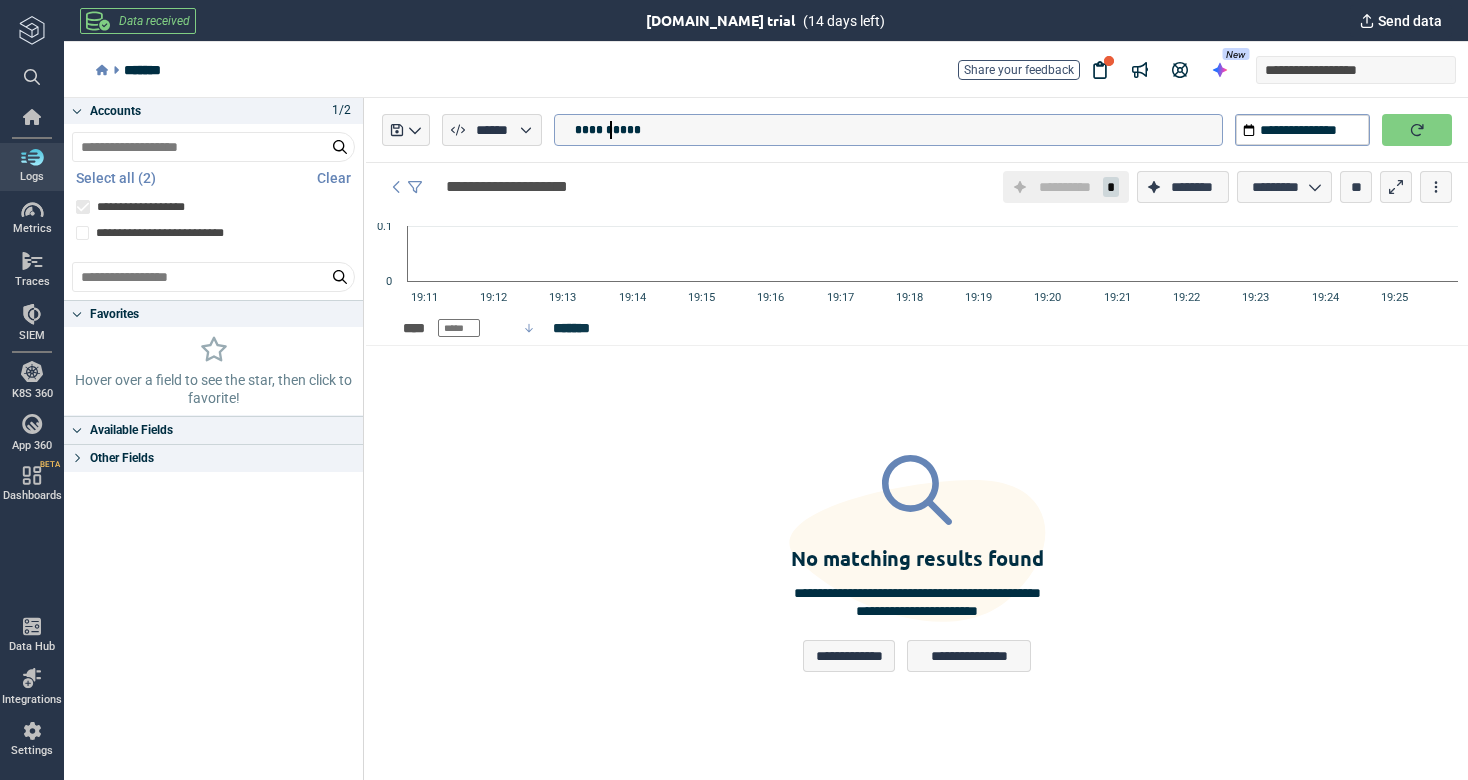 type on "**********" 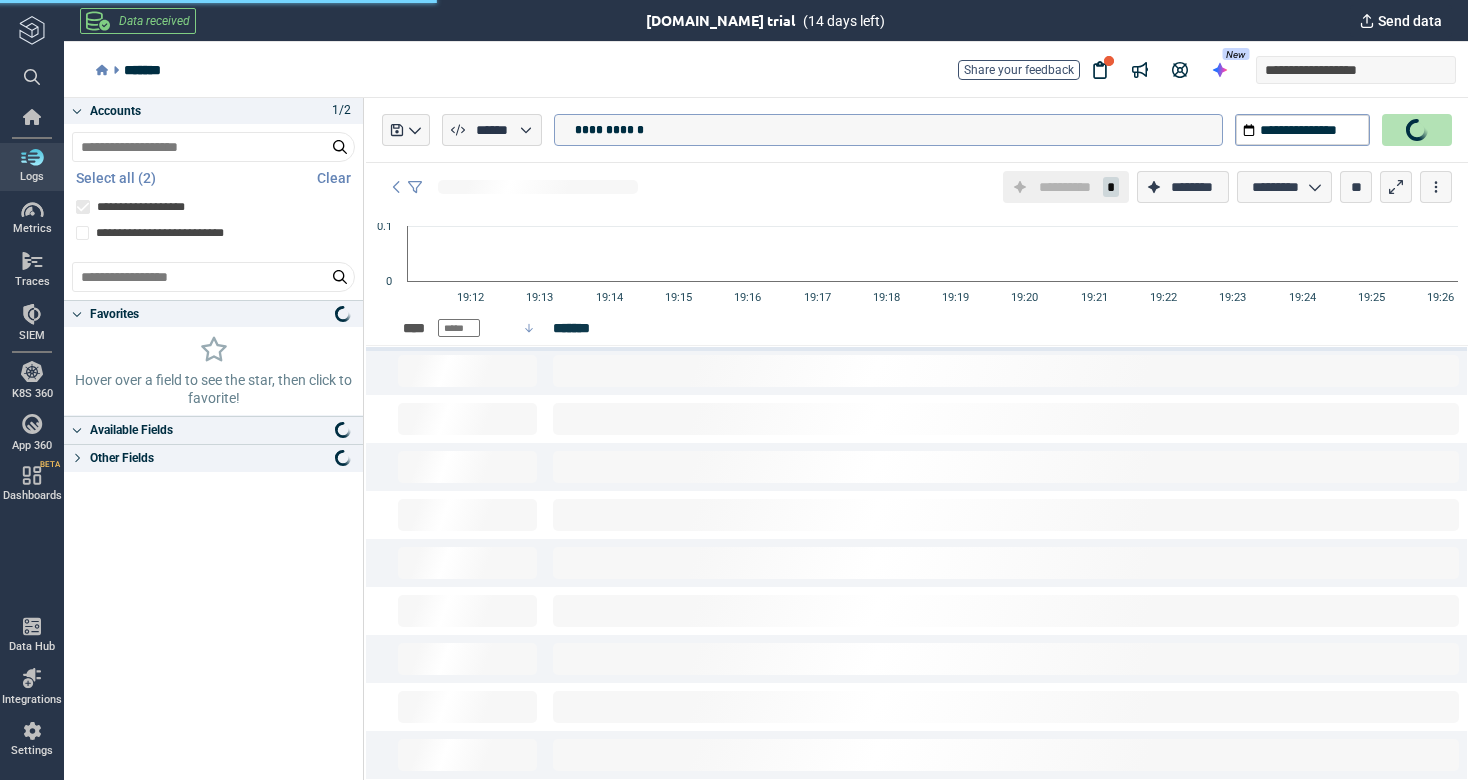 type on "*" 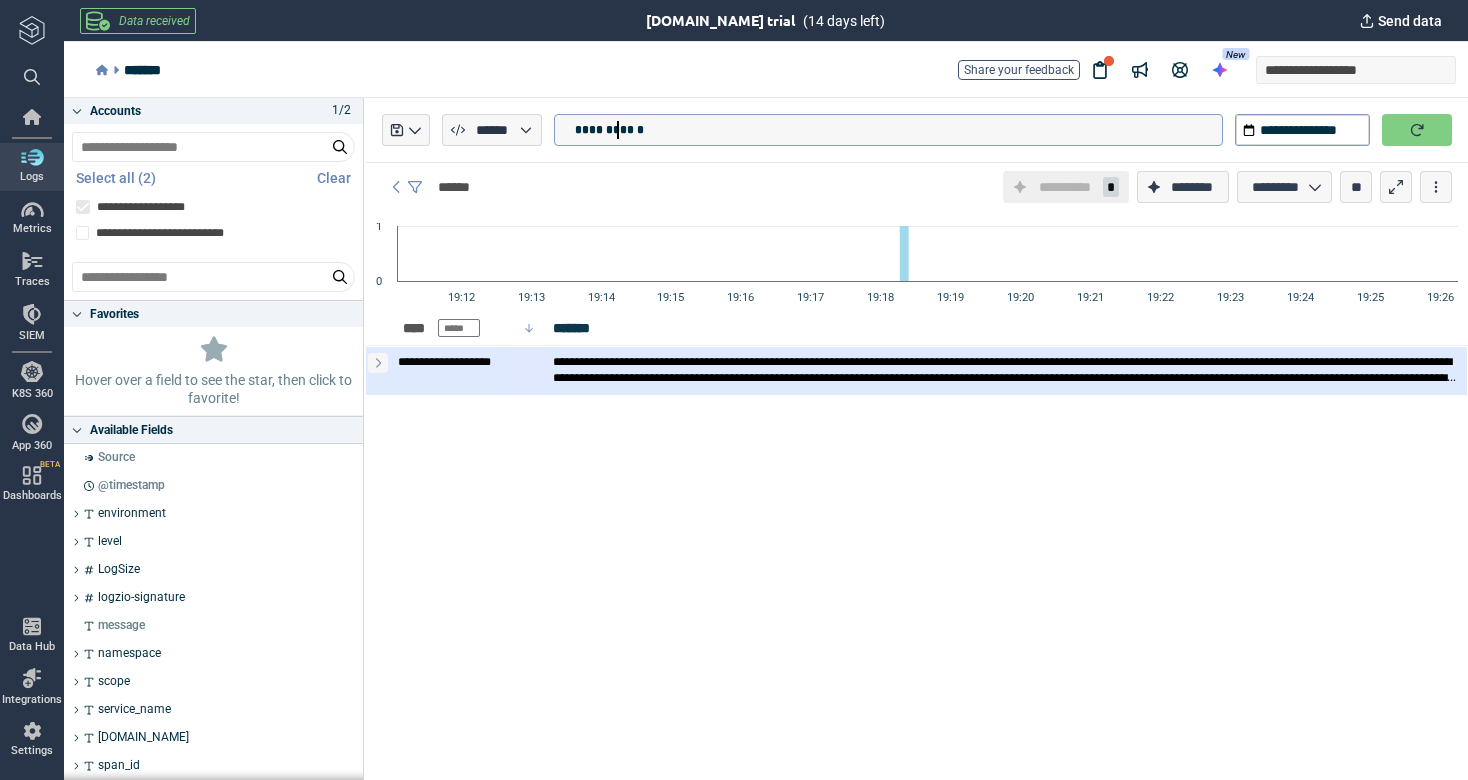 click 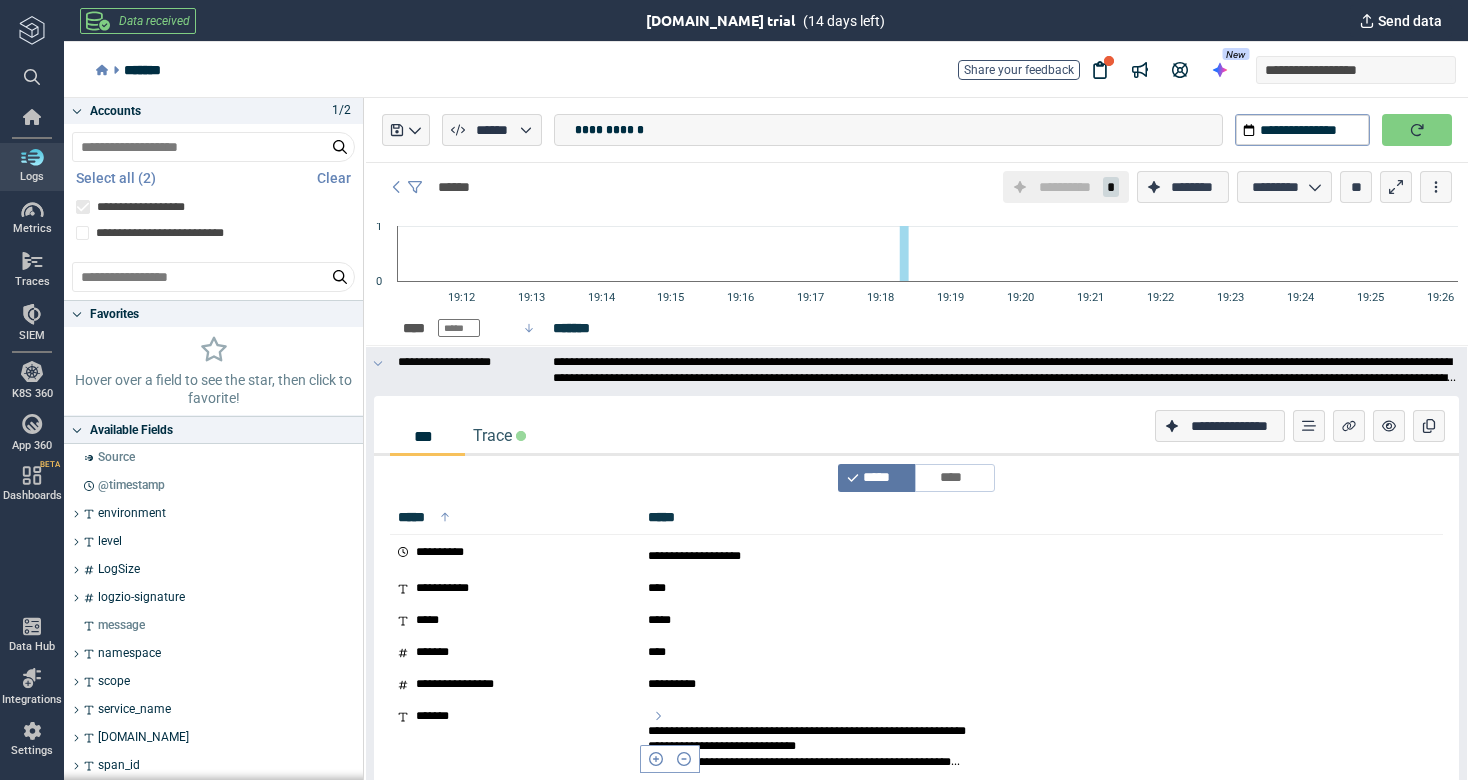 scroll, scrollTop: 0, scrollLeft: 0, axis: both 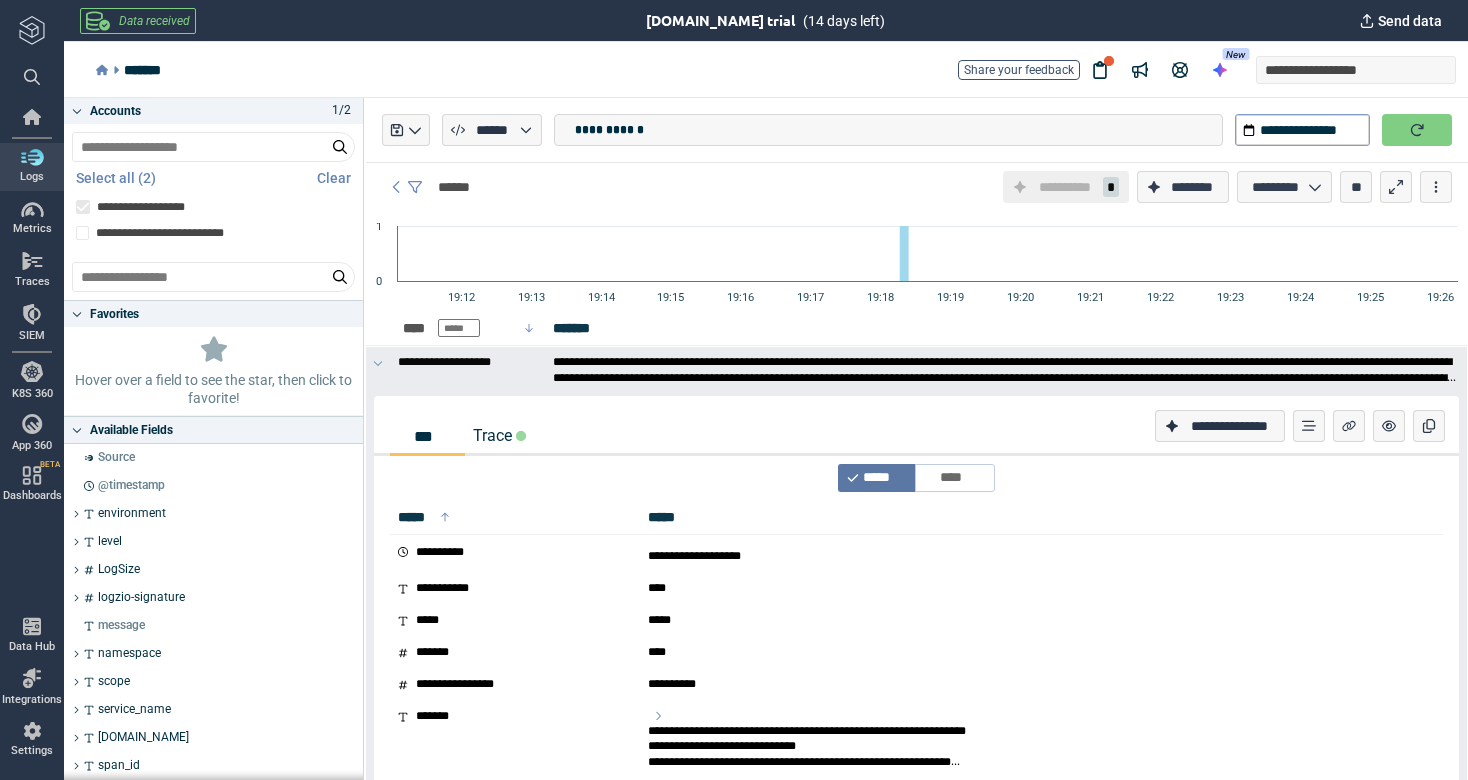 click on "Trace" at bounding box center [499, 435] 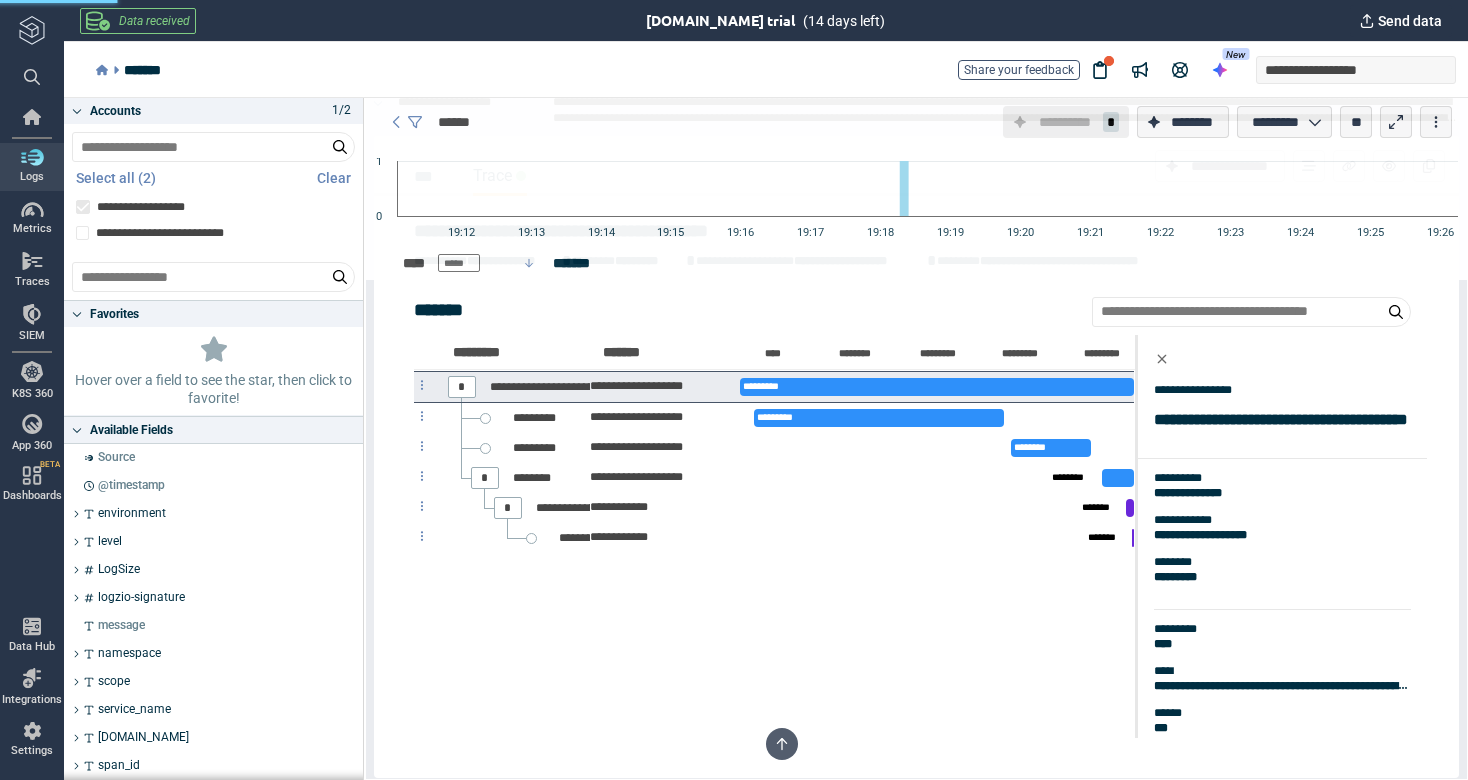 scroll, scrollTop: 260, scrollLeft: 0, axis: vertical 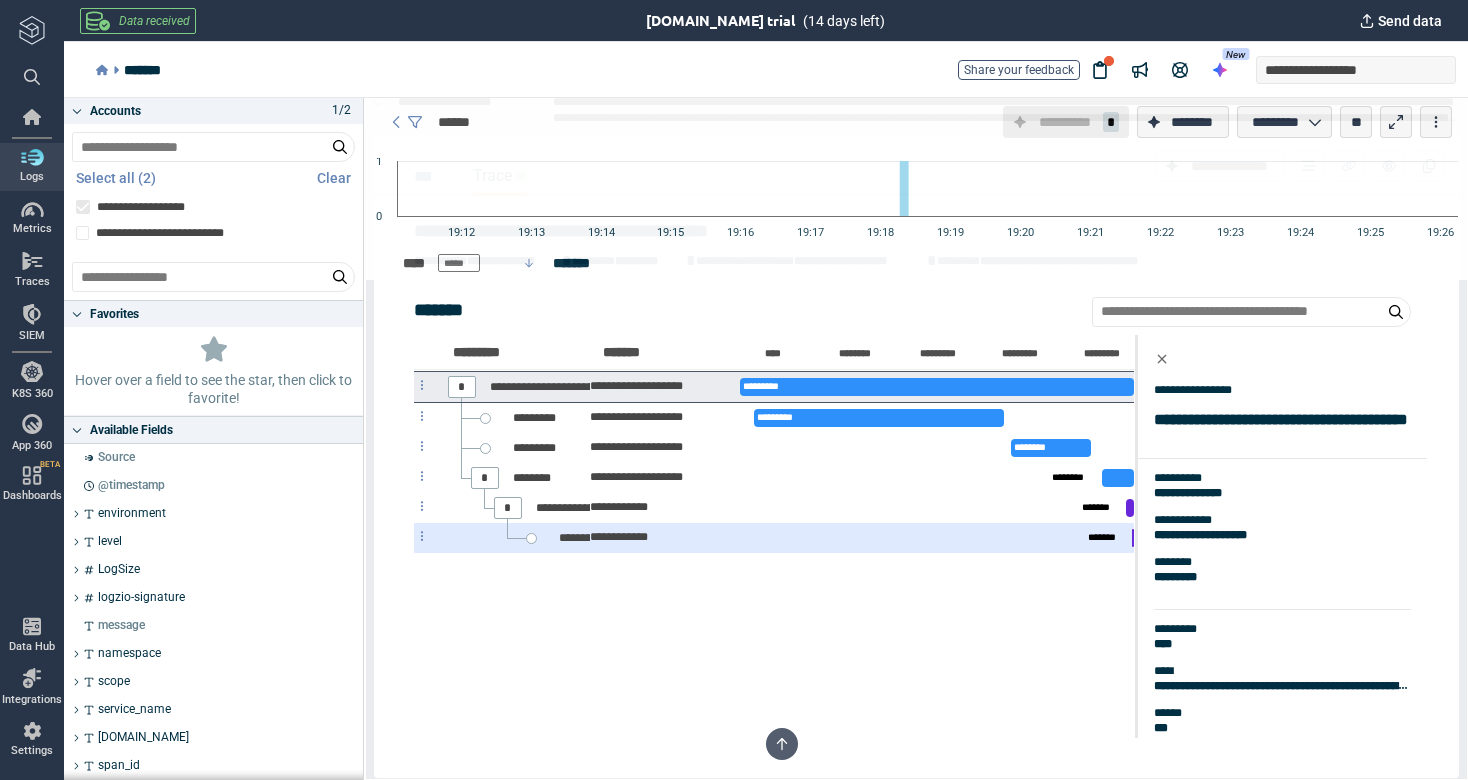 click on "**********" at bounding box center [616, 538] 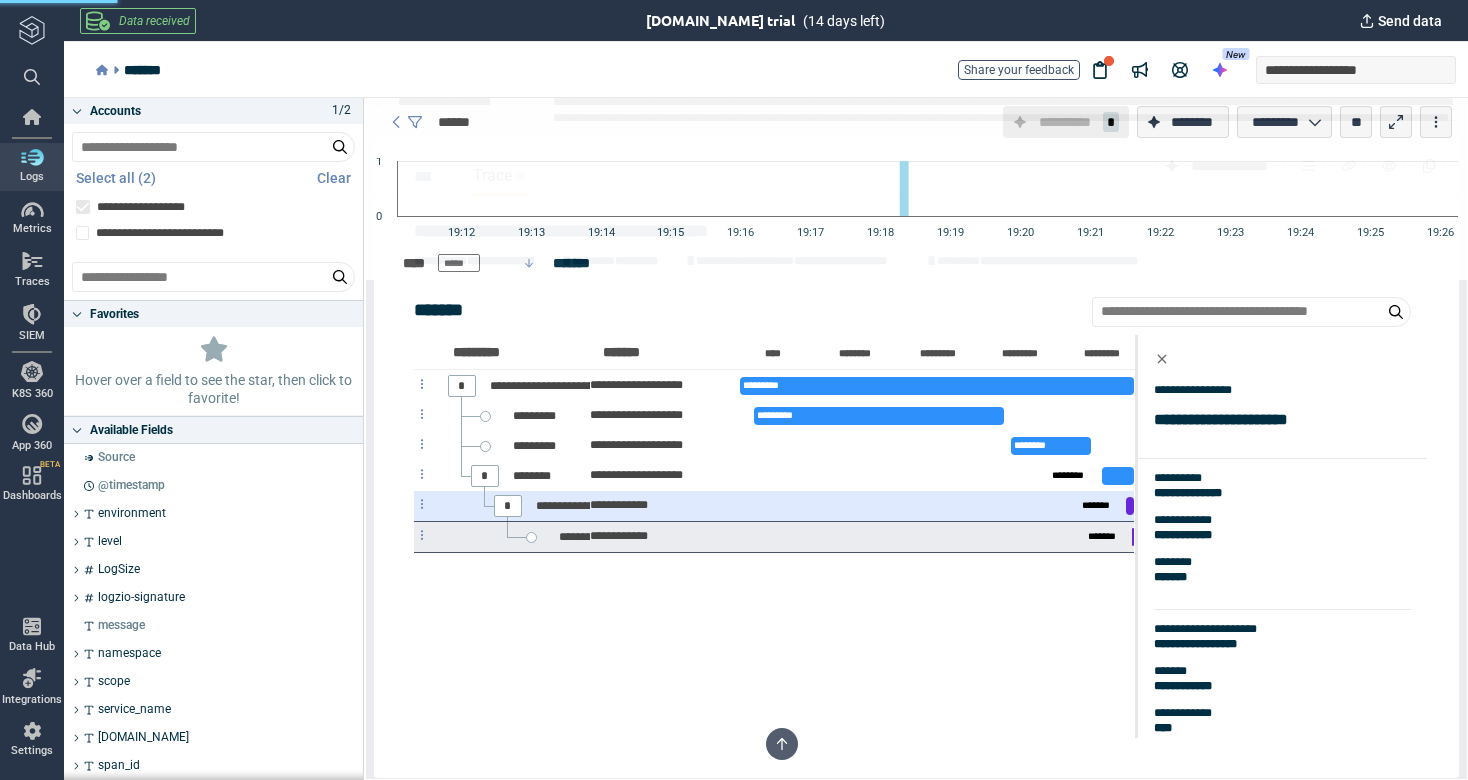 click on "**********" at bounding box center (629, 506) 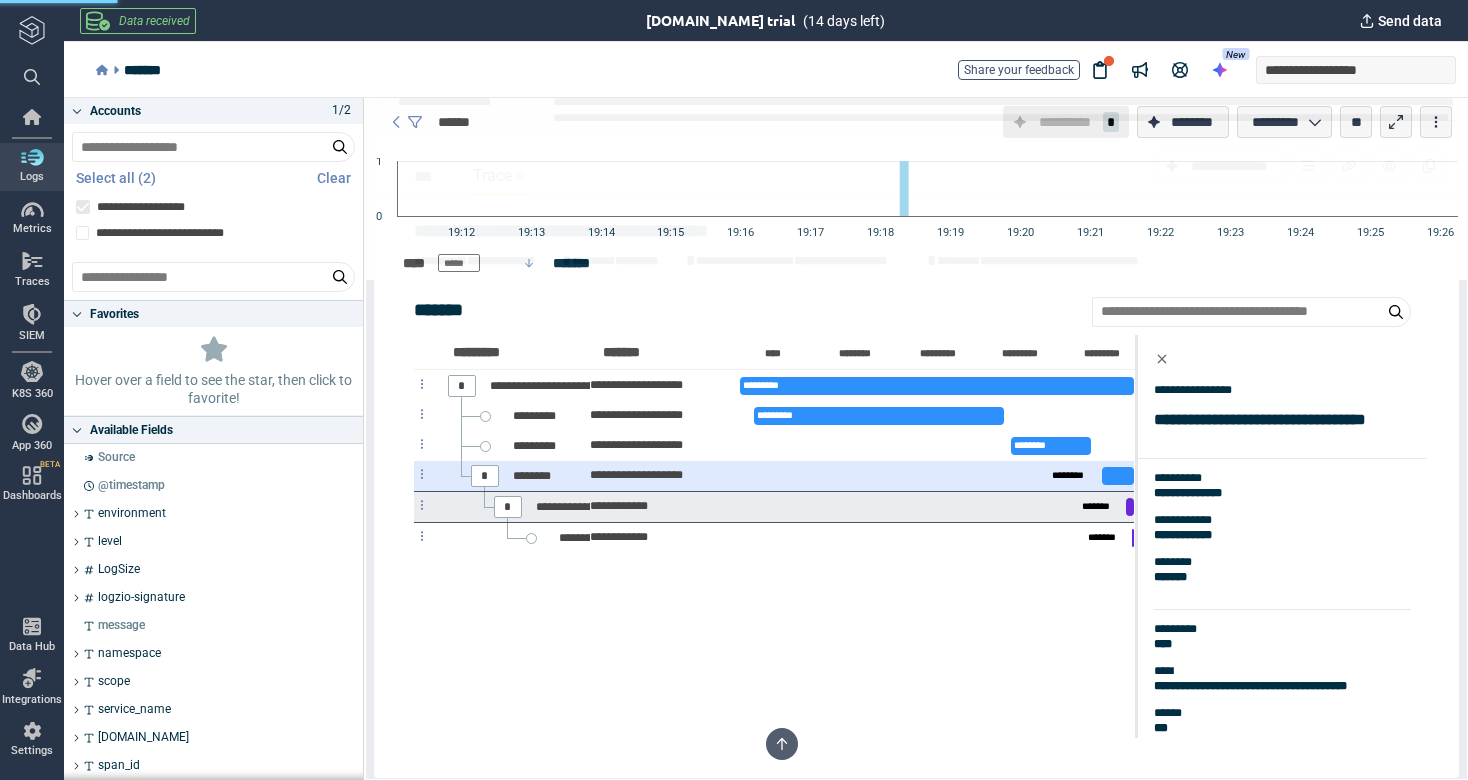 click on "********" at bounding box center (551, 476) 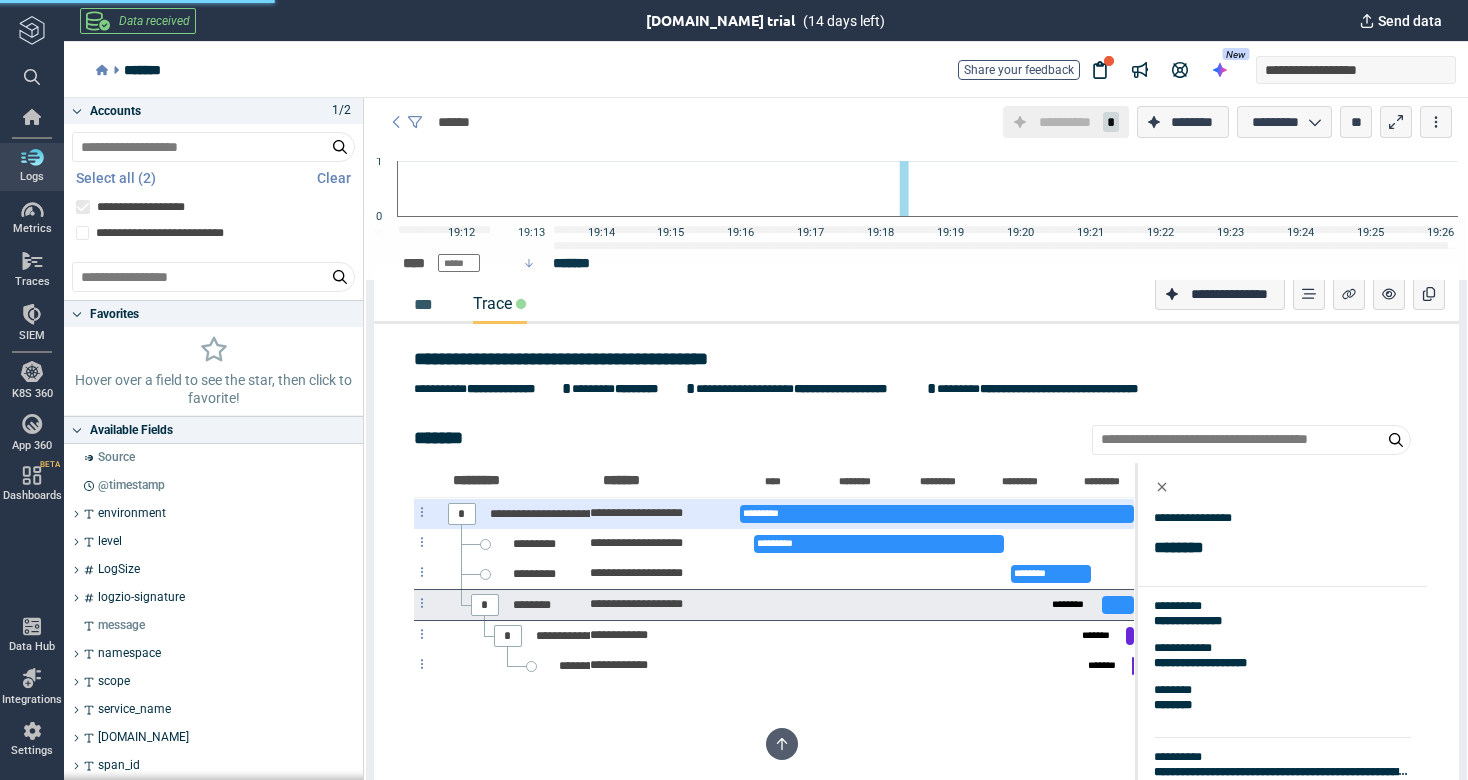 scroll, scrollTop: 84, scrollLeft: 0, axis: vertical 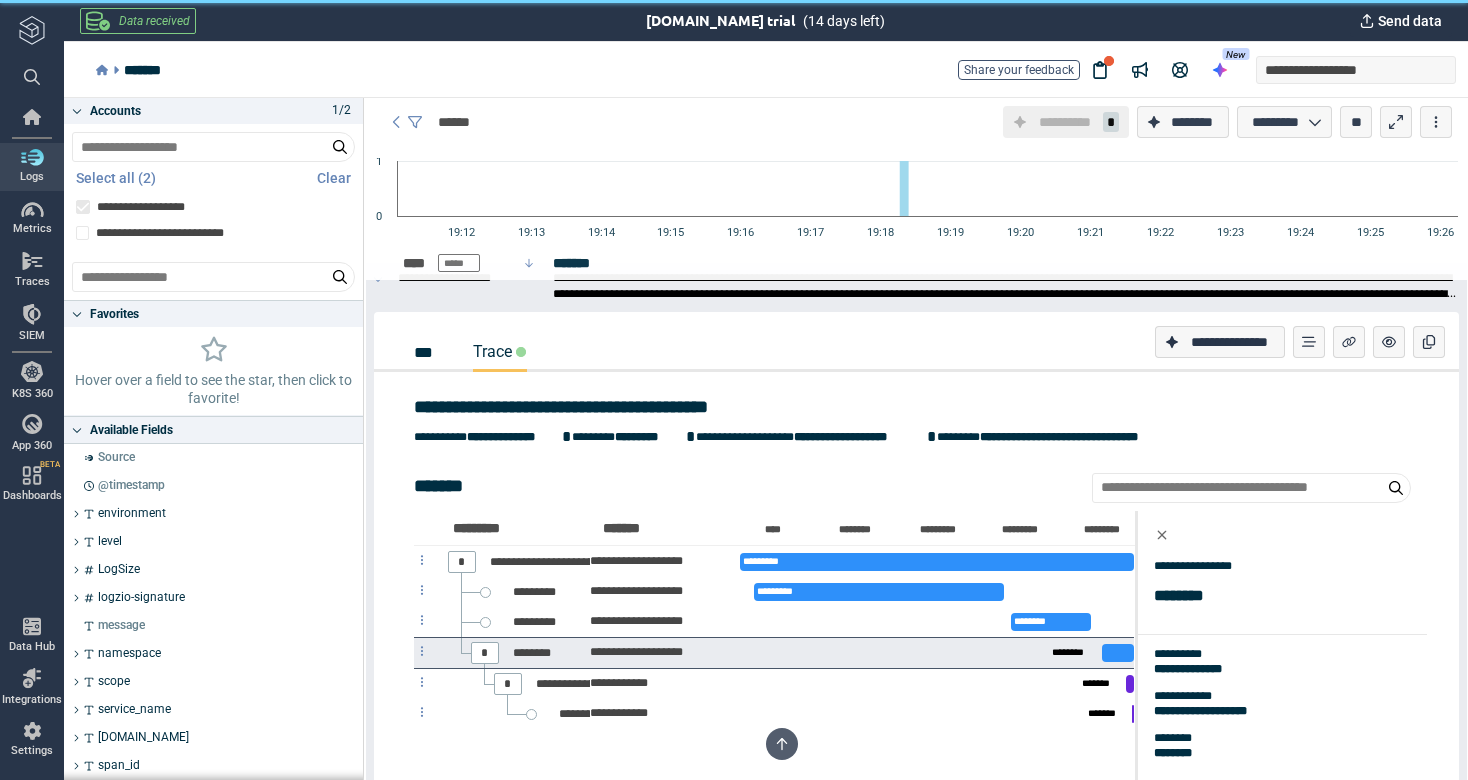 click on "***" at bounding box center (427, 352) 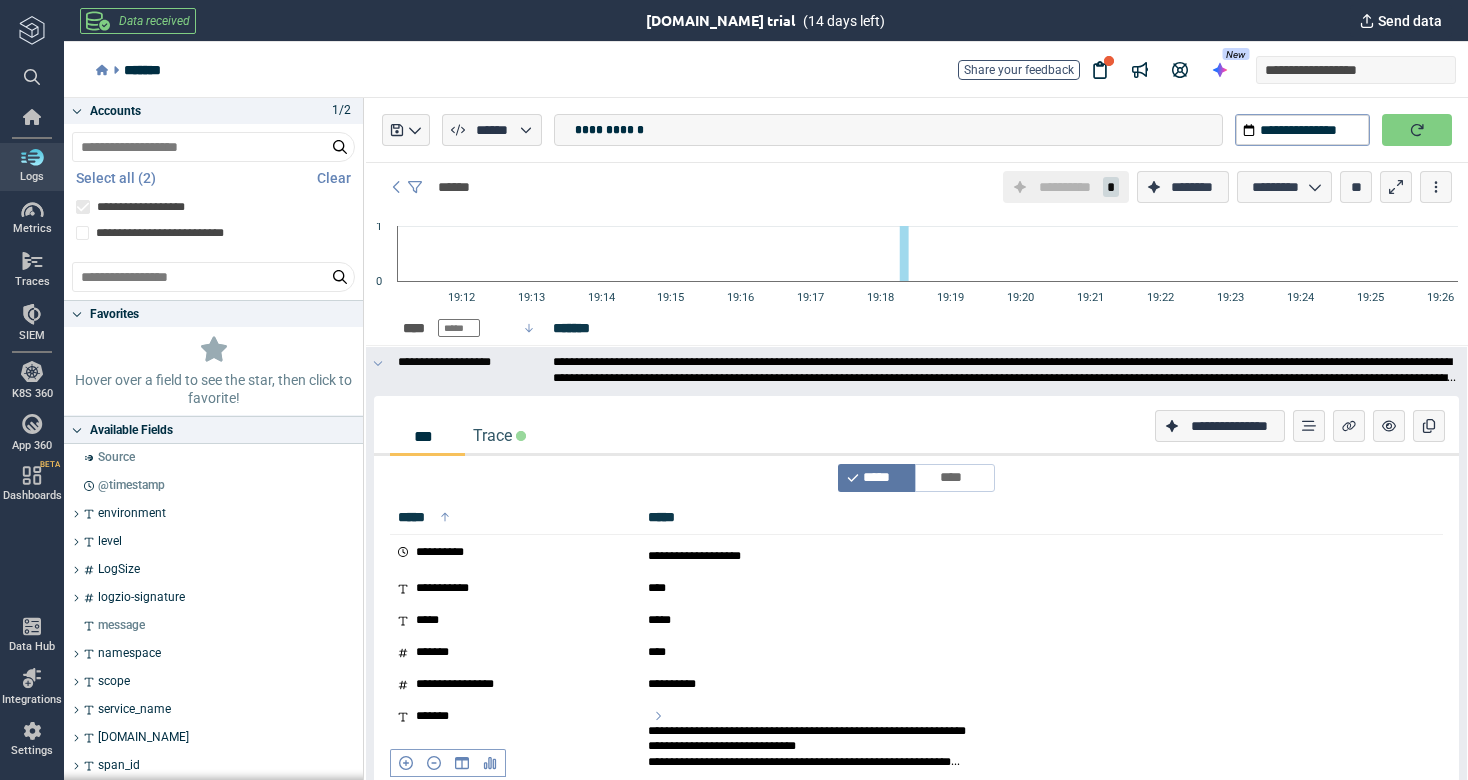 scroll, scrollTop: 0, scrollLeft: 0, axis: both 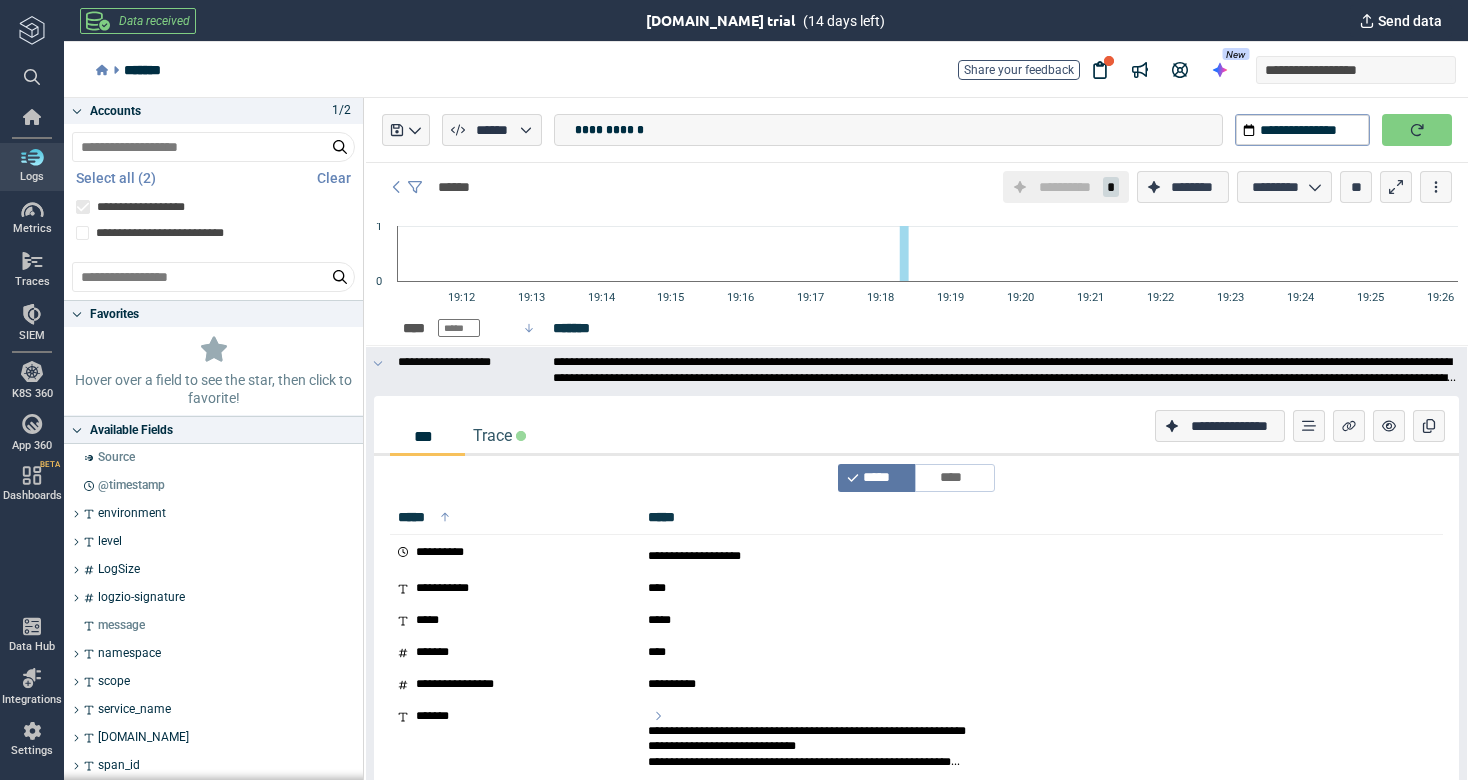 click on "**********" at bounding box center [8389183, 8388728] 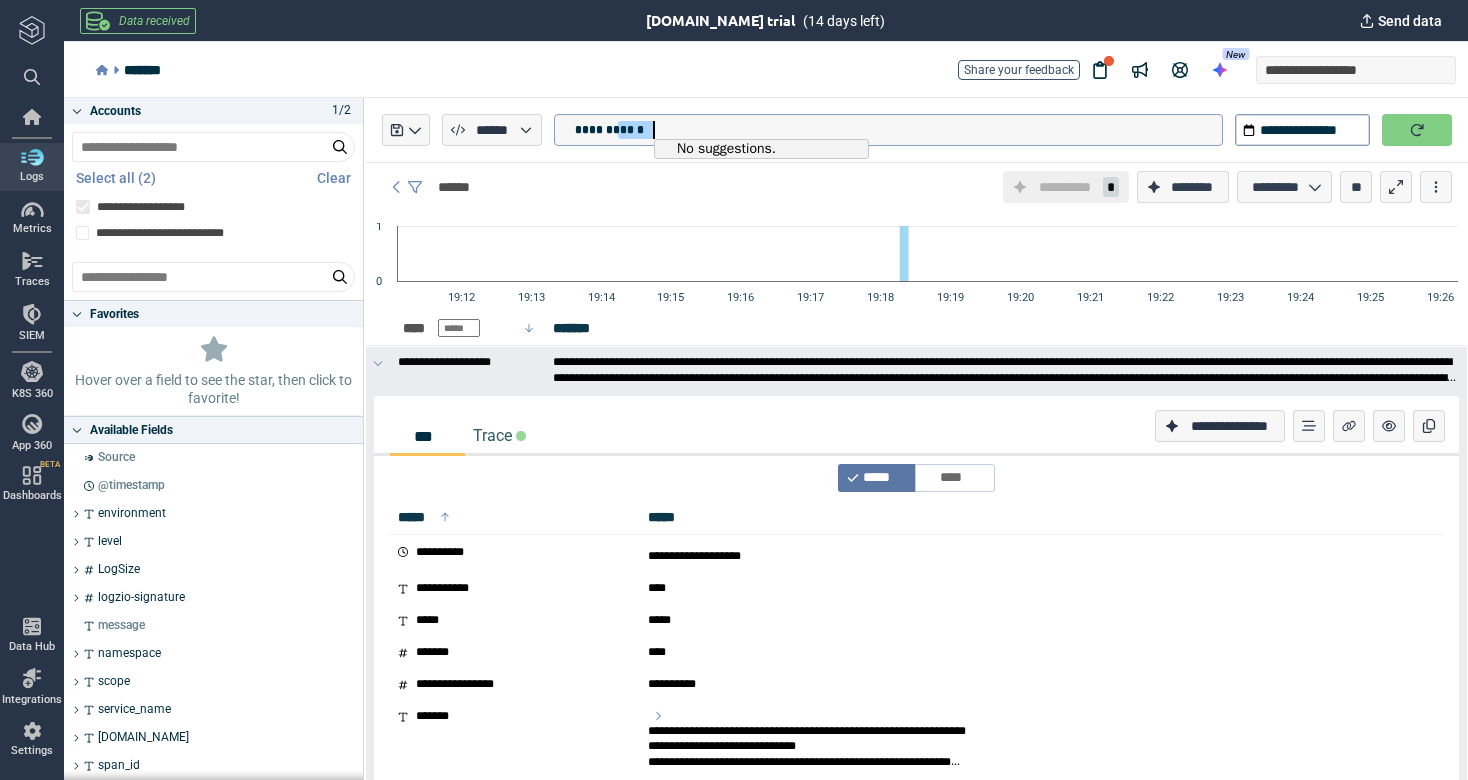 click on "**********" at bounding box center [8389183, 8388728] 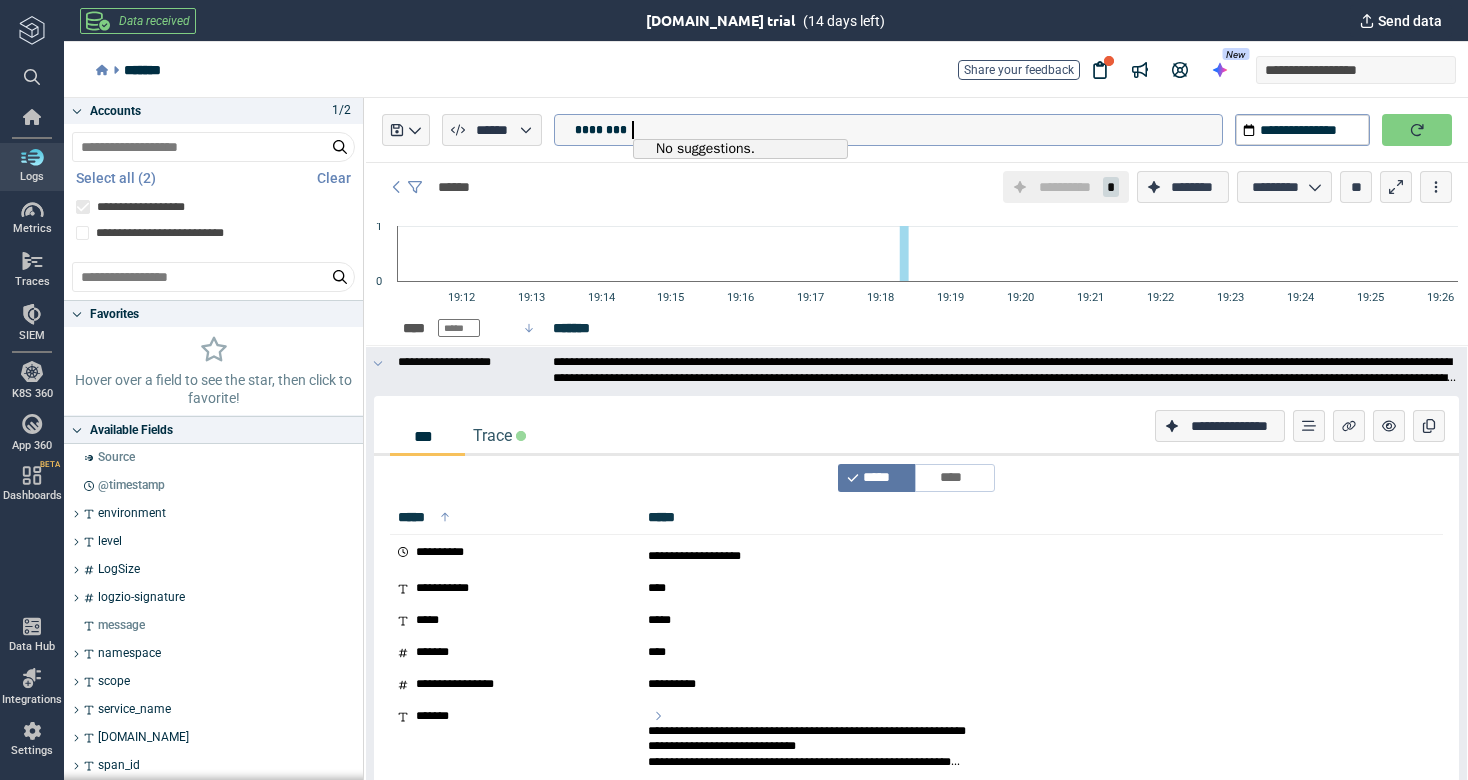 type on "**********" 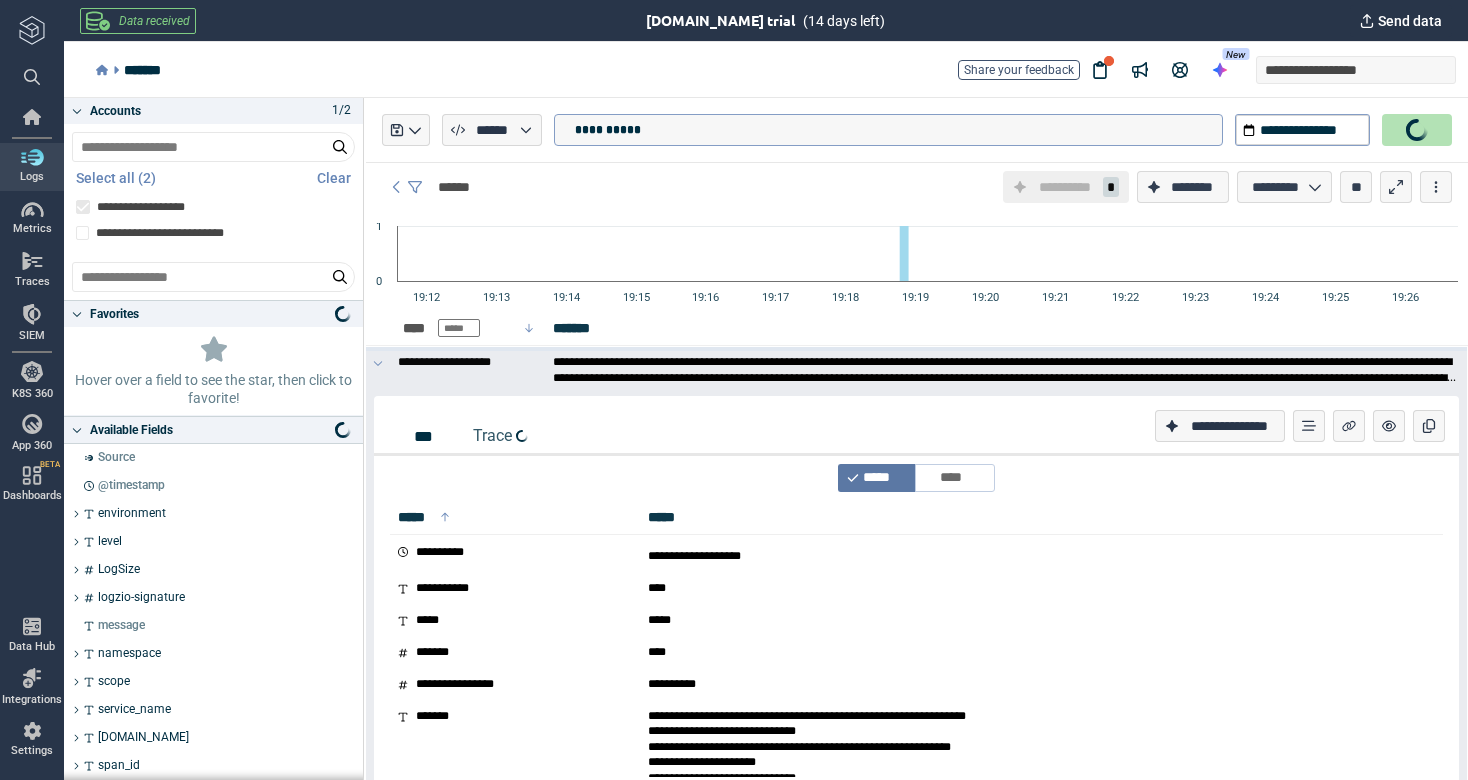 type on "*" 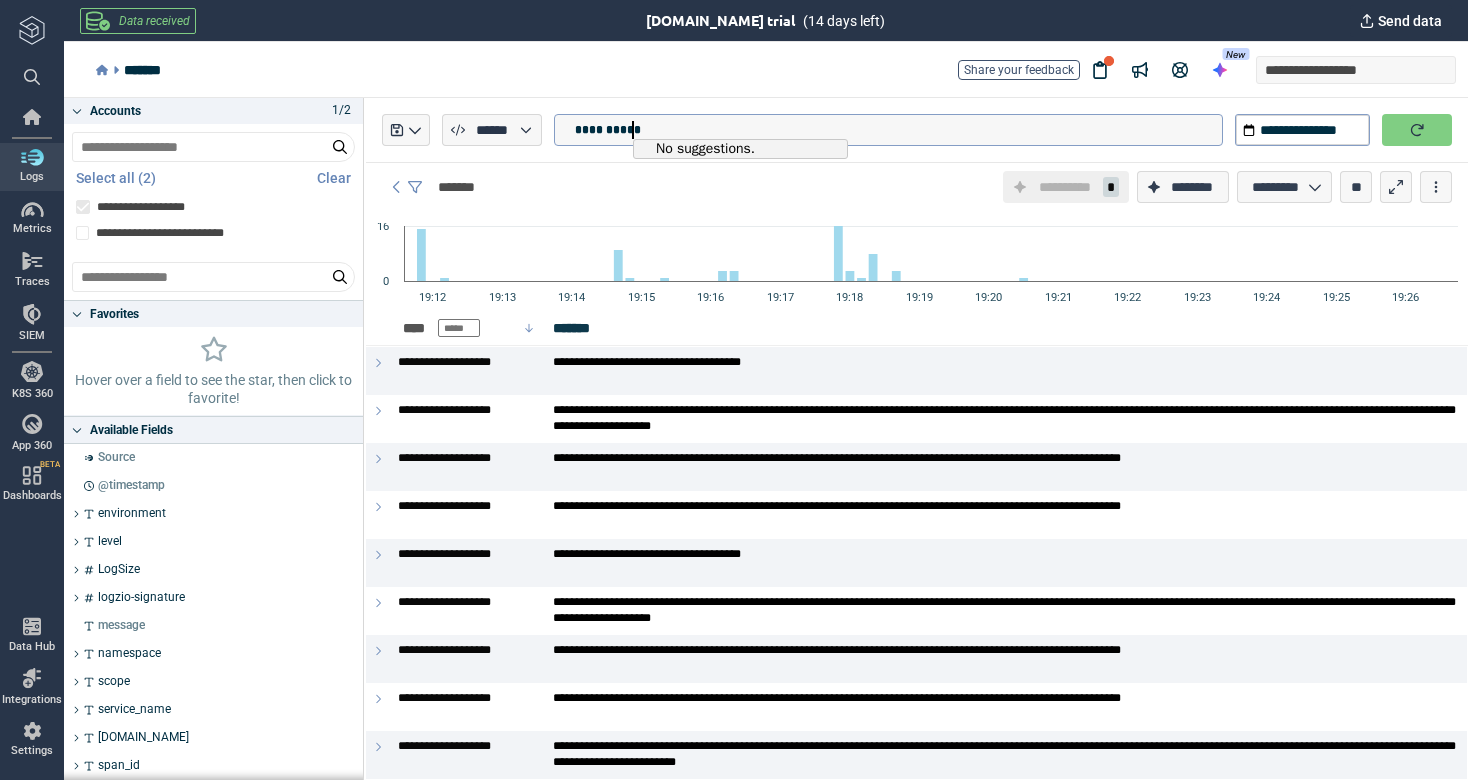 click on "**********" at bounding box center (608, 130) 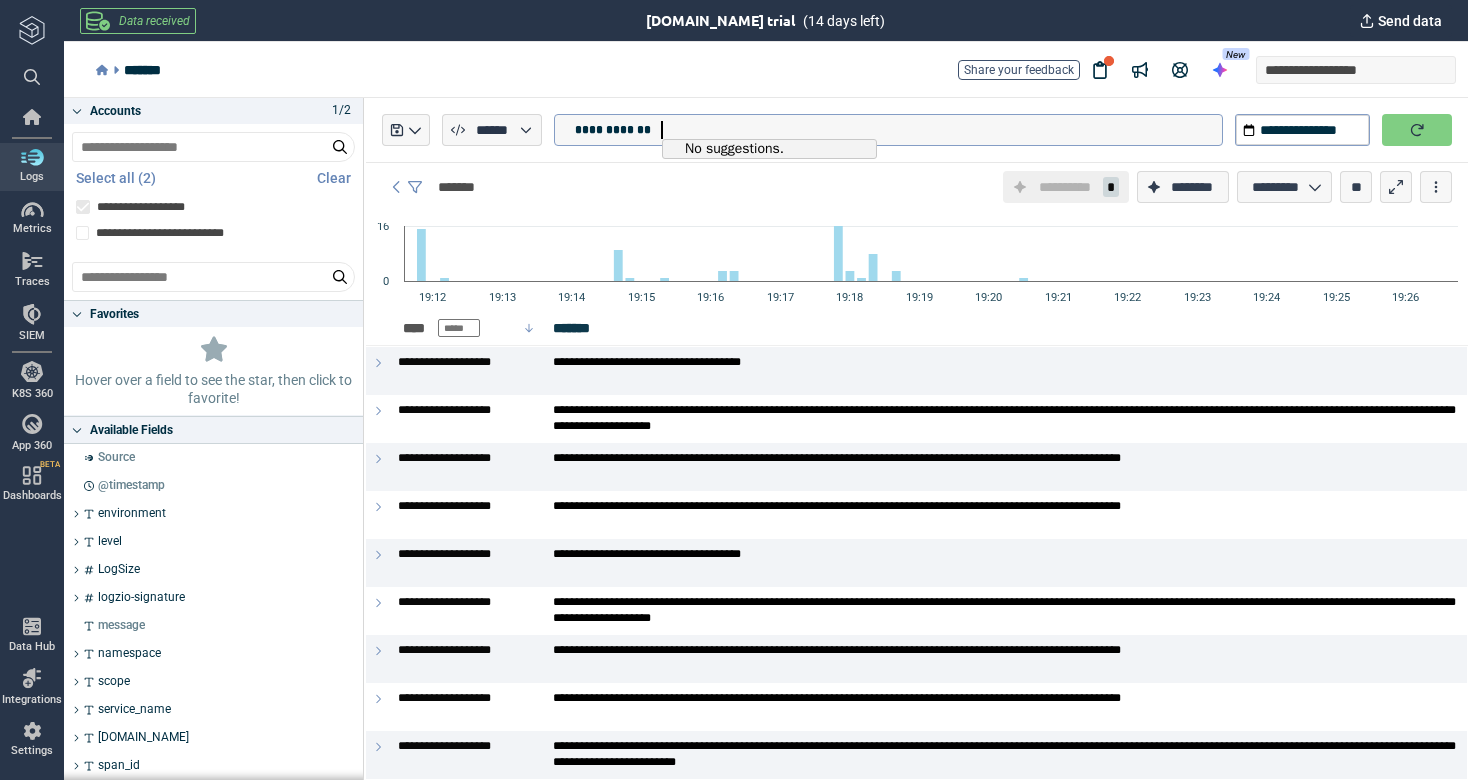 type on "**********" 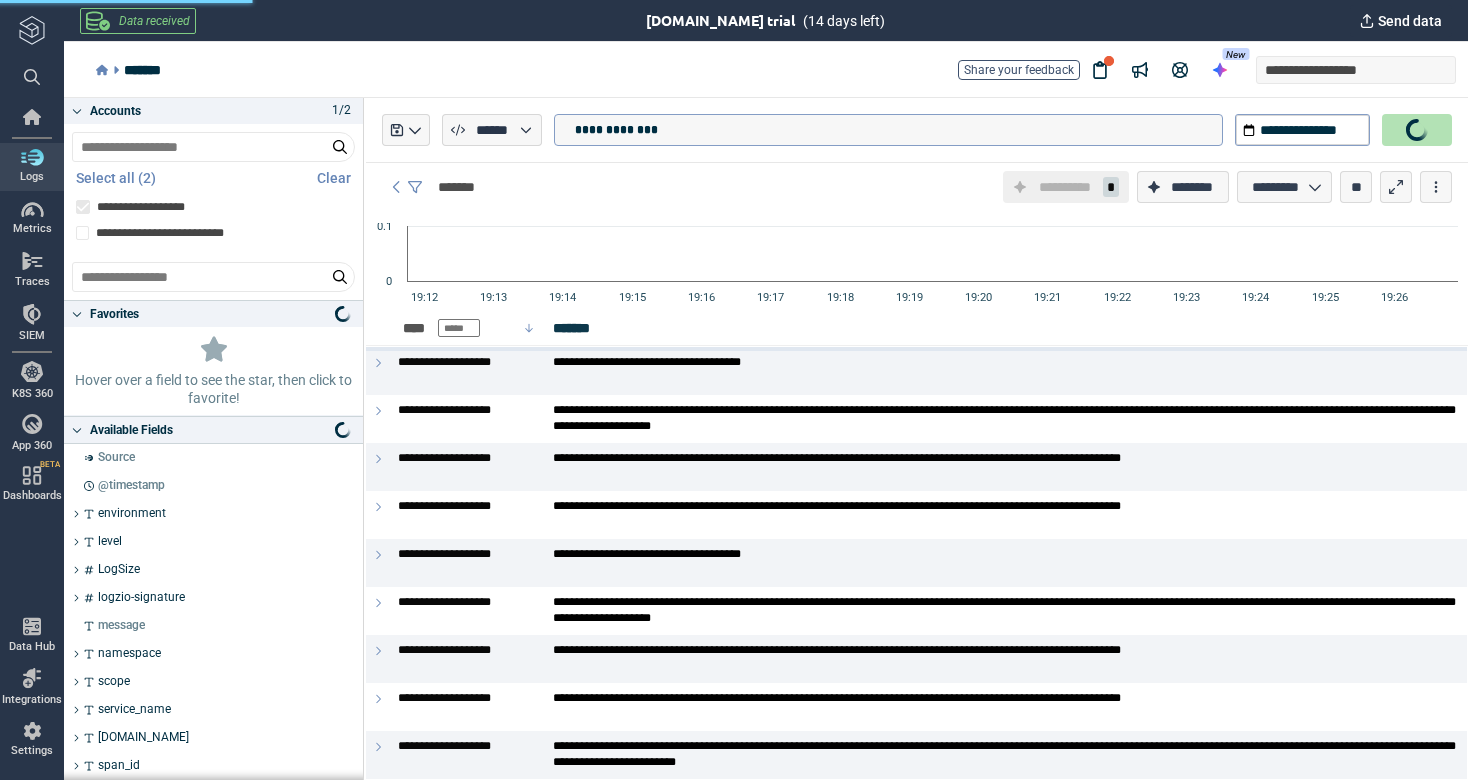 type on "*" 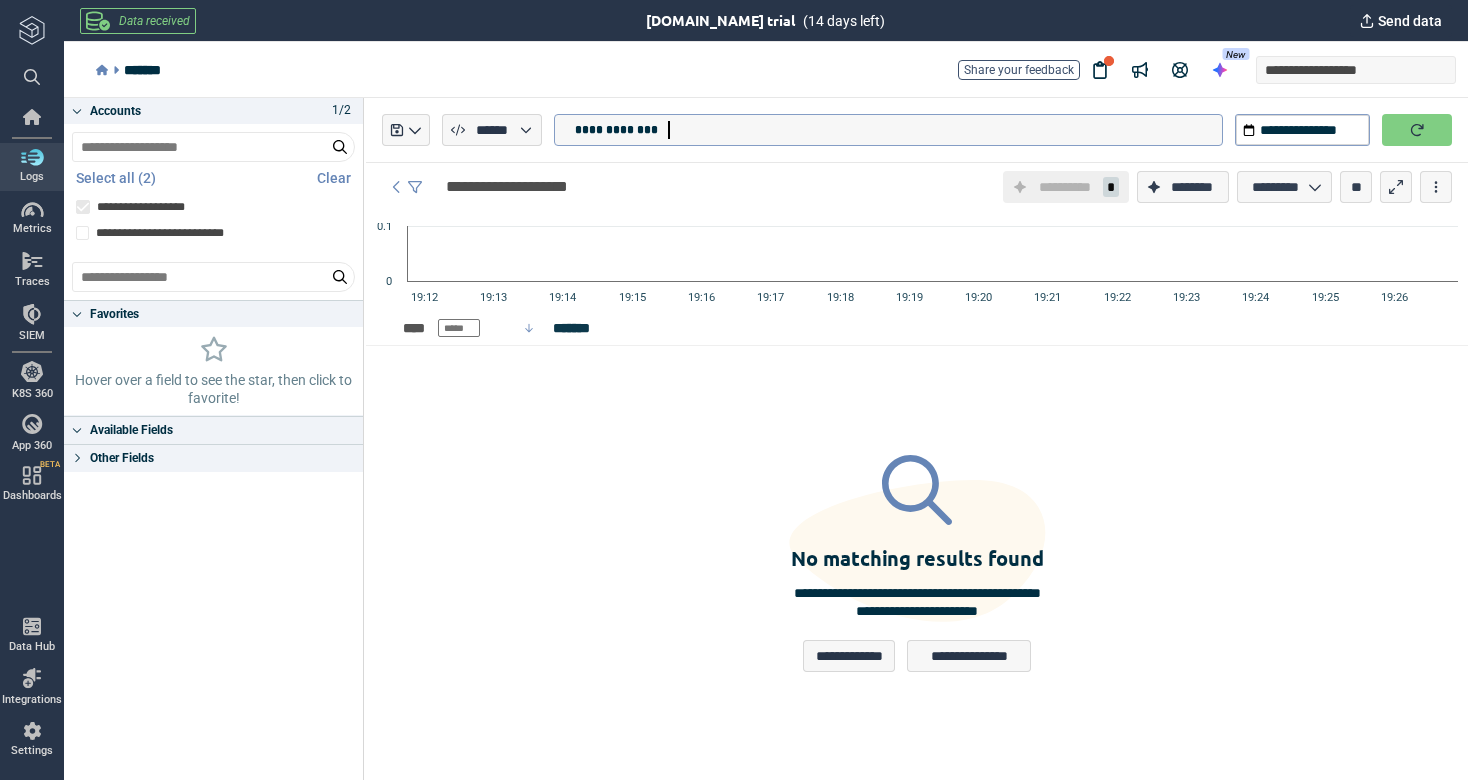 click on "**********" at bounding box center [8389183, 8388728] 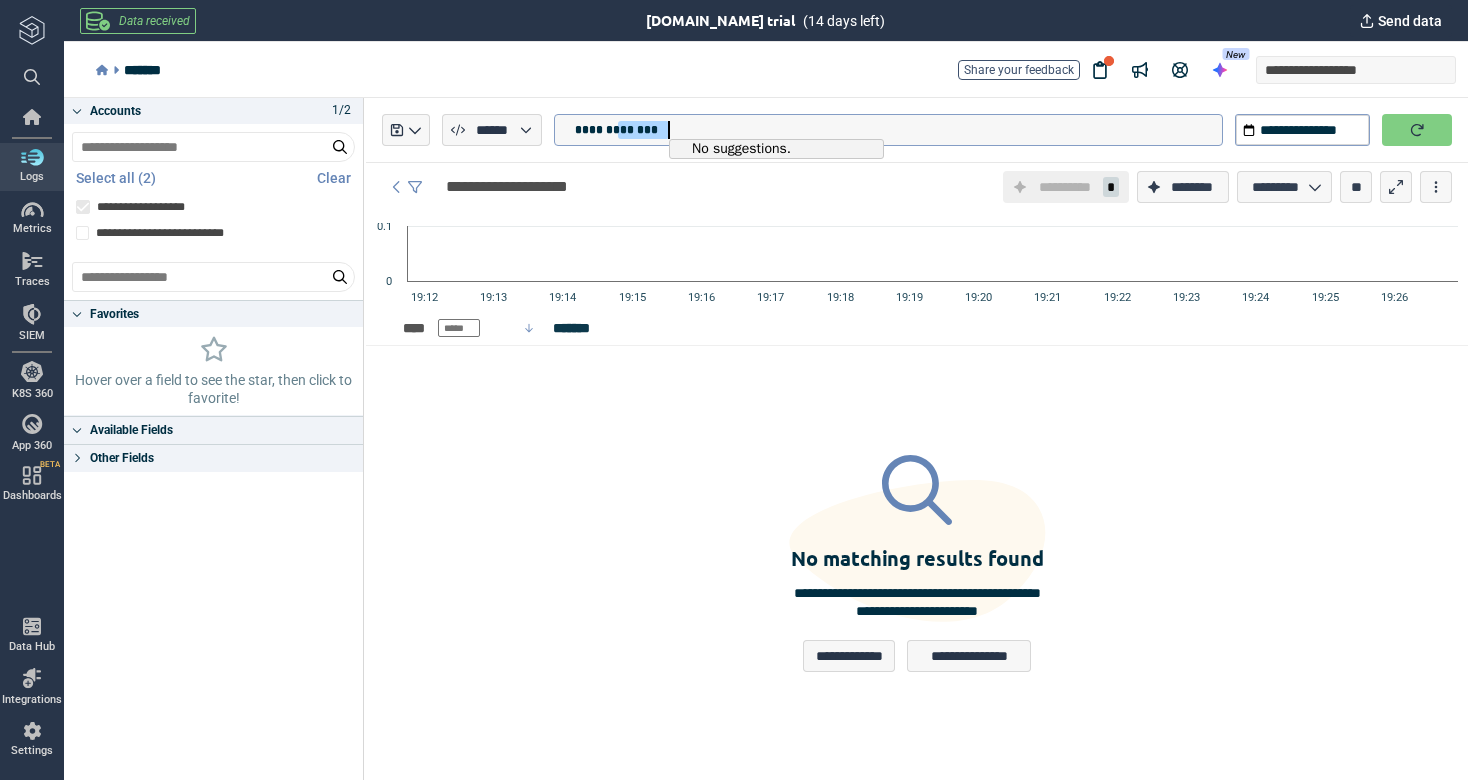 click on "**********" at bounding box center (8389183, 8388728) 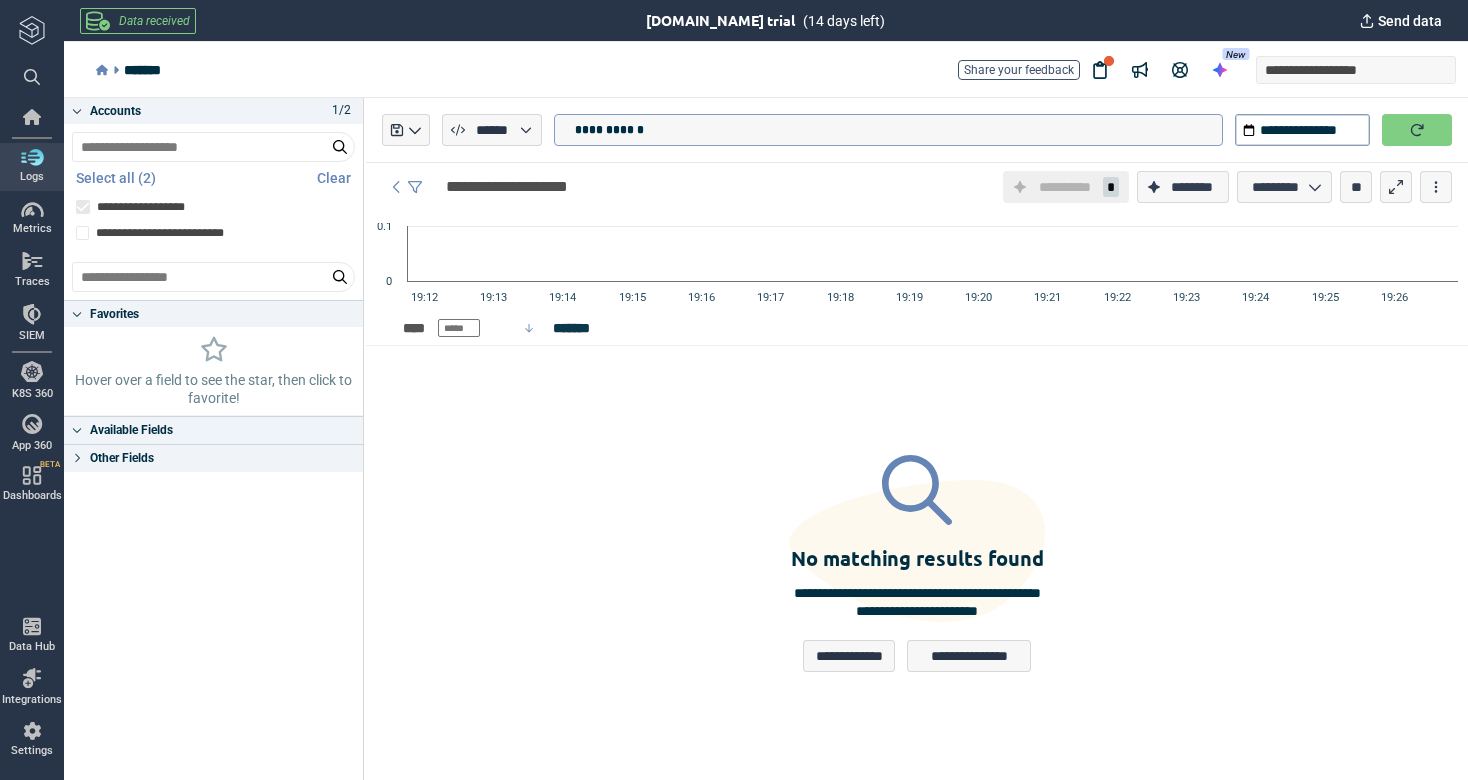 scroll, scrollTop: 18, scrollLeft: 0, axis: vertical 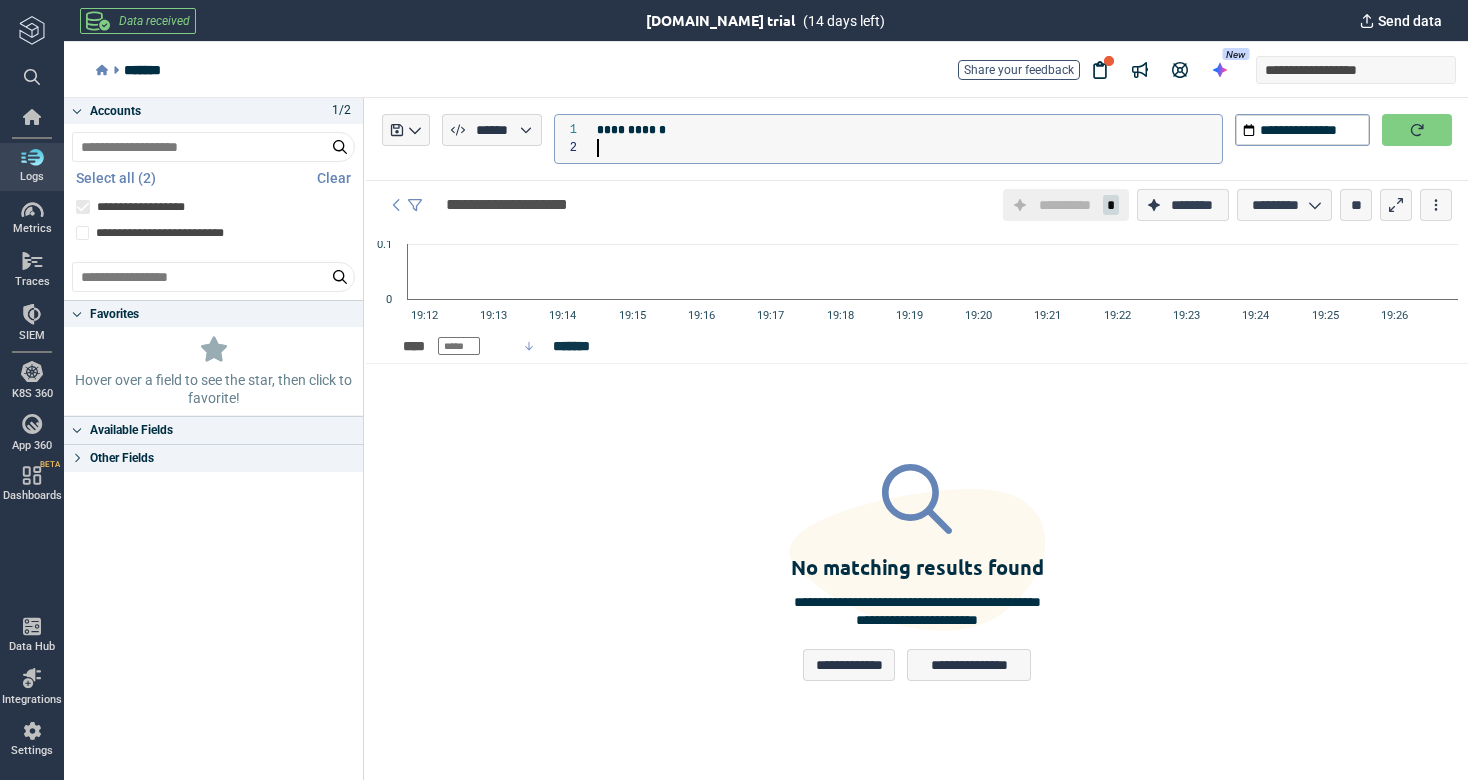 type on "**********" 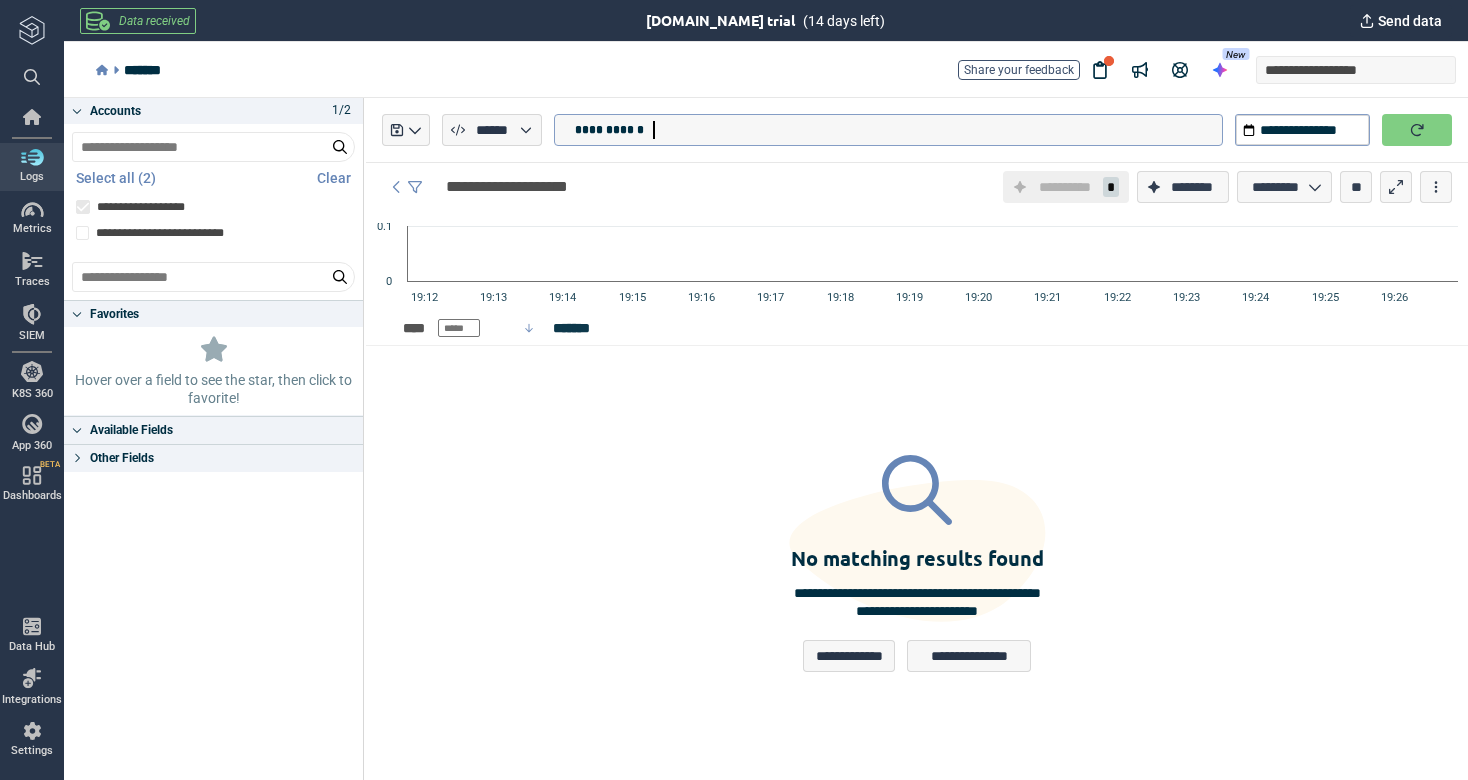 scroll, scrollTop: 0, scrollLeft: 0, axis: both 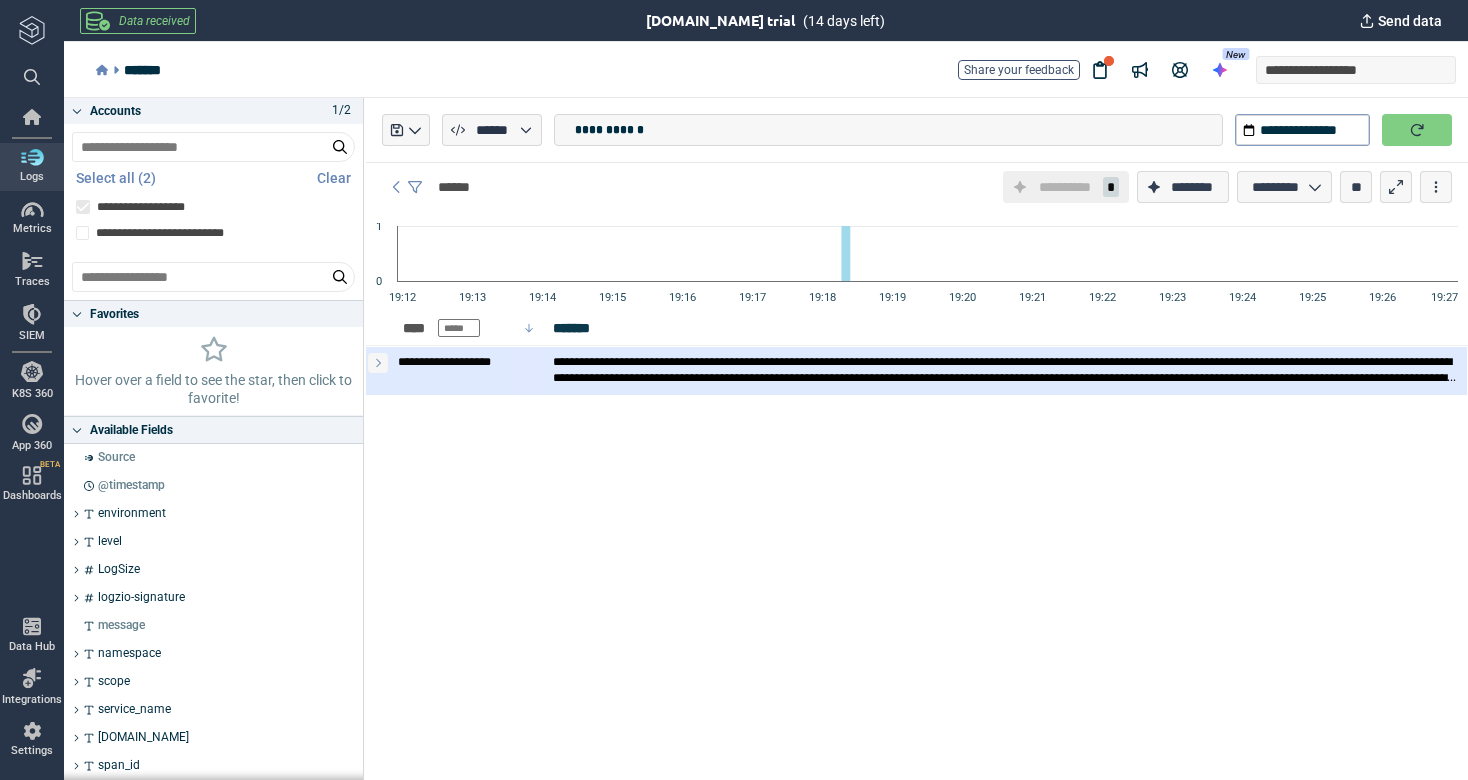 click at bounding box center (378, 363) 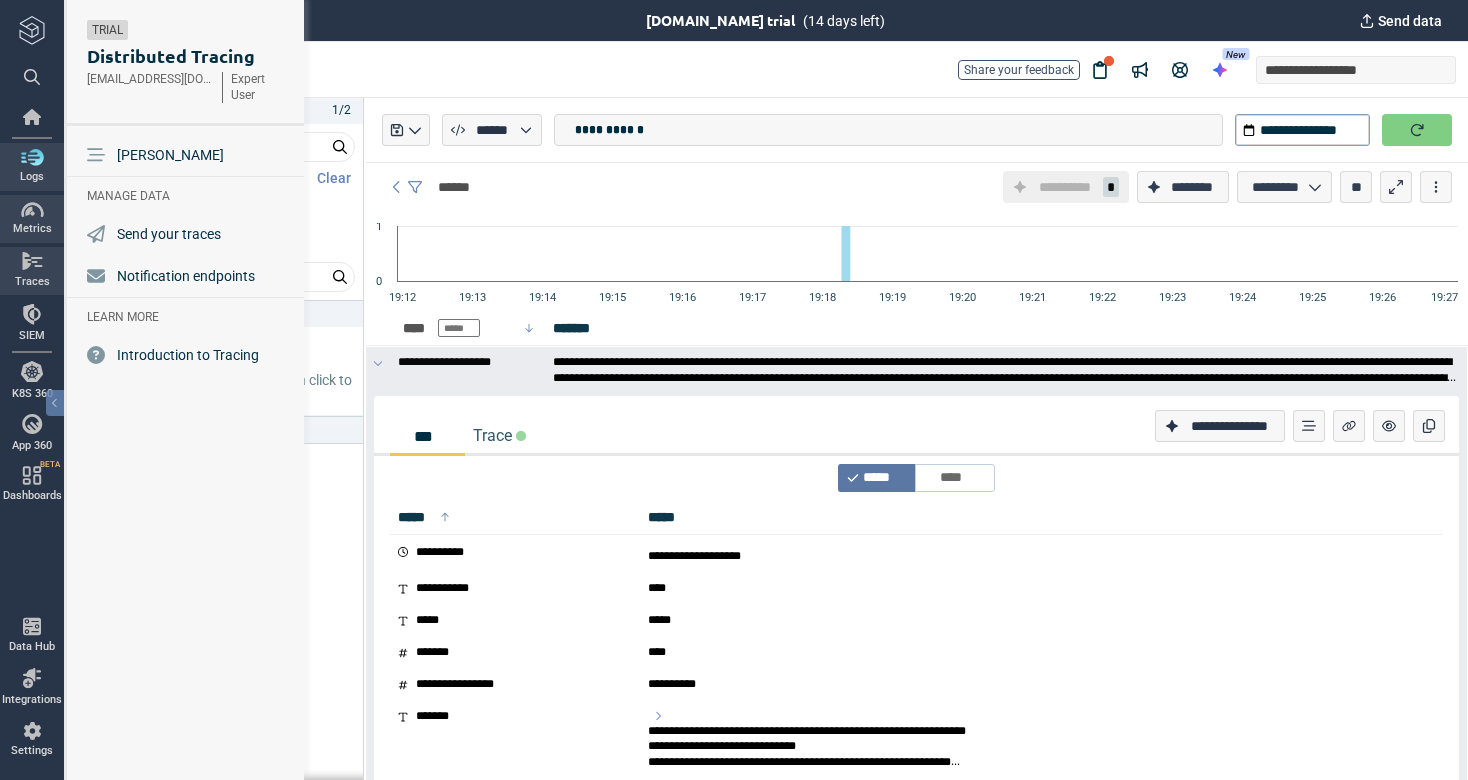 click at bounding box center (32, 210) 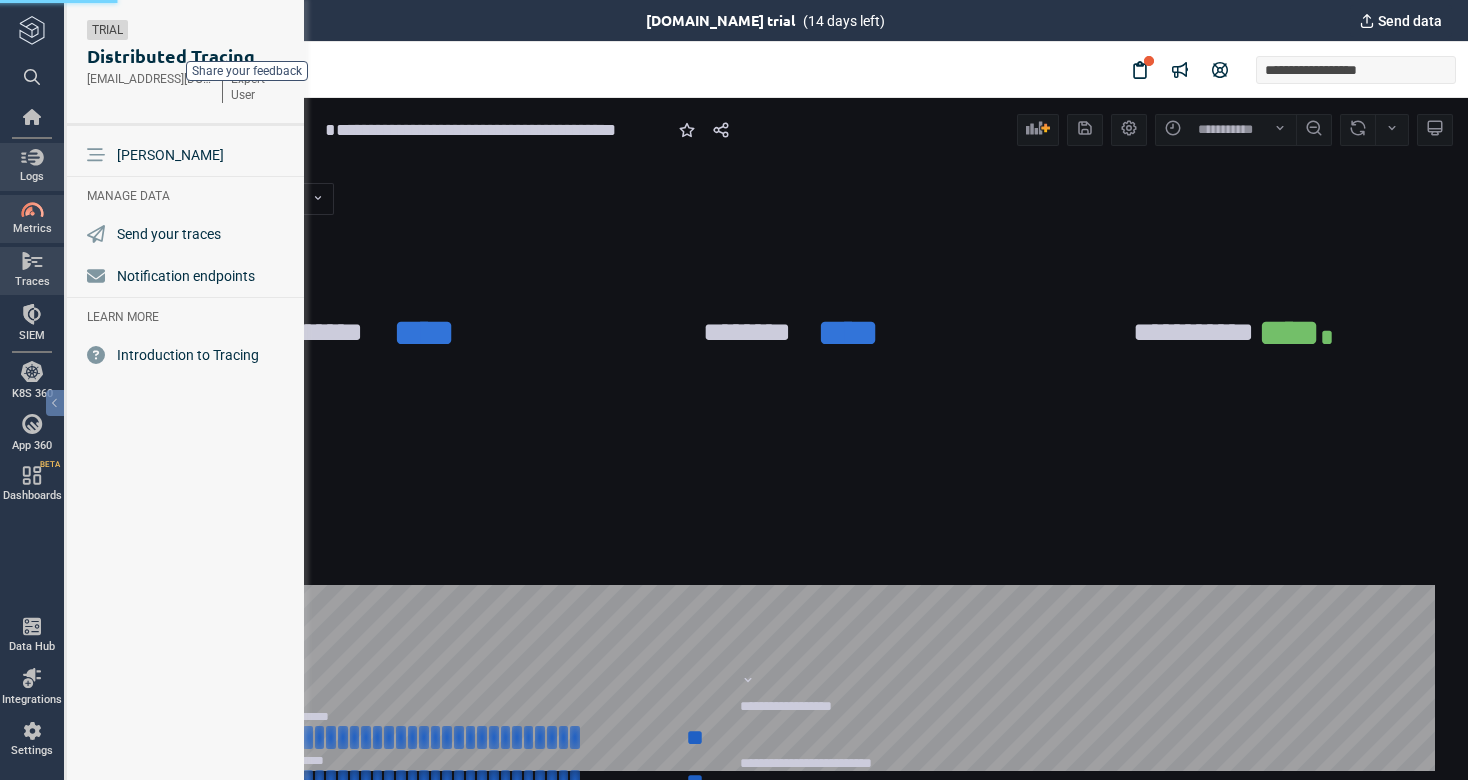 click at bounding box center [32, 157] 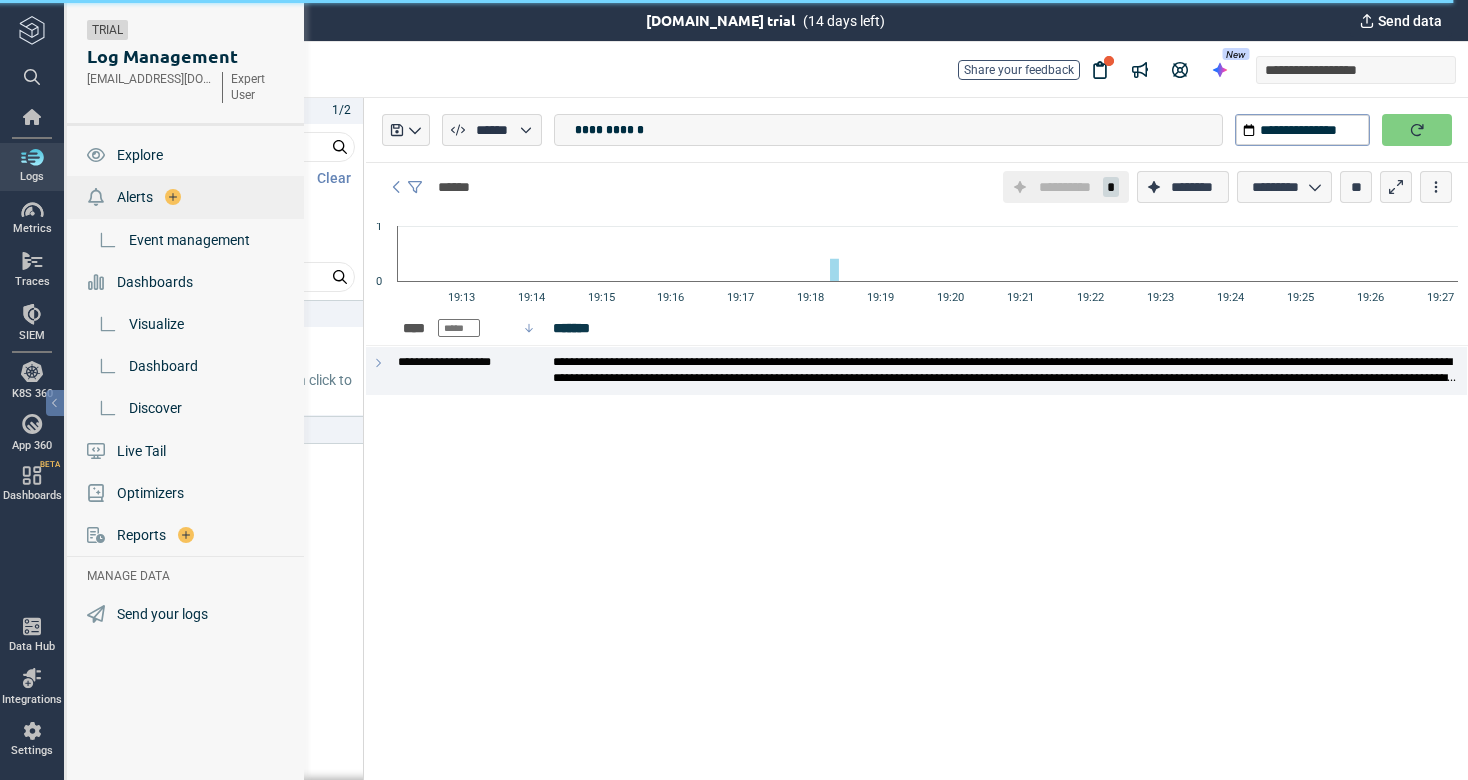 click on "Alerts" at bounding box center [135, 197] 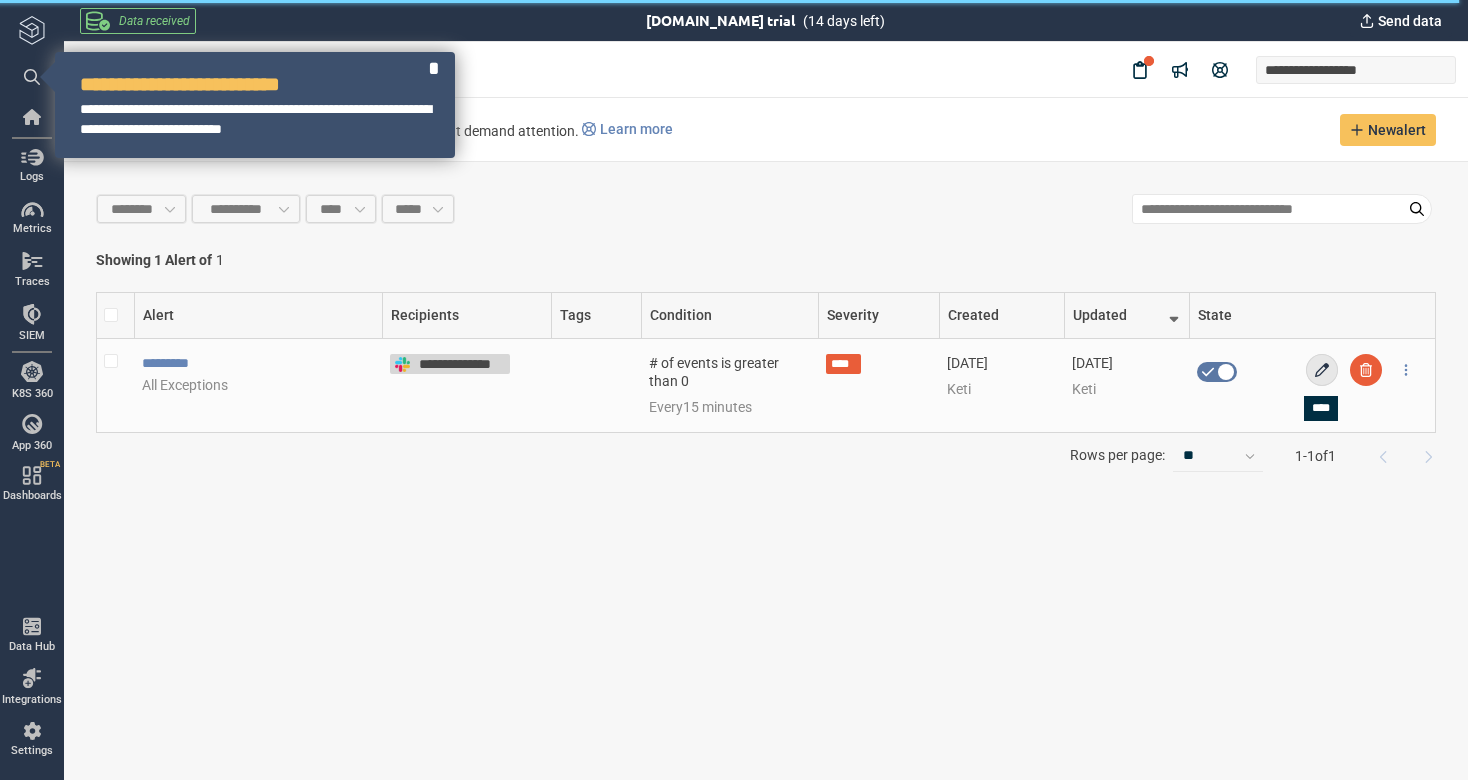 click 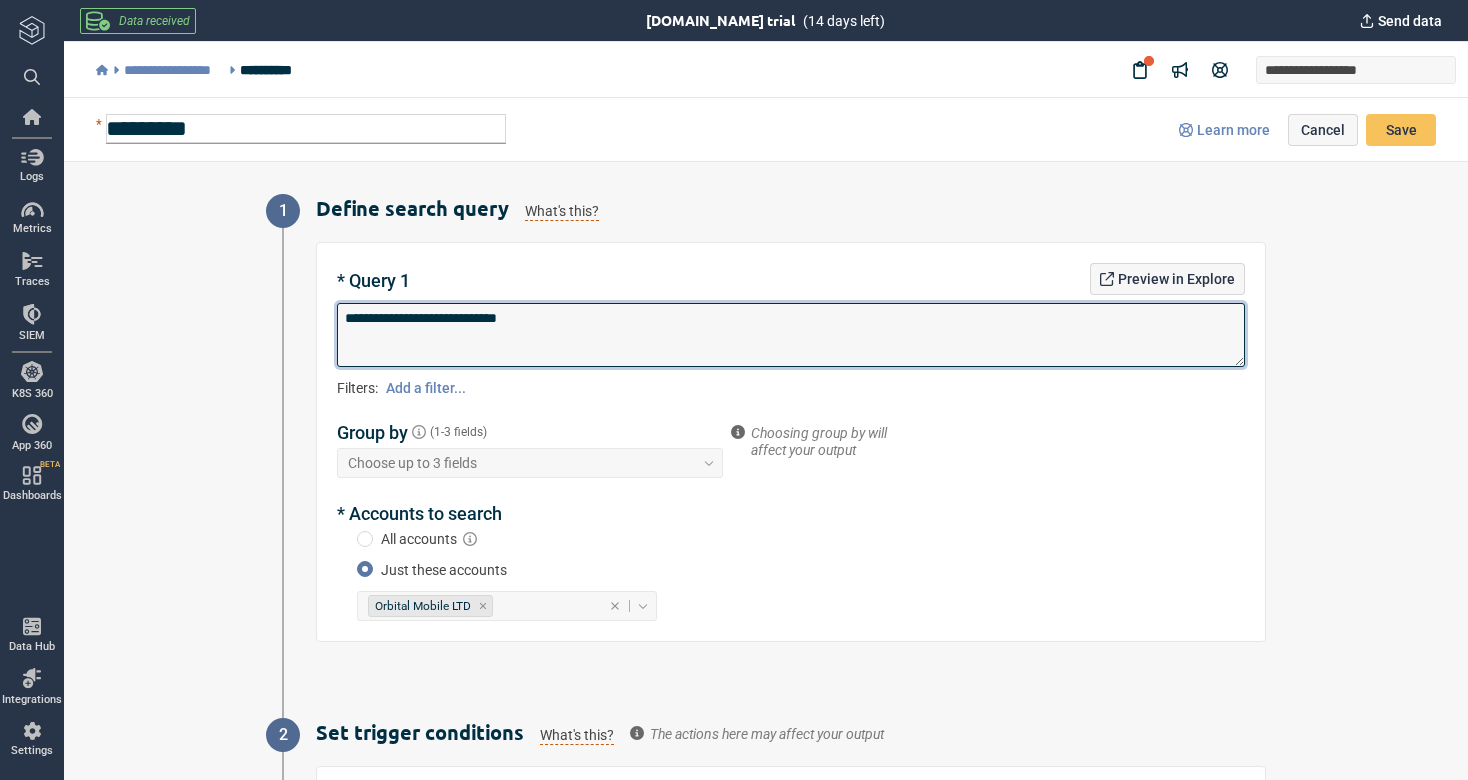click on "**********" at bounding box center [791, 335] 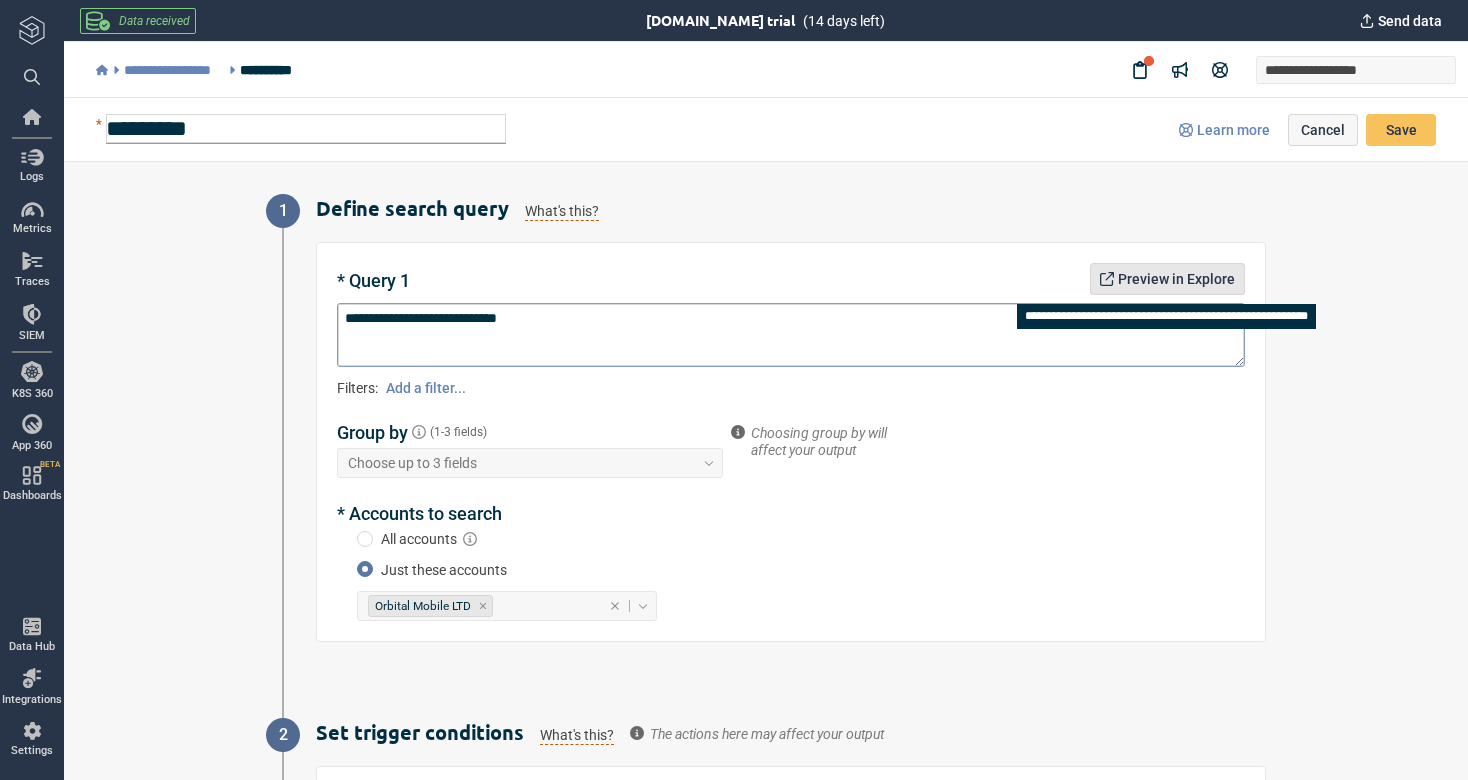 click on "Preview in Explore" at bounding box center [1176, 279] 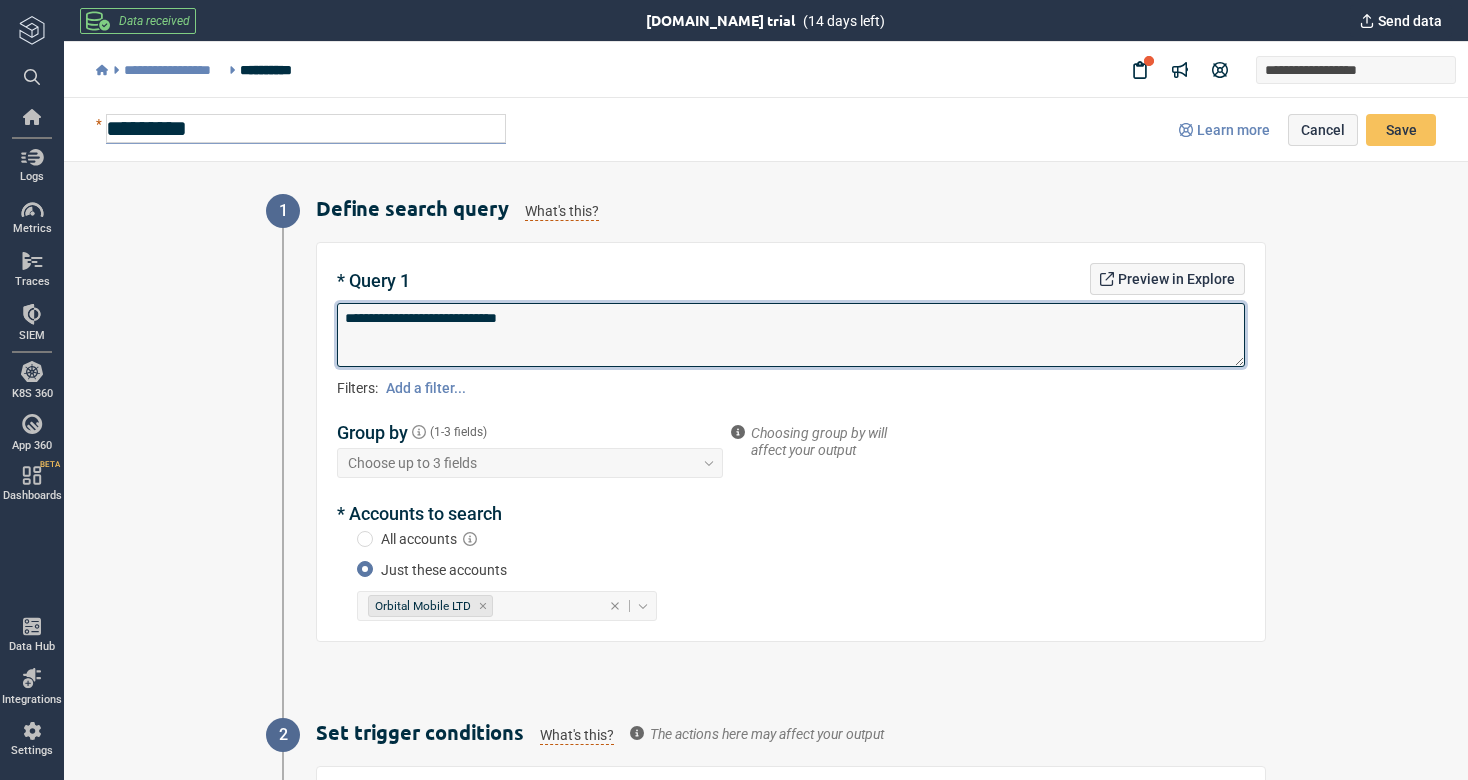 click on "**********" at bounding box center [791, 335] 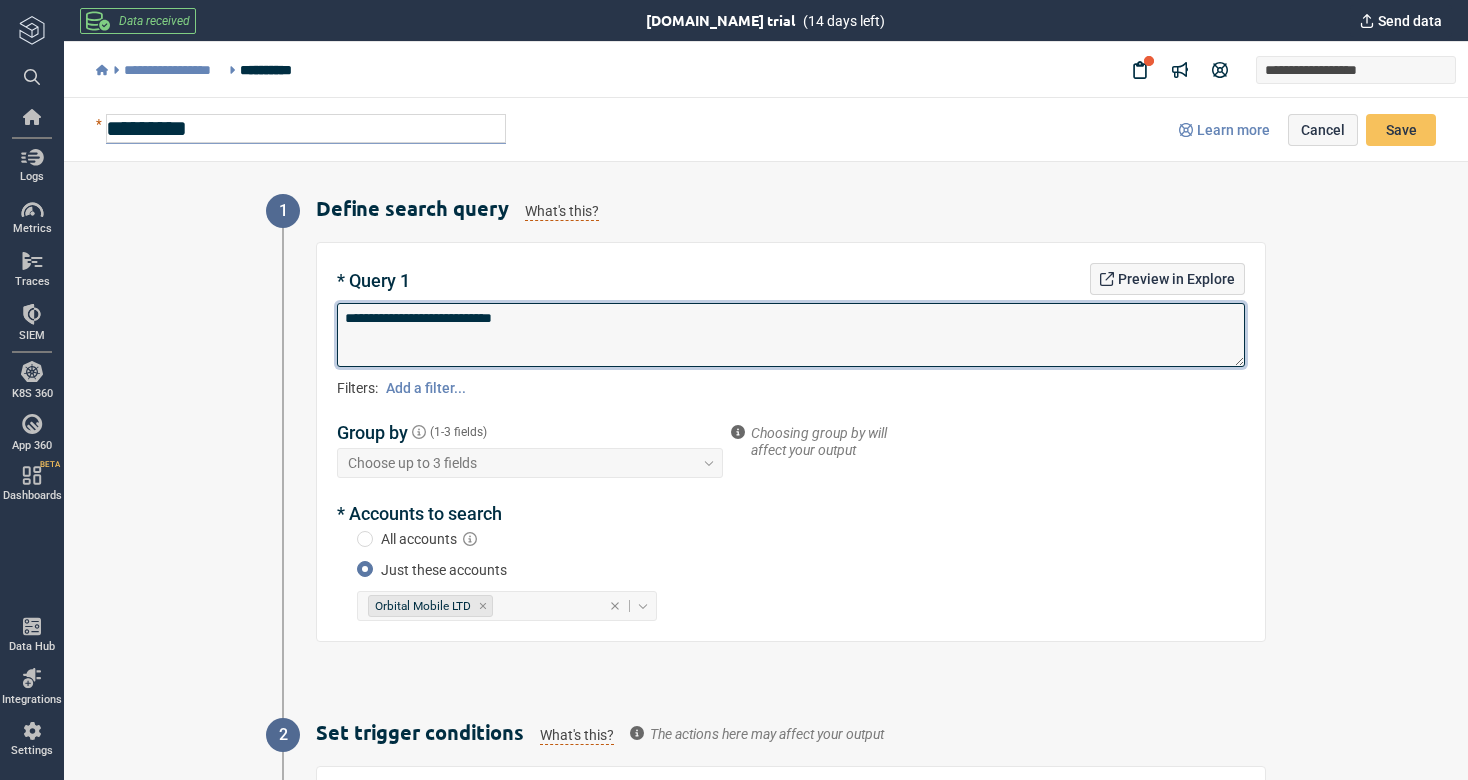 type on "*" 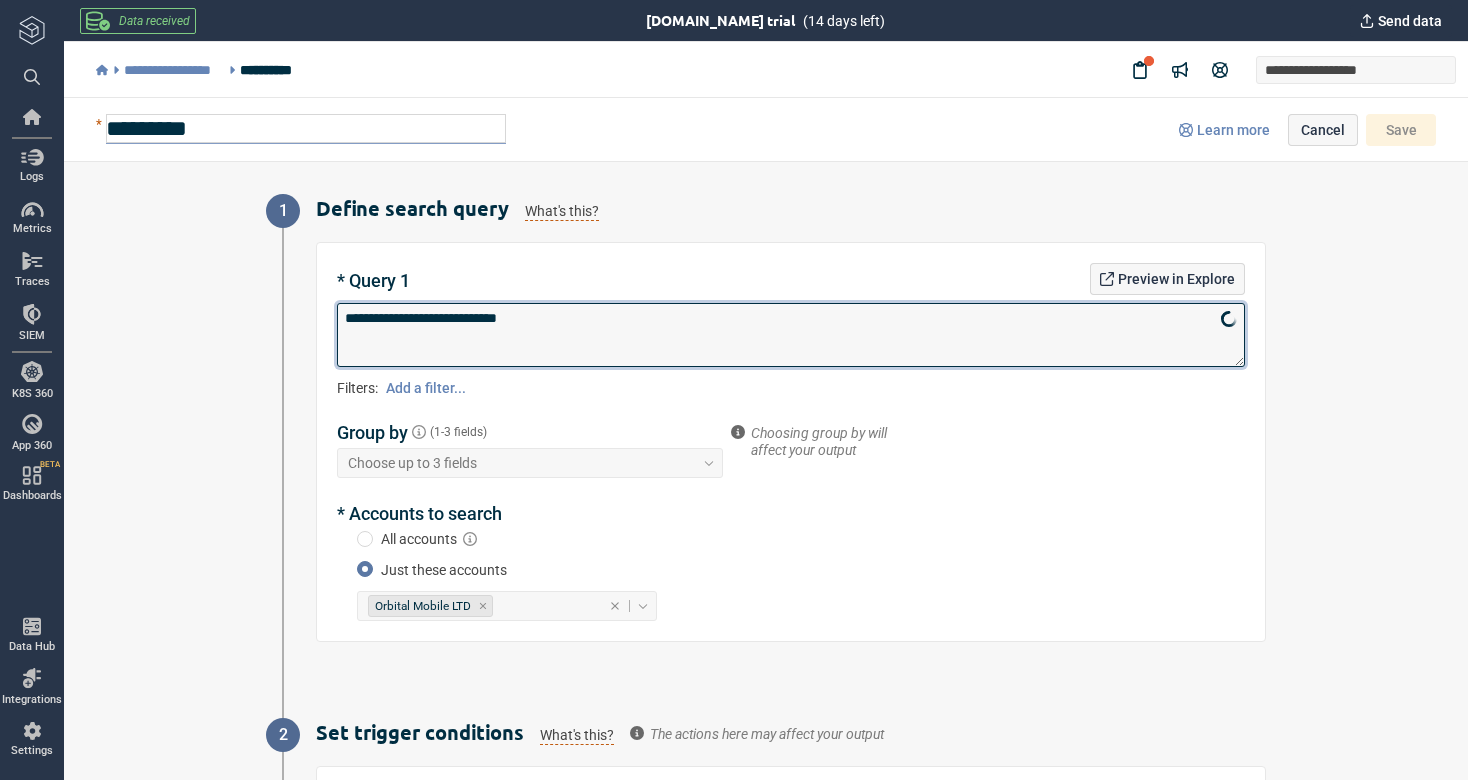 type on "*" 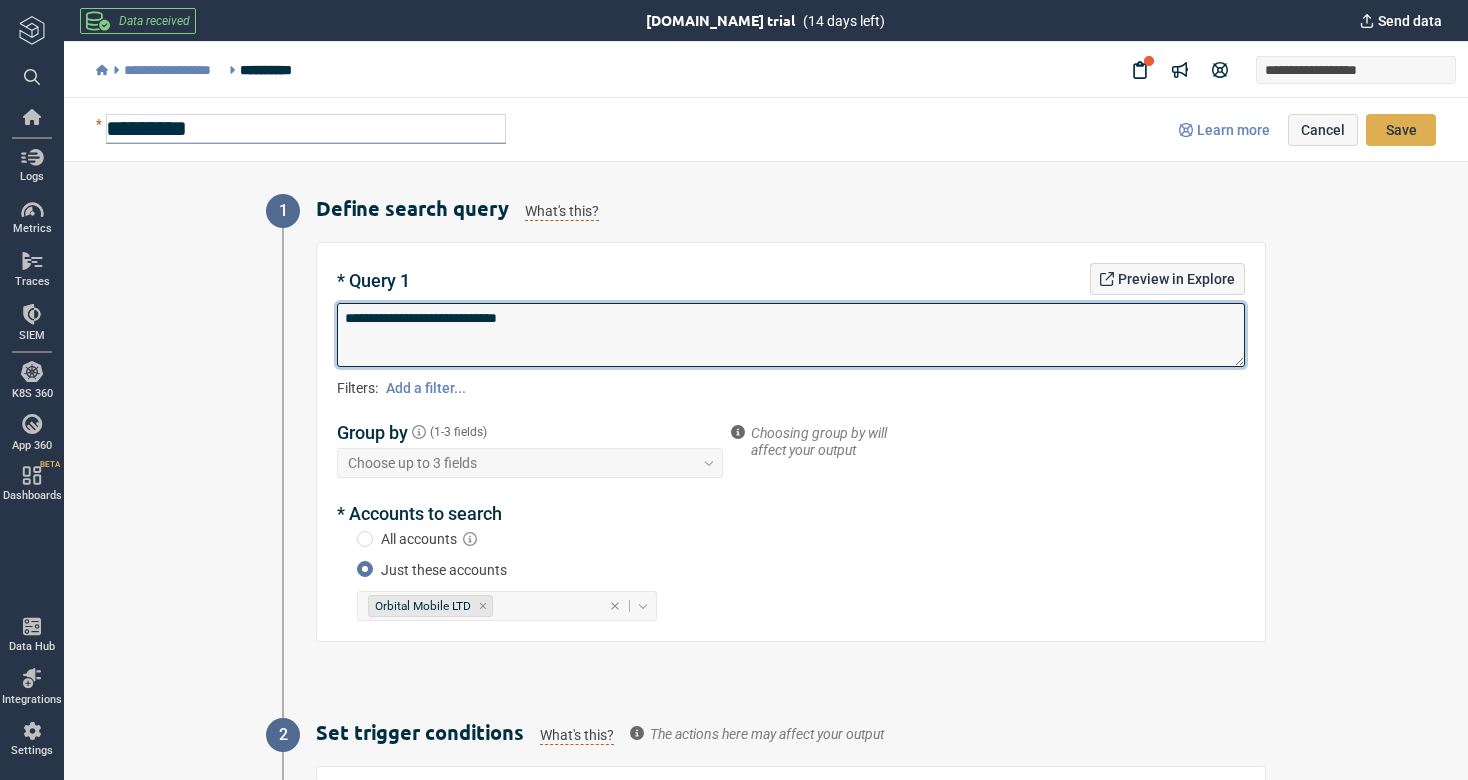 type on "**********" 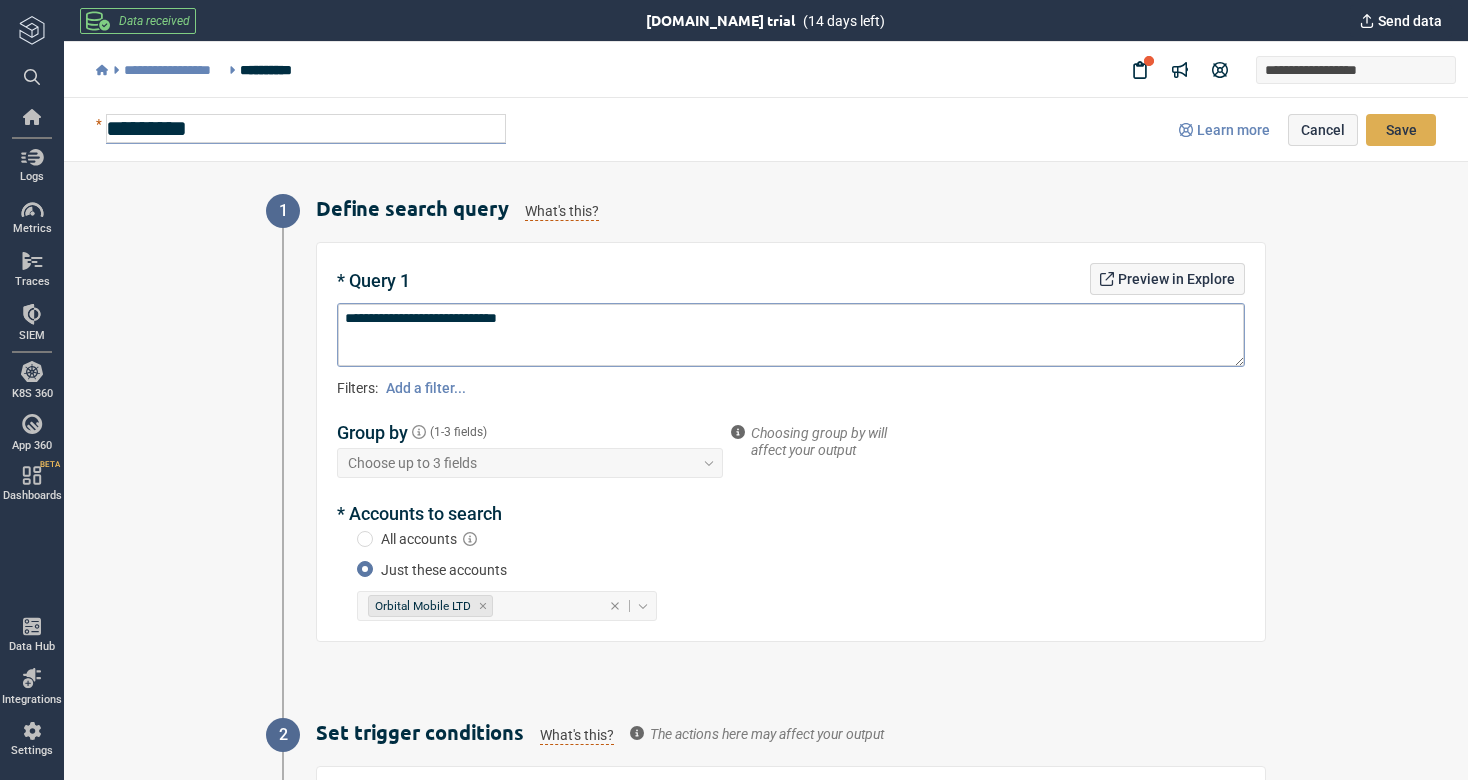 click on "Save" at bounding box center (1401, 130) 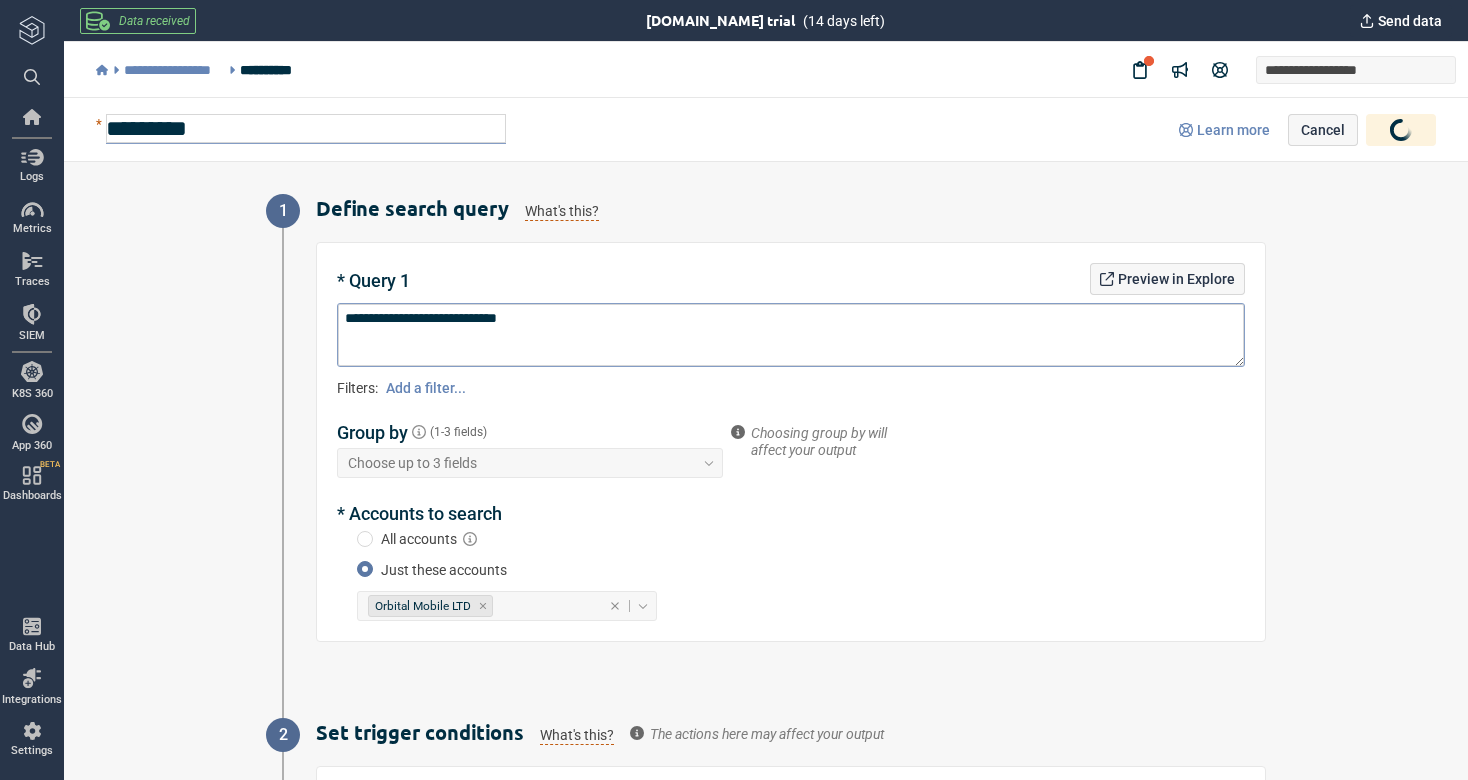 type on "*" 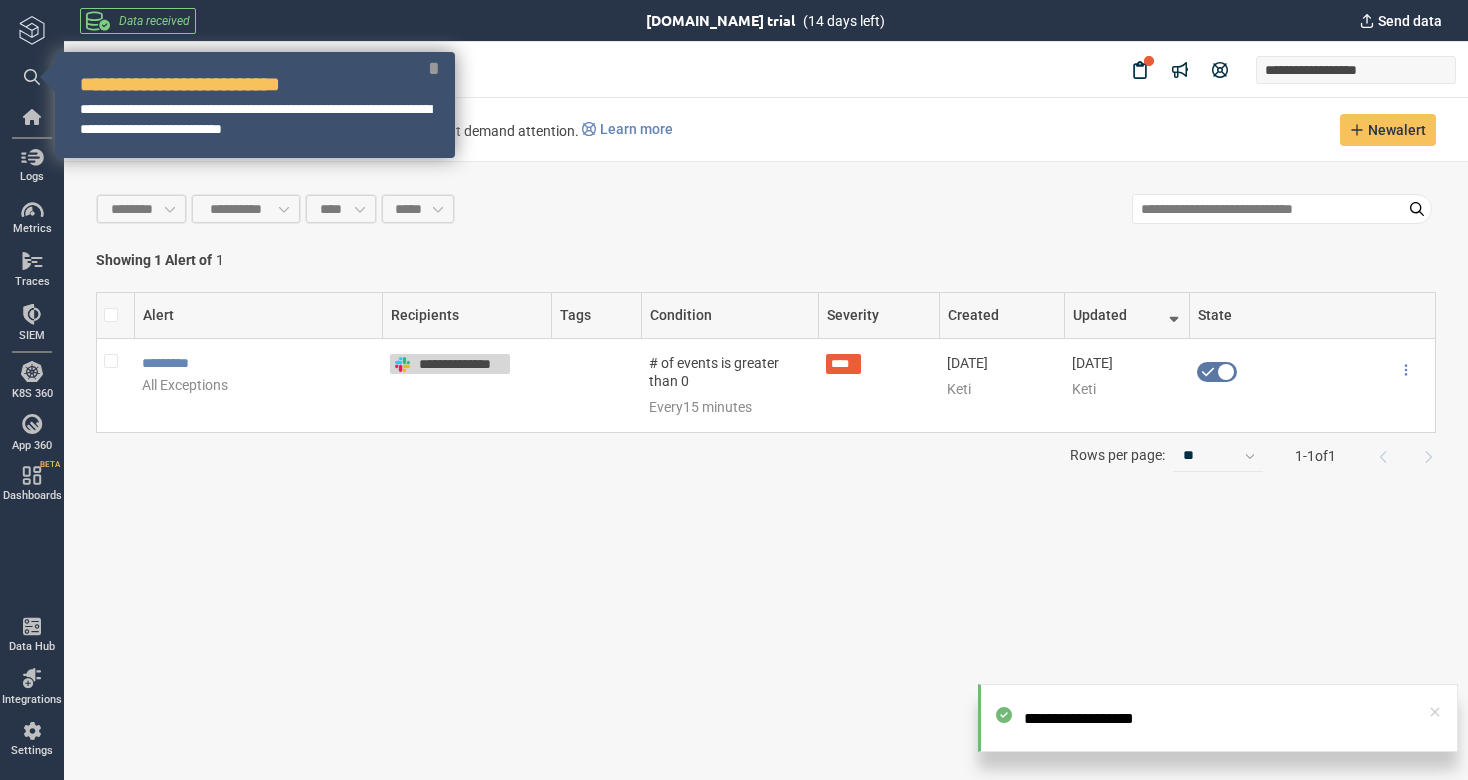 click on "*" at bounding box center [434, 68] 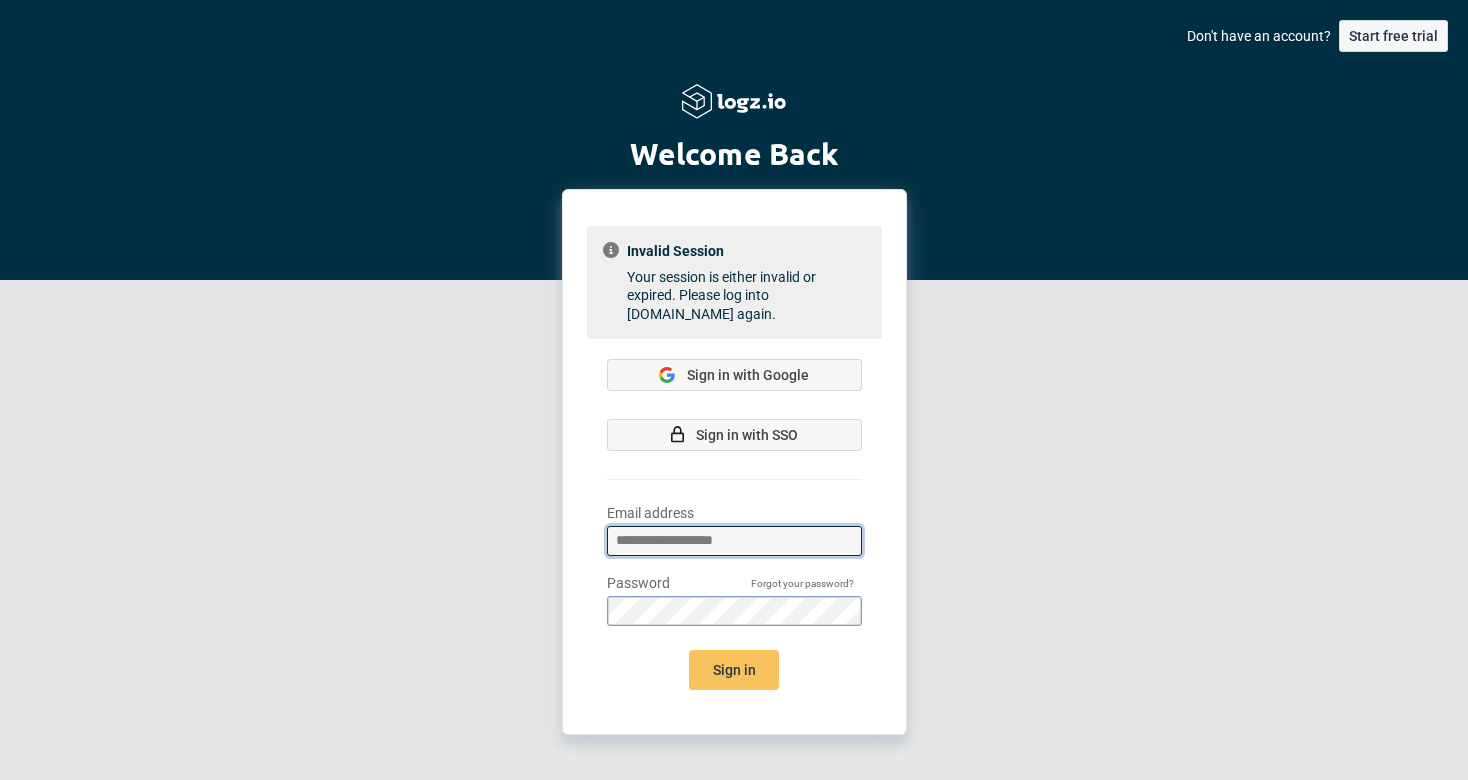scroll, scrollTop: 0, scrollLeft: 0, axis: both 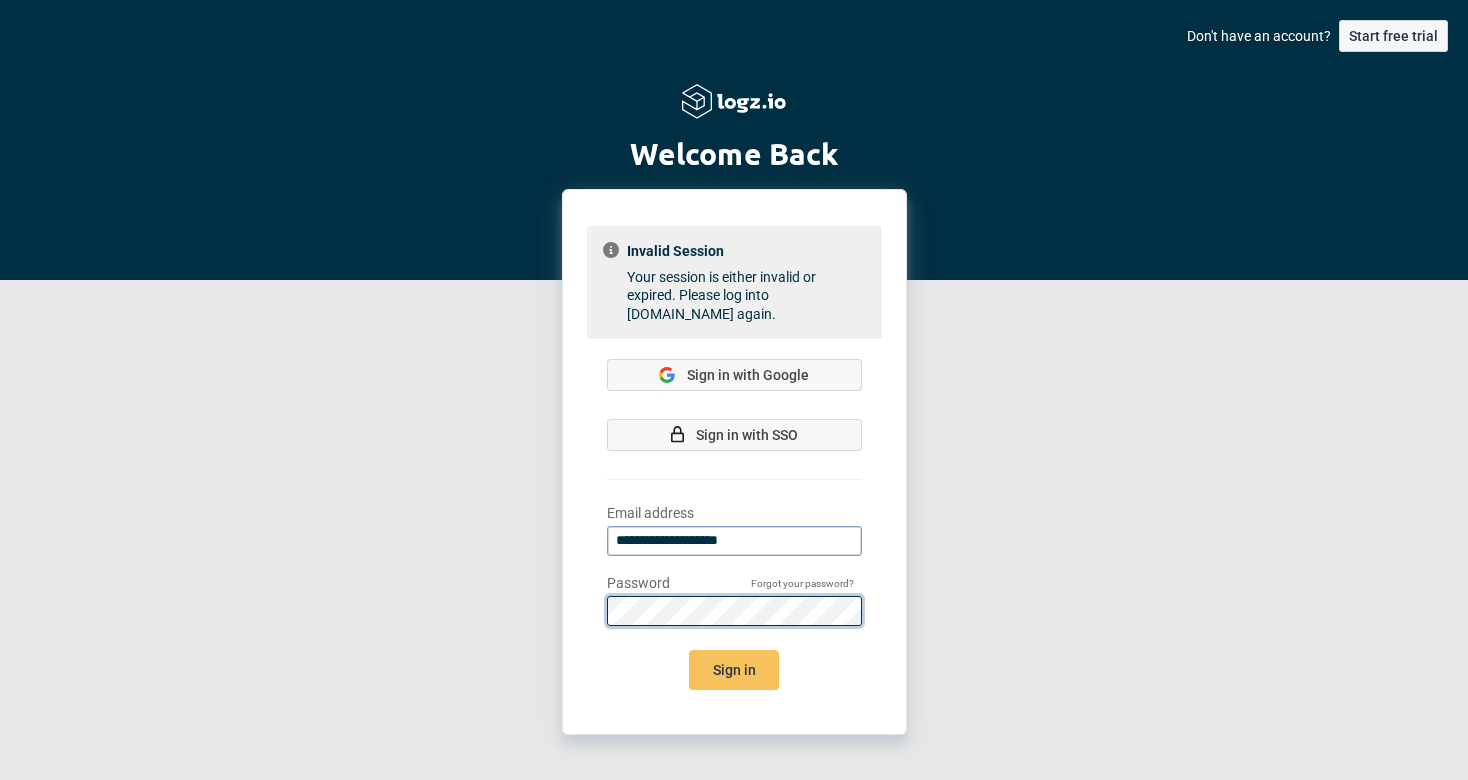 click on "Sign in" at bounding box center (734, 670) 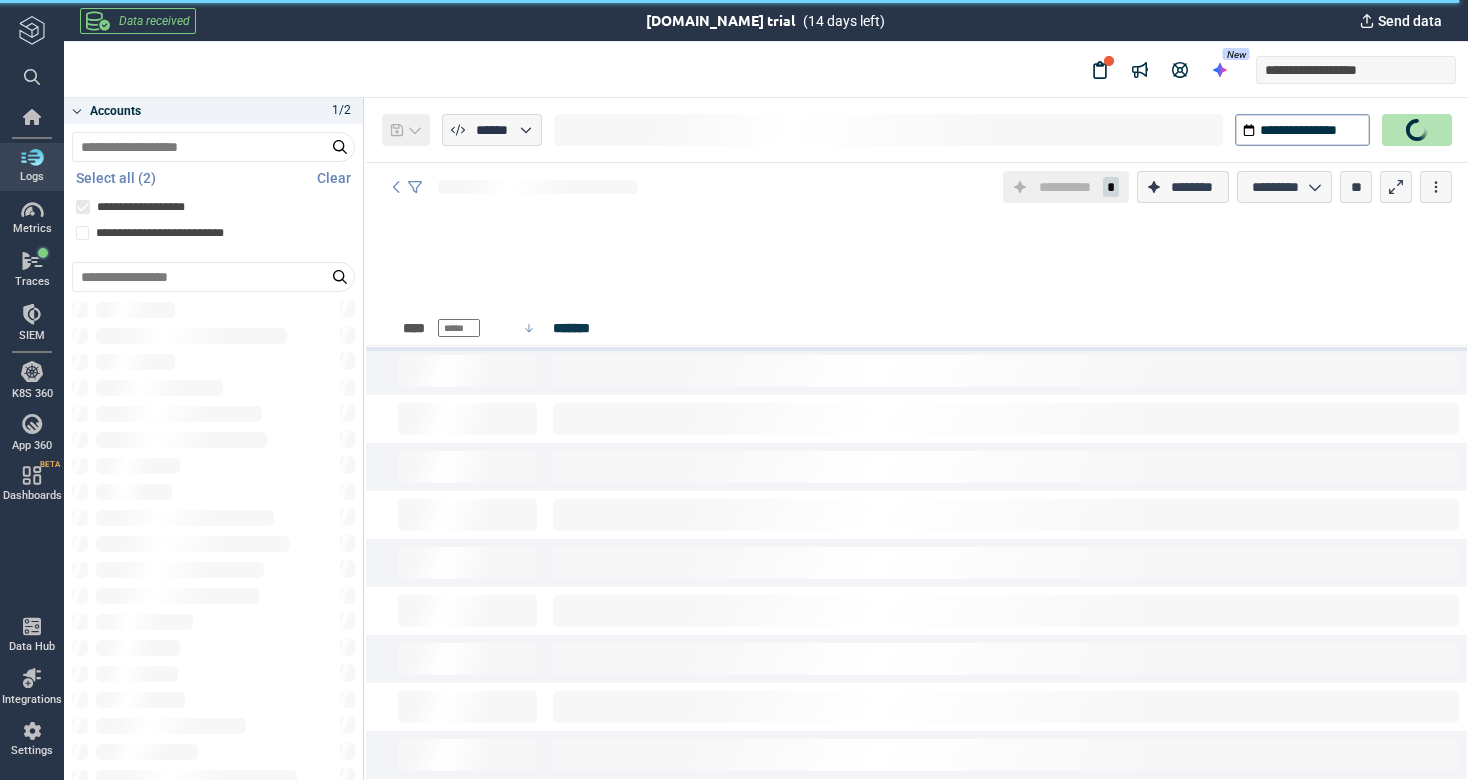 scroll, scrollTop: 0, scrollLeft: 0, axis: both 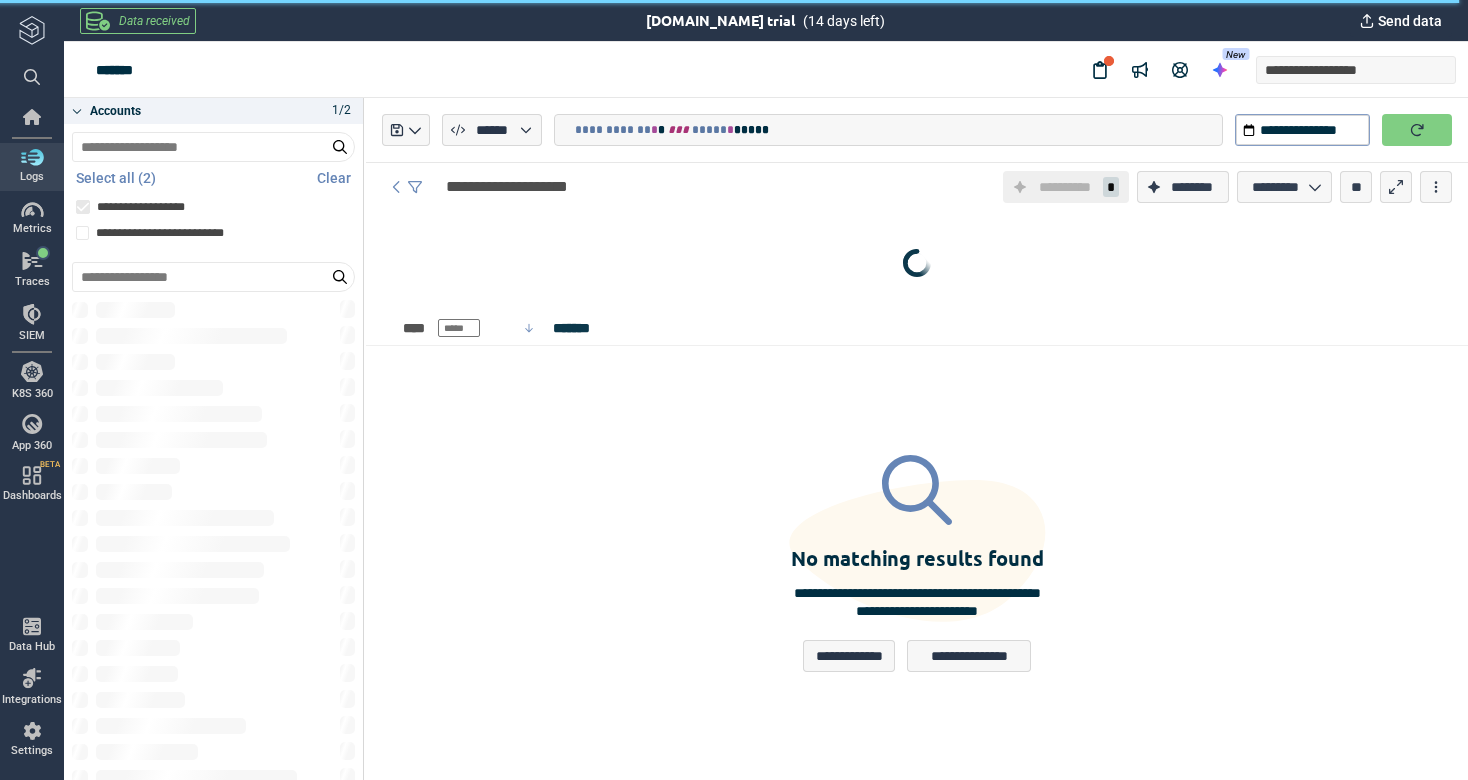 type on "*" 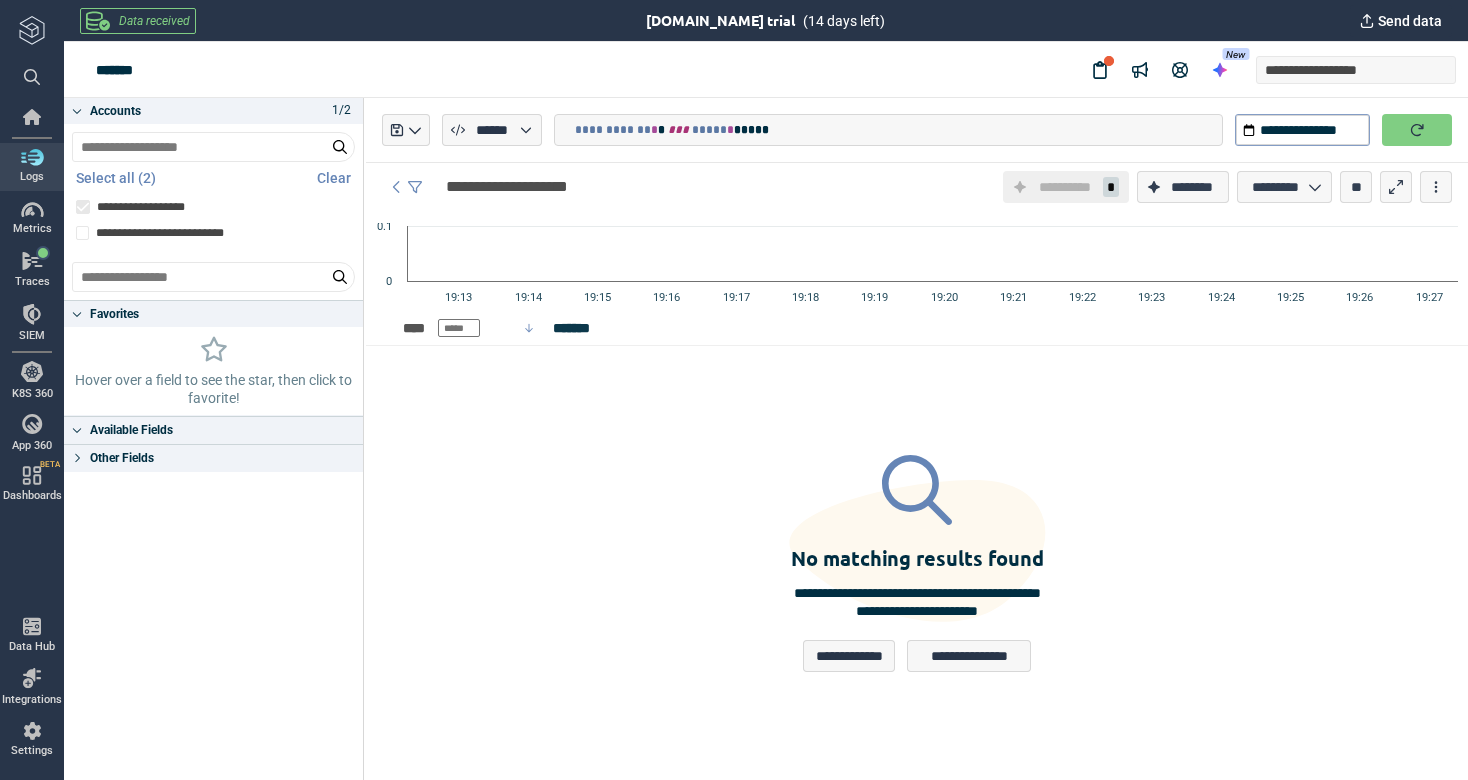 click on "*****" at bounding box center (709, 130) 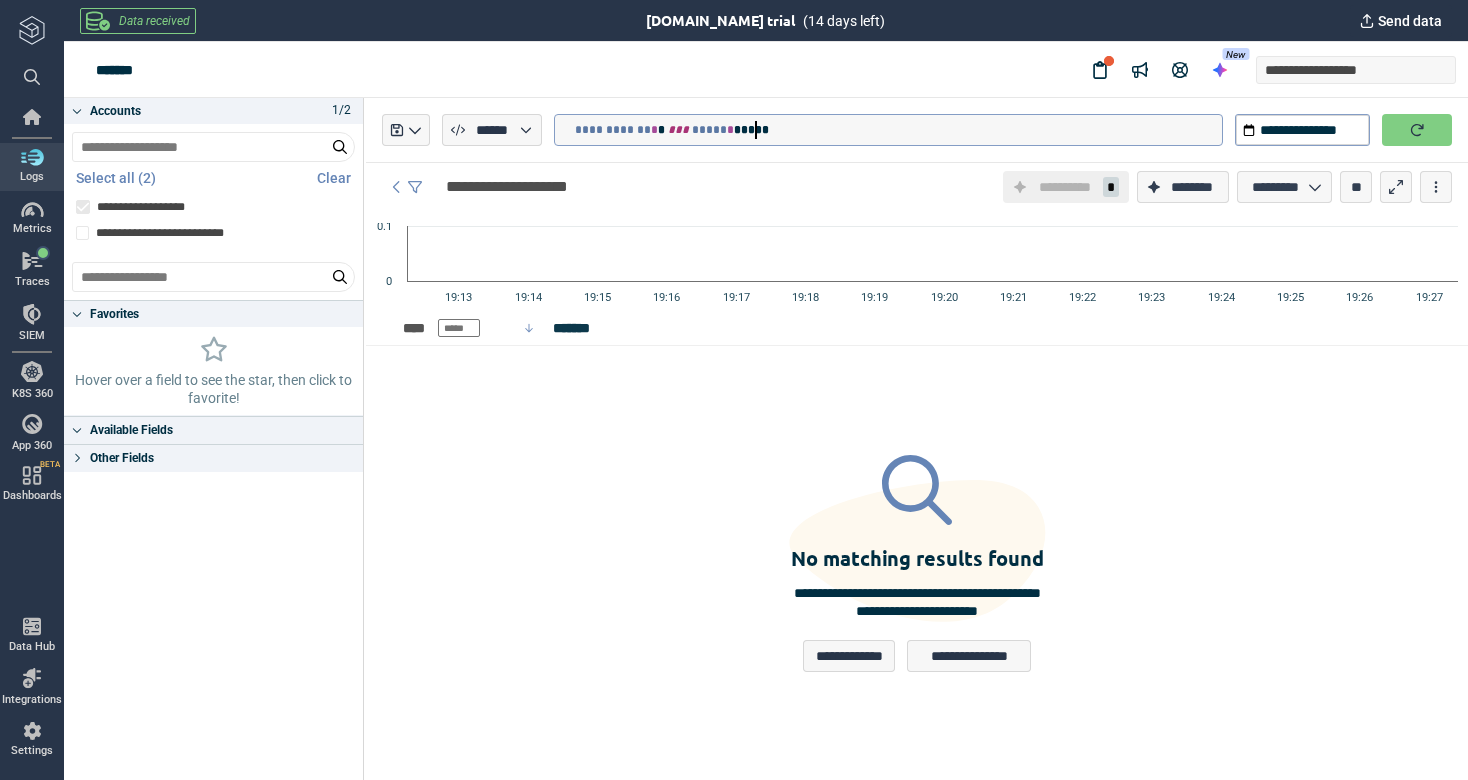 click on "*****" at bounding box center (751, 130) 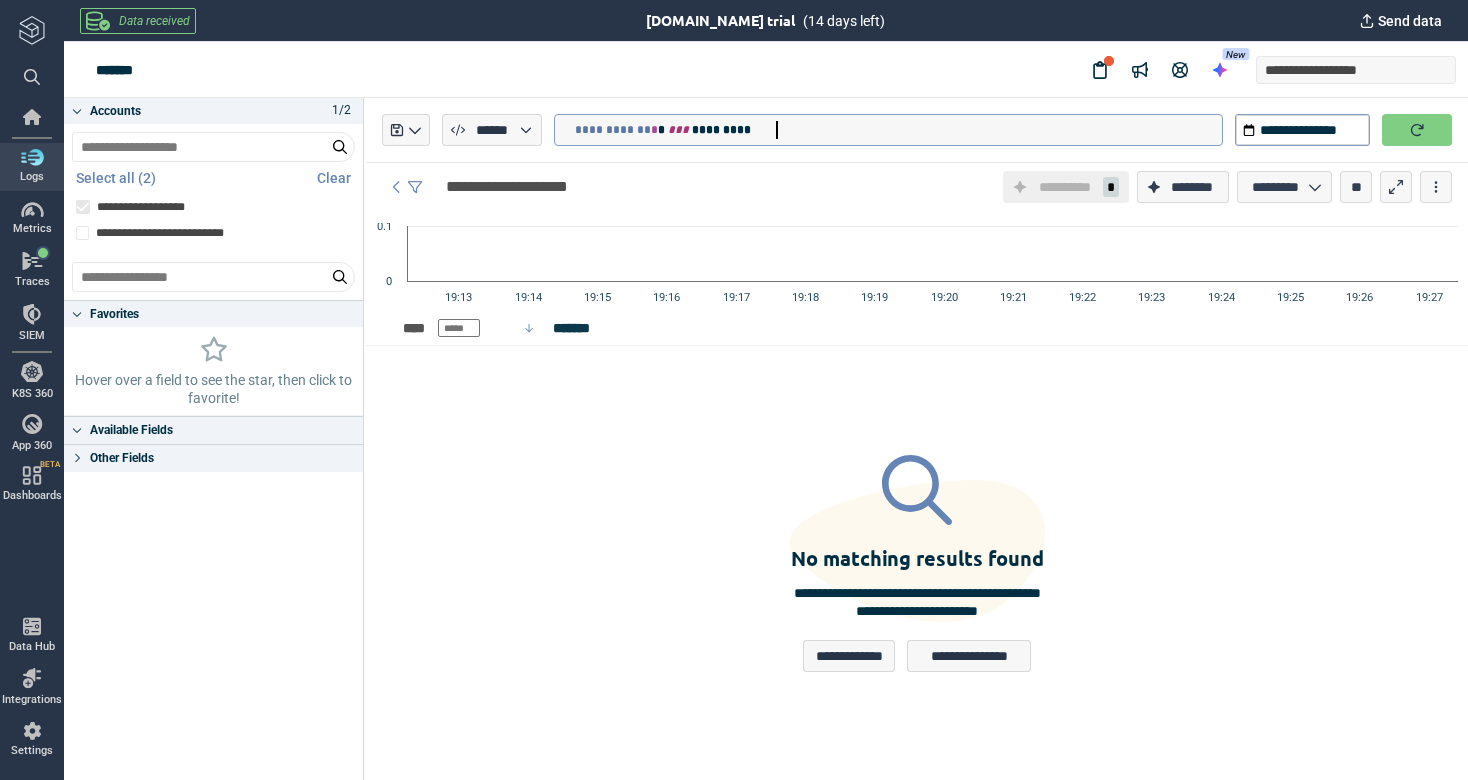 type on "**********" 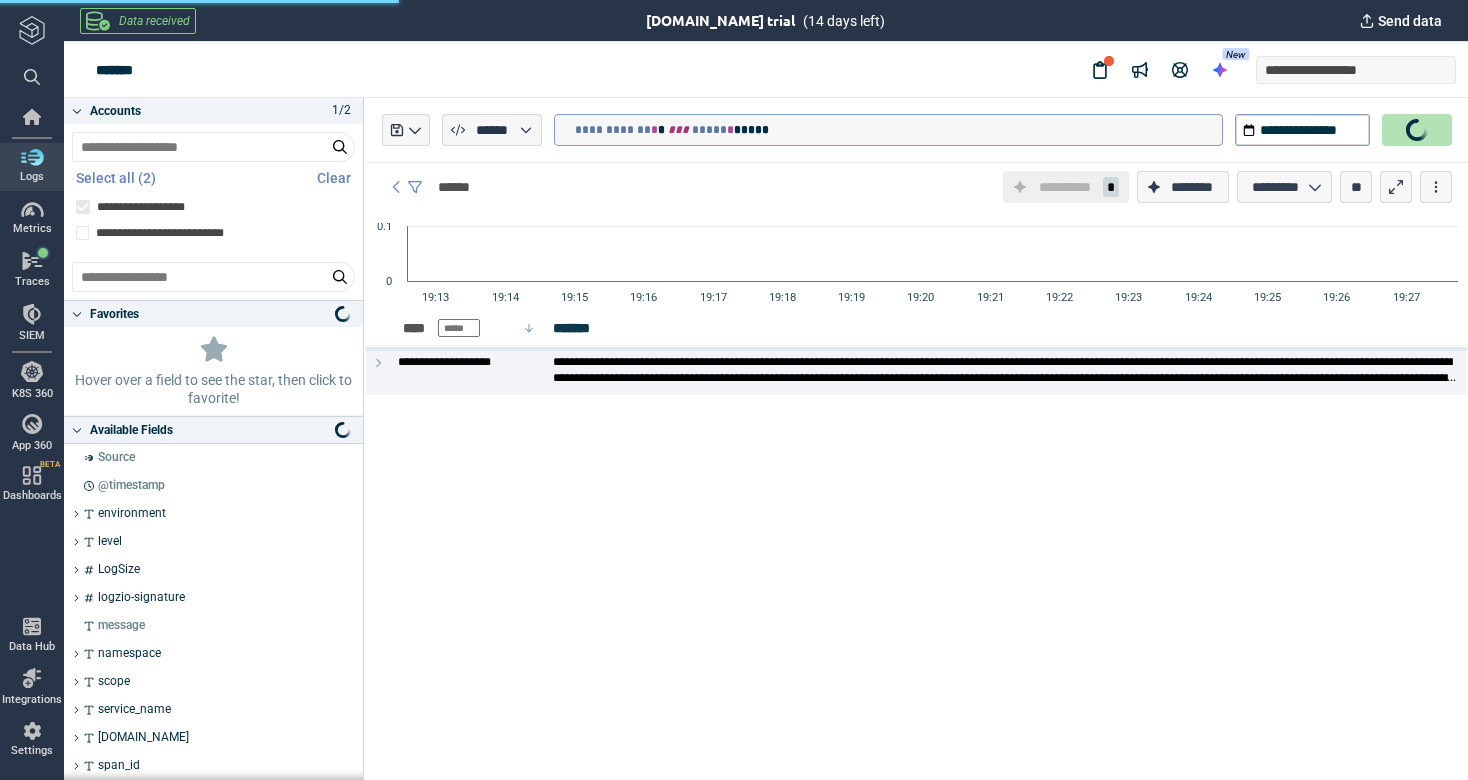 type on "*" 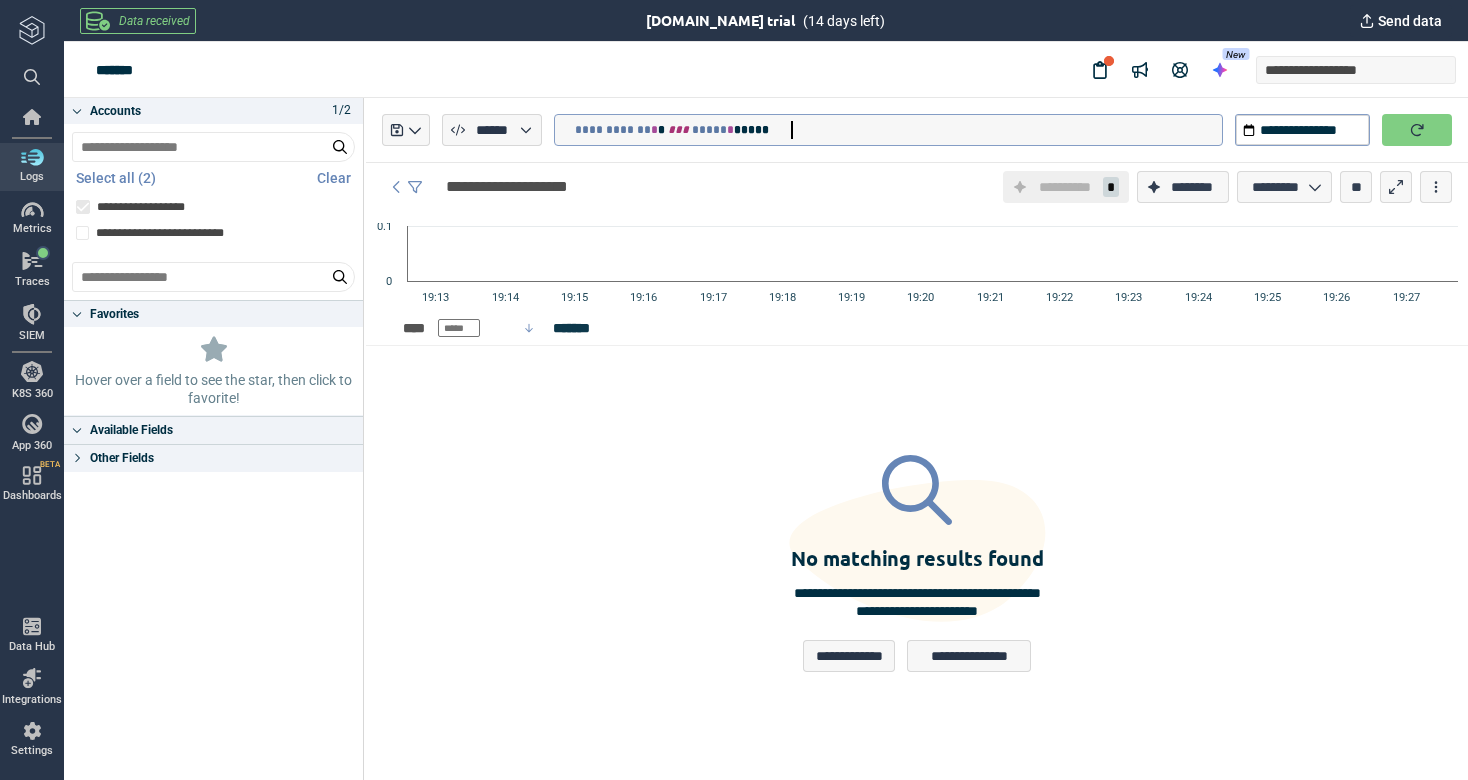 type on "**********" 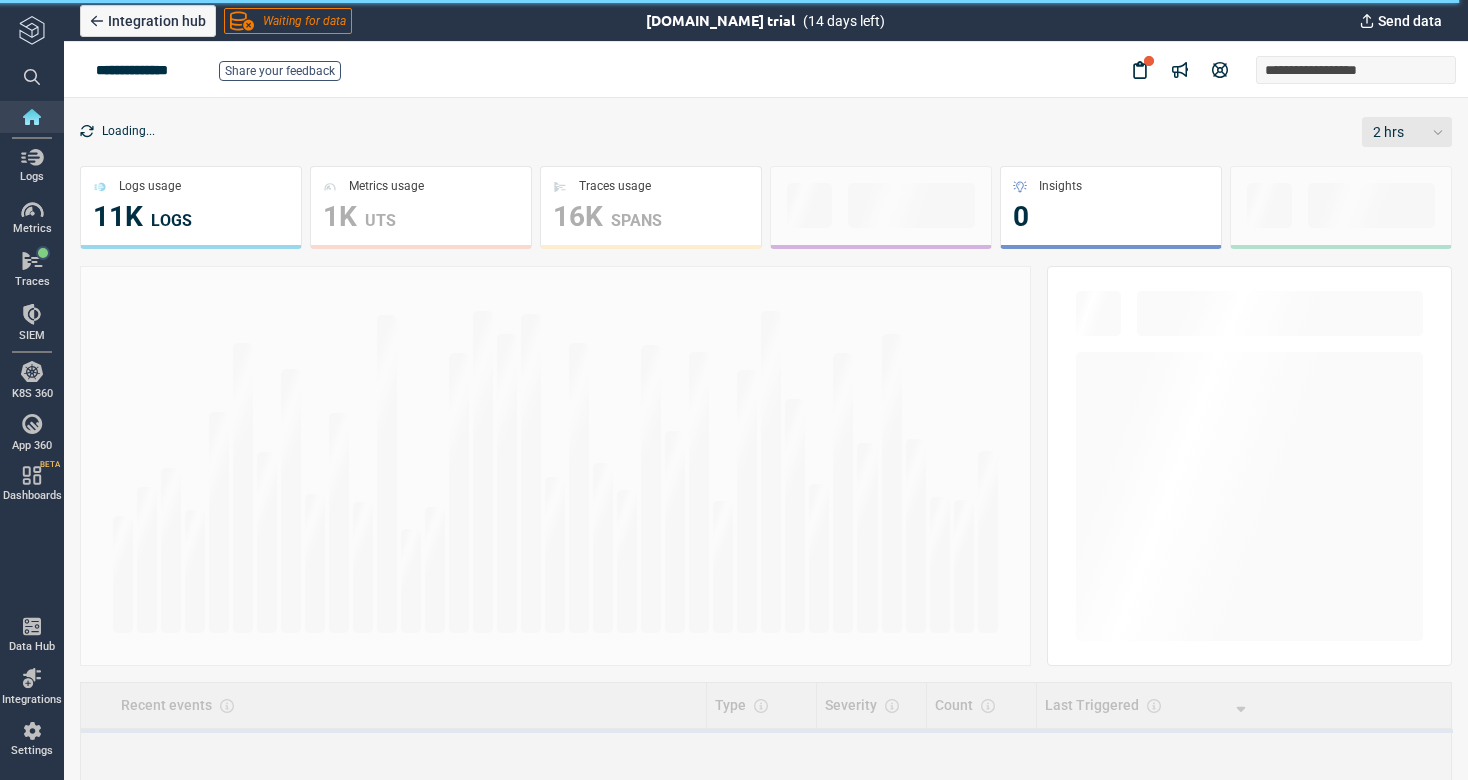scroll, scrollTop: 0, scrollLeft: 0, axis: both 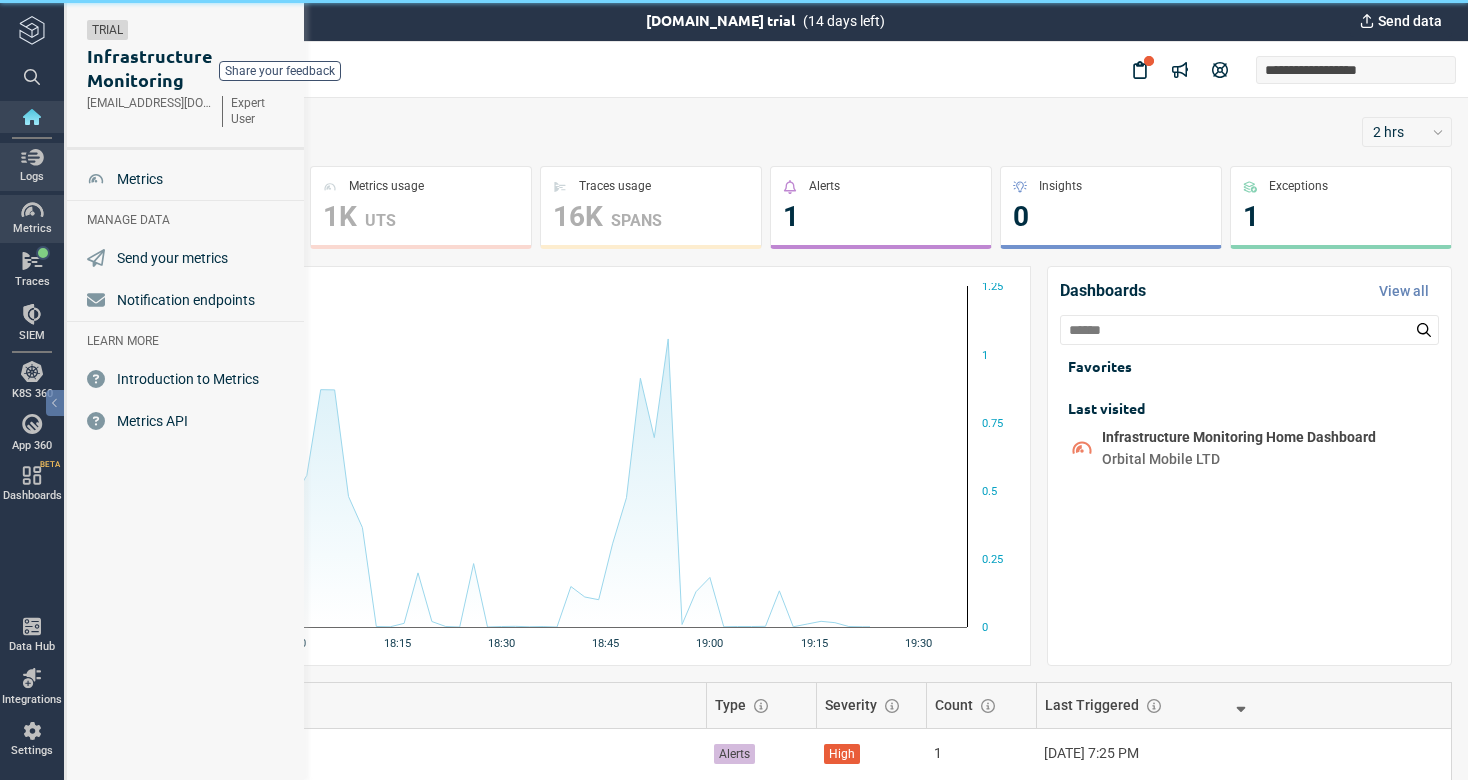click on "Logs" at bounding box center [32, 166] 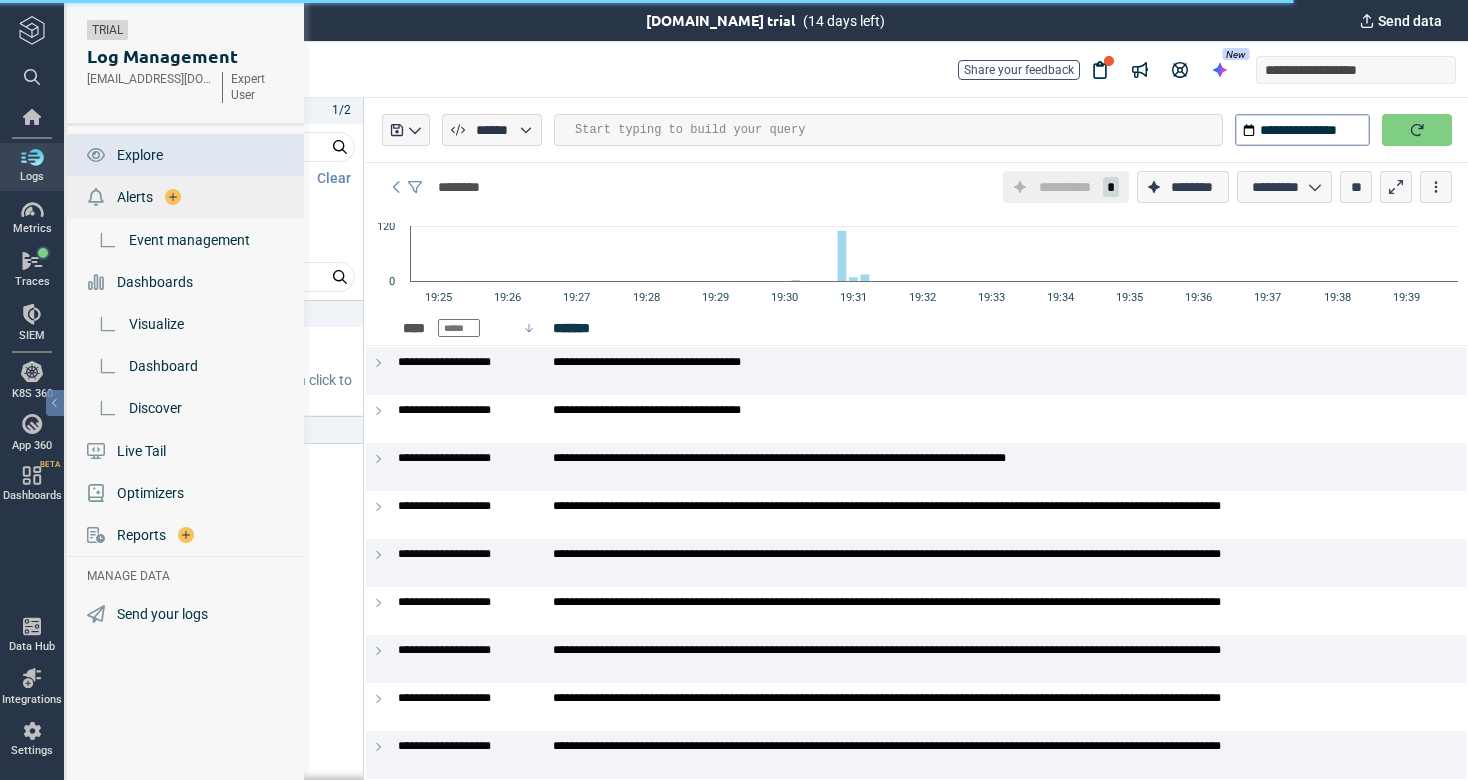 click on "Alerts" at bounding box center (135, 197) 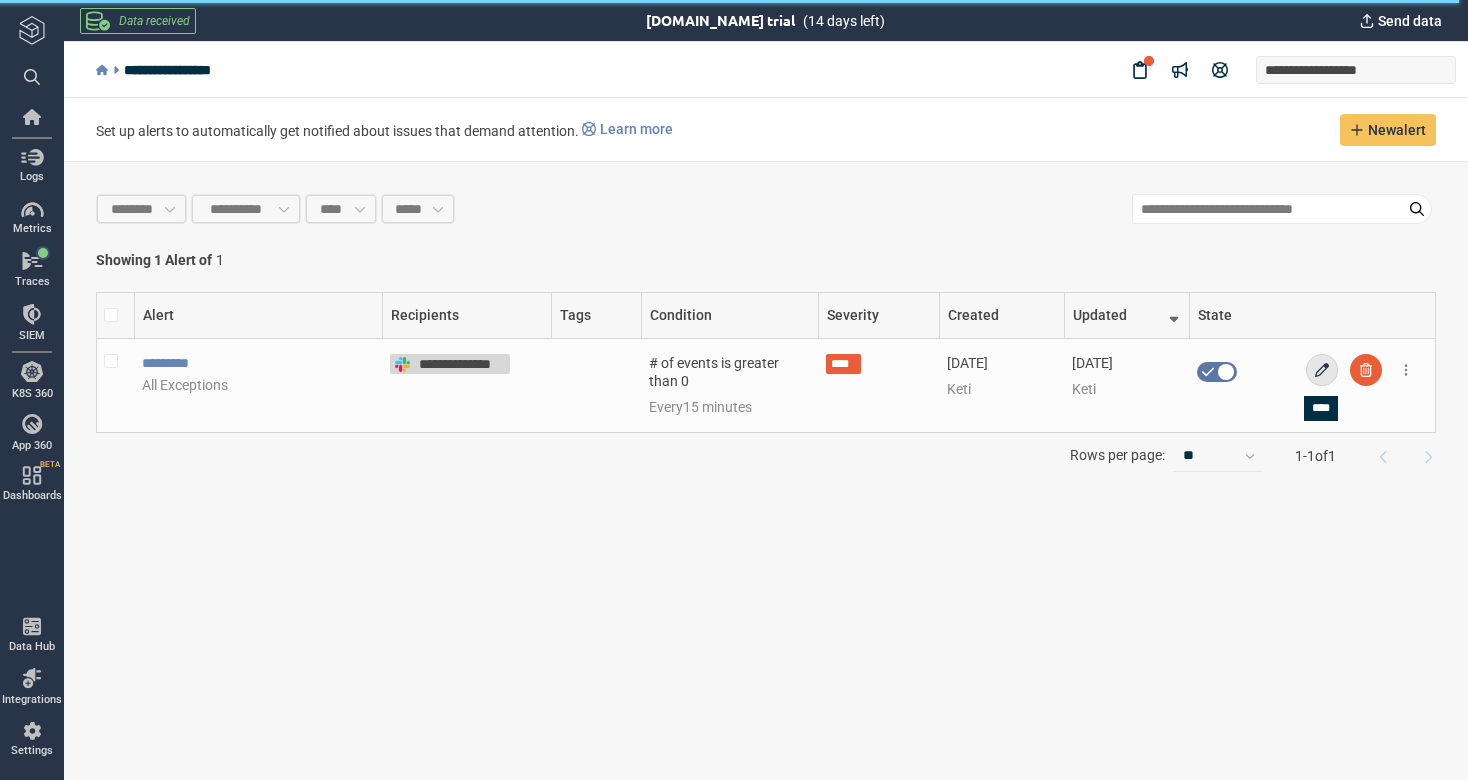 click 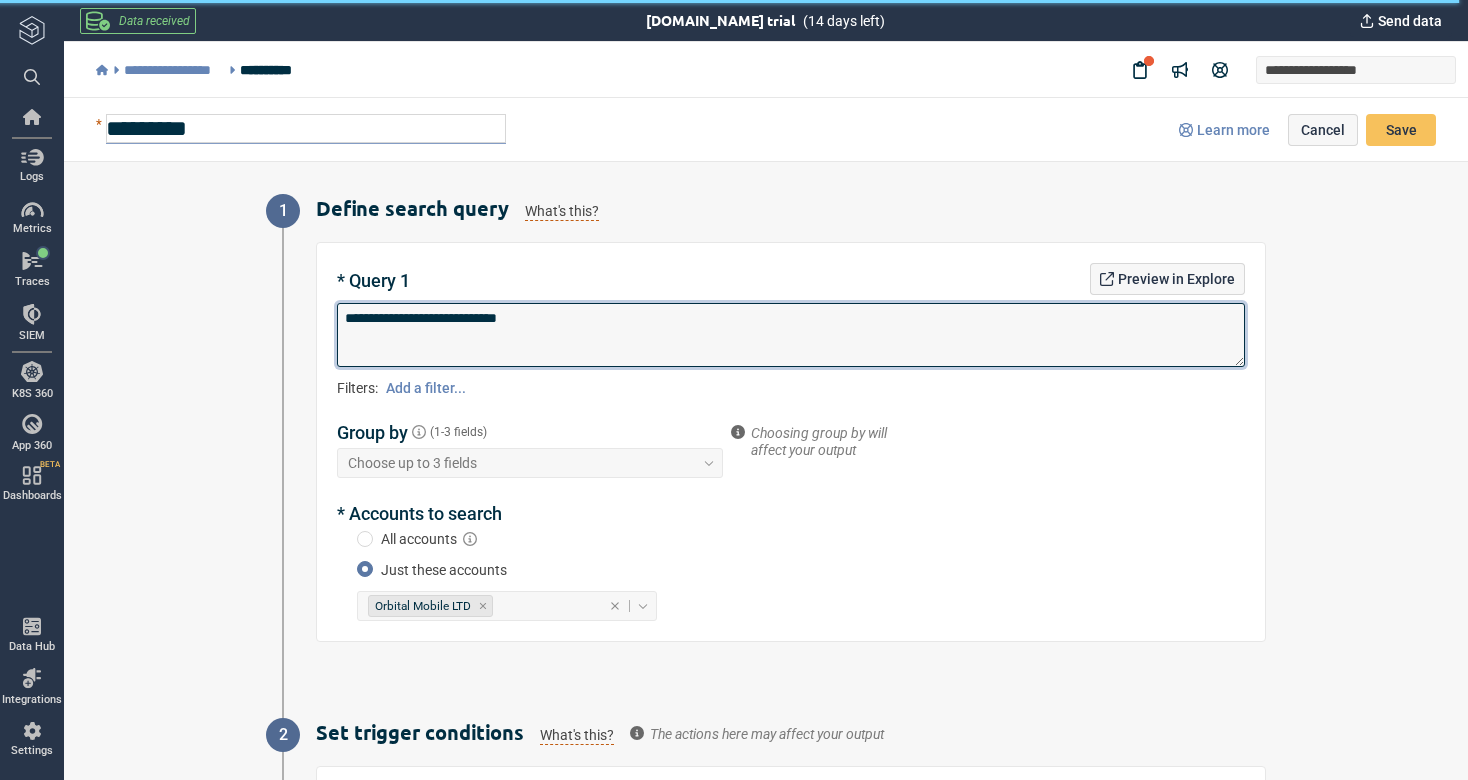 click on "**********" at bounding box center (791, 335) 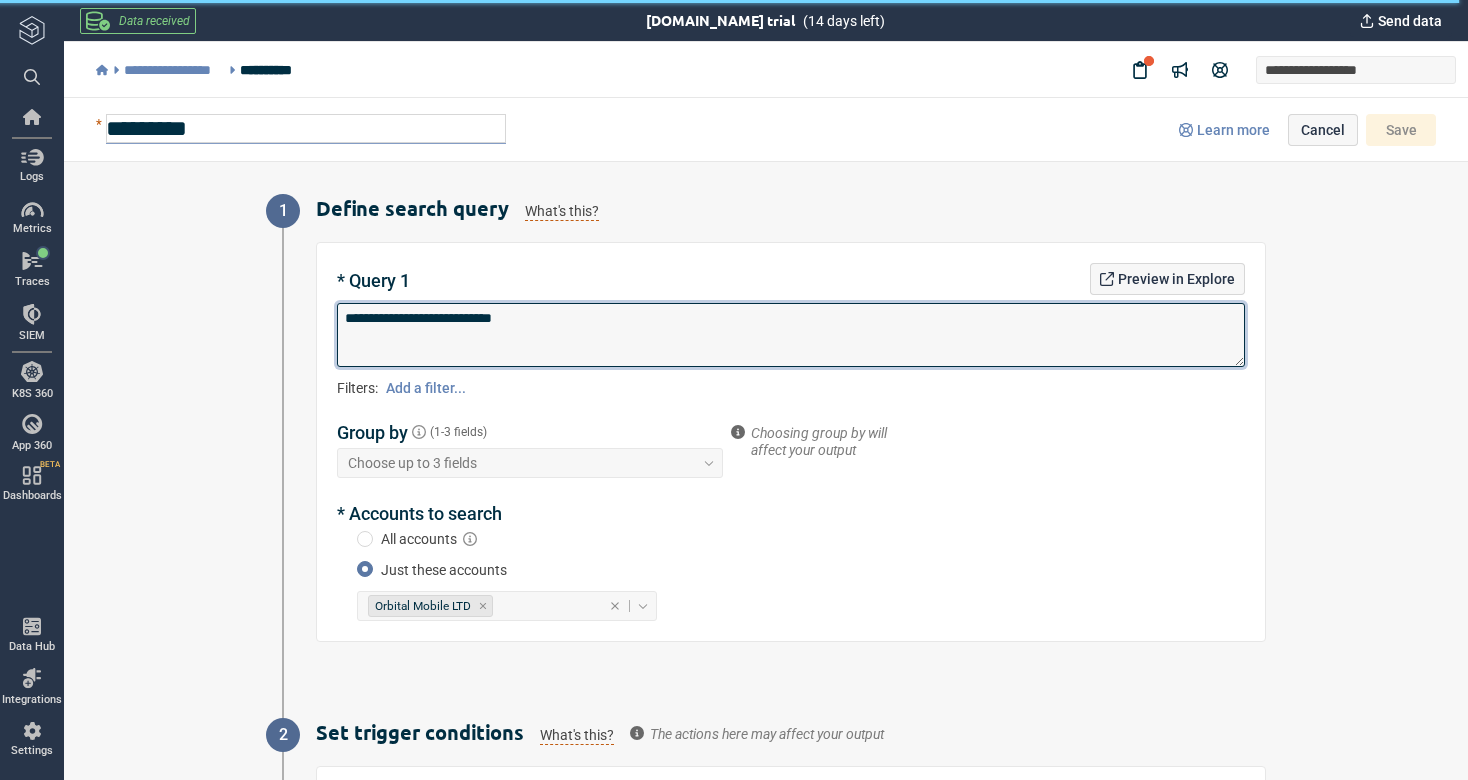 type on "*" 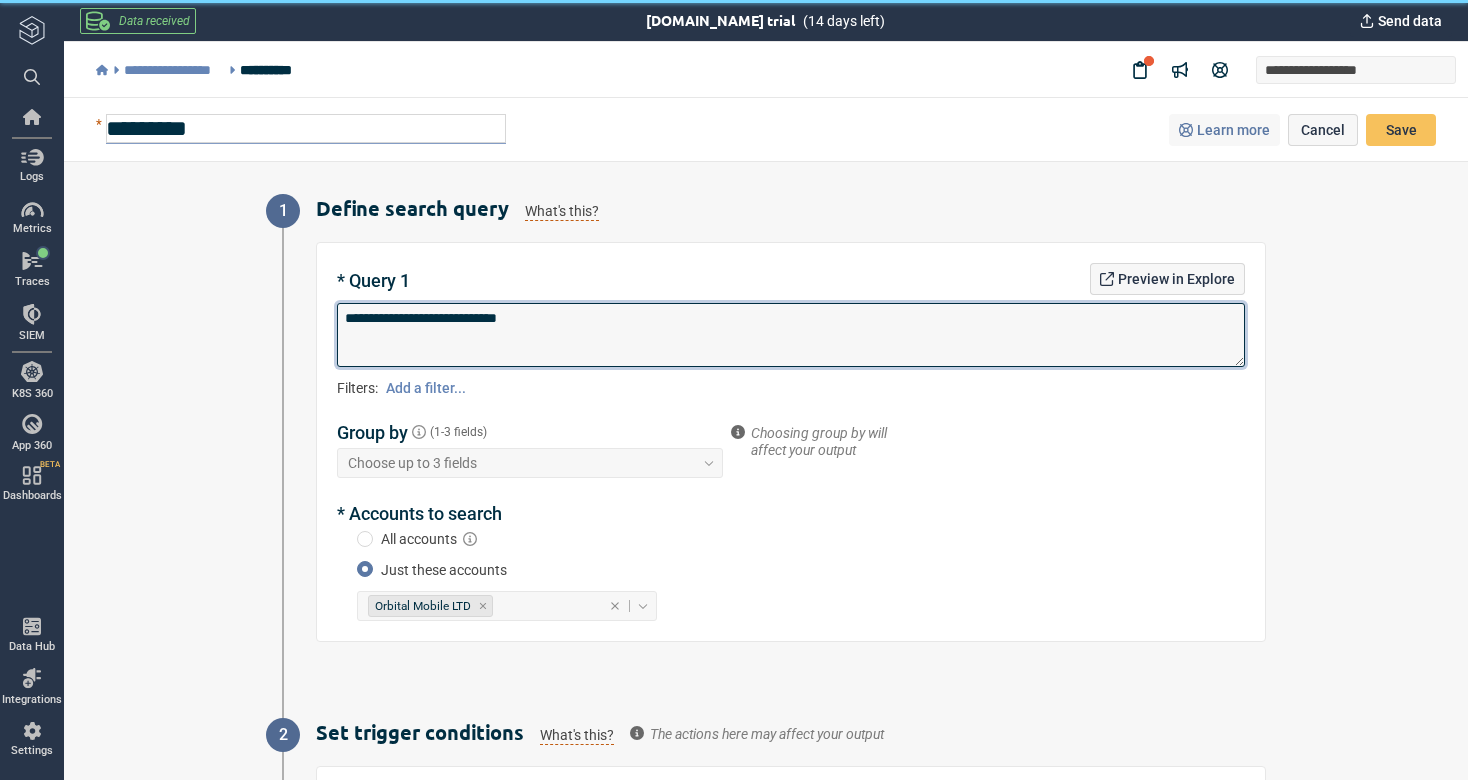 type on "*" 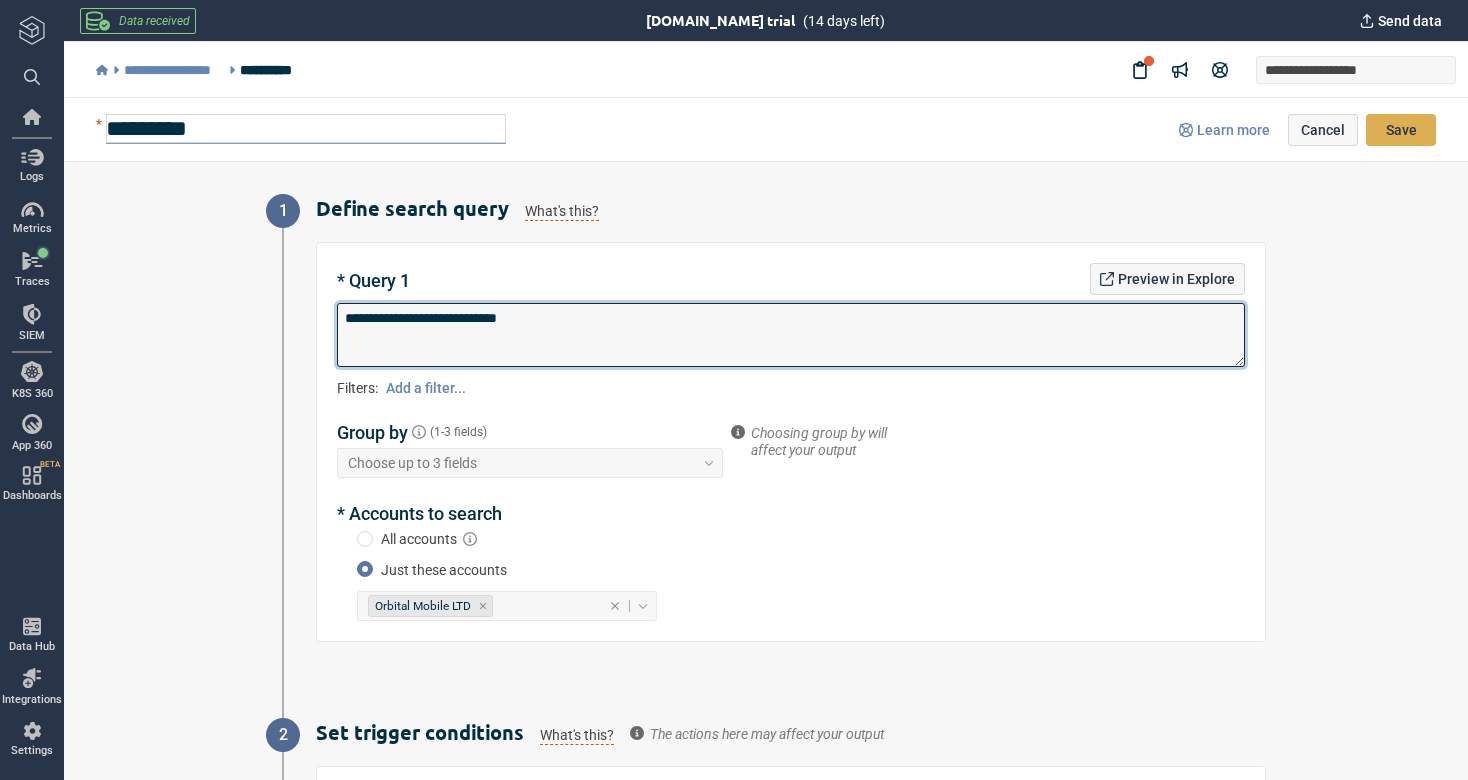 type on "**********" 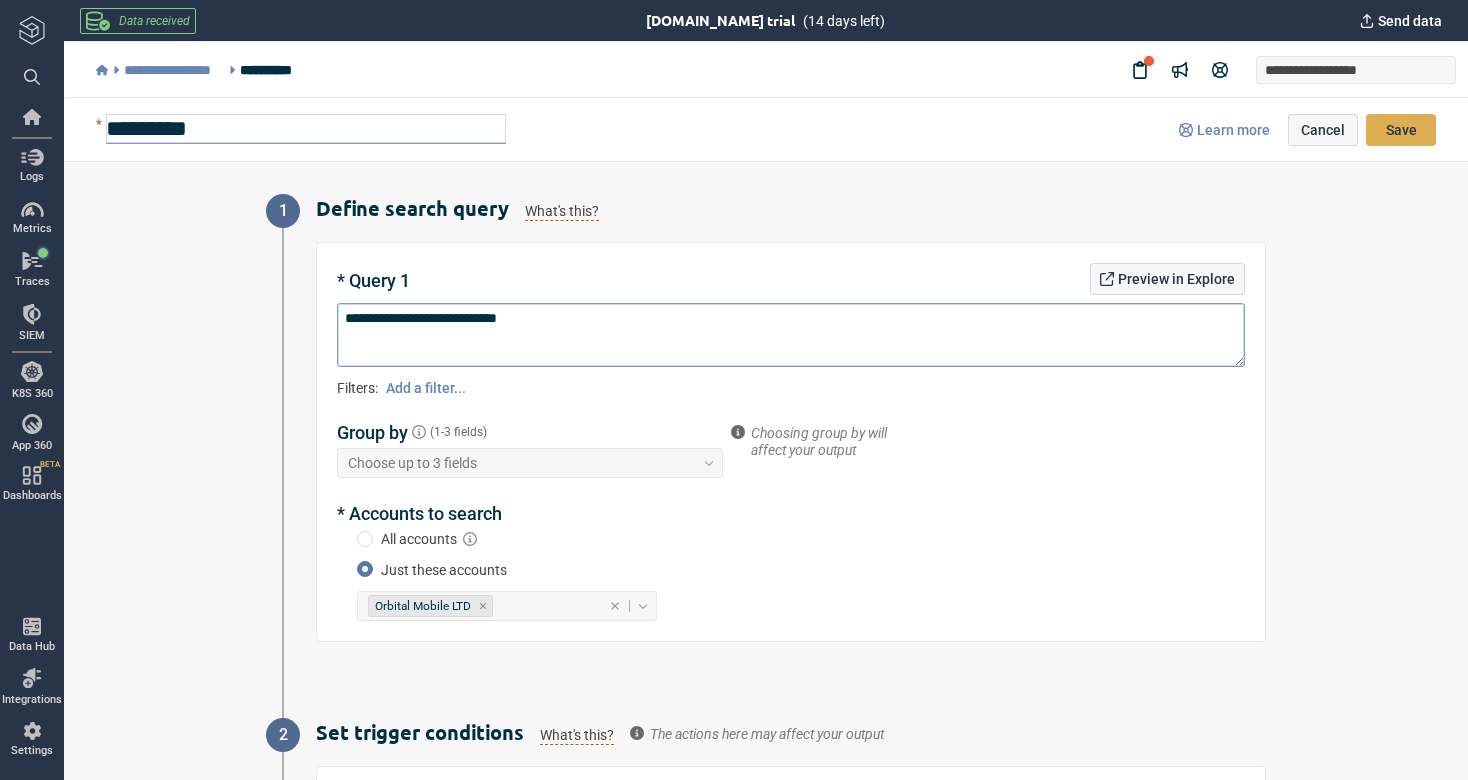 click on "Save" at bounding box center (1401, 130) 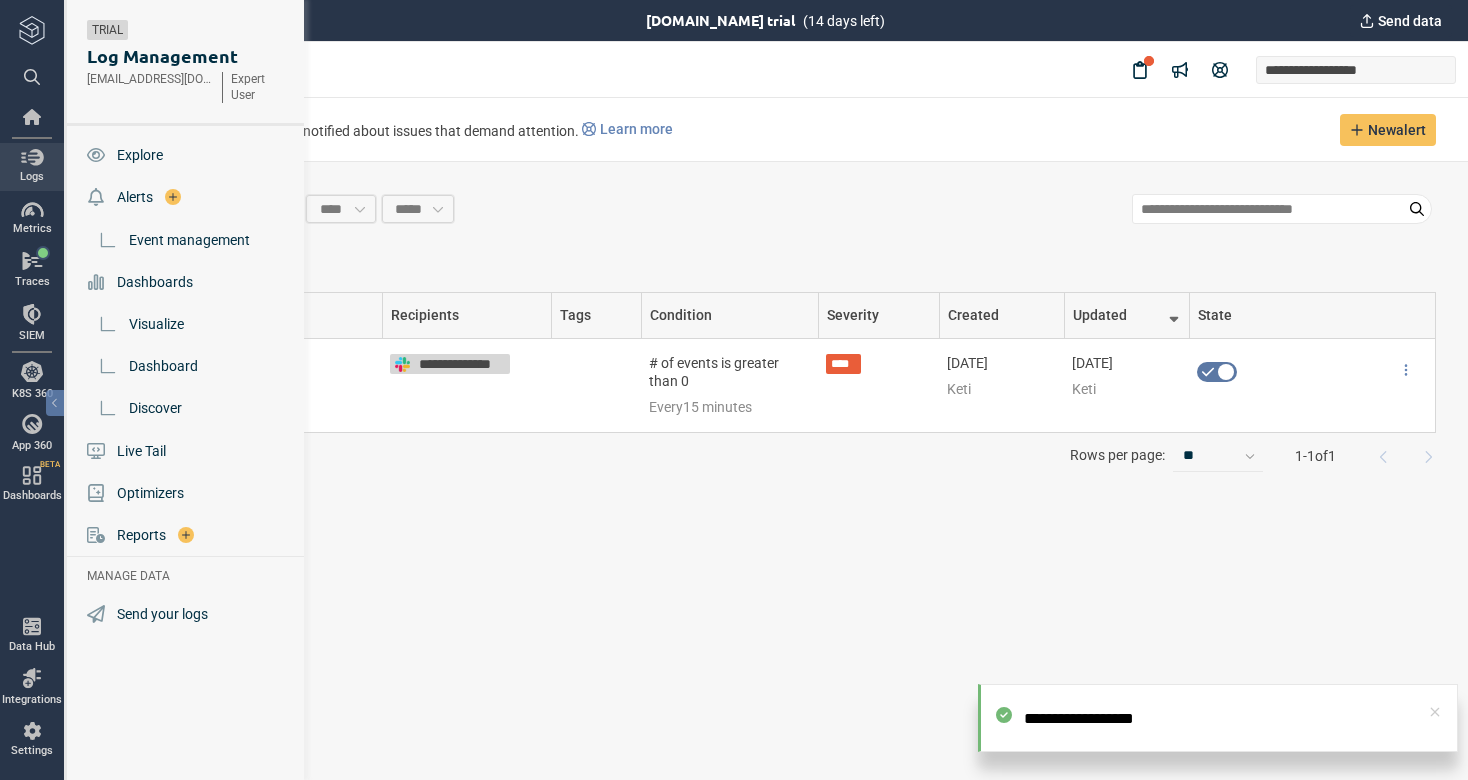 click on "Logs" at bounding box center (32, 167) 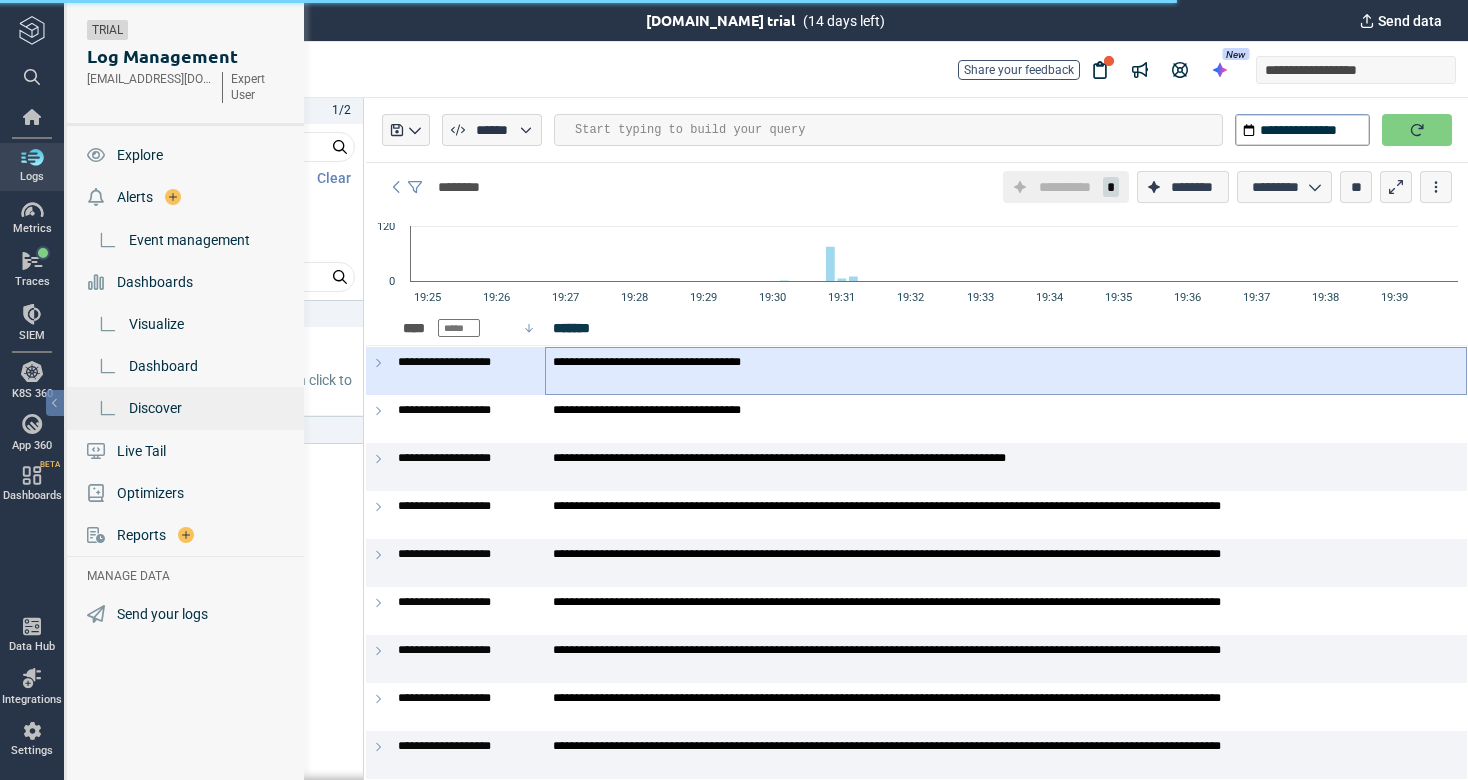 type on "*" 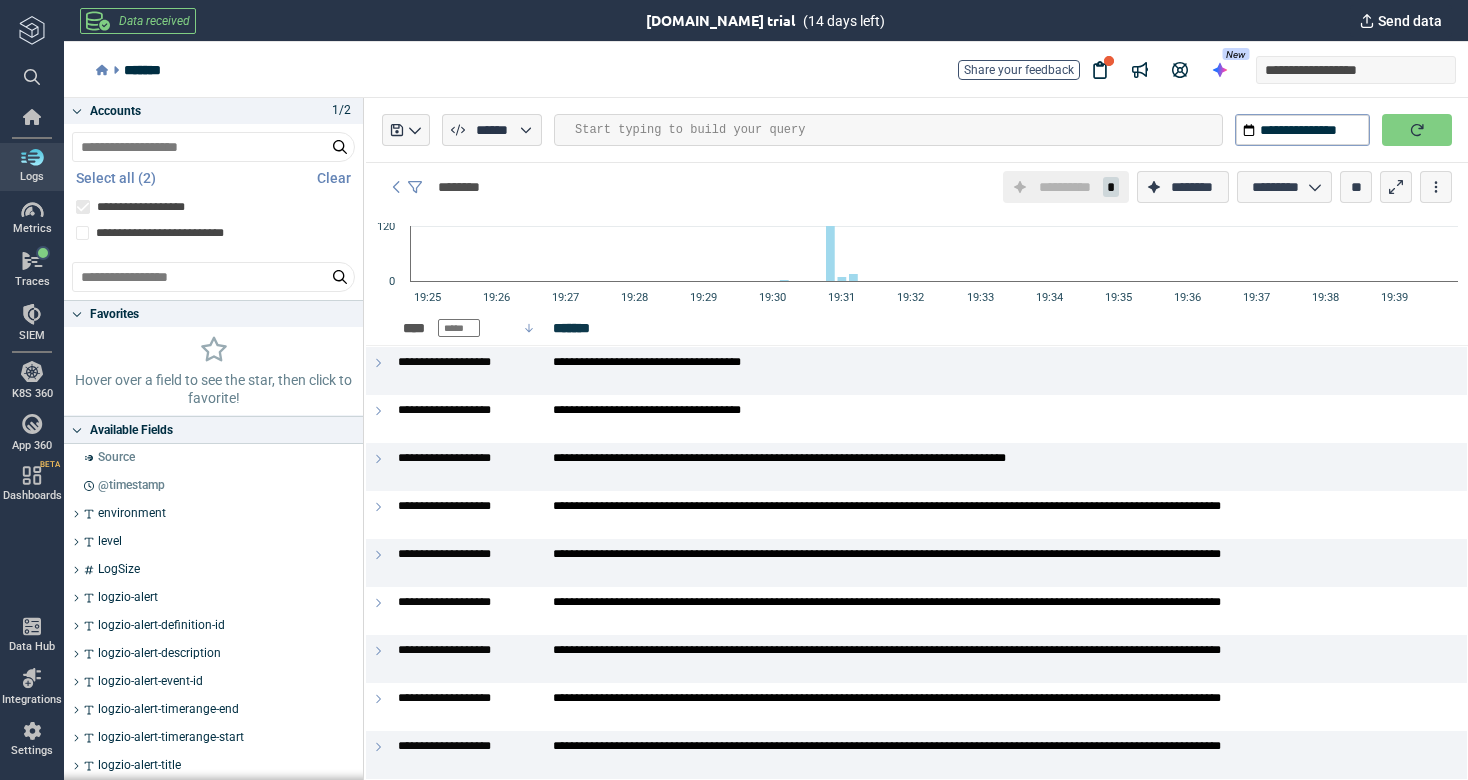 scroll, scrollTop: 0, scrollLeft: 0, axis: both 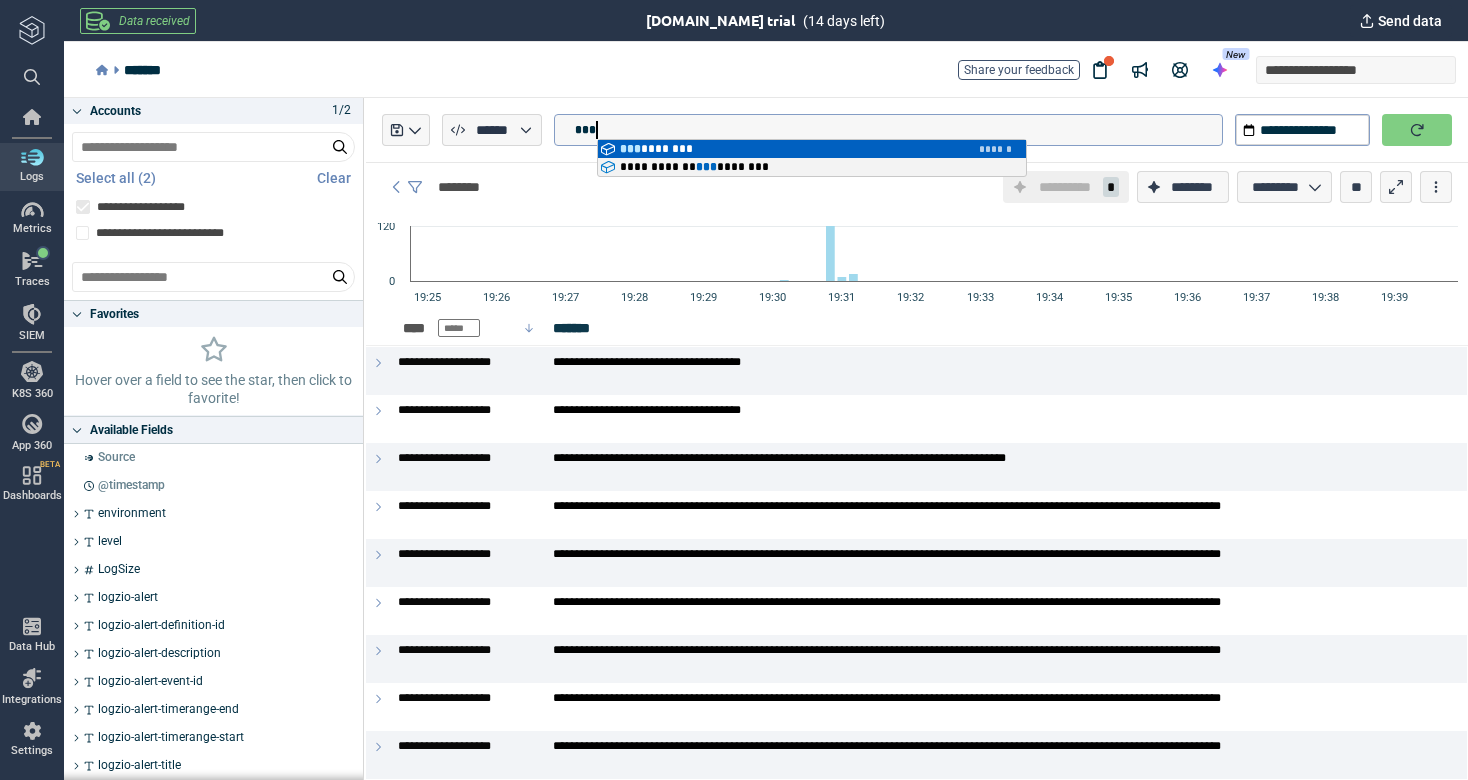 type on "*" 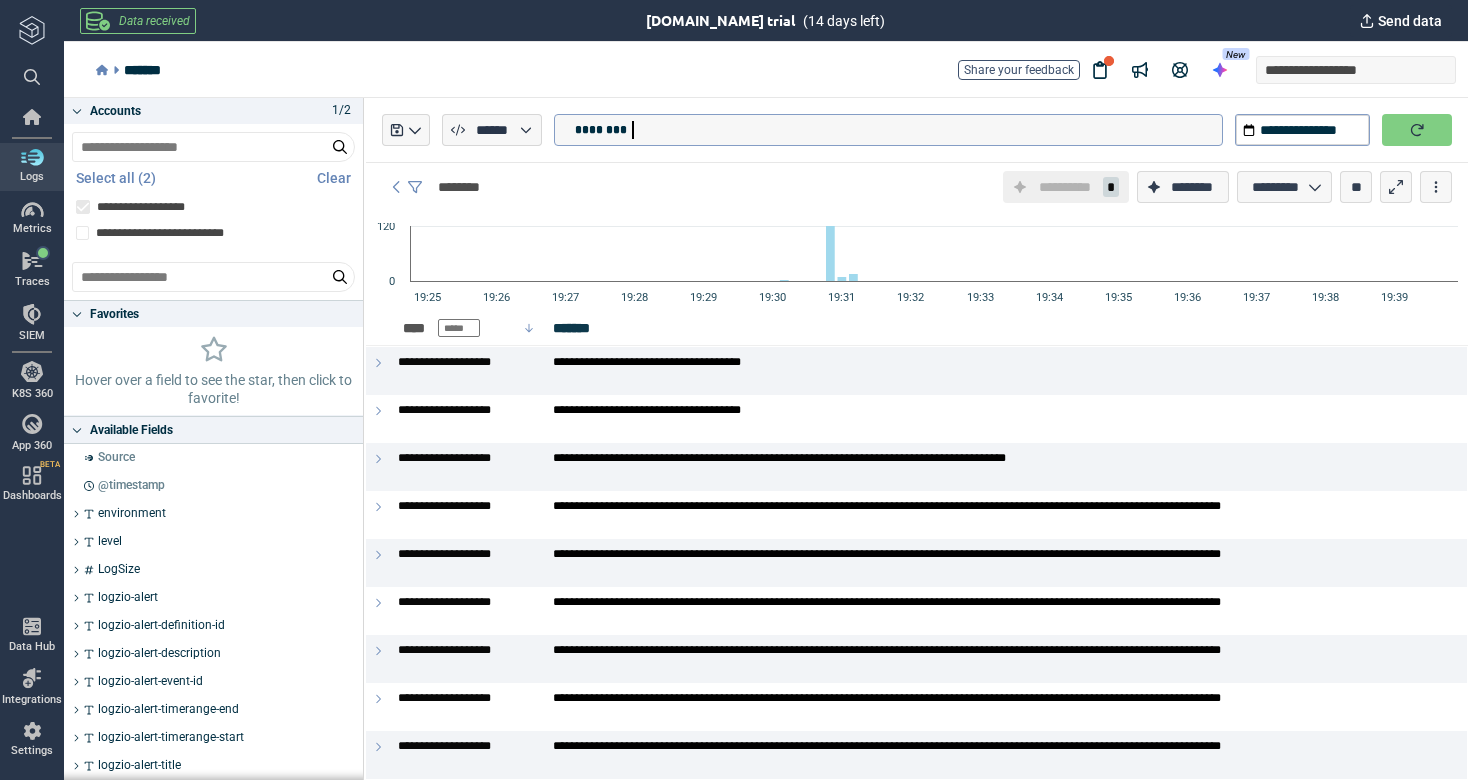 type on "**********" 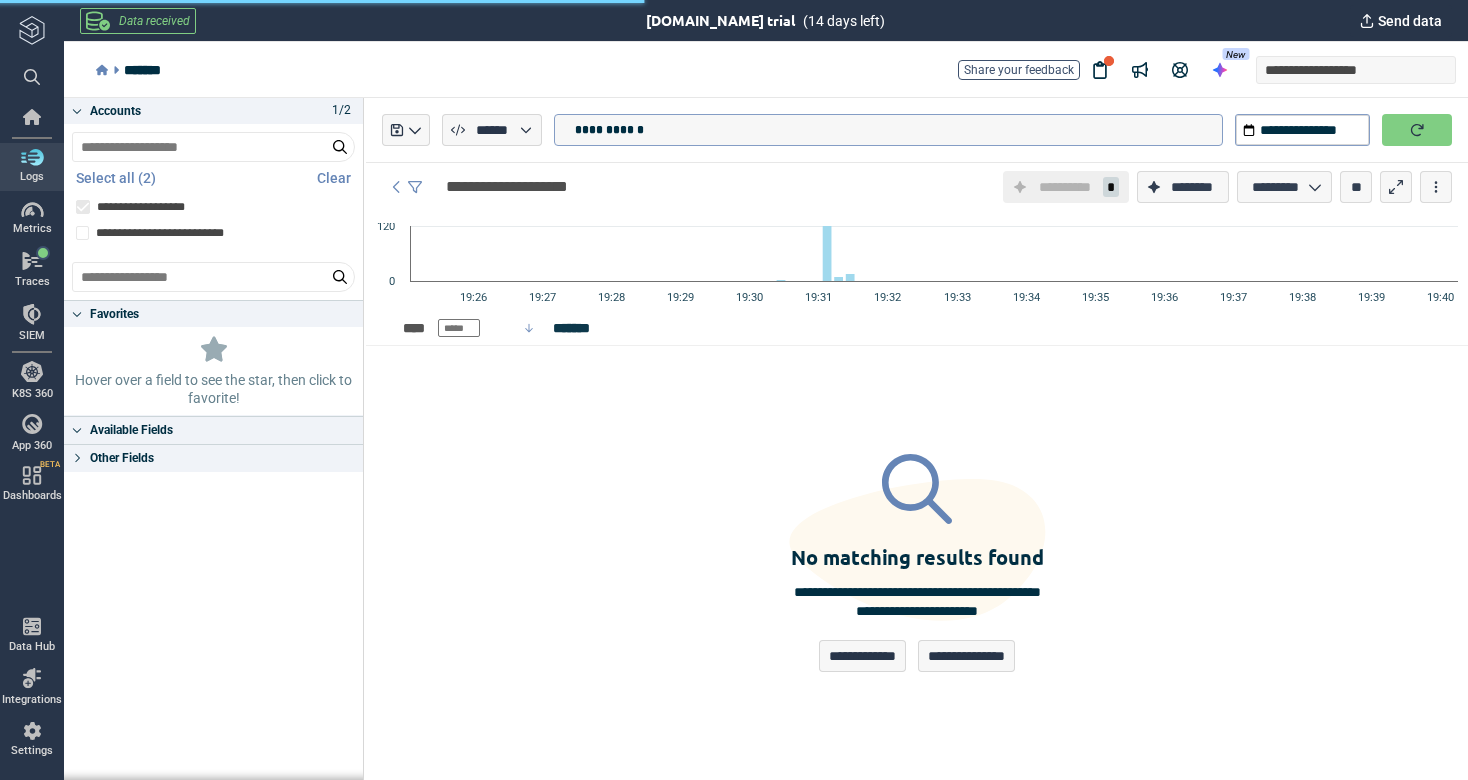 type on "*" 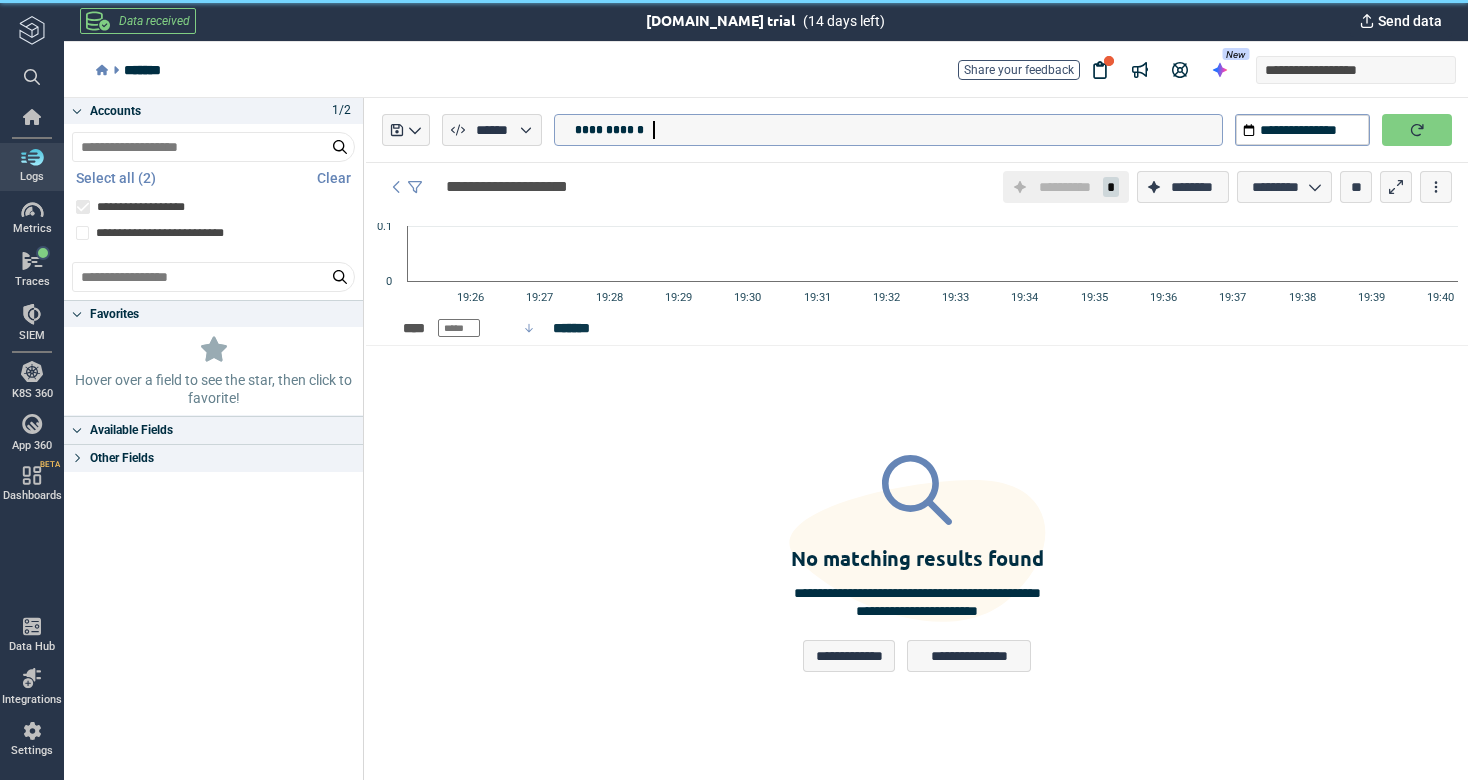 click on "**********" at bounding box center (8389183, 8388728) 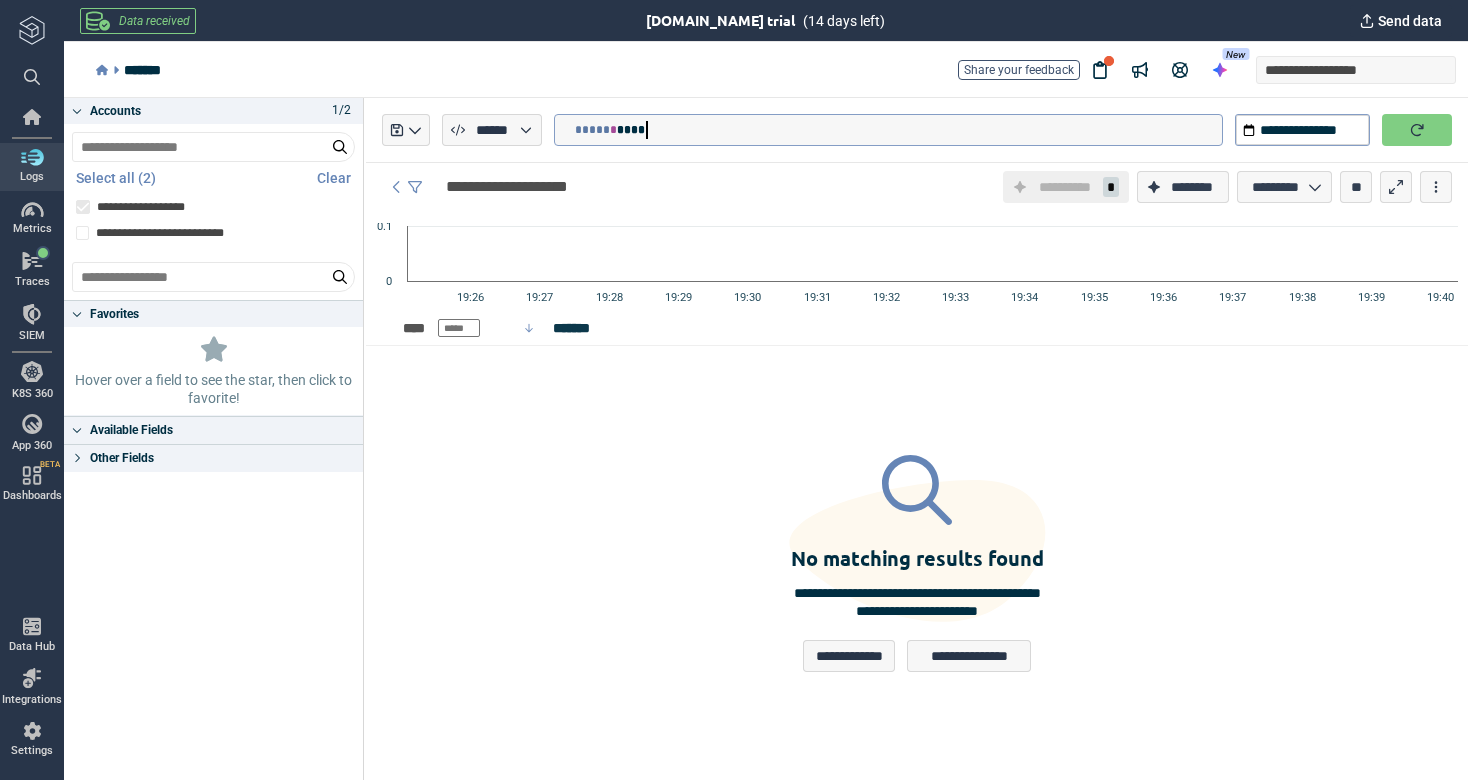type on "**********" 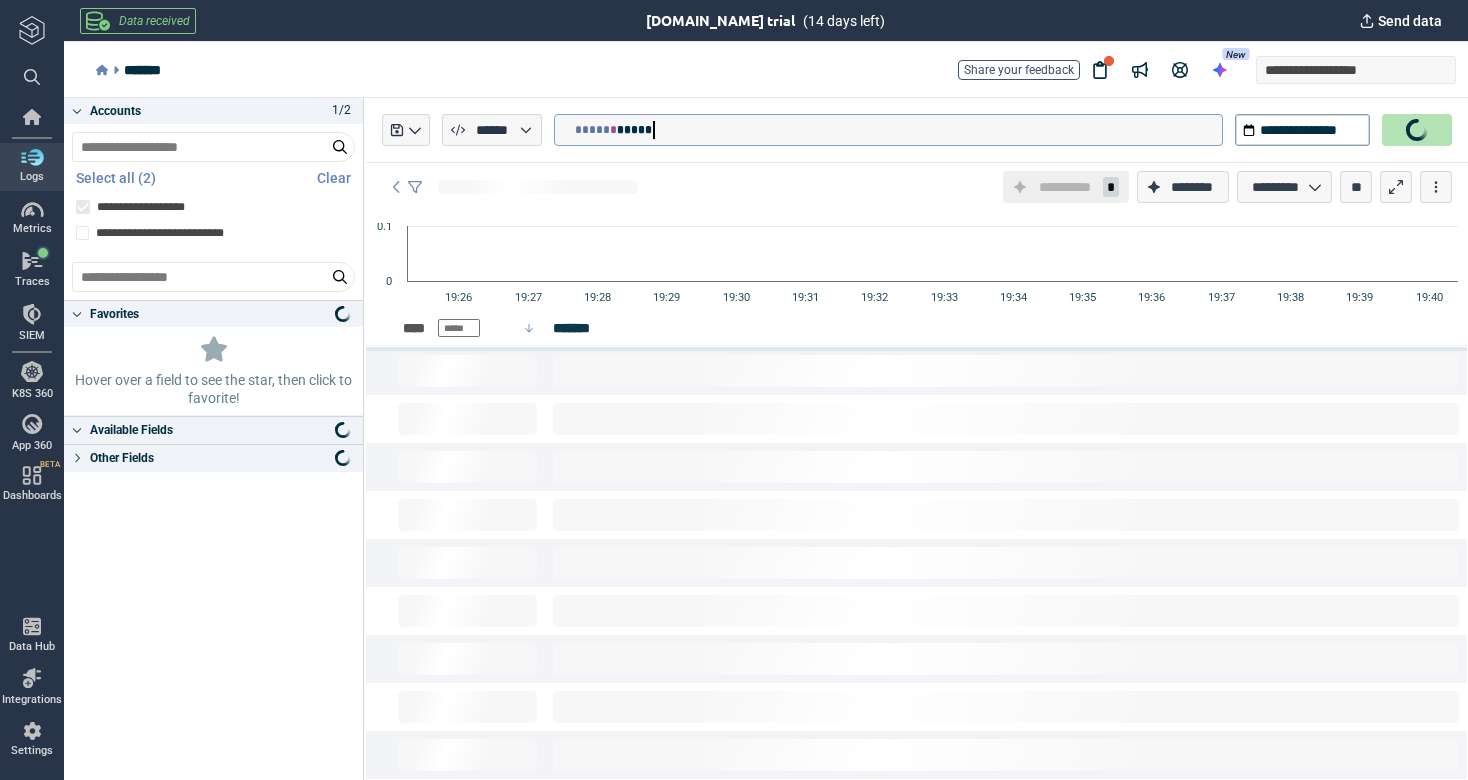 type on "*" 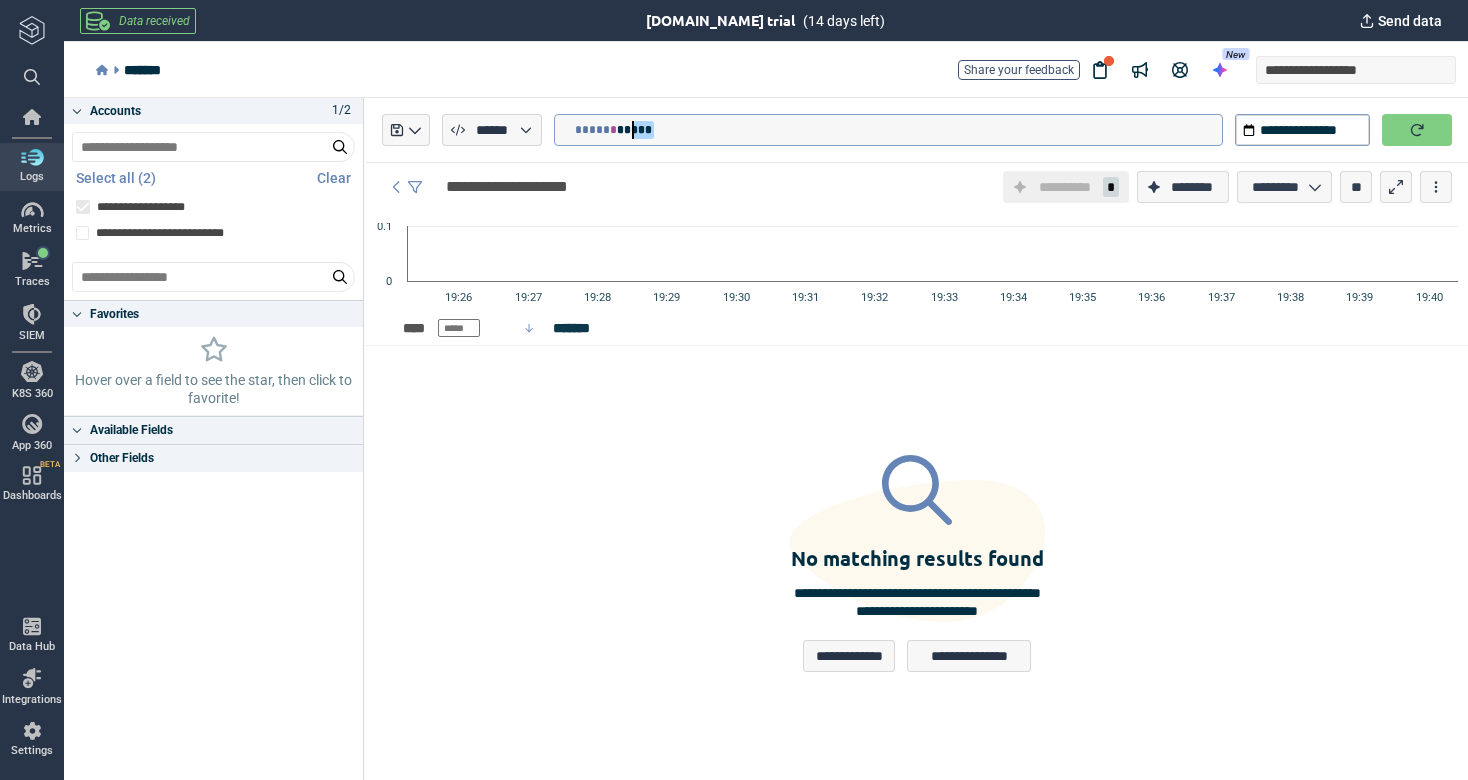 drag, startPoint x: 682, startPoint y: 124, endPoint x: 536, endPoint y: 125, distance: 146.00342 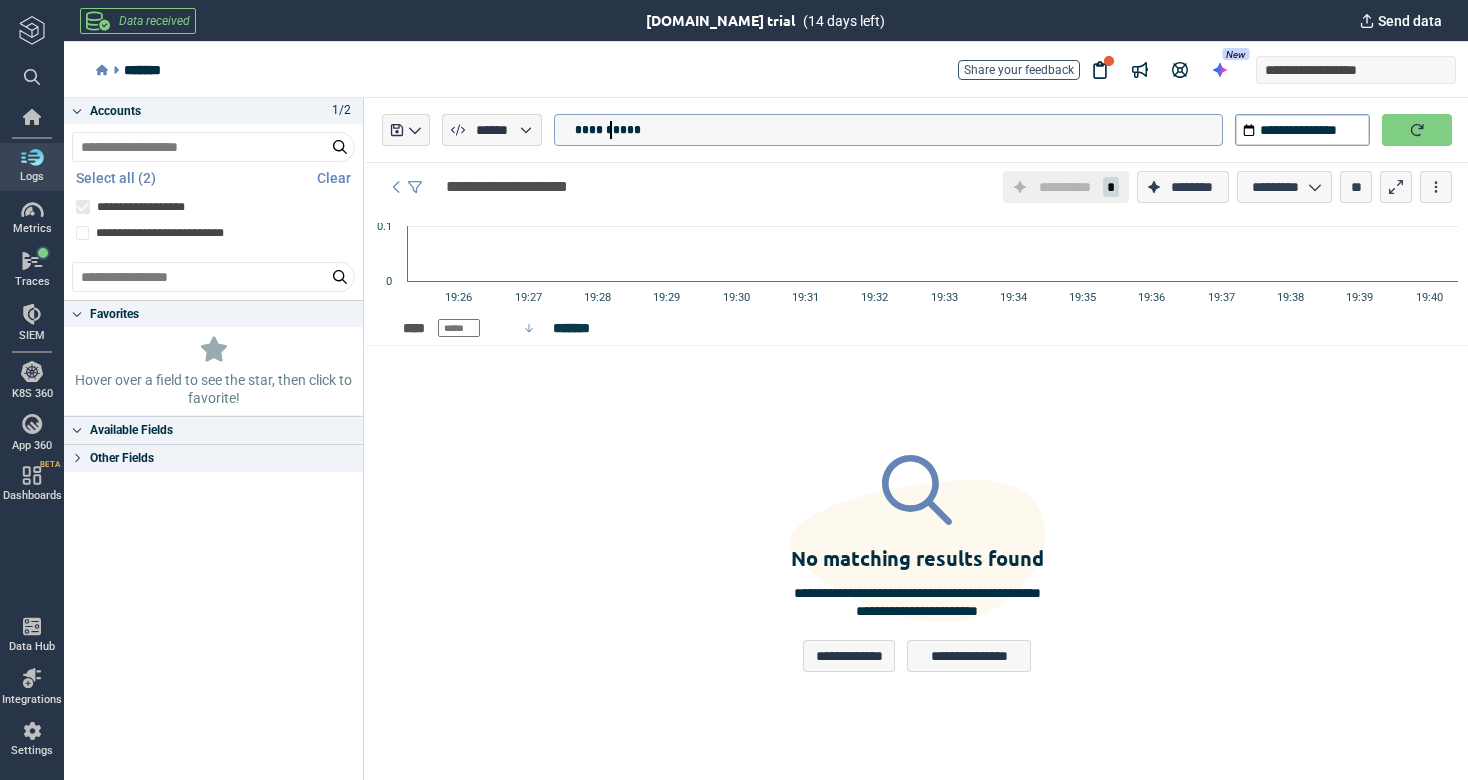 type on "**********" 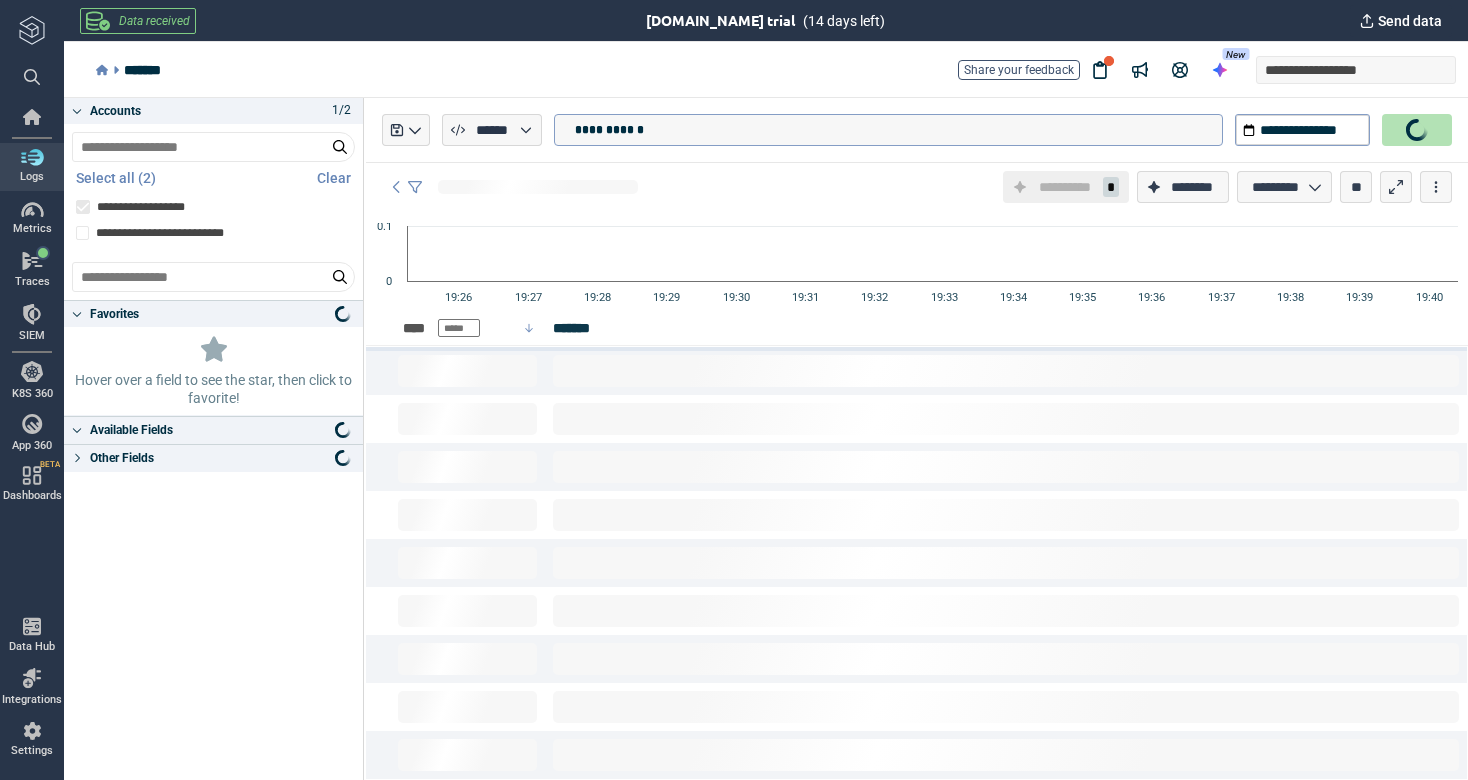 type on "*" 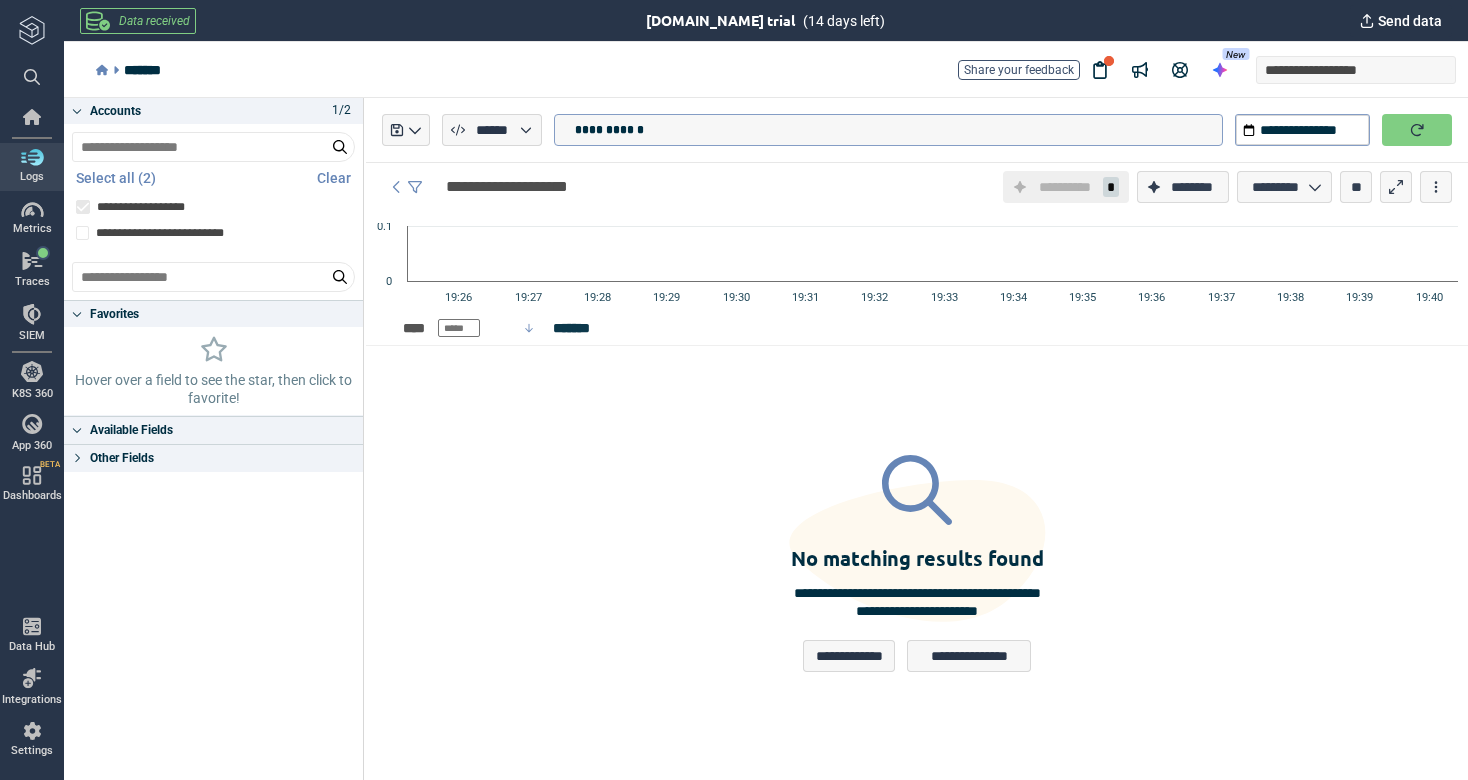 drag, startPoint x: 673, startPoint y: 126, endPoint x: 520, endPoint y: 125, distance: 153.00327 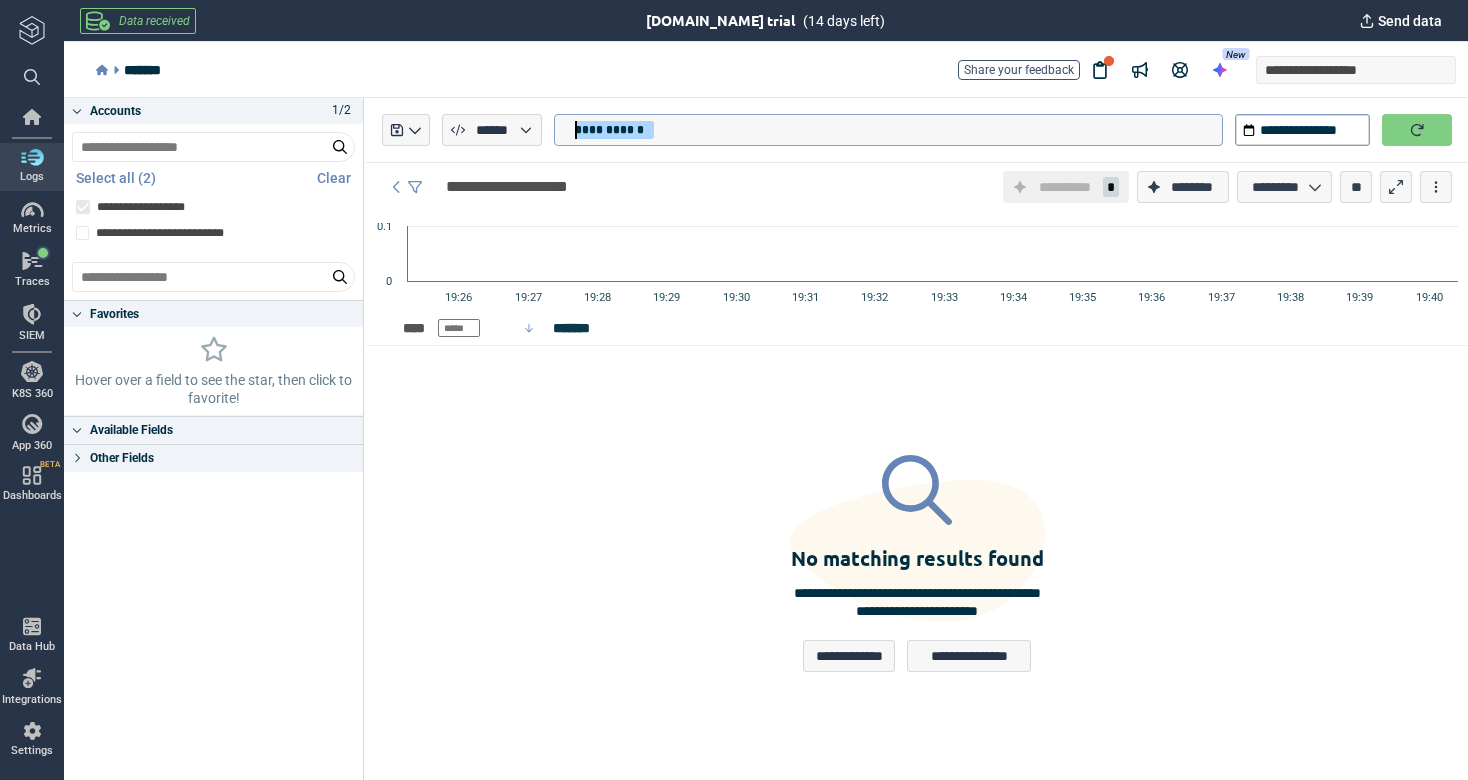 type 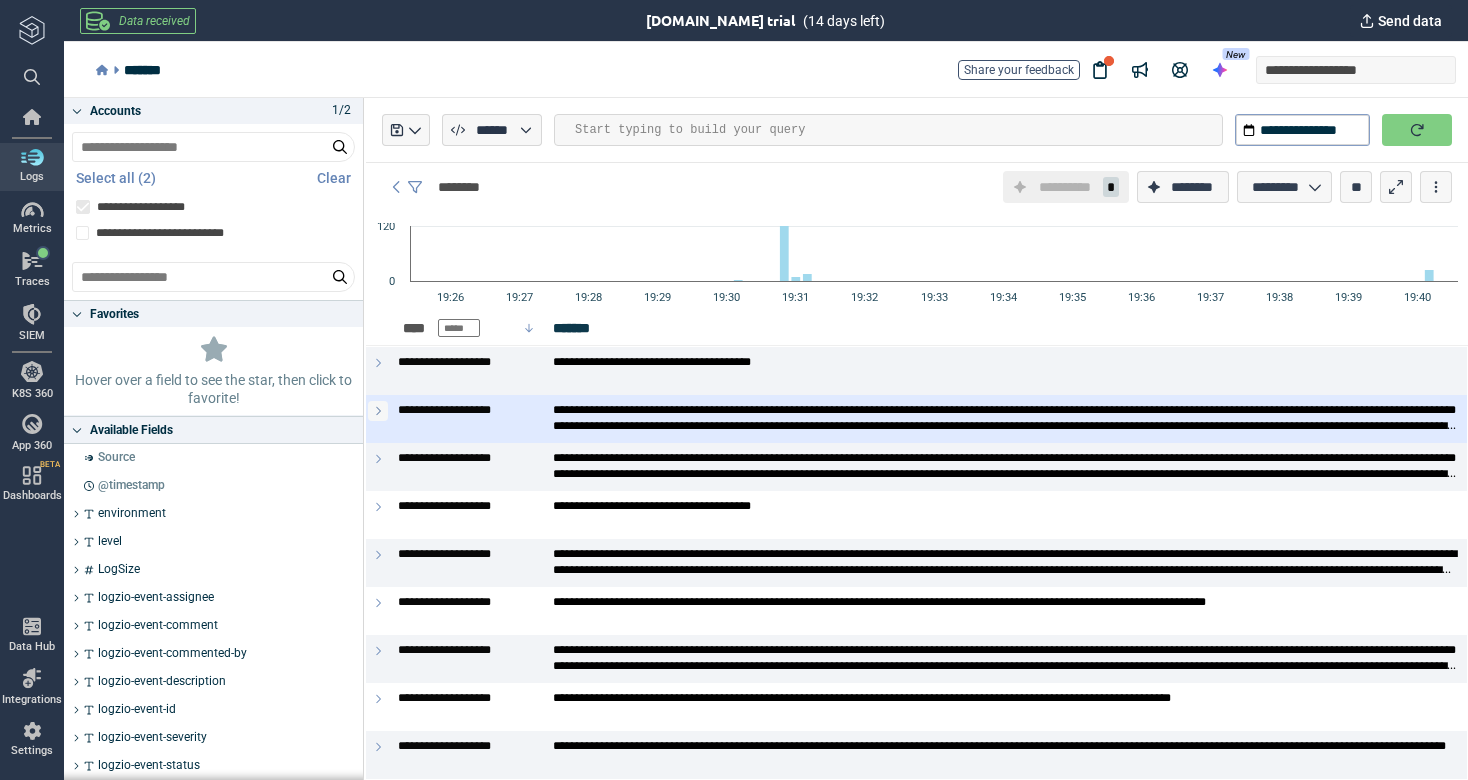click at bounding box center (378, 411) 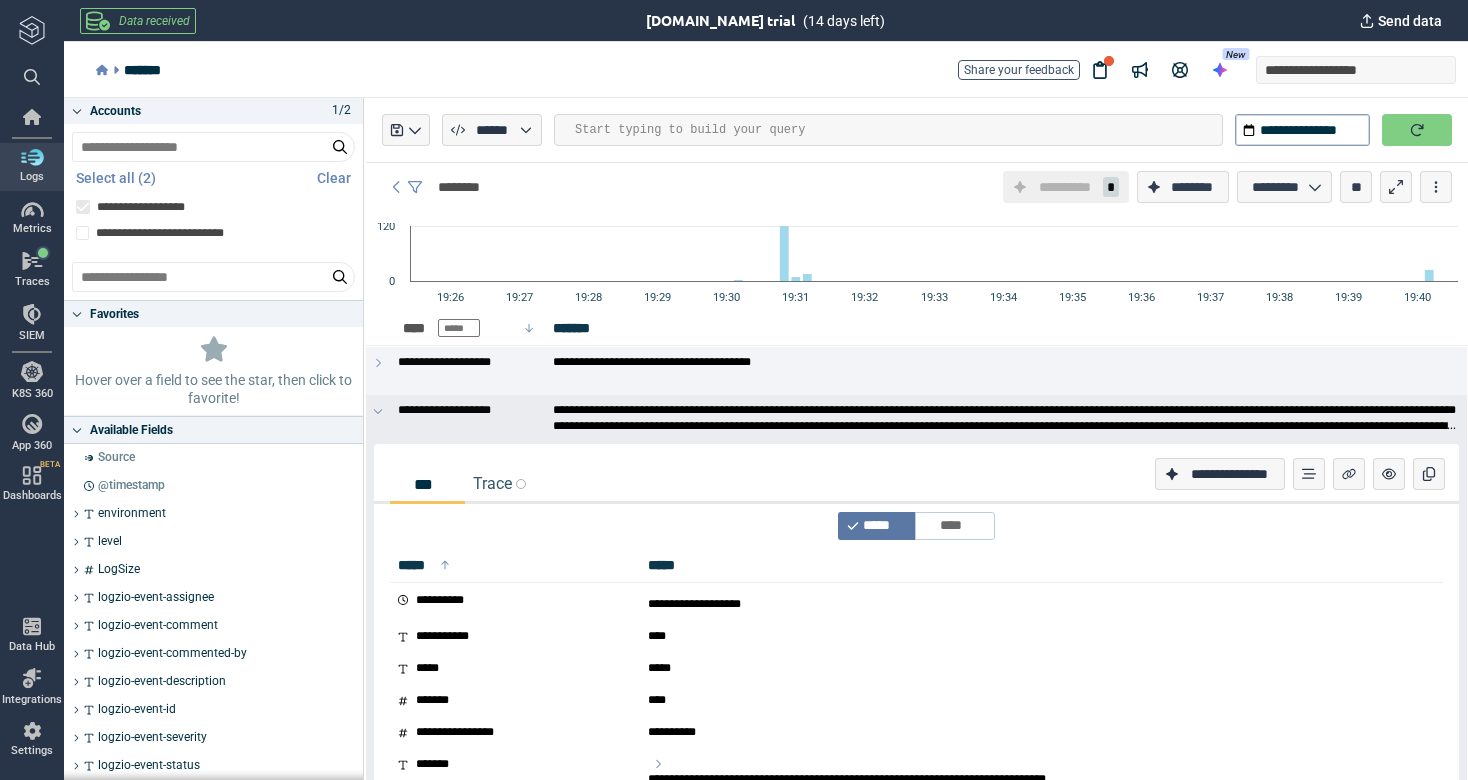 scroll, scrollTop: 0, scrollLeft: 0, axis: both 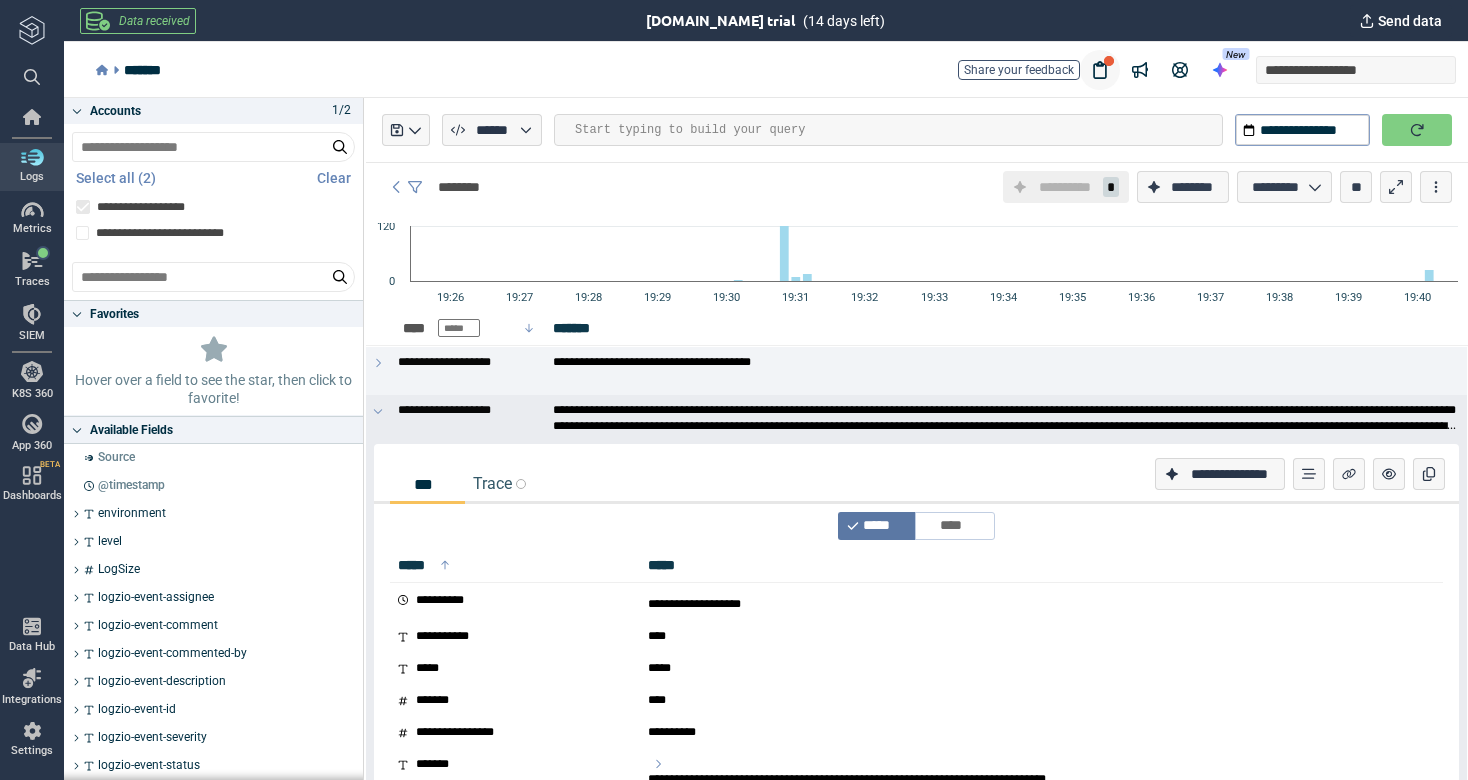 click 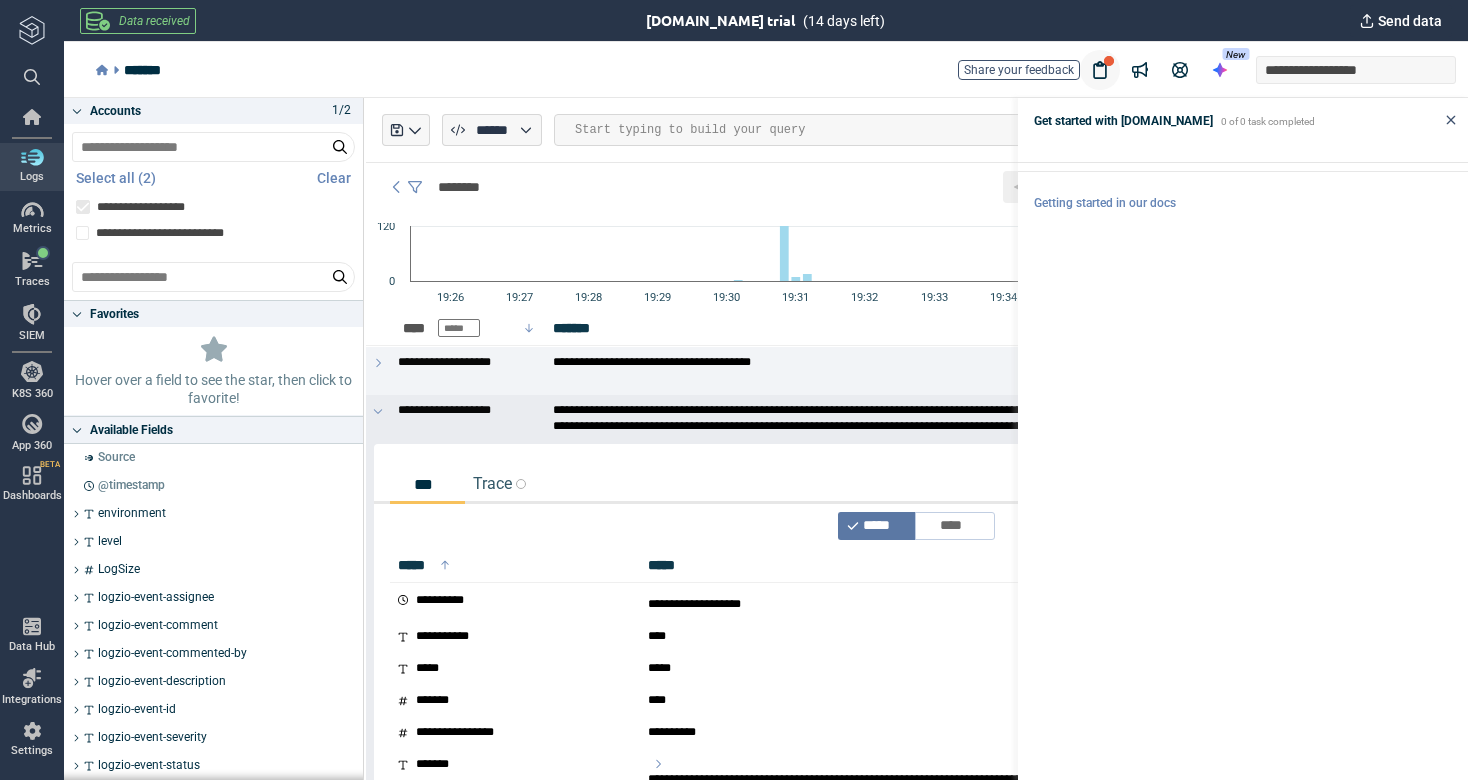 click 